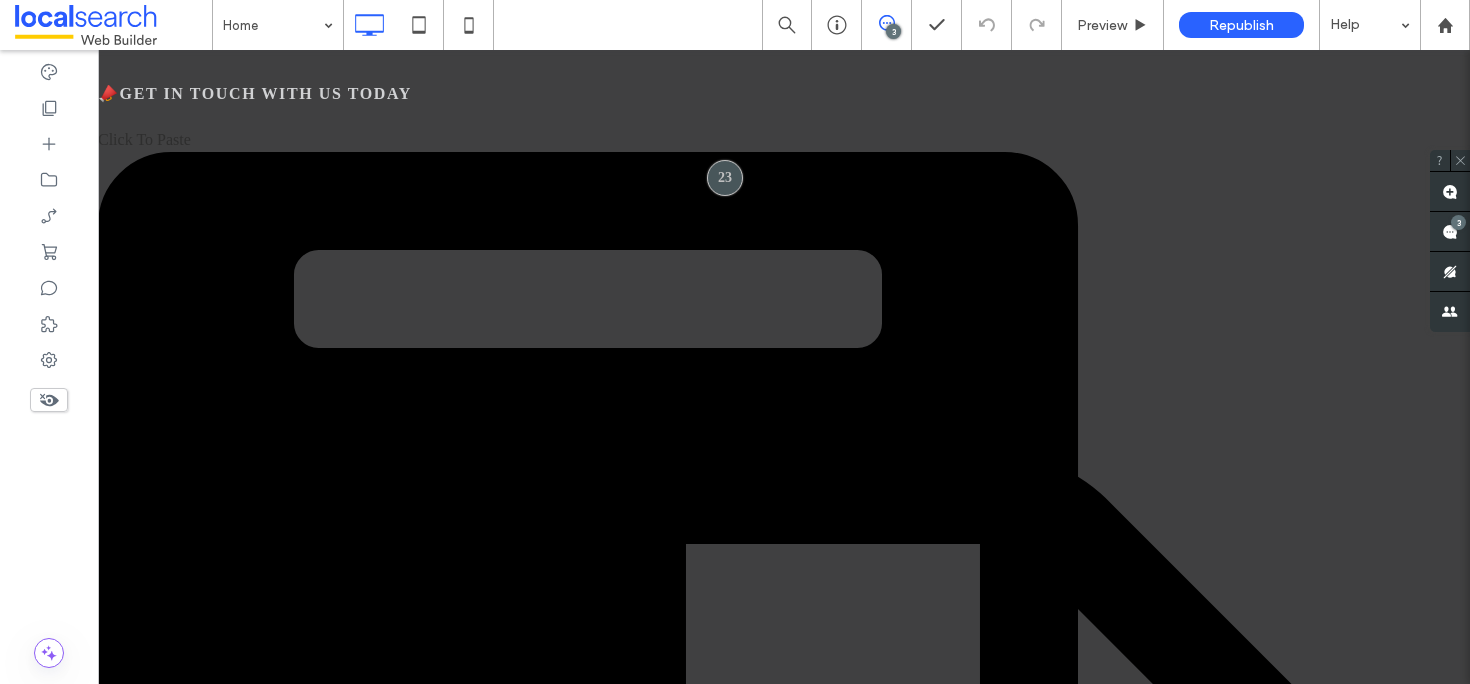 scroll, scrollTop: 0, scrollLeft: 0, axis: both 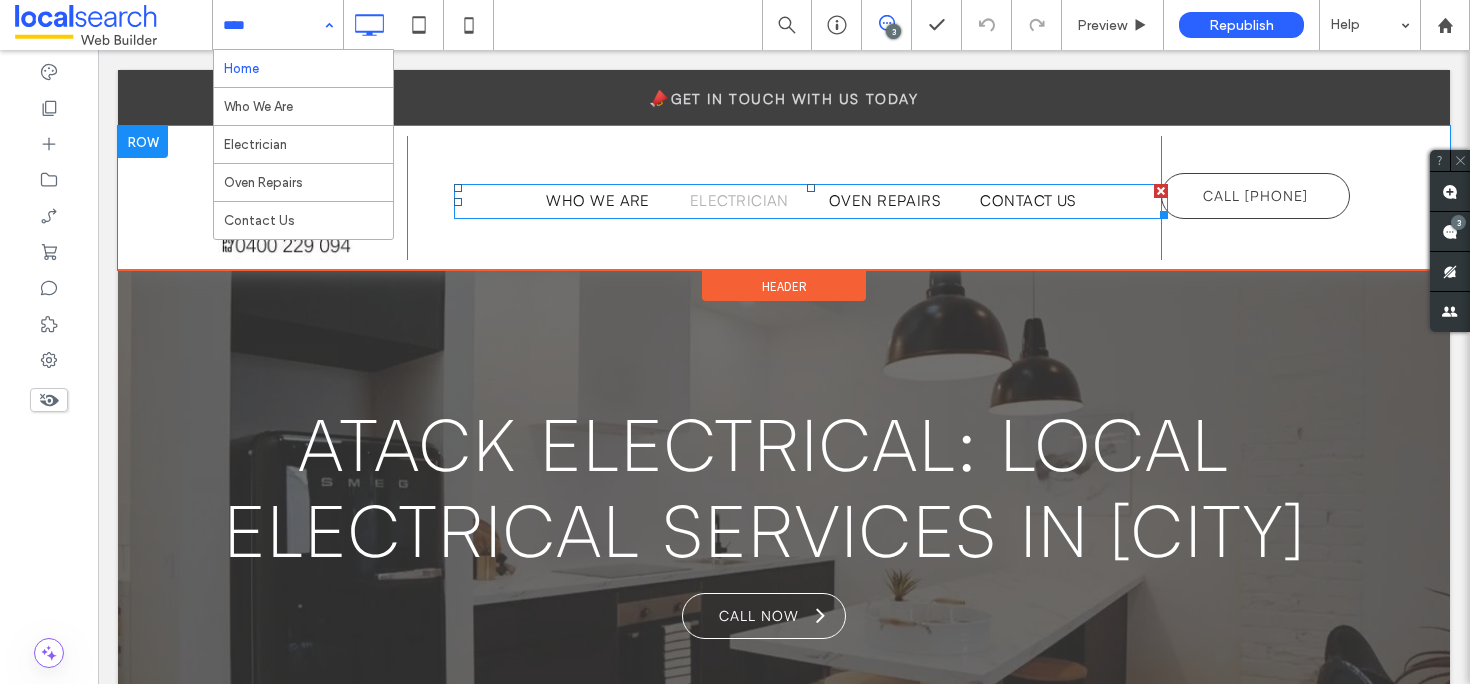 click on "Electrician" at bounding box center [739, 201] 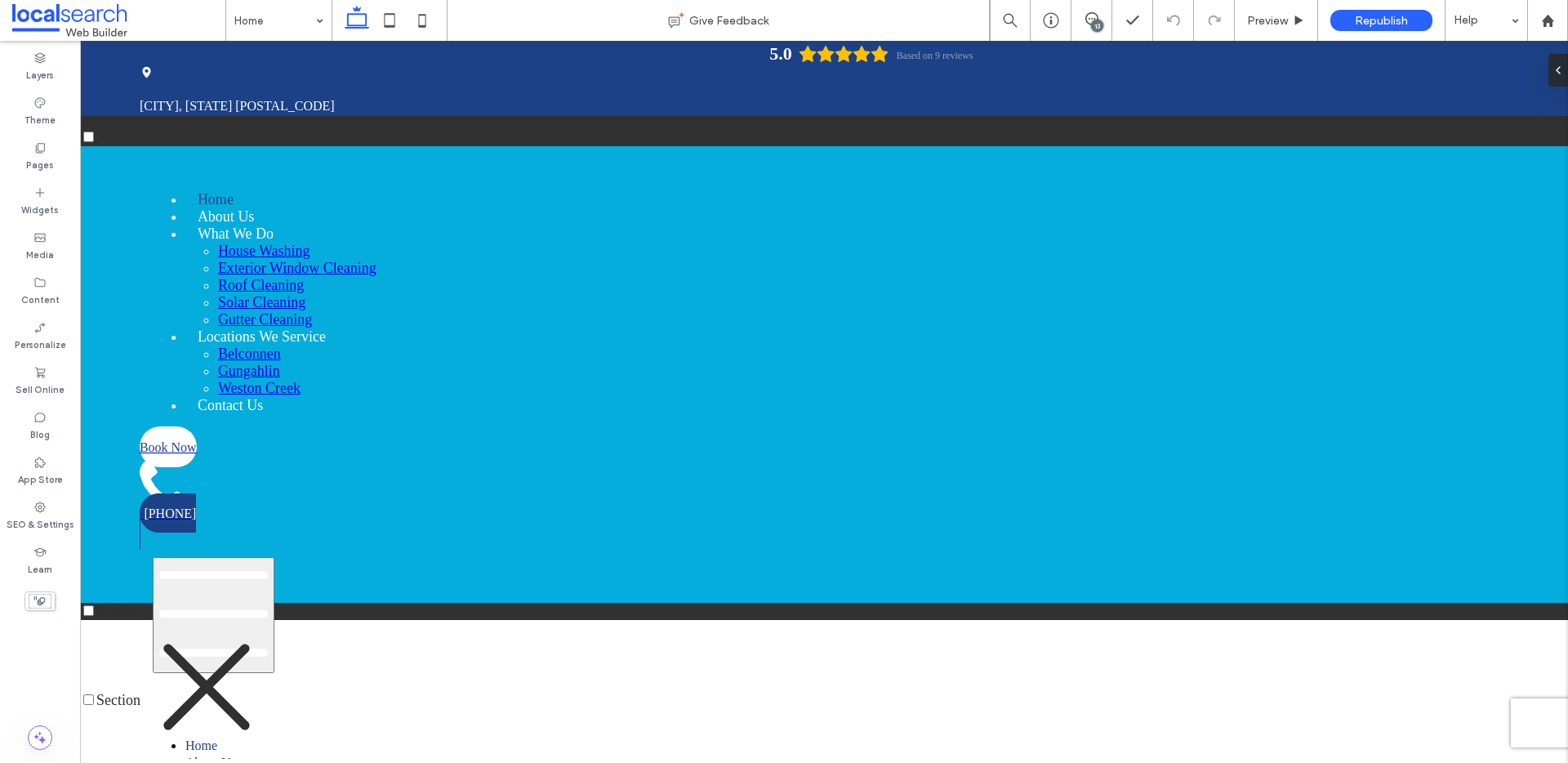 scroll, scrollTop: 0, scrollLeft: 0, axis: both 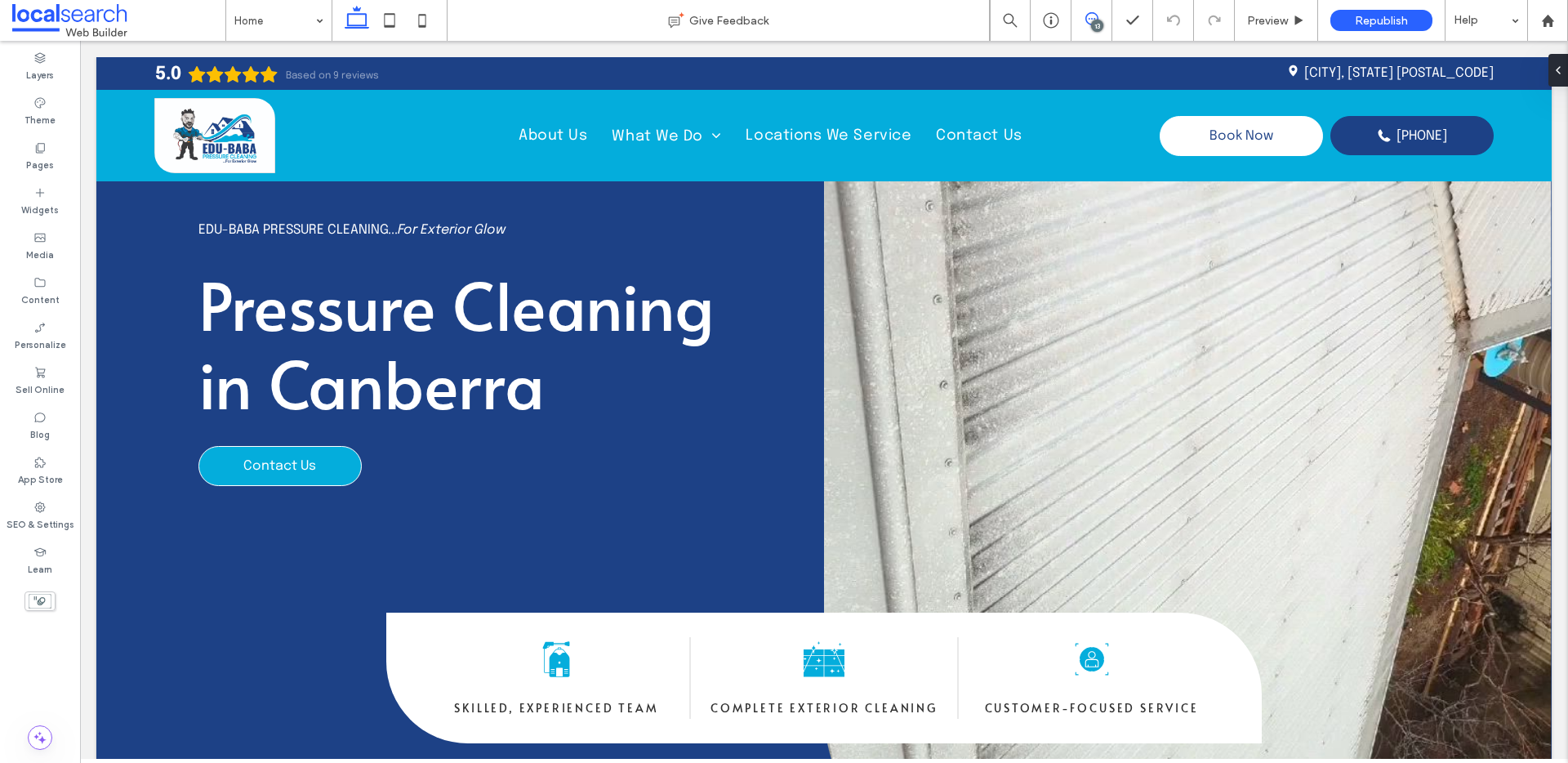 click at bounding box center (1091, 19) 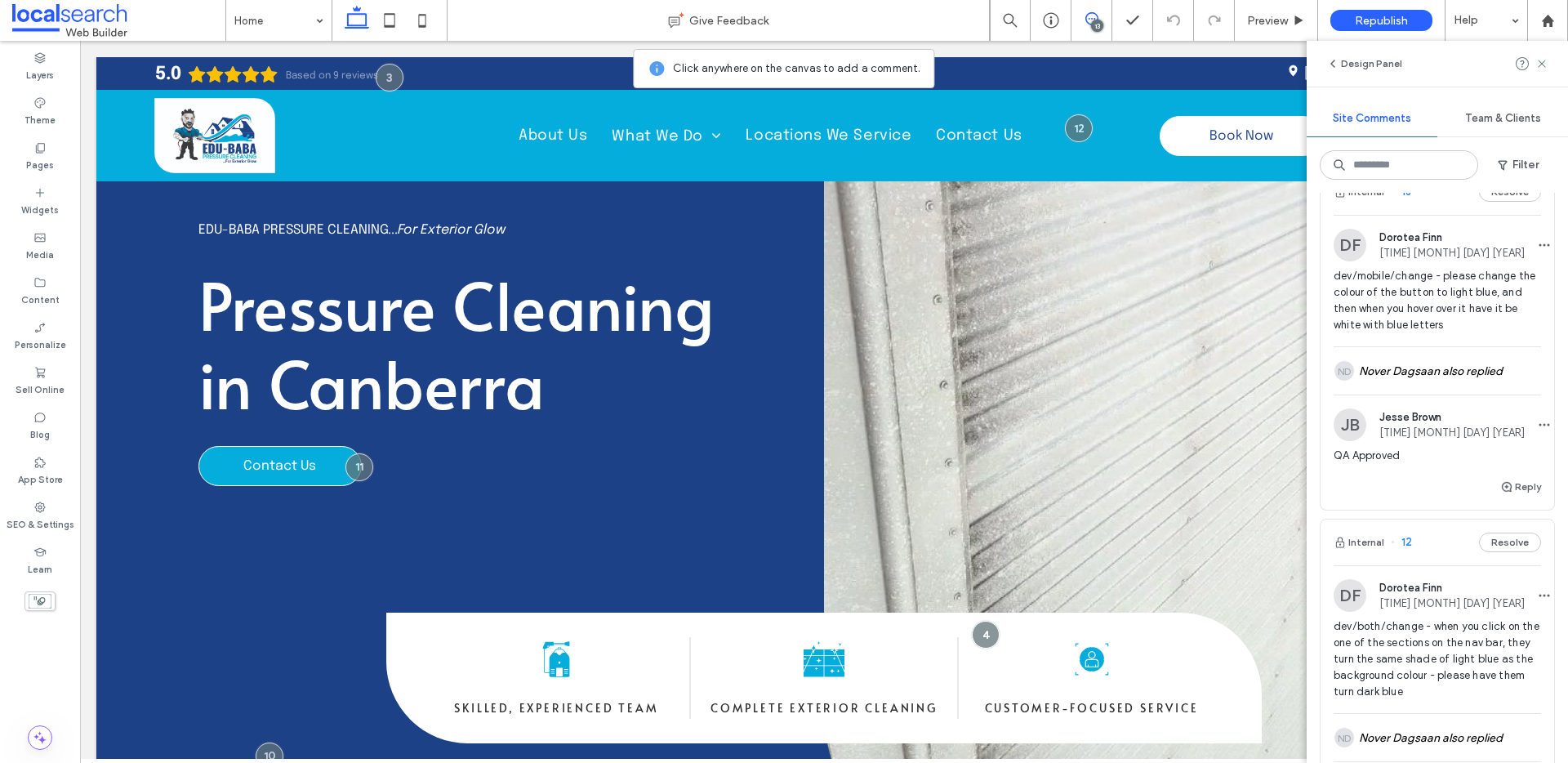 scroll, scrollTop: 0, scrollLeft: 0, axis: both 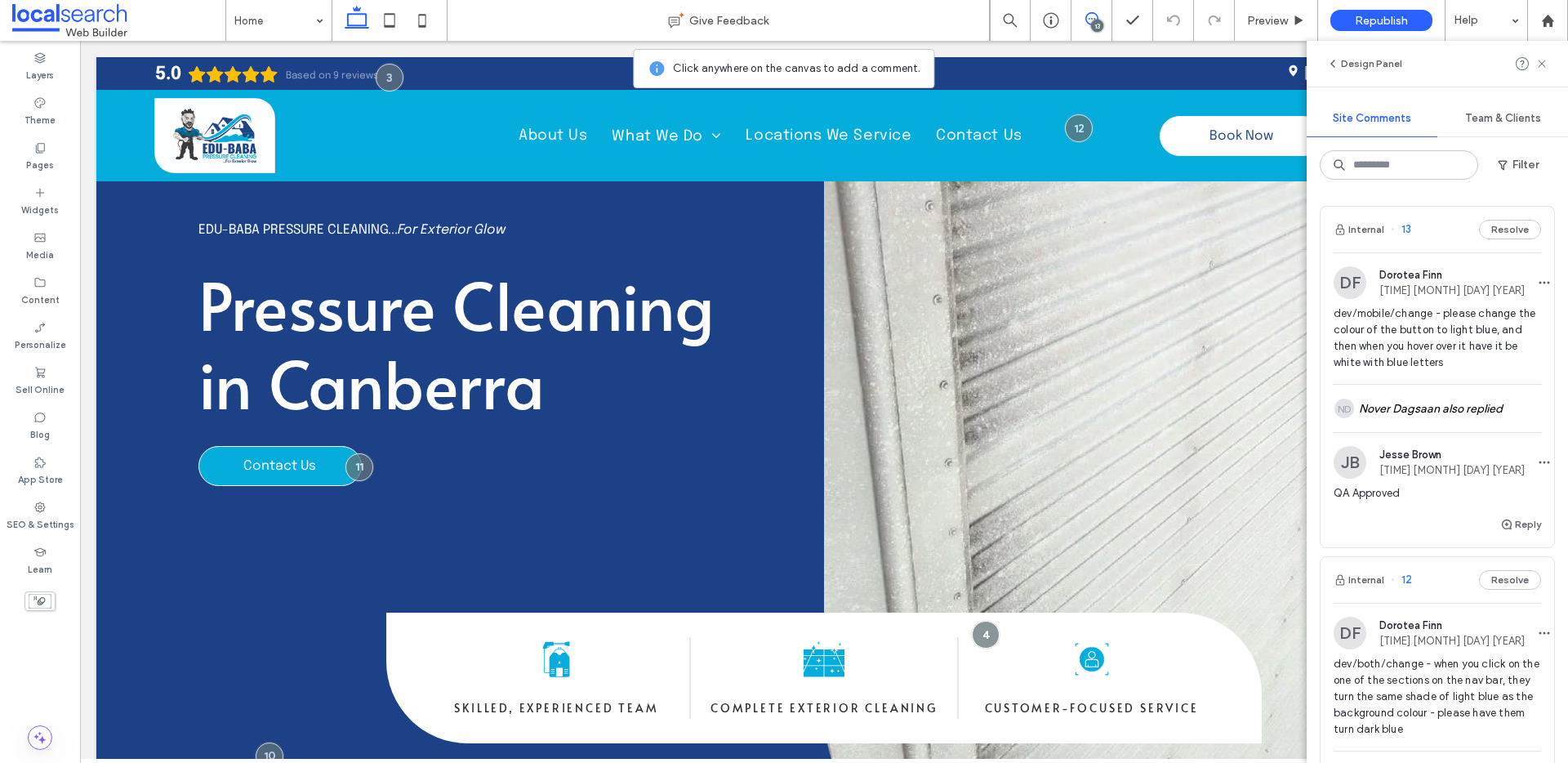 click on "Internal 13 Resolve" at bounding box center [1437, 230] 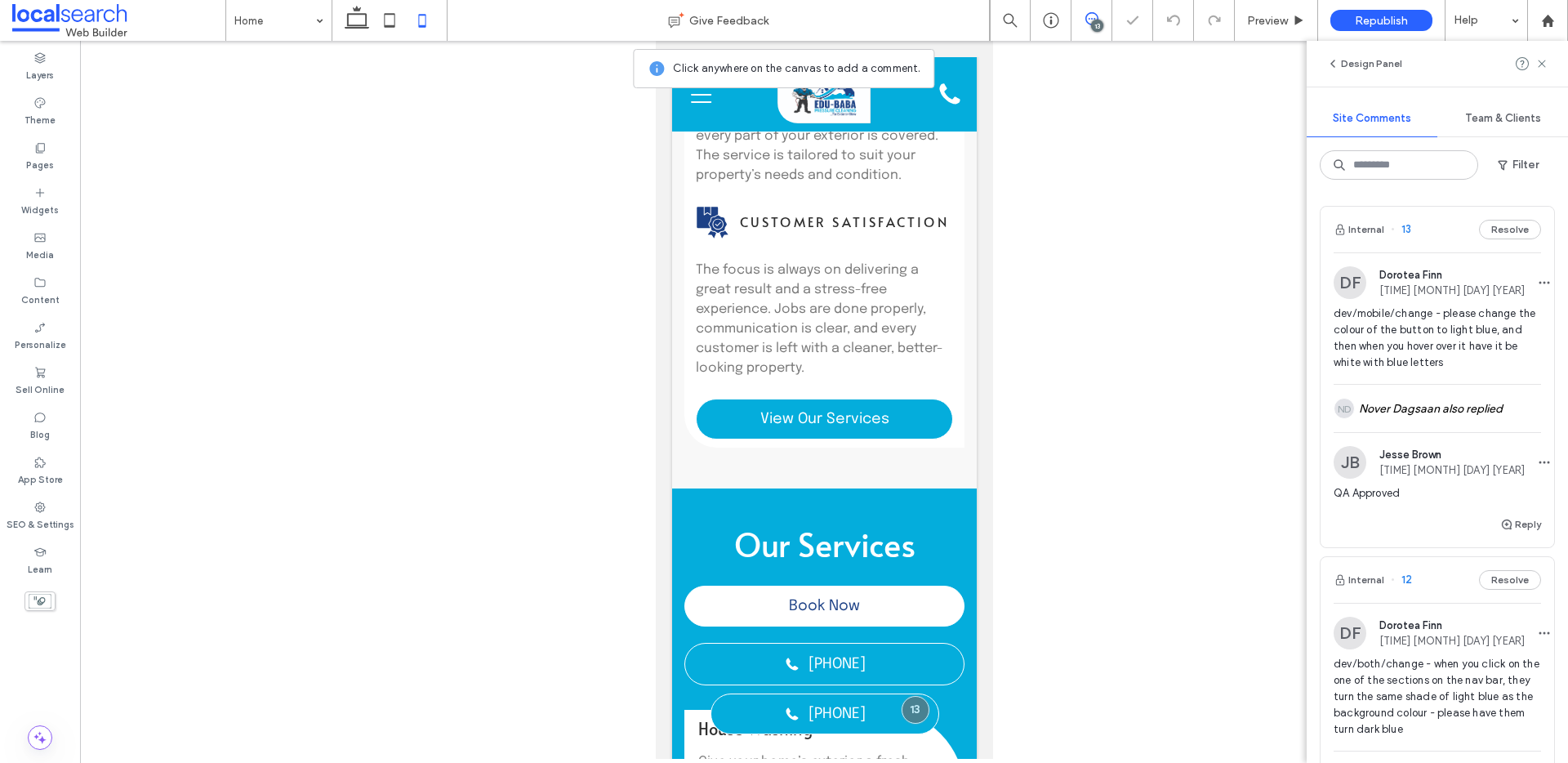 scroll, scrollTop: 2794, scrollLeft: 0, axis: vertical 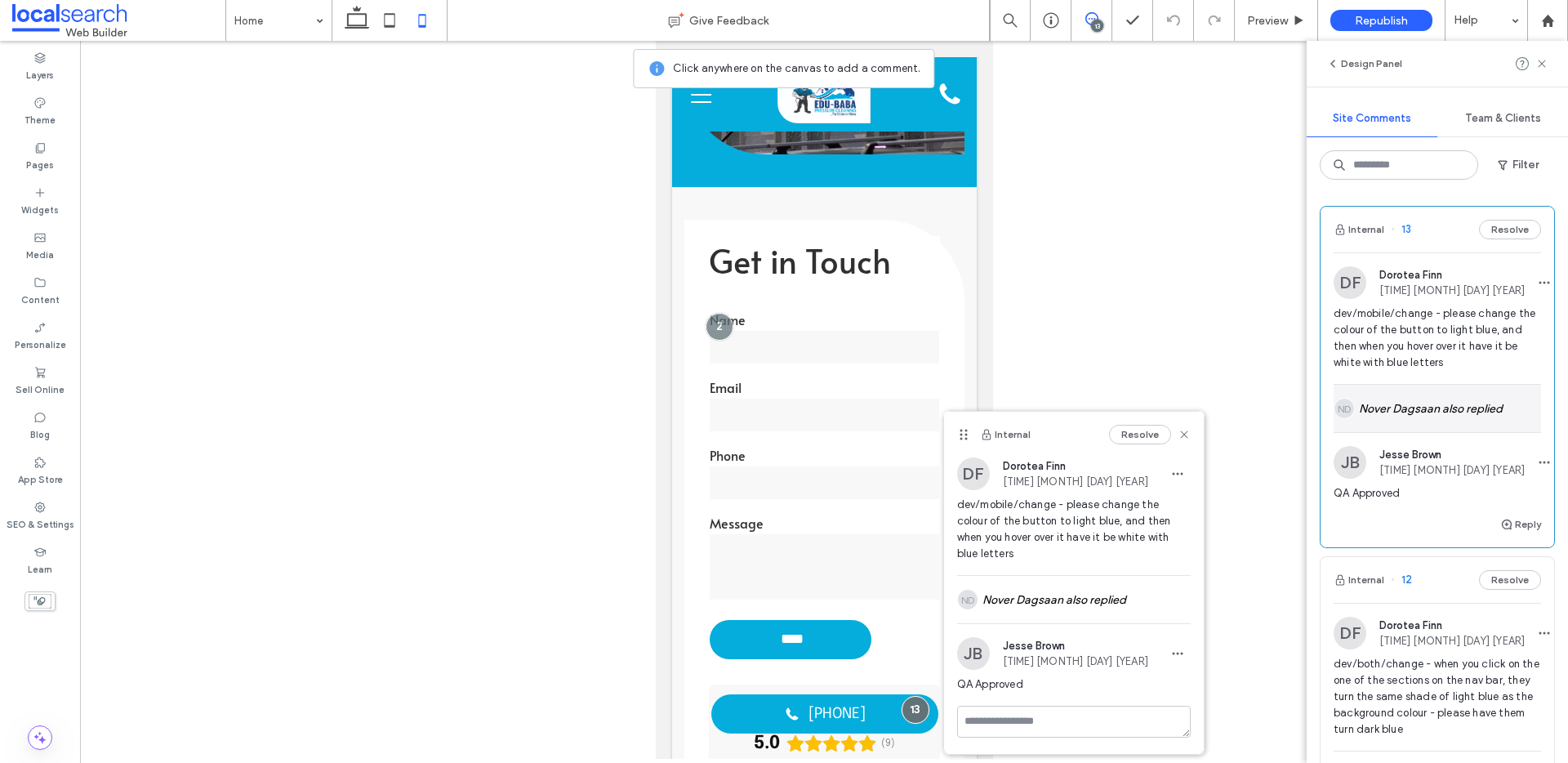 click on "[PERSON] also replied" at bounding box center [1437, 408] 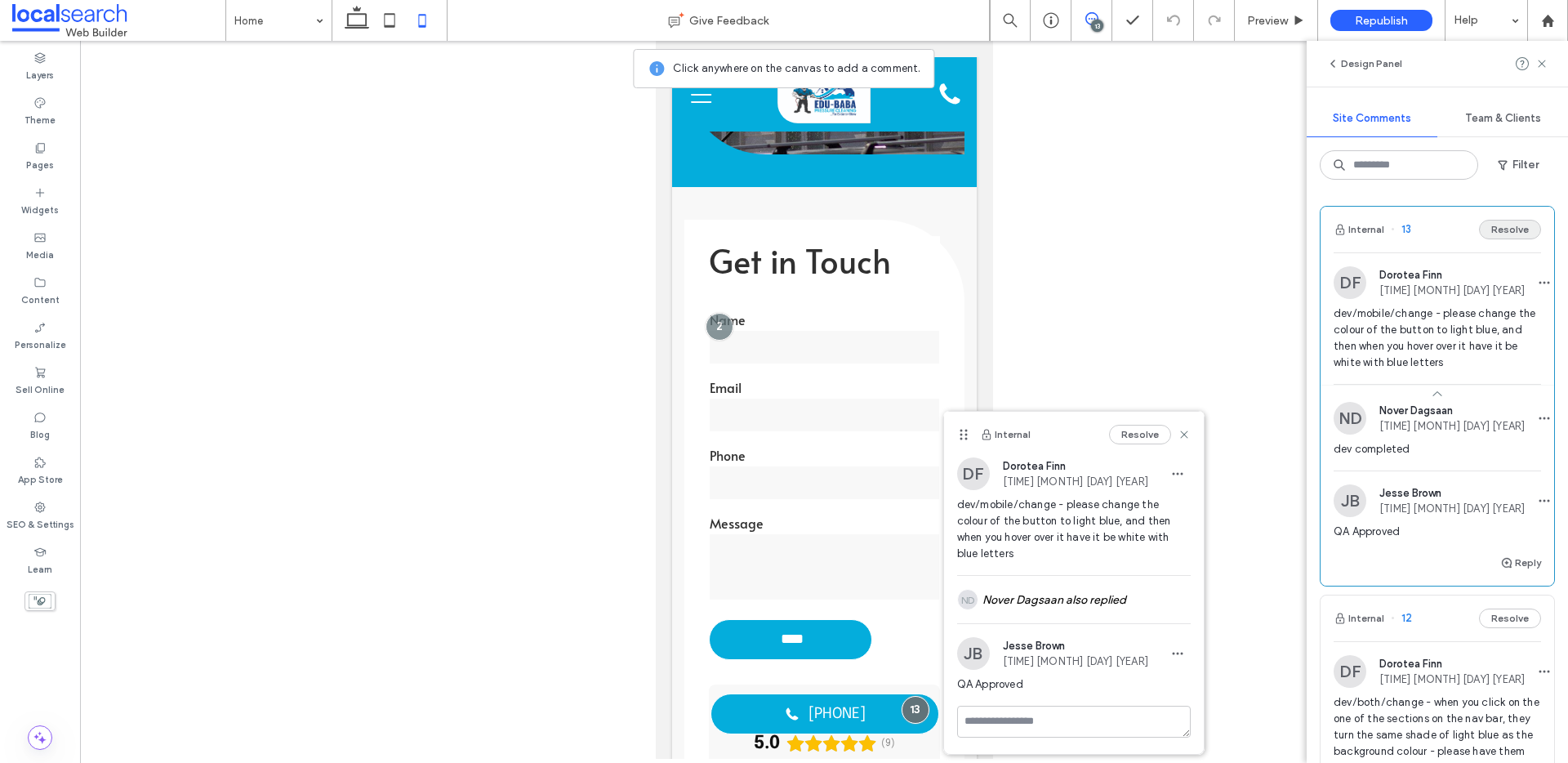 click on "Resolve" at bounding box center (1510, 230) 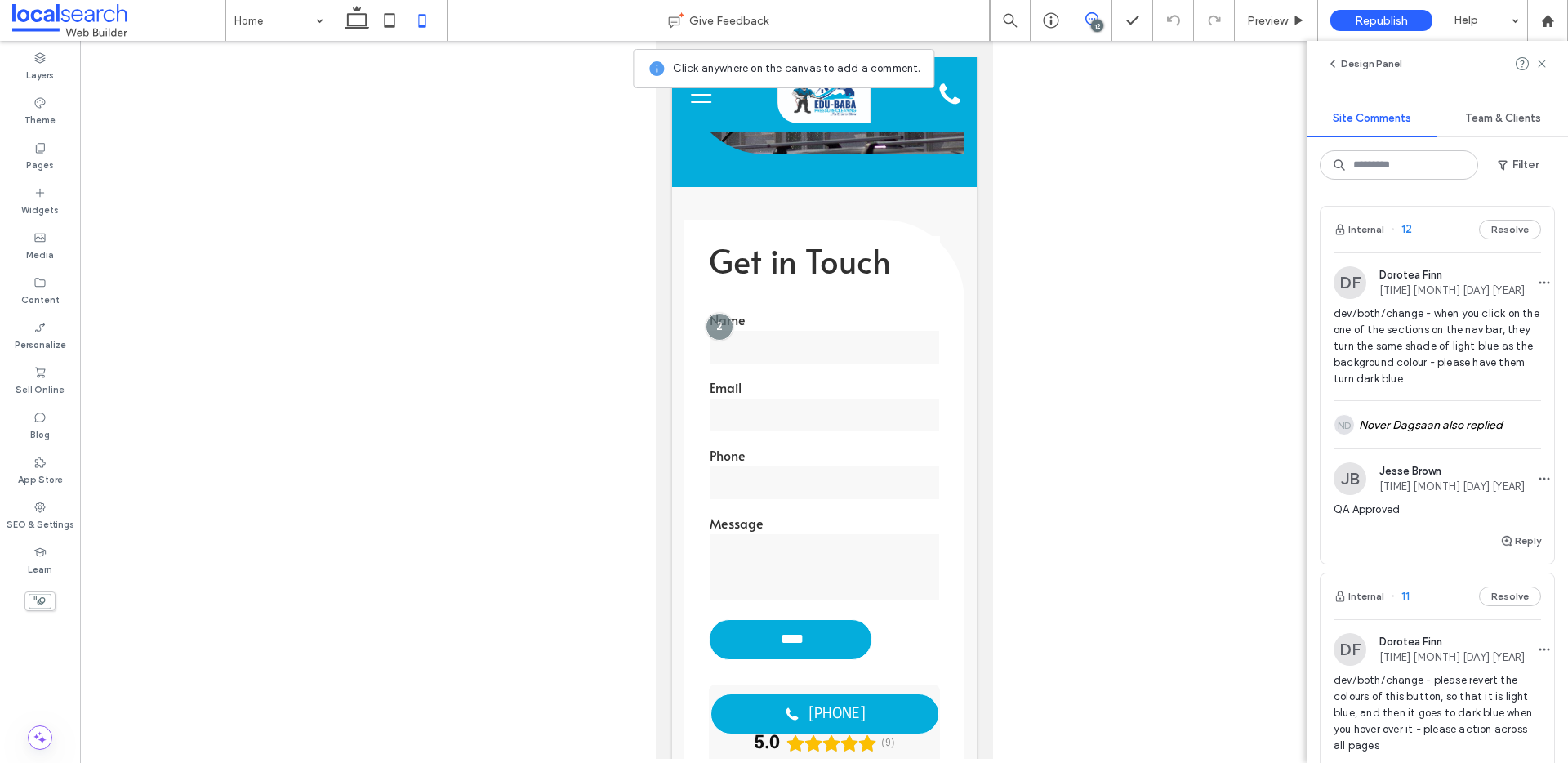 click on "Internal 12 Resolve" at bounding box center [1437, 230] 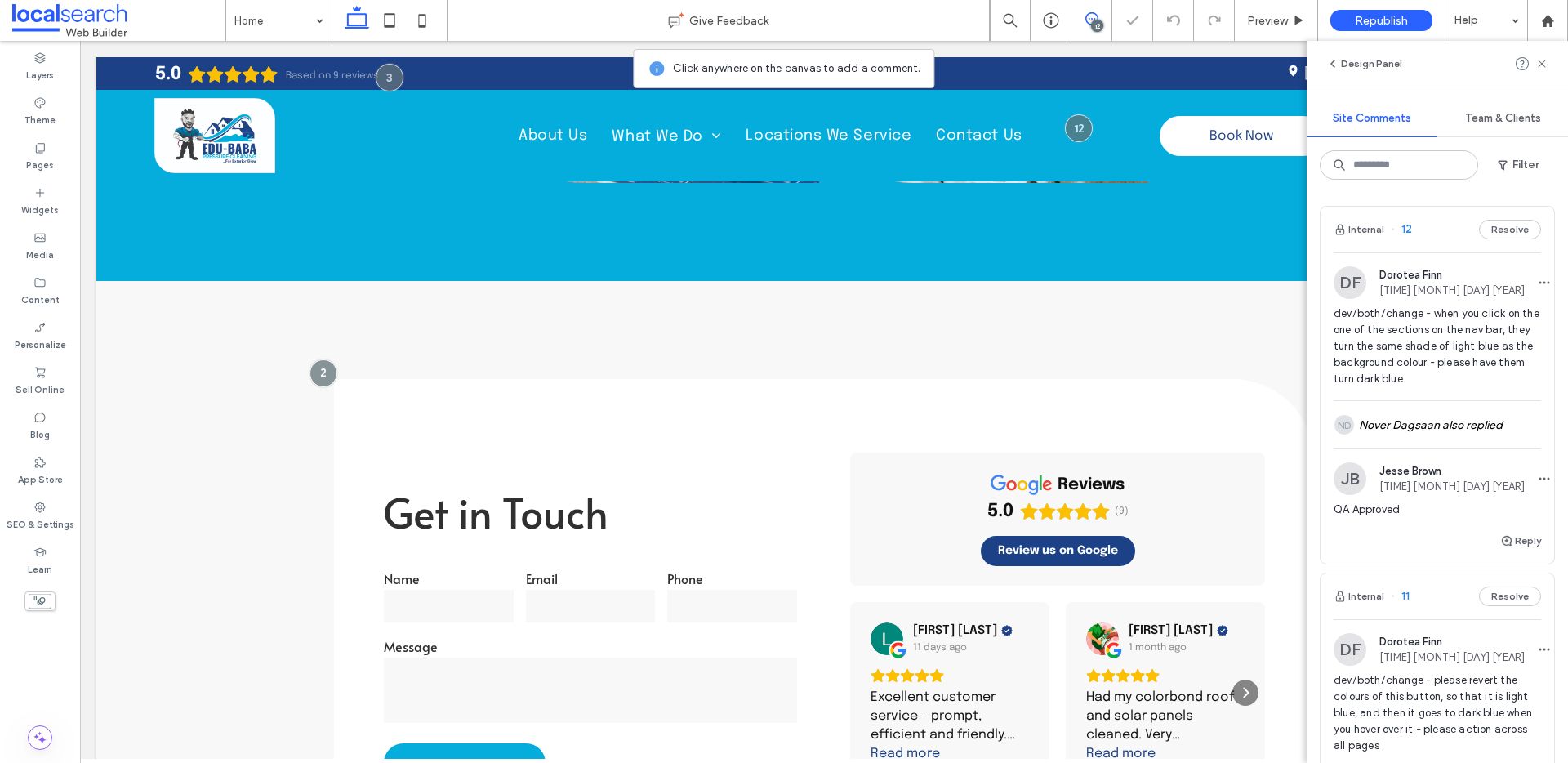scroll, scrollTop: 195, scrollLeft: 0, axis: vertical 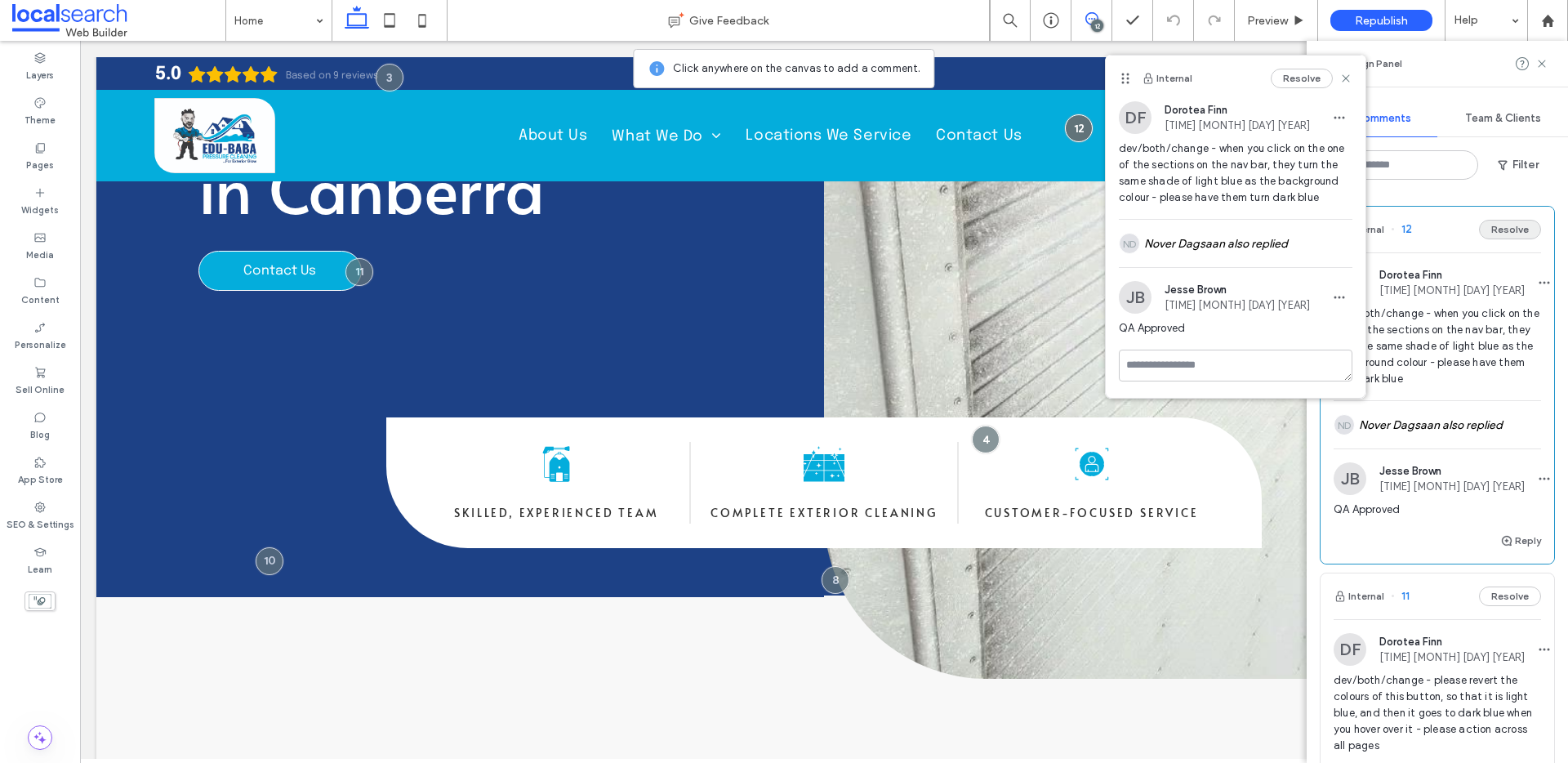 click on "Resolve" at bounding box center (1510, 230) 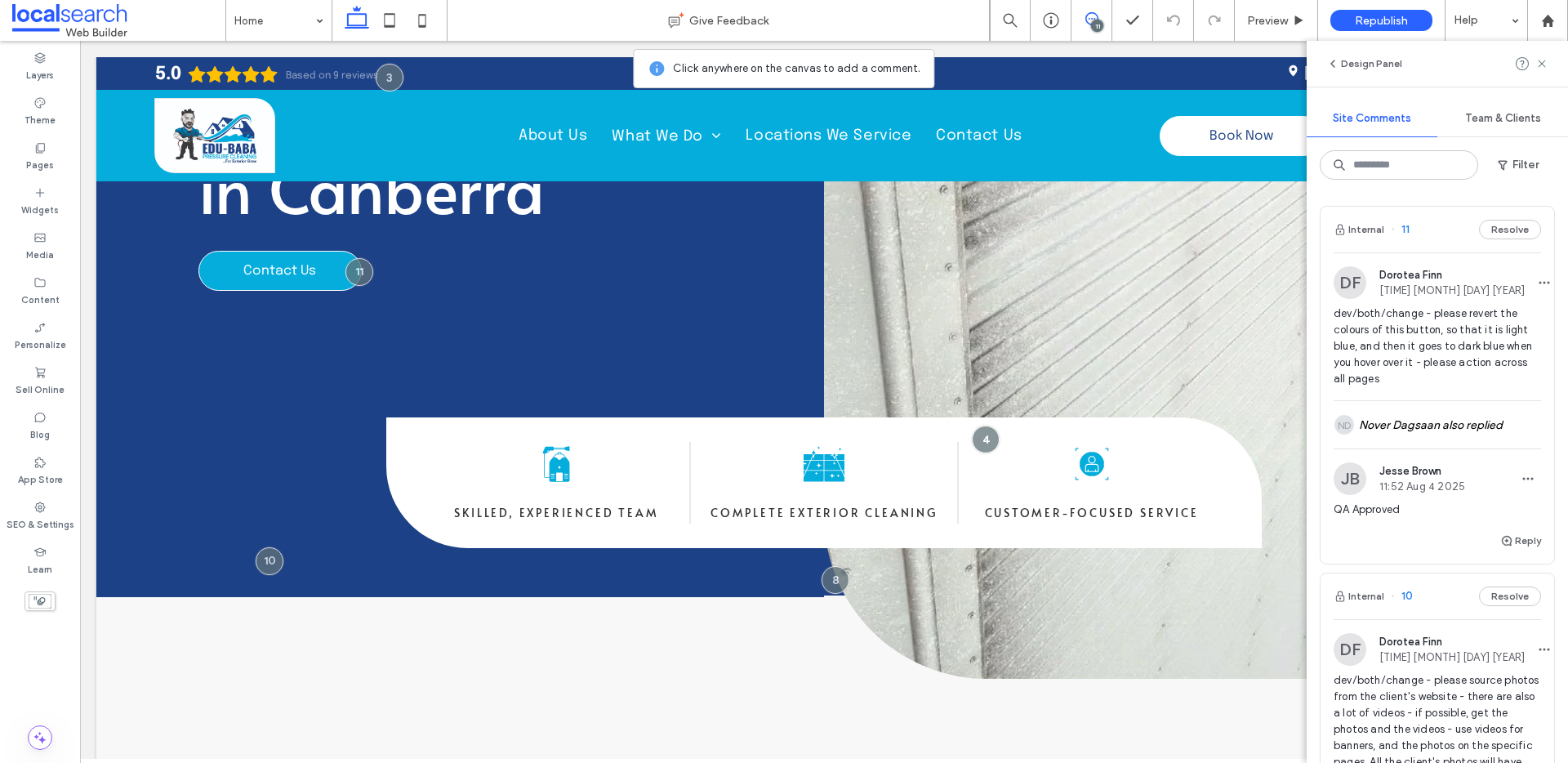 click on "Internal 11 Resolve" at bounding box center (1437, 230) 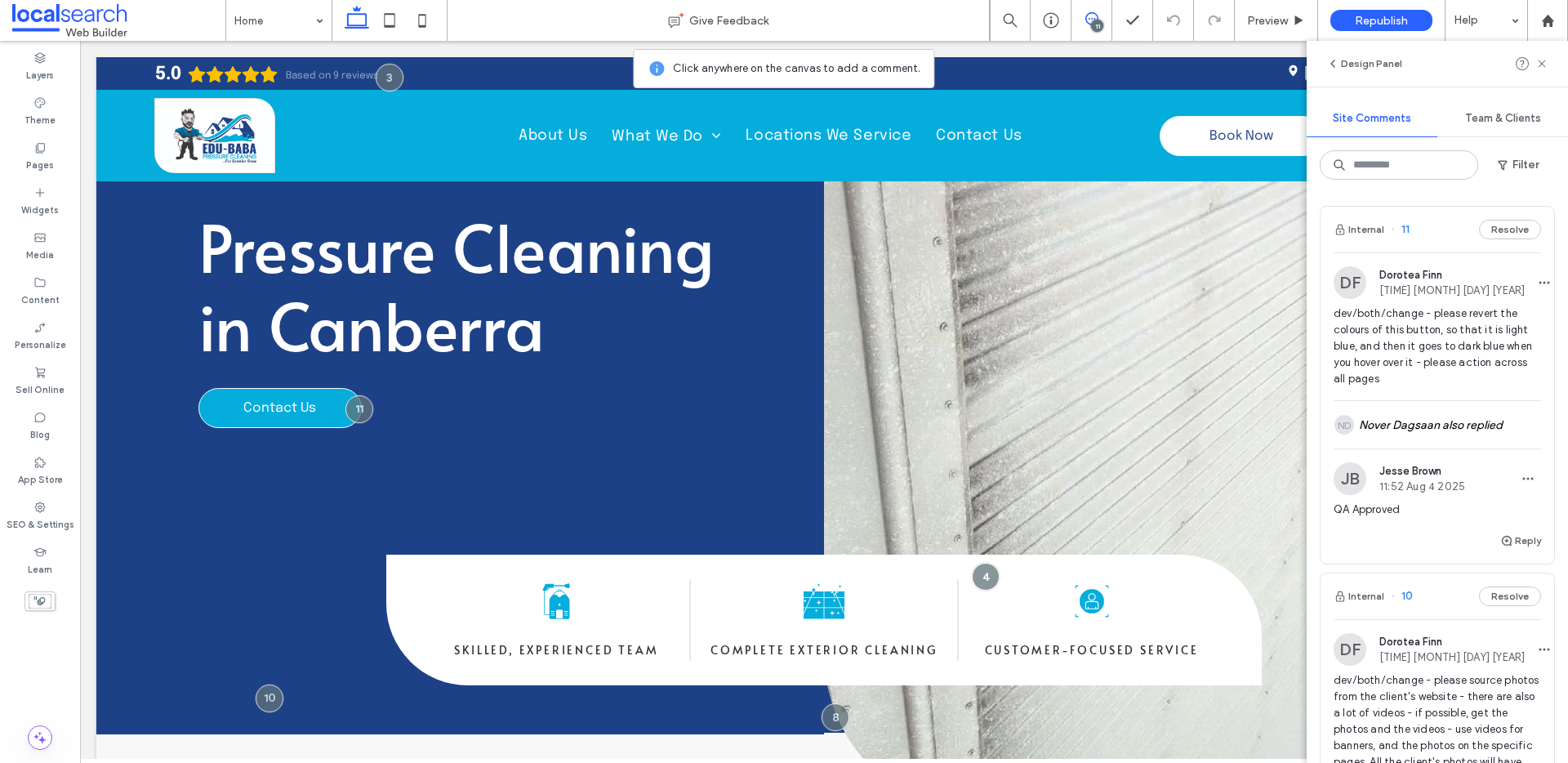 scroll, scrollTop: 25, scrollLeft: 0, axis: vertical 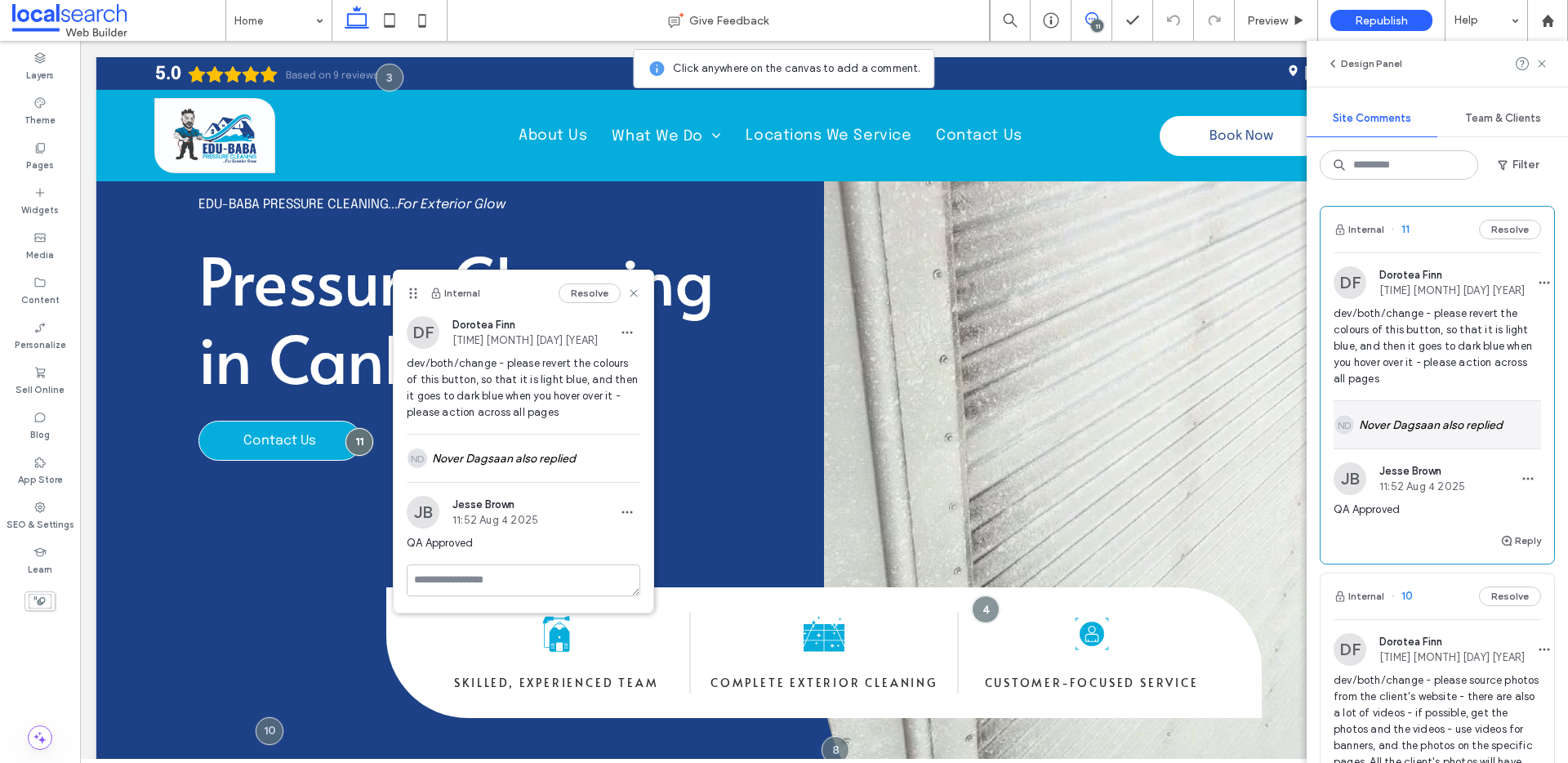 click on "[PERSON] also replied" at bounding box center (1437, 425) 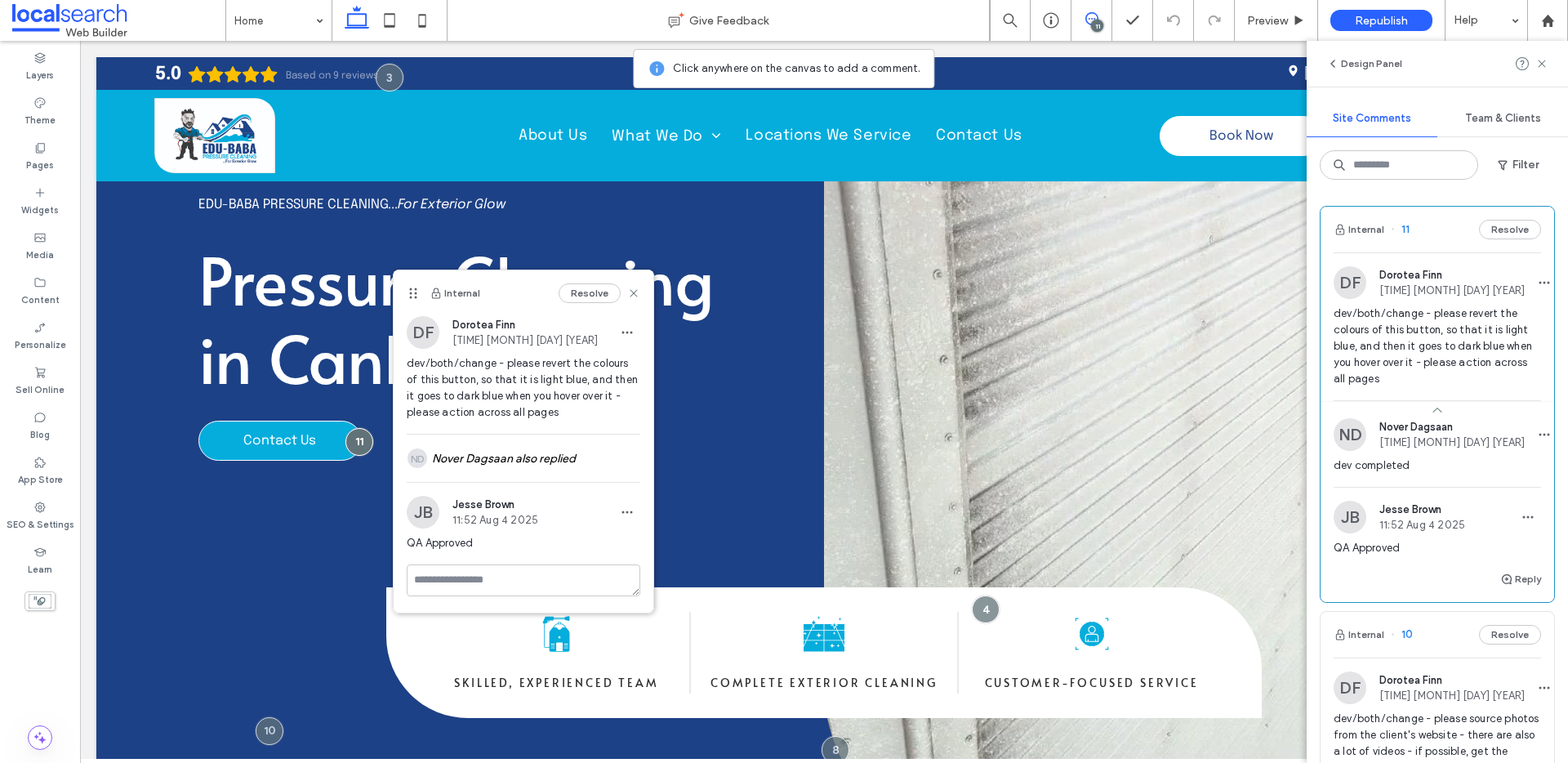 scroll, scrollTop: 3, scrollLeft: 0, axis: vertical 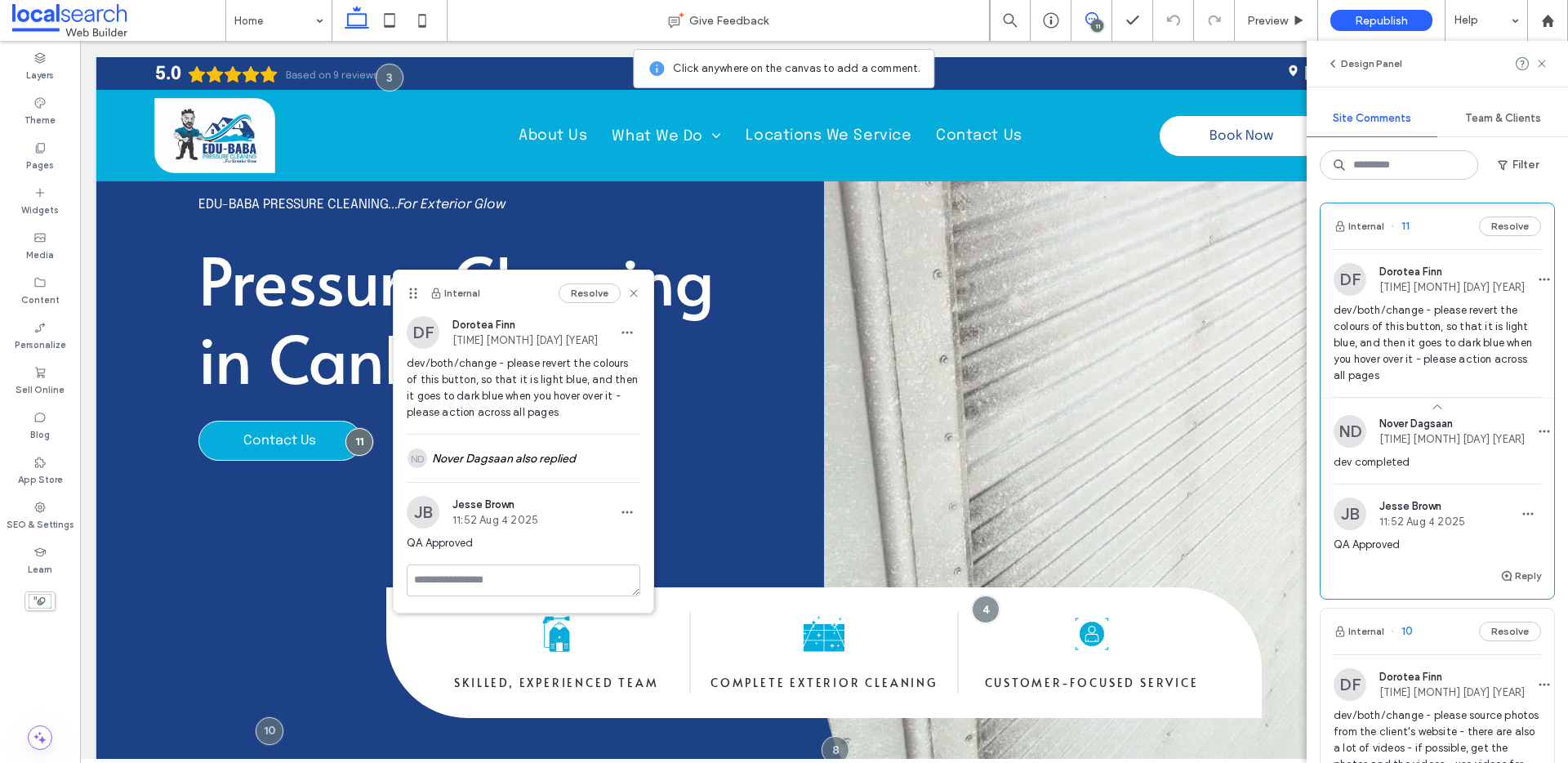 click on "Internal 11 Resolve" at bounding box center (1437, 226) 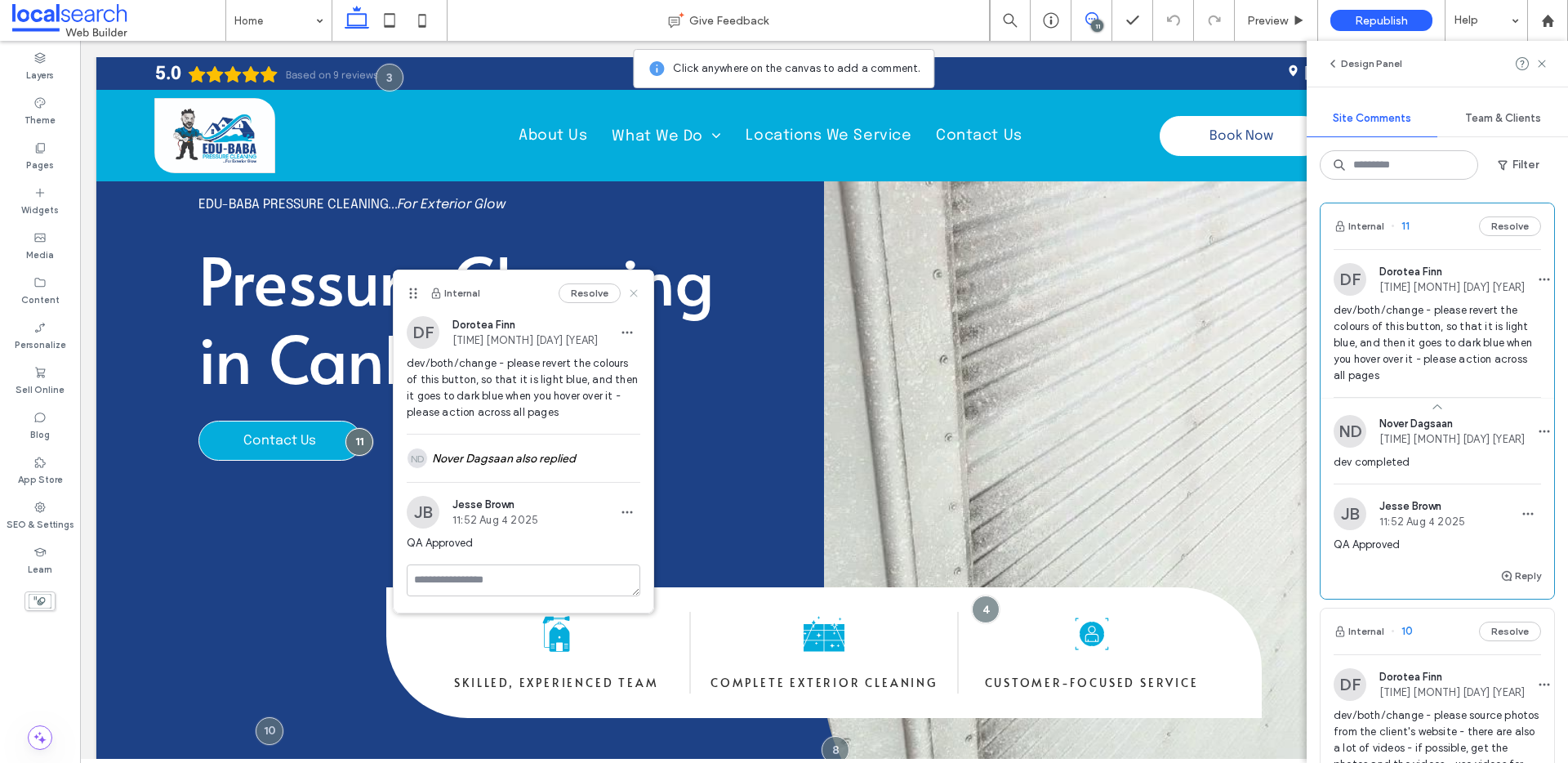 click 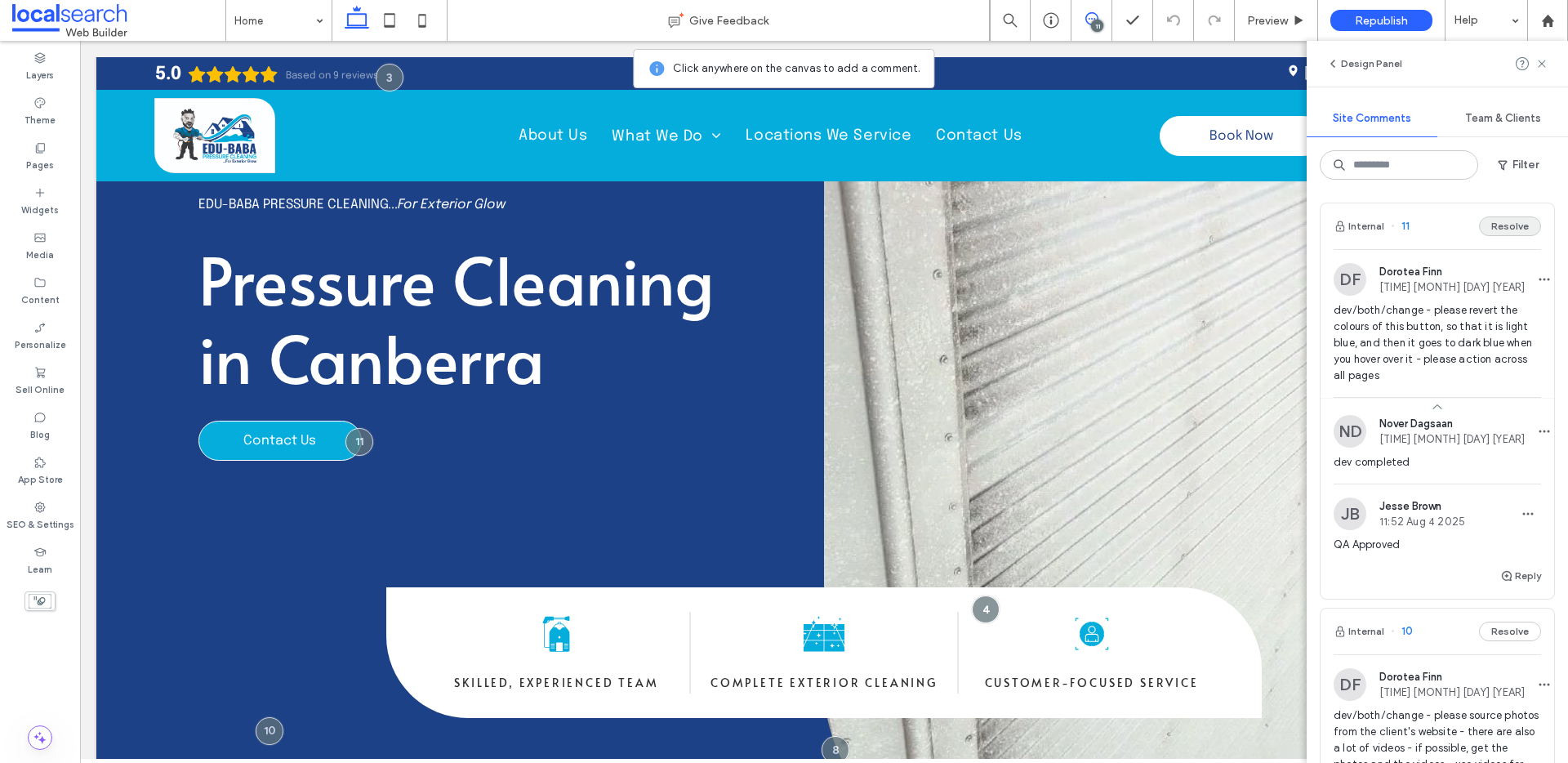 click on "Resolve" at bounding box center (1510, 226) 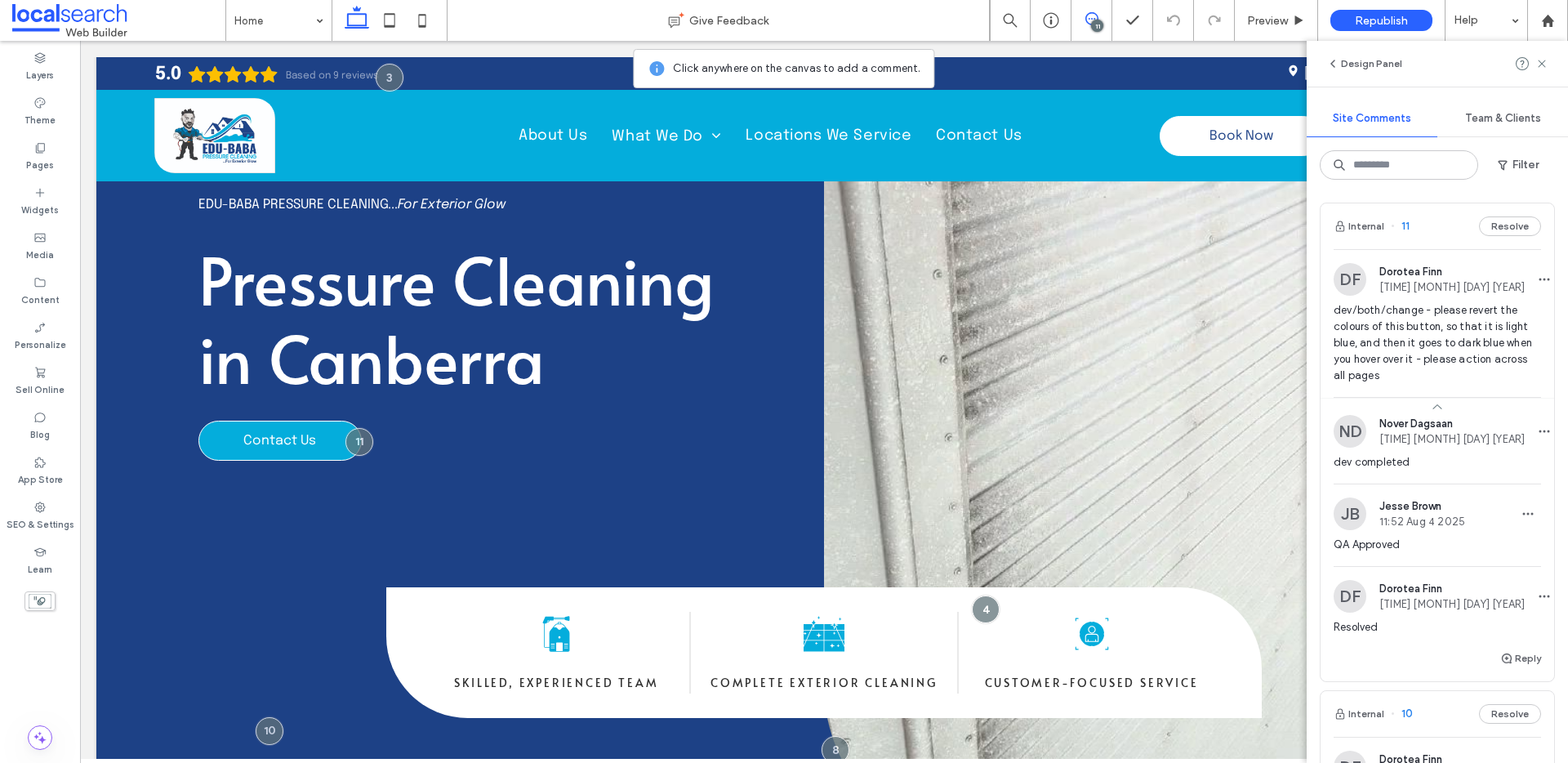 scroll, scrollTop: 0, scrollLeft: 0, axis: both 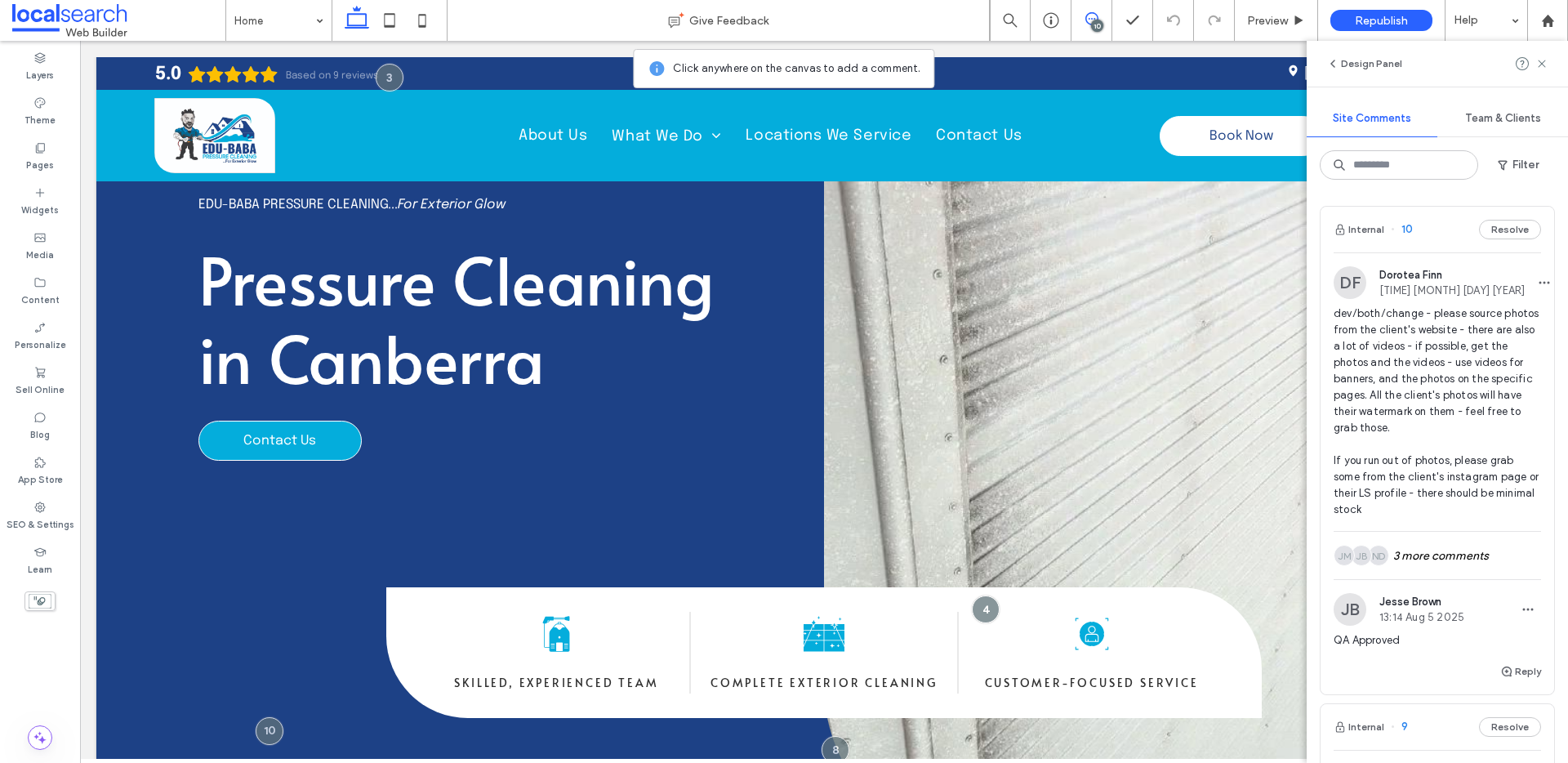 click on "Internal 10 Resolve" at bounding box center (1437, 230) 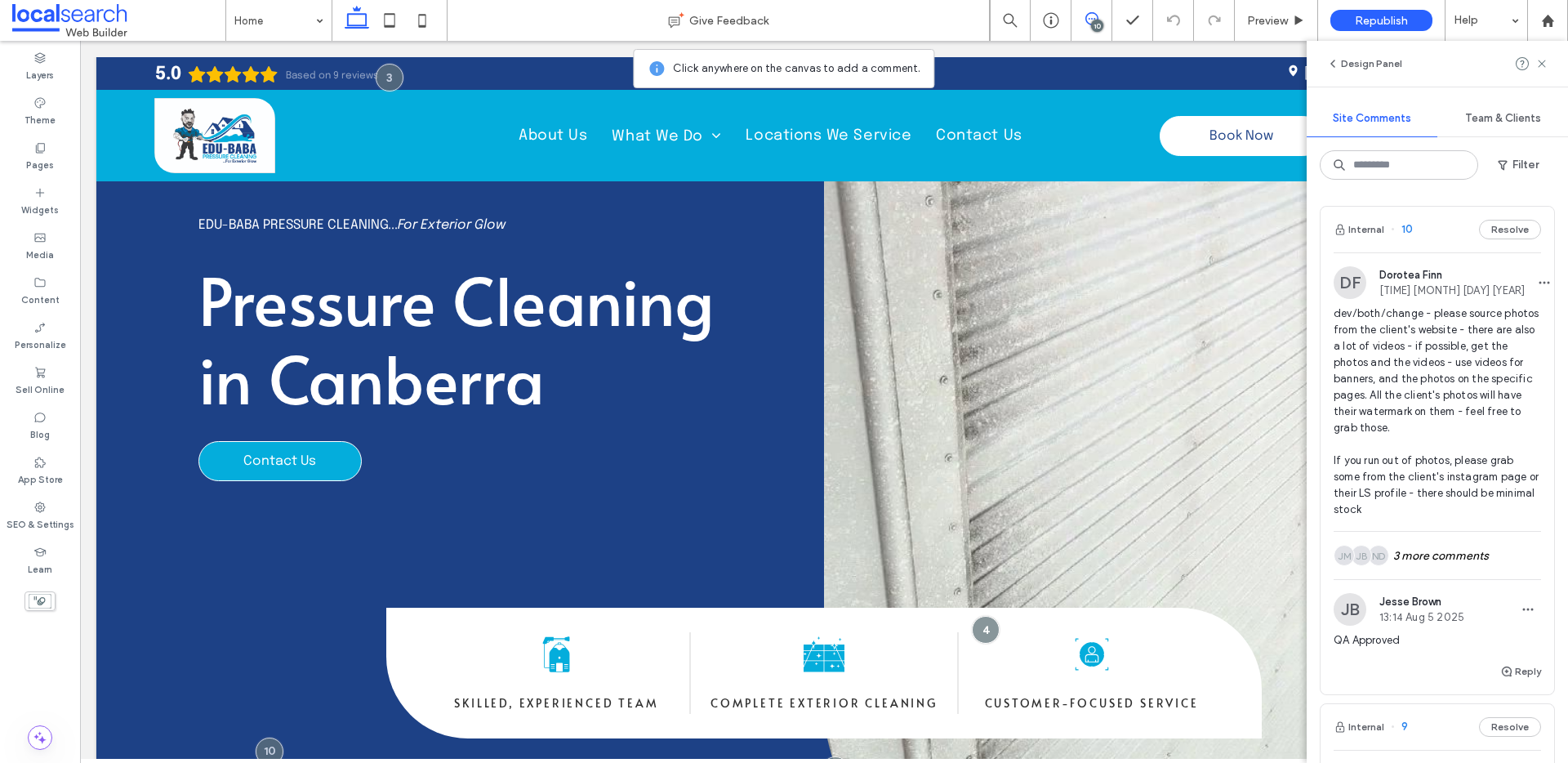 scroll, scrollTop: 0, scrollLeft: 0, axis: both 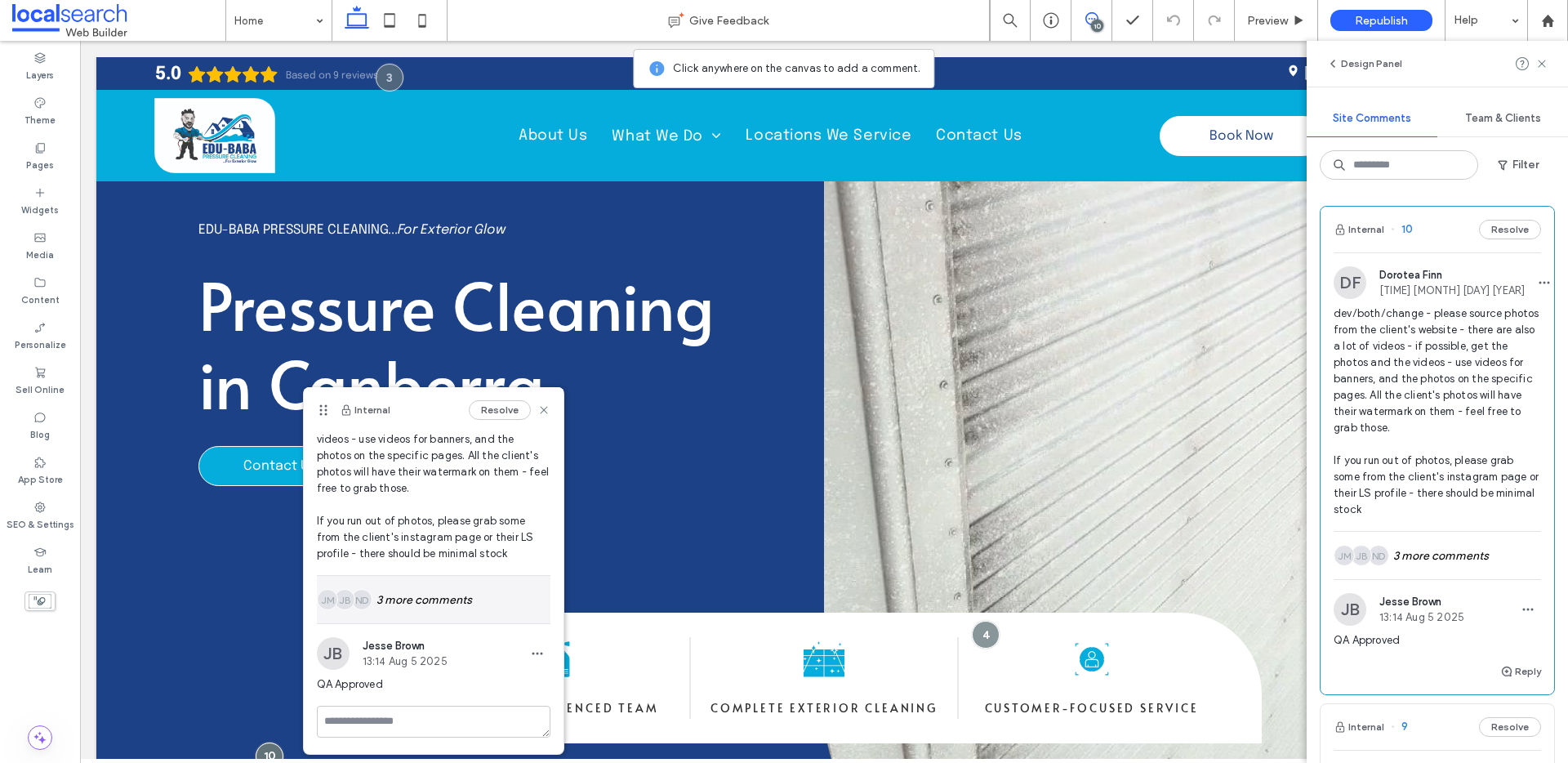 click on "ND JB JM 3 more comments" at bounding box center (434, 600) 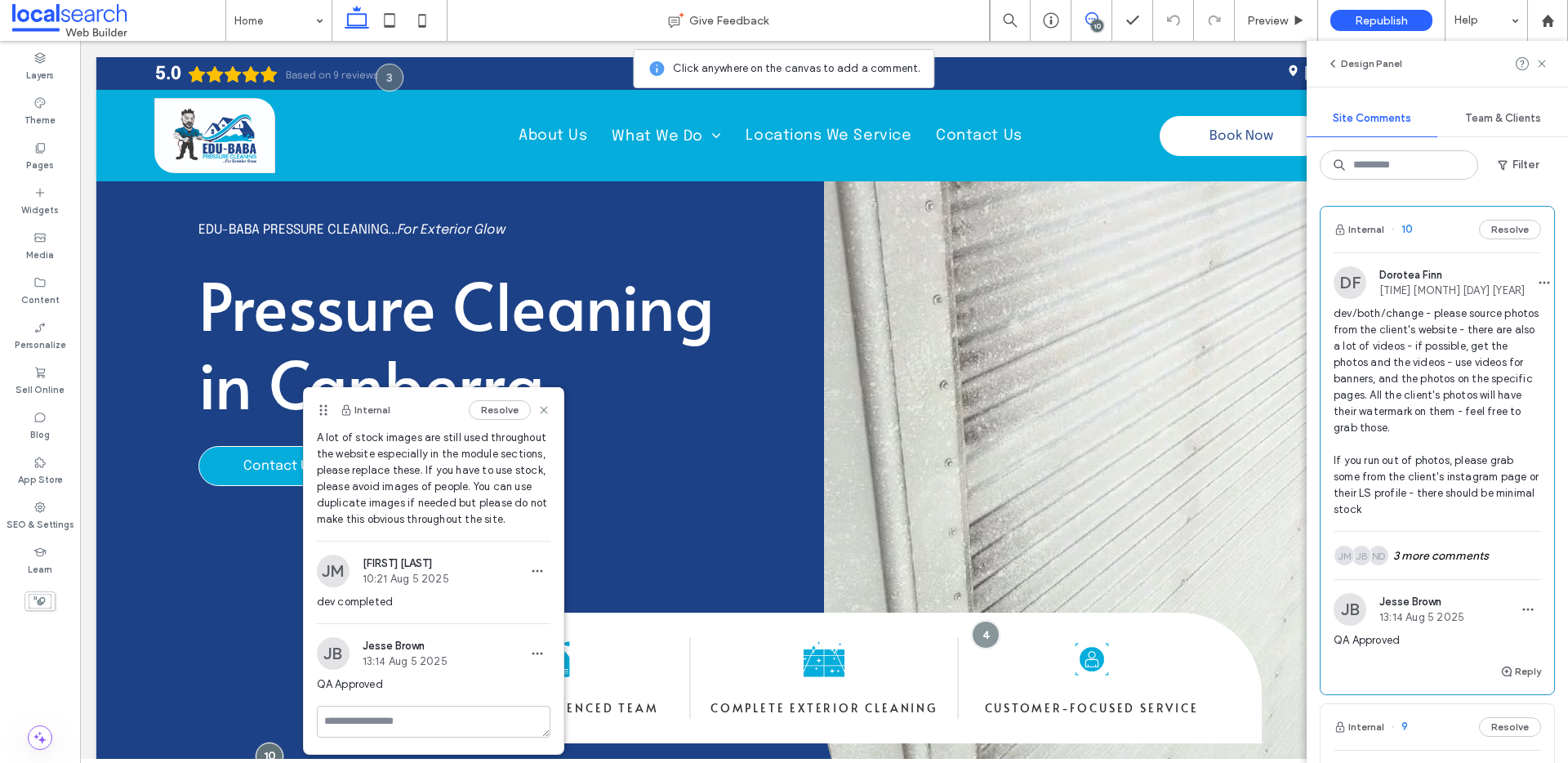 scroll, scrollTop: 392, scrollLeft: 0, axis: vertical 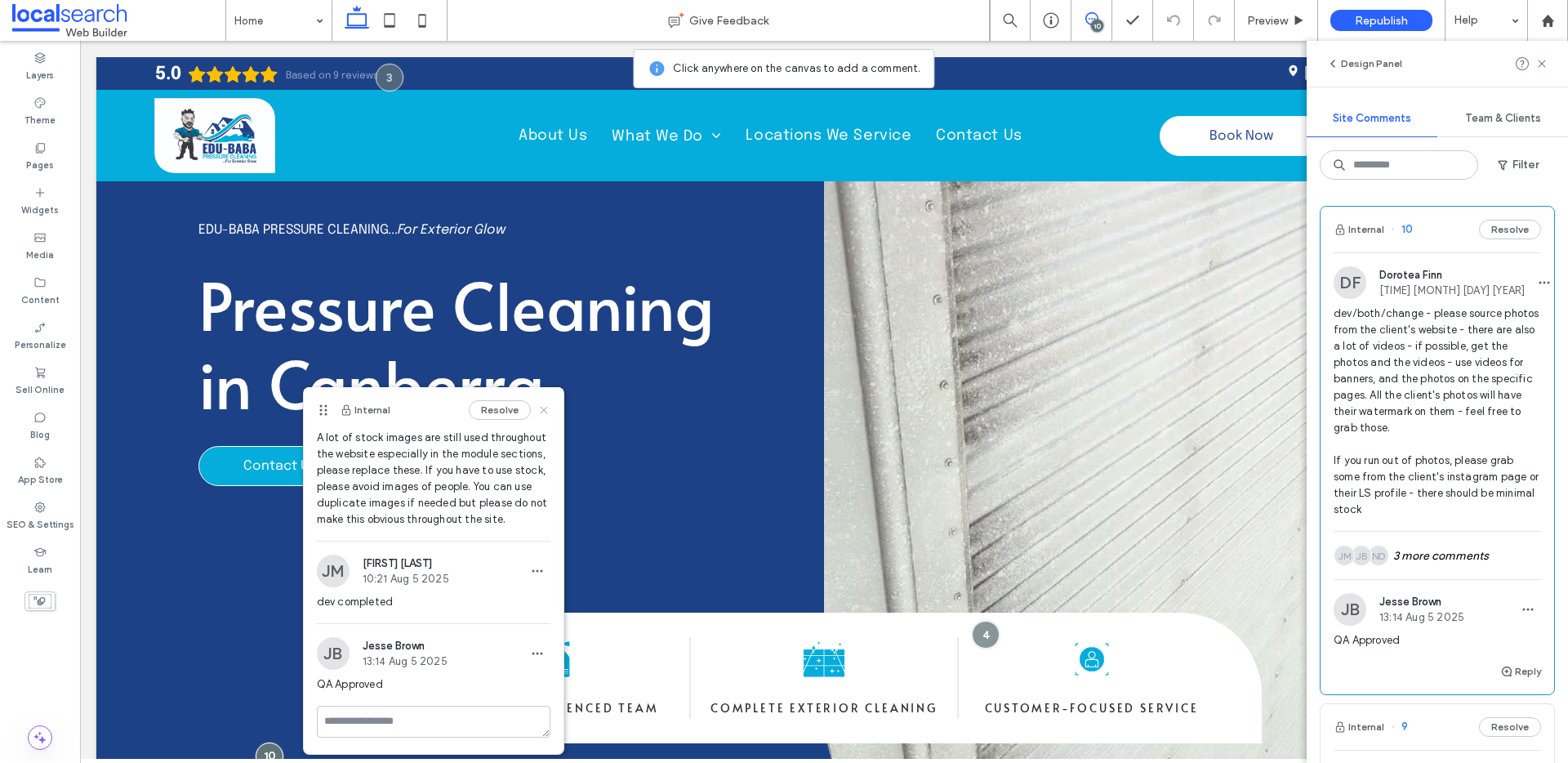 drag, startPoint x: 533, startPoint y: 410, endPoint x: 962, endPoint y: 369, distance: 430.95475 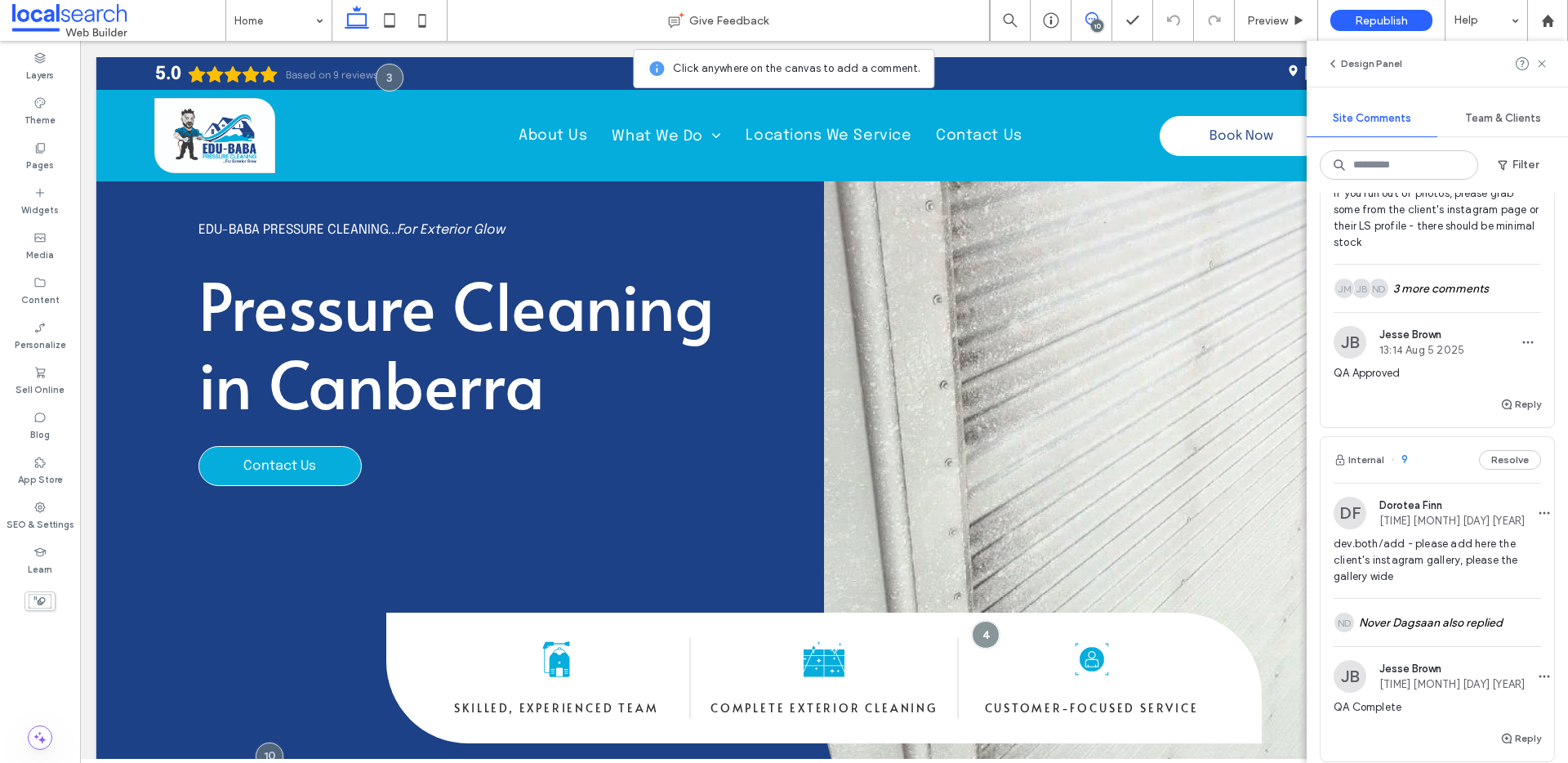 scroll, scrollTop: 426, scrollLeft: 0, axis: vertical 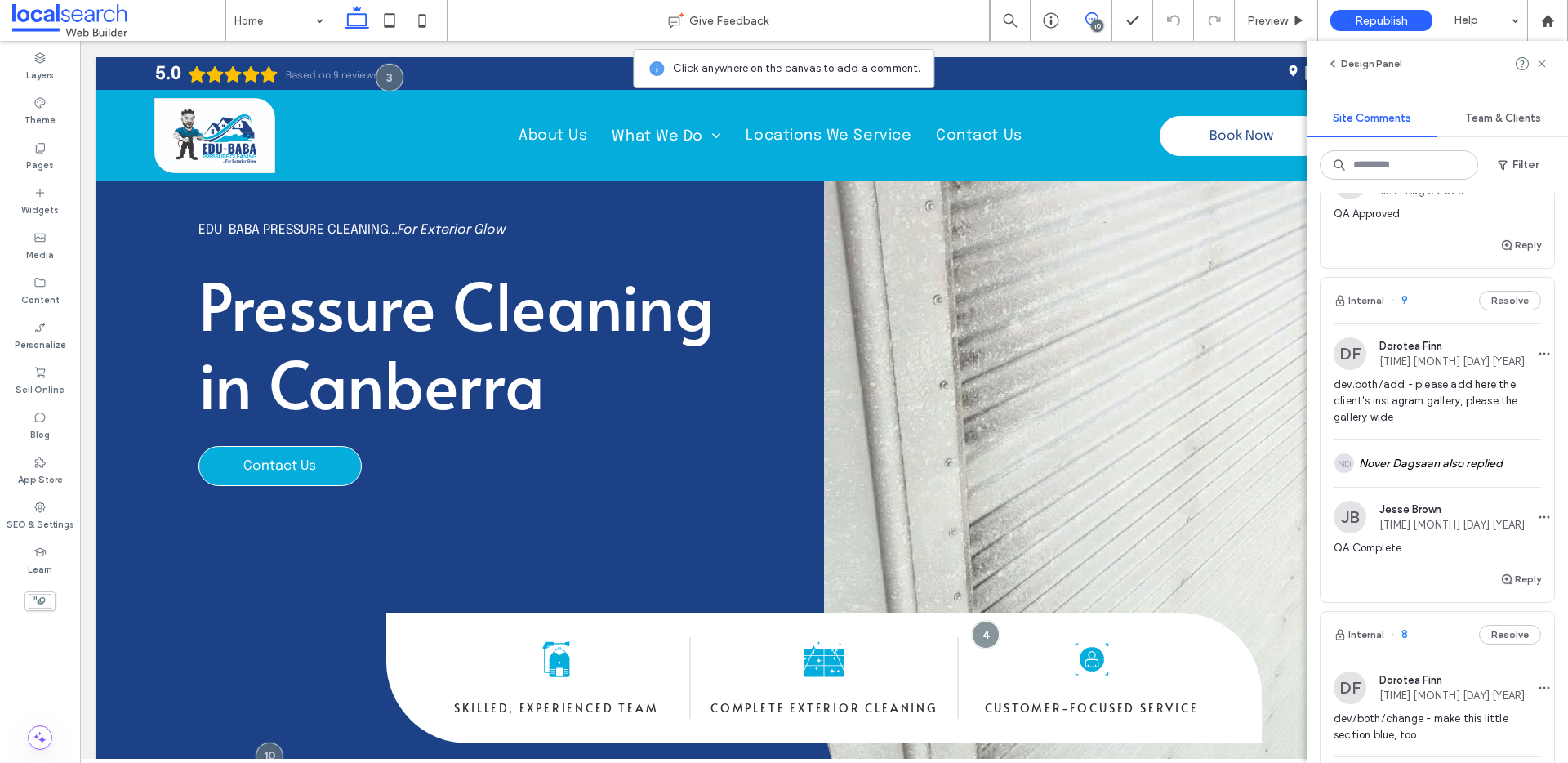 click on "Internal 9 Resolve" at bounding box center [1437, 301] 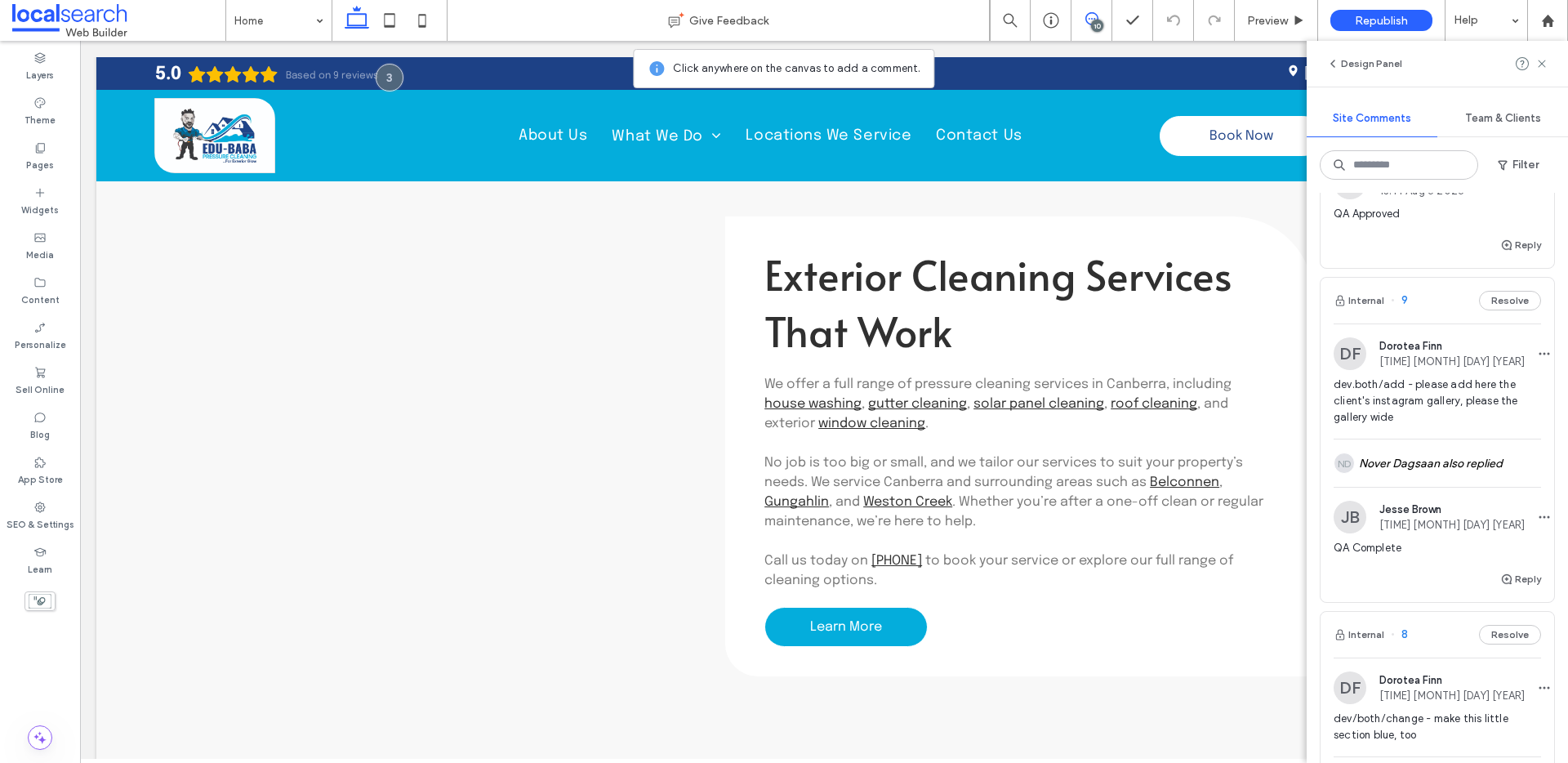 scroll, scrollTop: 4252, scrollLeft: 0, axis: vertical 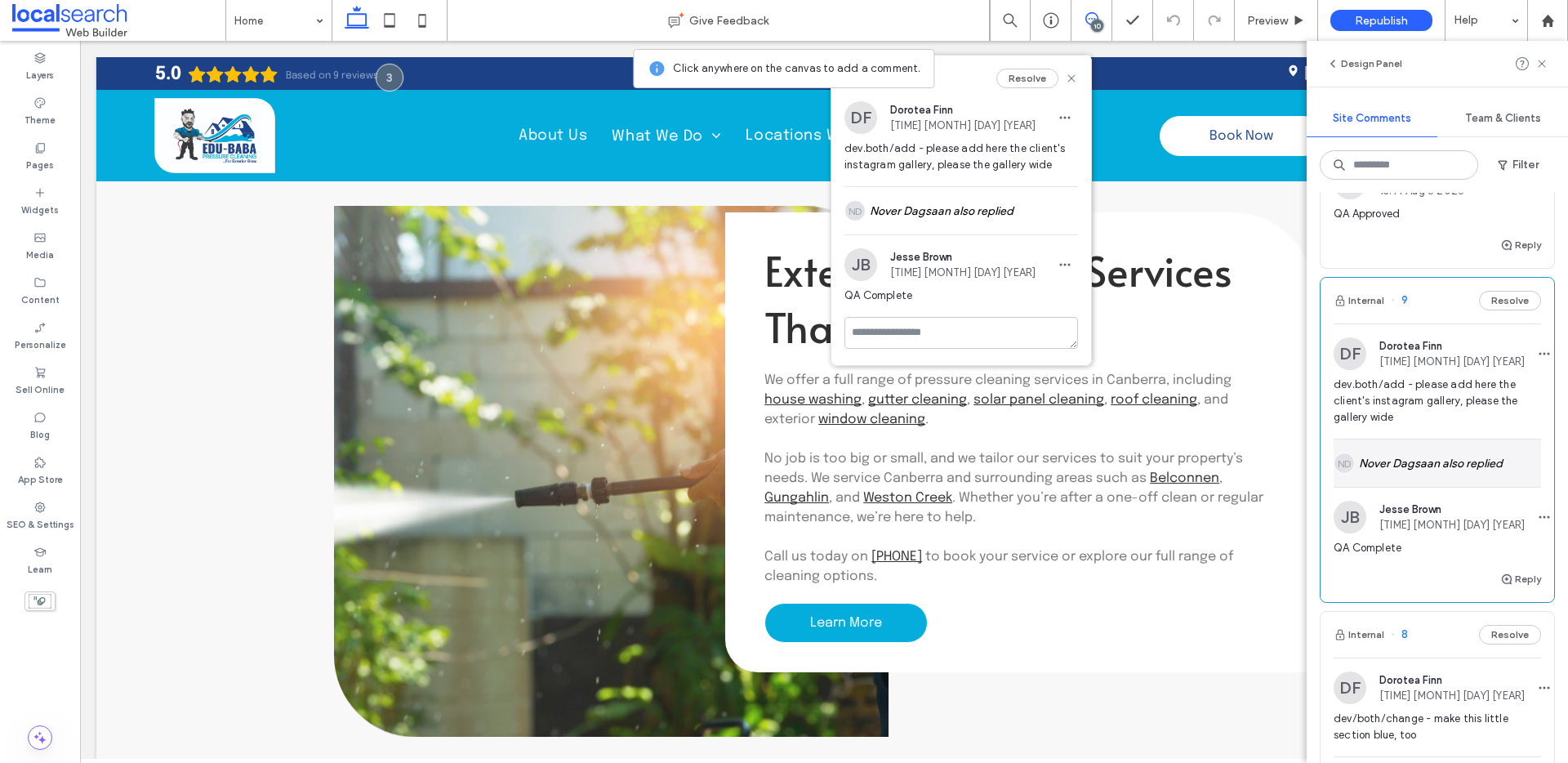 click on "[PERSON] also replied" at bounding box center (1437, 463) 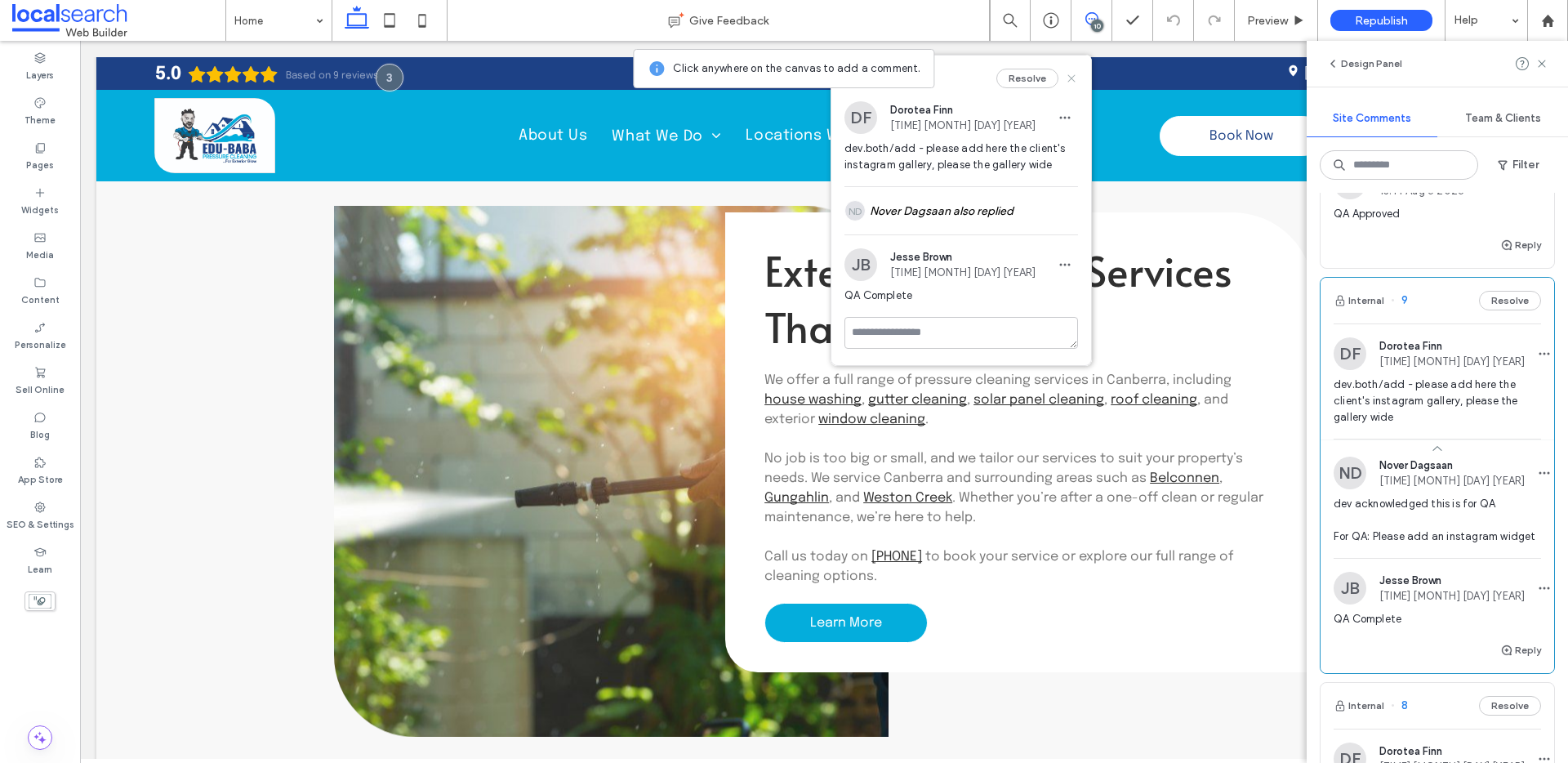 click 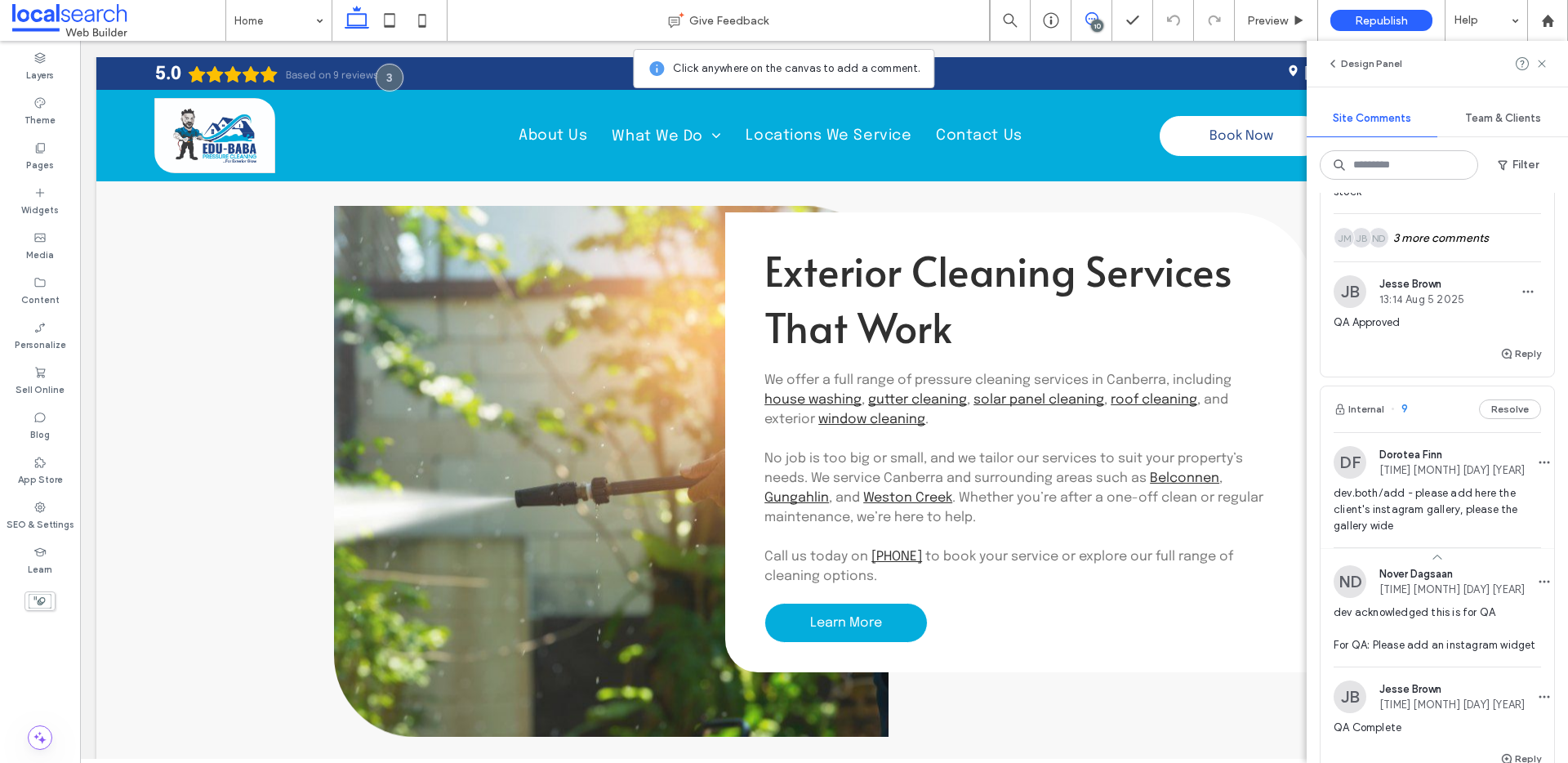 scroll, scrollTop: 36, scrollLeft: 0, axis: vertical 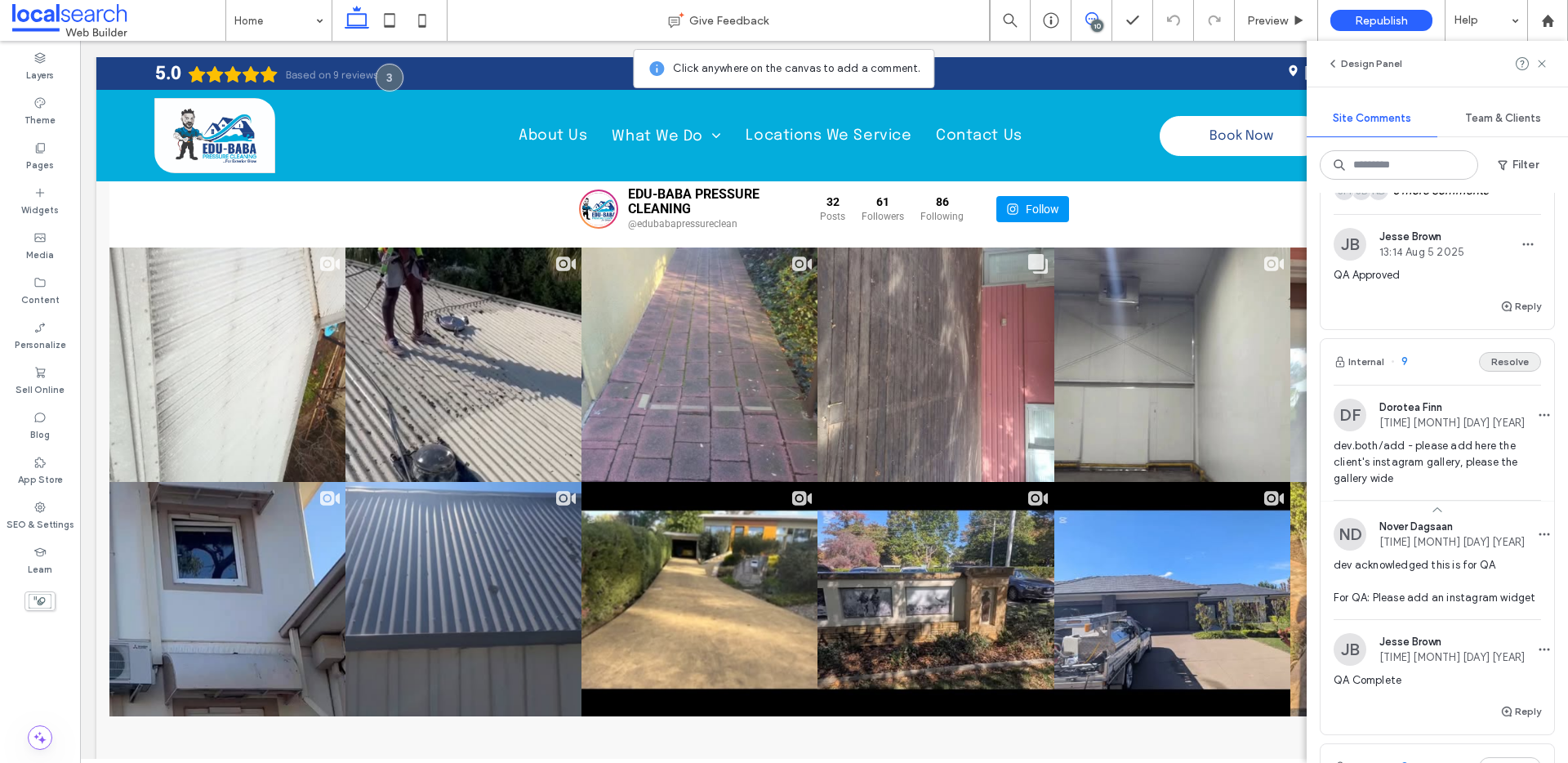 click on "Resolve" at bounding box center (1510, 362) 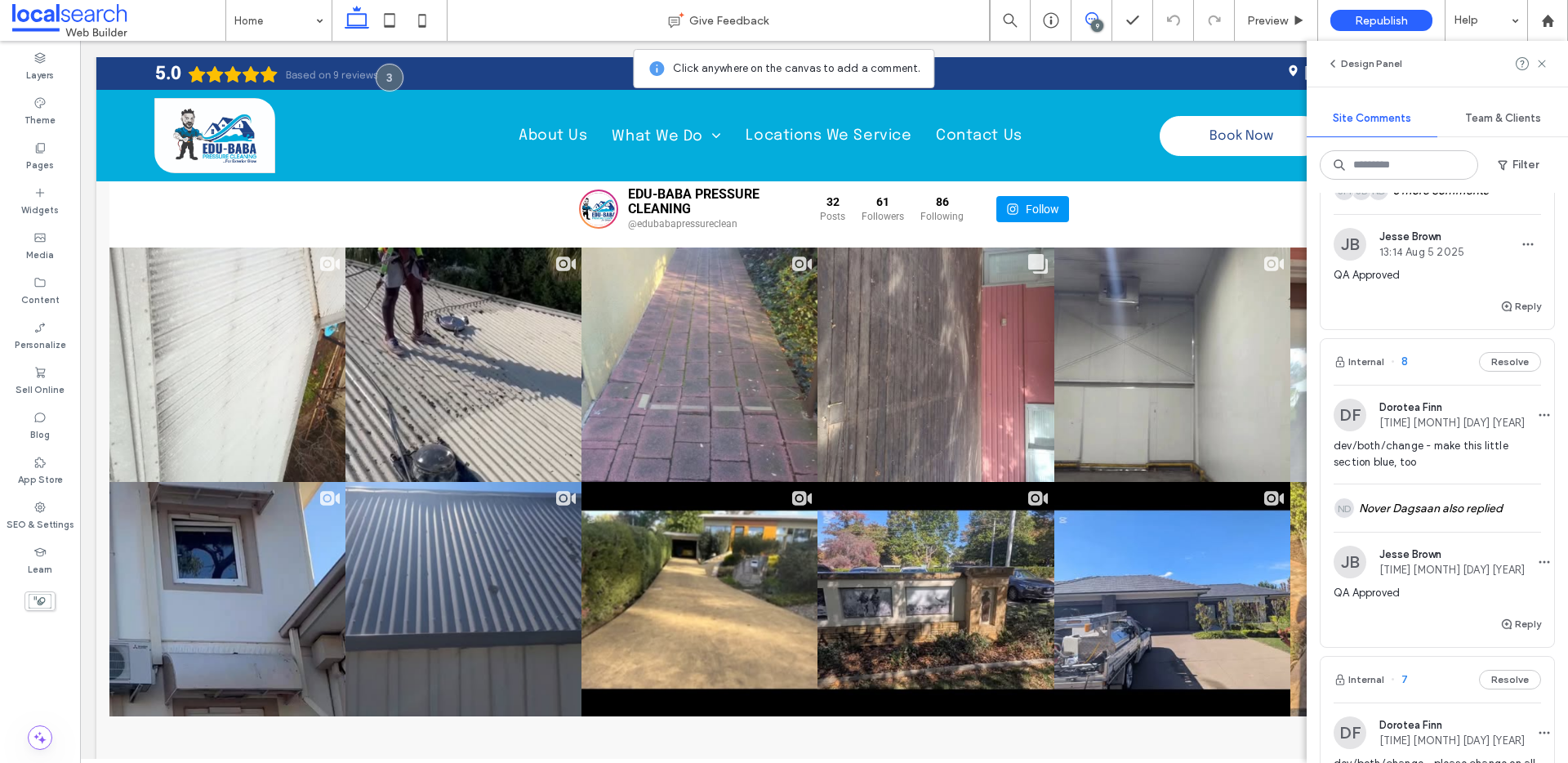 click on "Internal 8 Resolve" at bounding box center (1437, 362) 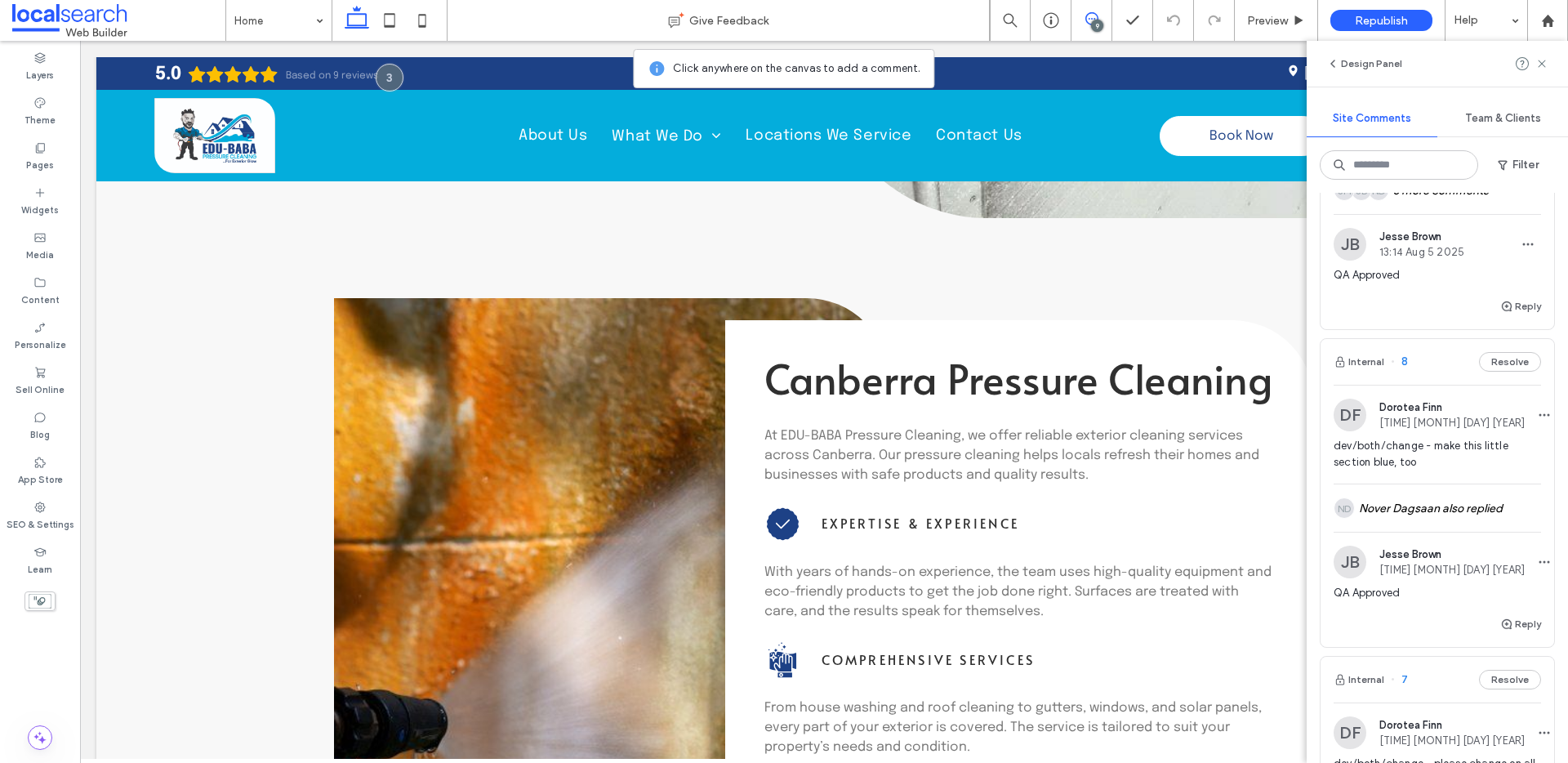 scroll, scrollTop: 258, scrollLeft: 0, axis: vertical 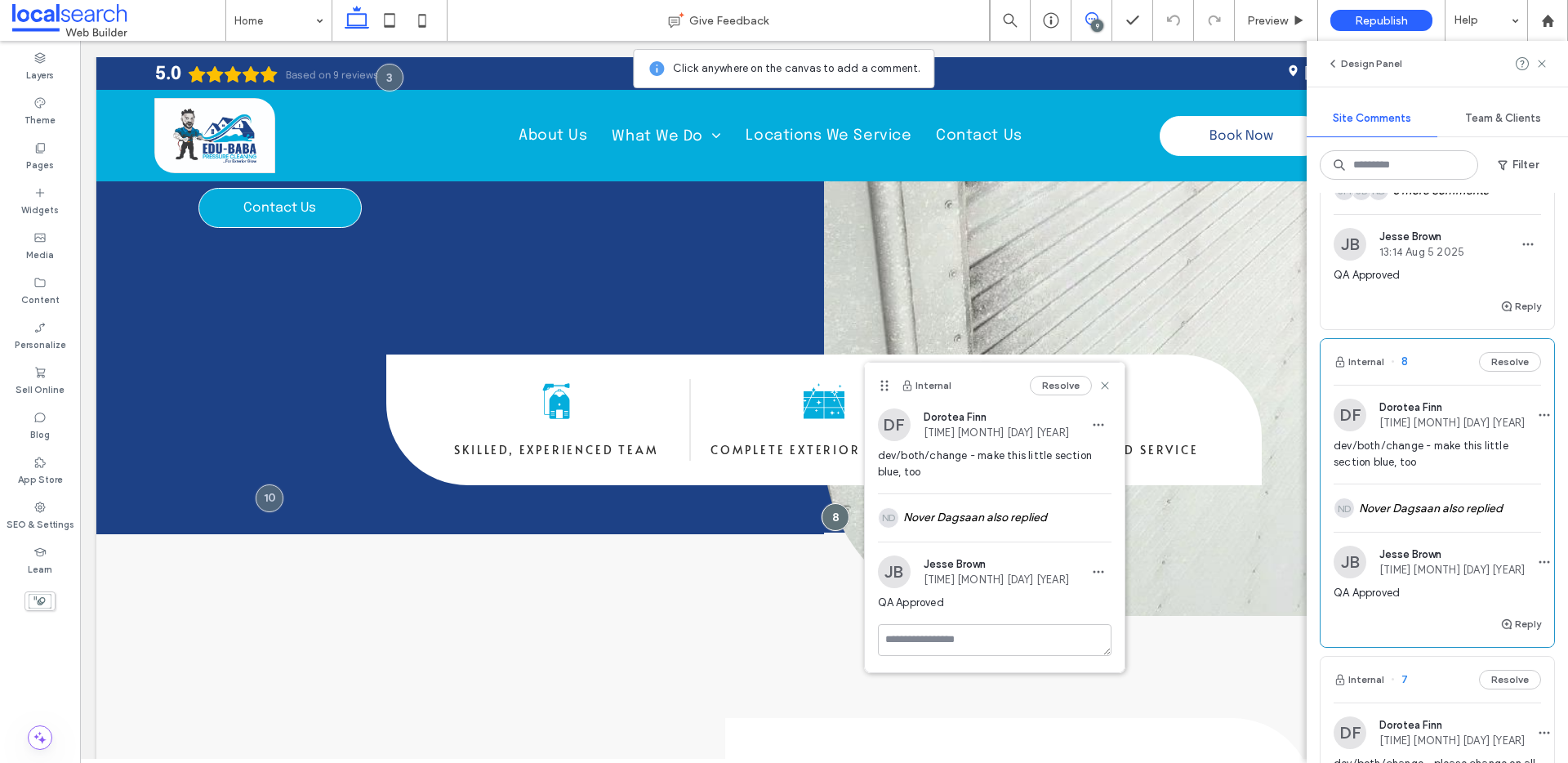 click on "Internal 8 Resolve" at bounding box center [1437, 362] 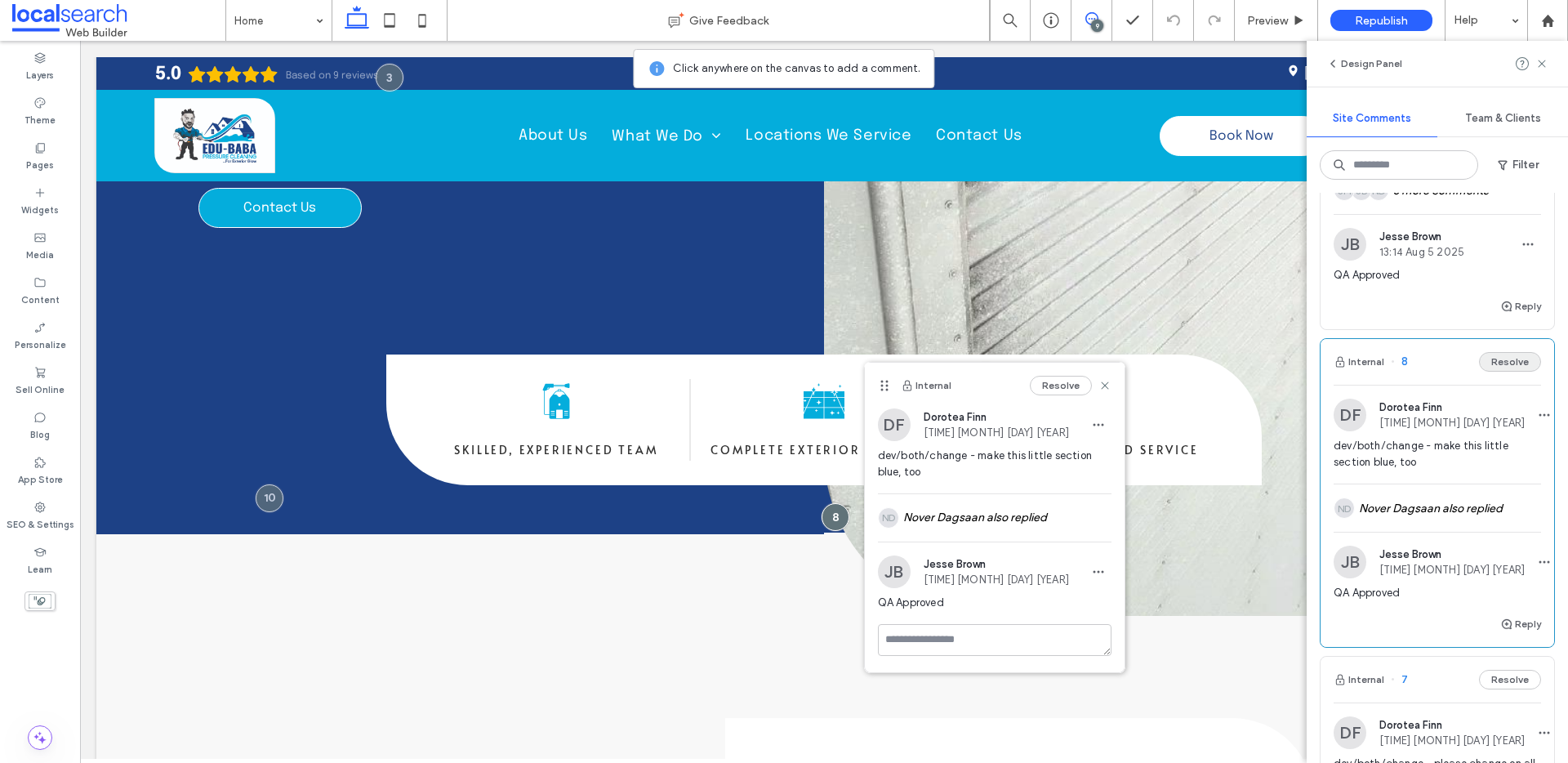click on "Resolve" at bounding box center [1510, 362] 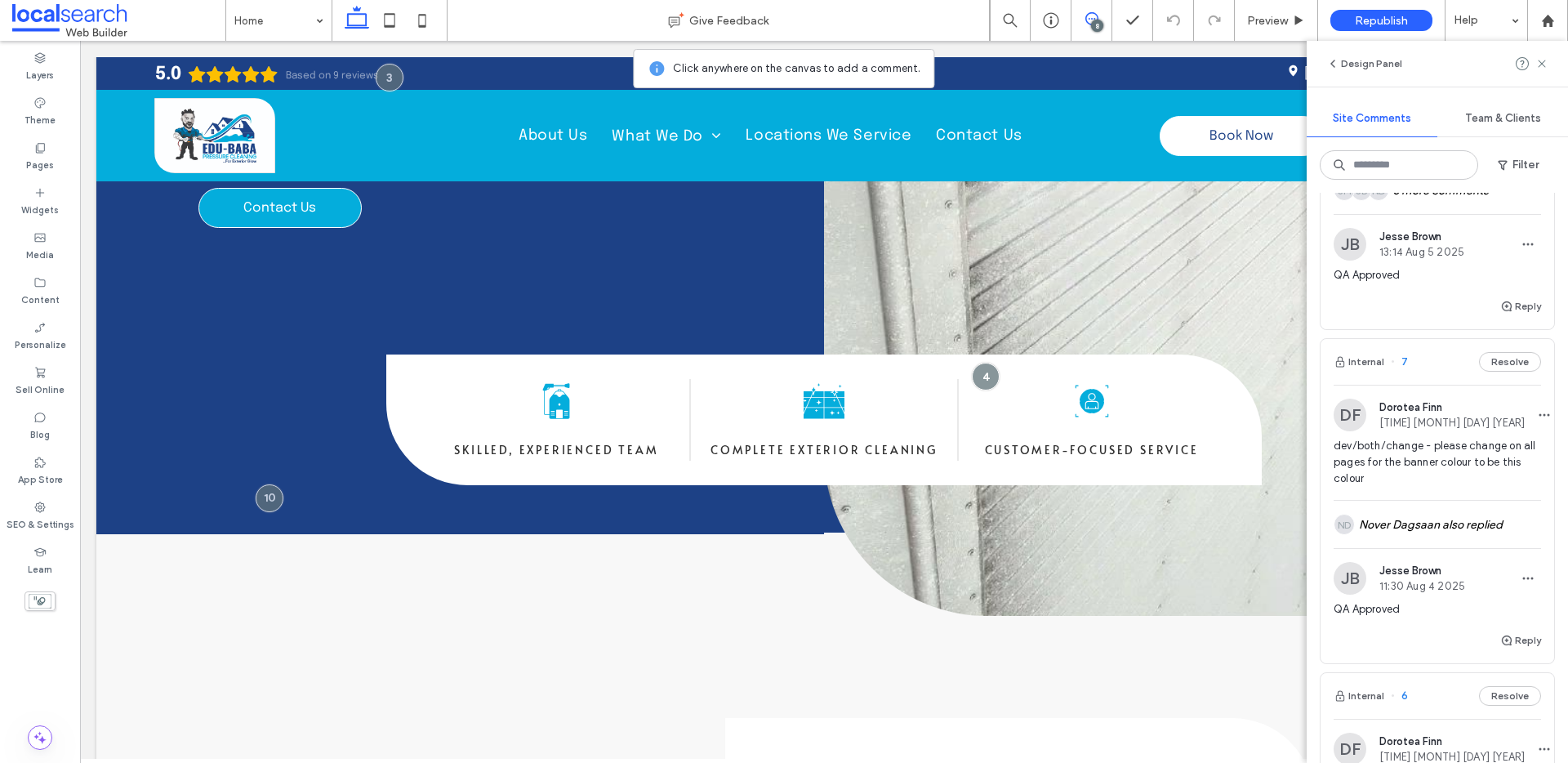 click on "Internal 7 Resolve" at bounding box center (1437, 362) 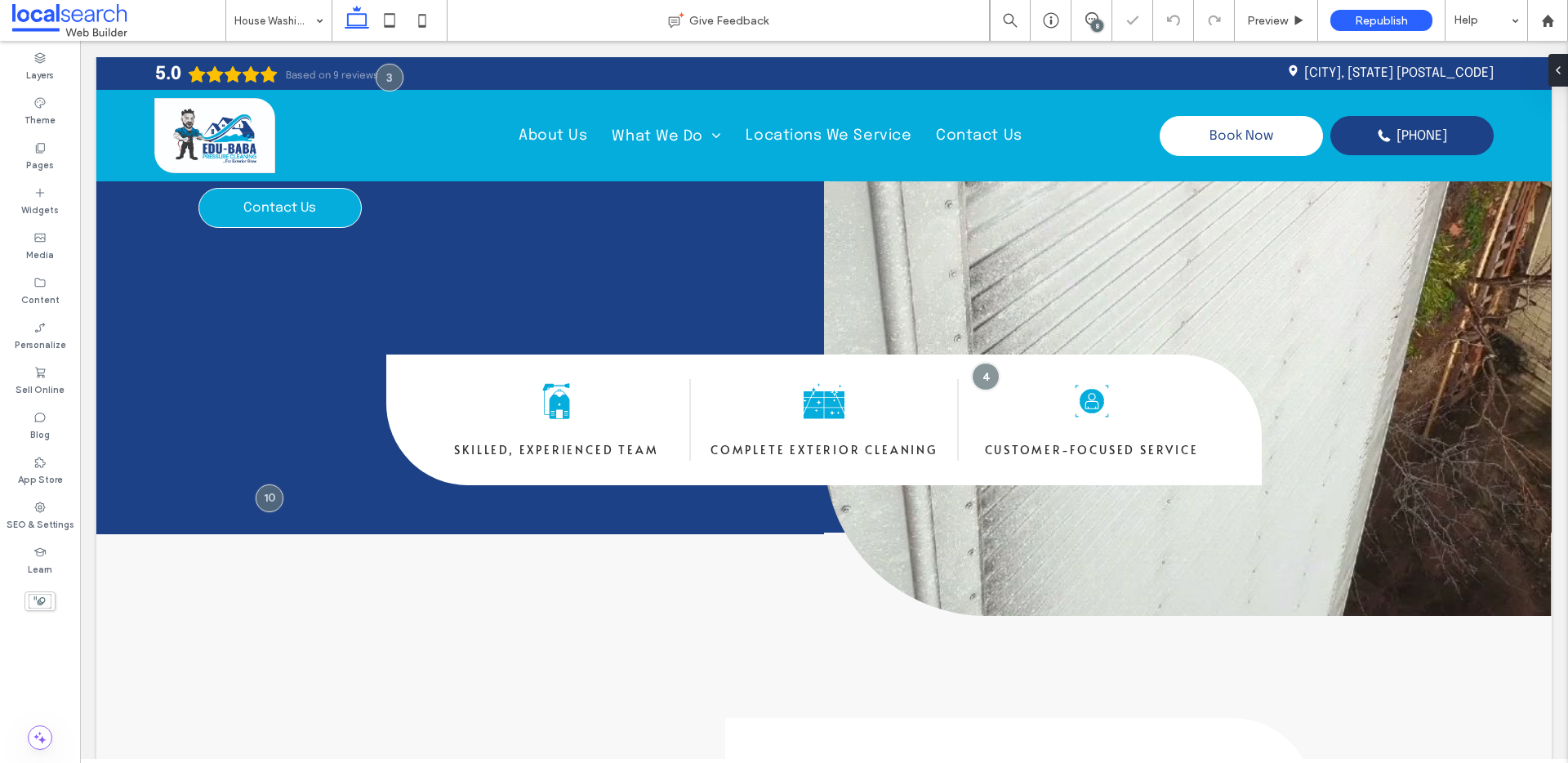 scroll, scrollTop: 0, scrollLeft: 0, axis: both 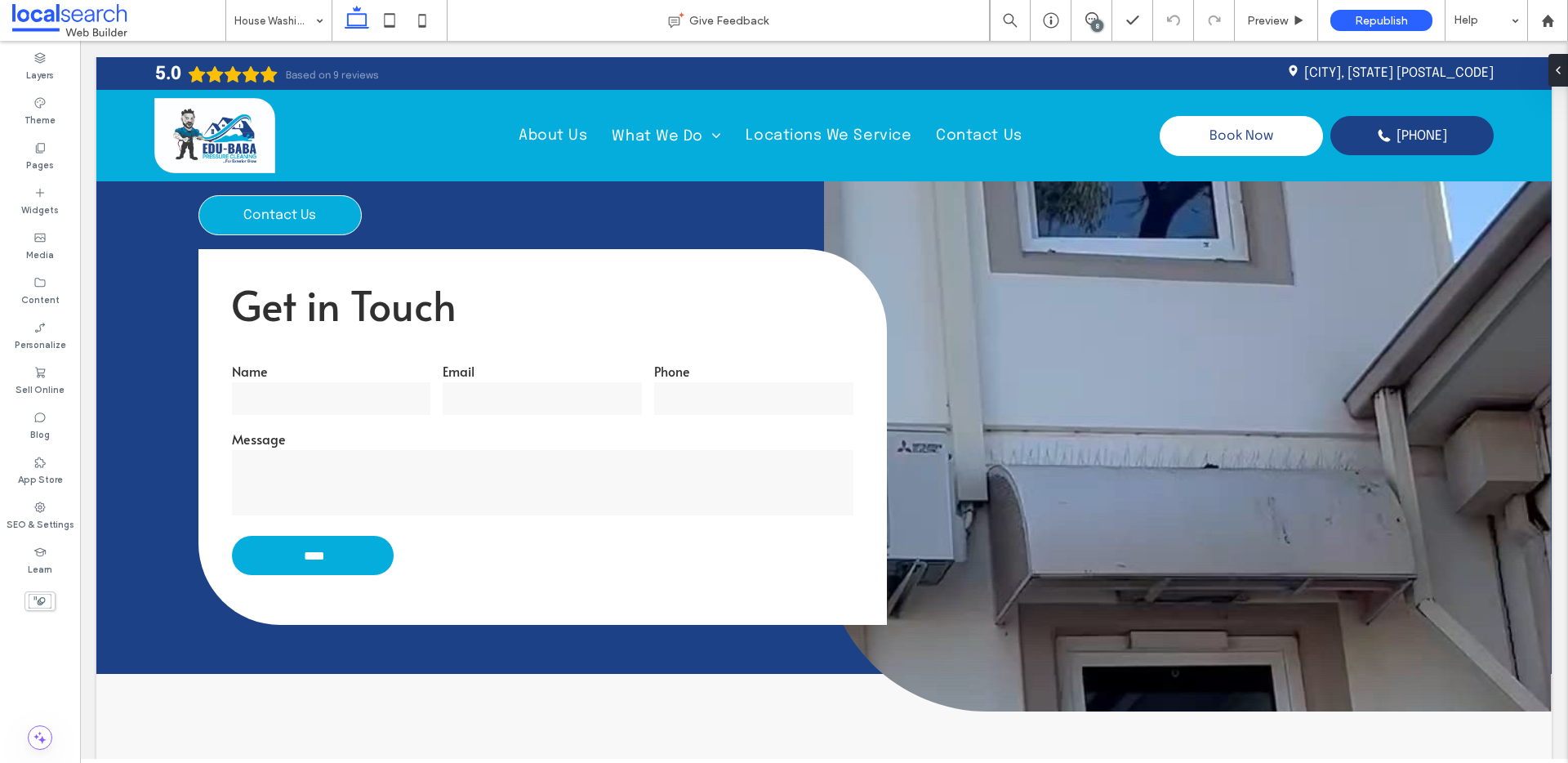 click on "8" at bounding box center (1097, 25) 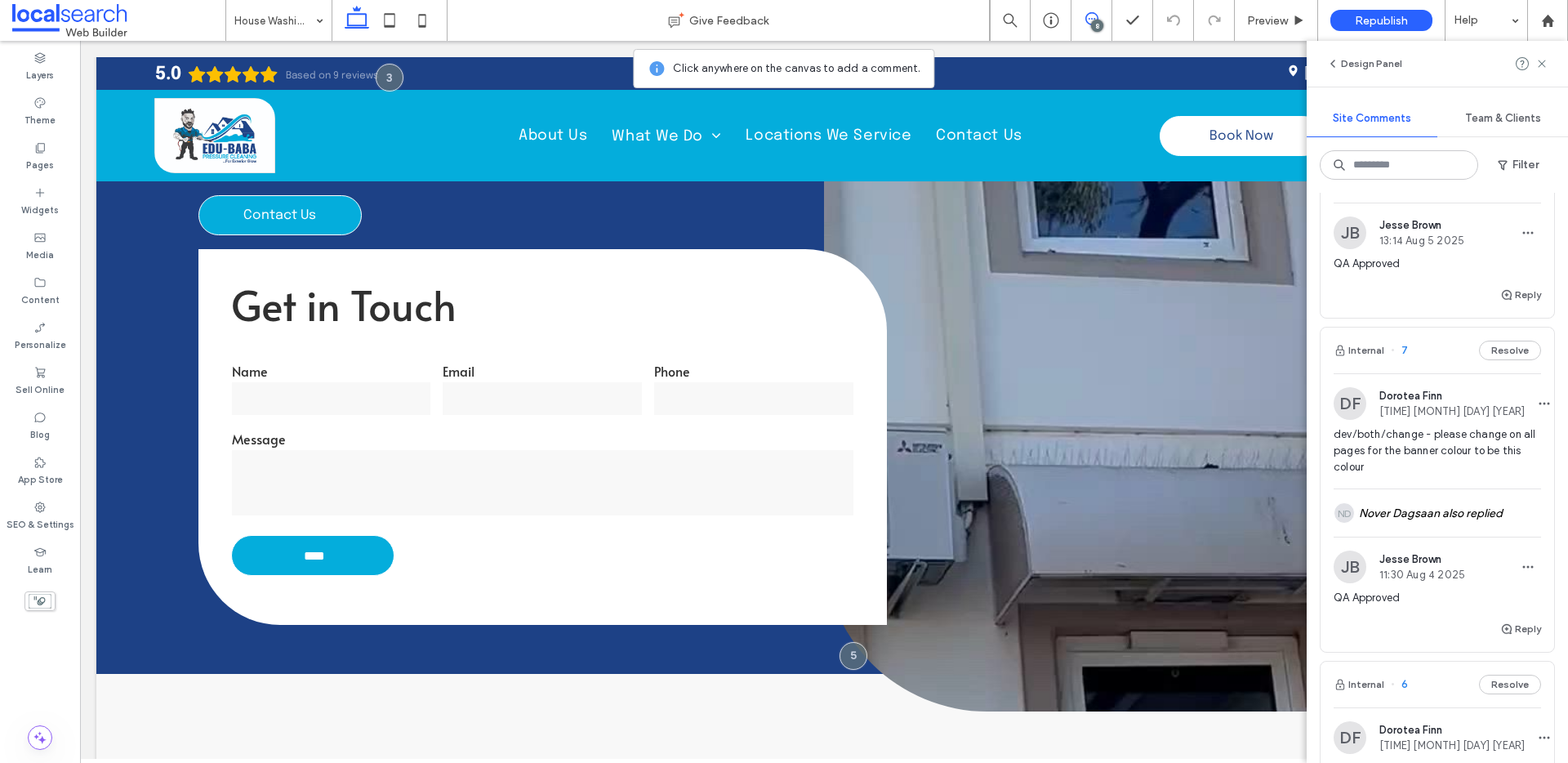 scroll, scrollTop: 394, scrollLeft: 0, axis: vertical 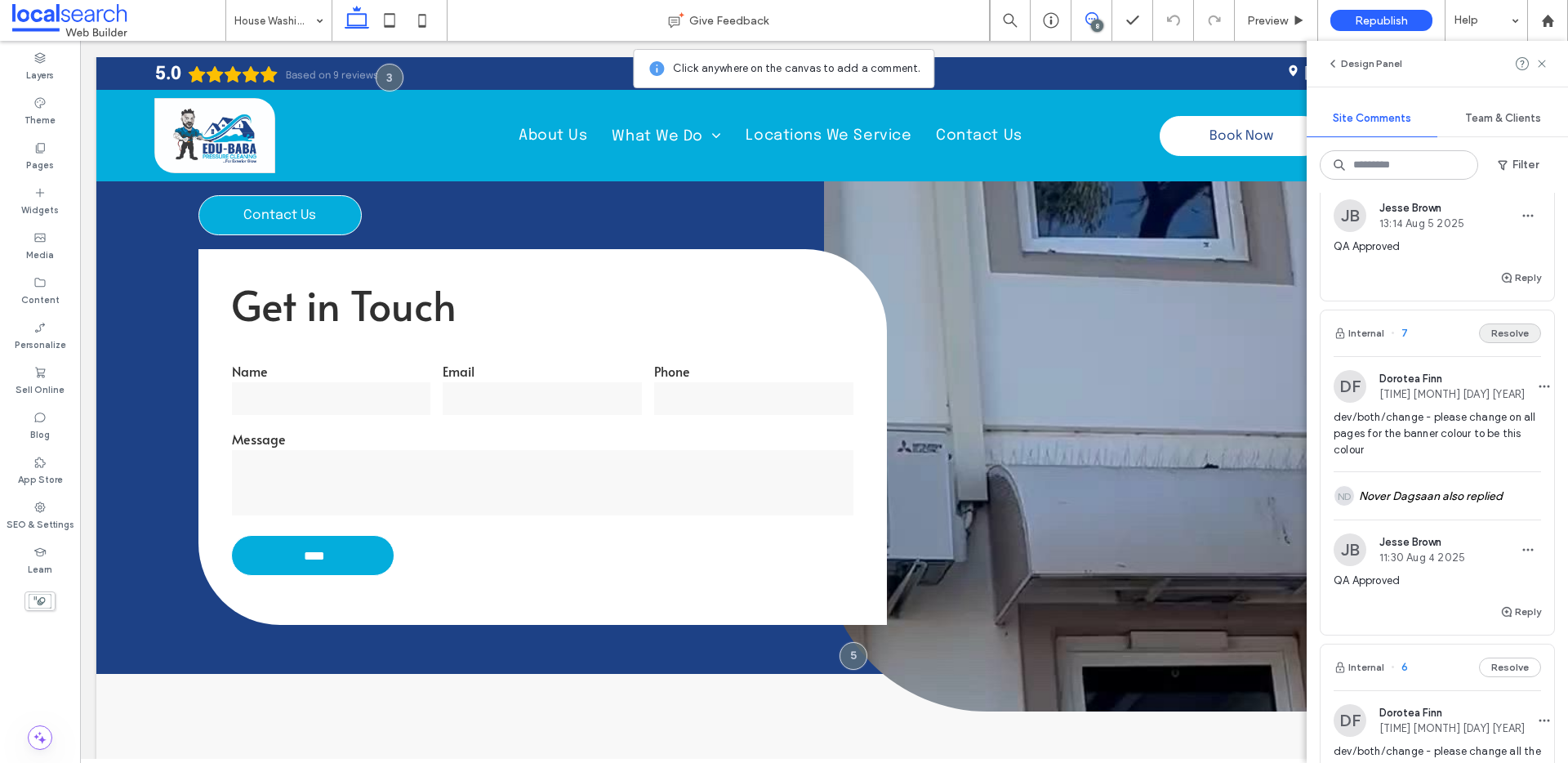 click on "Resolve" at bounding box center [1510, 333] 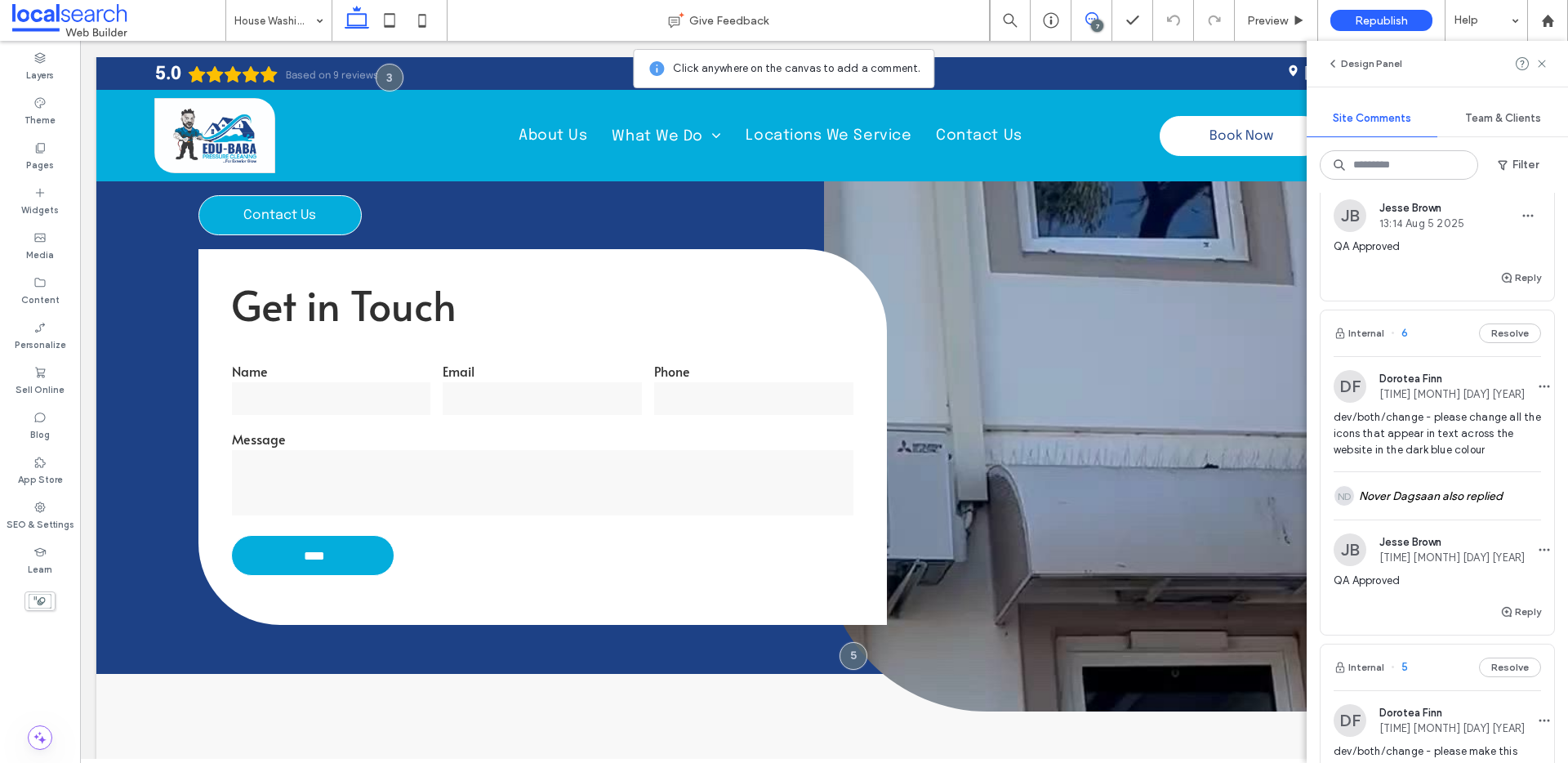 click on "Internal 6 Resolve" at bounding box center [1437, 333] 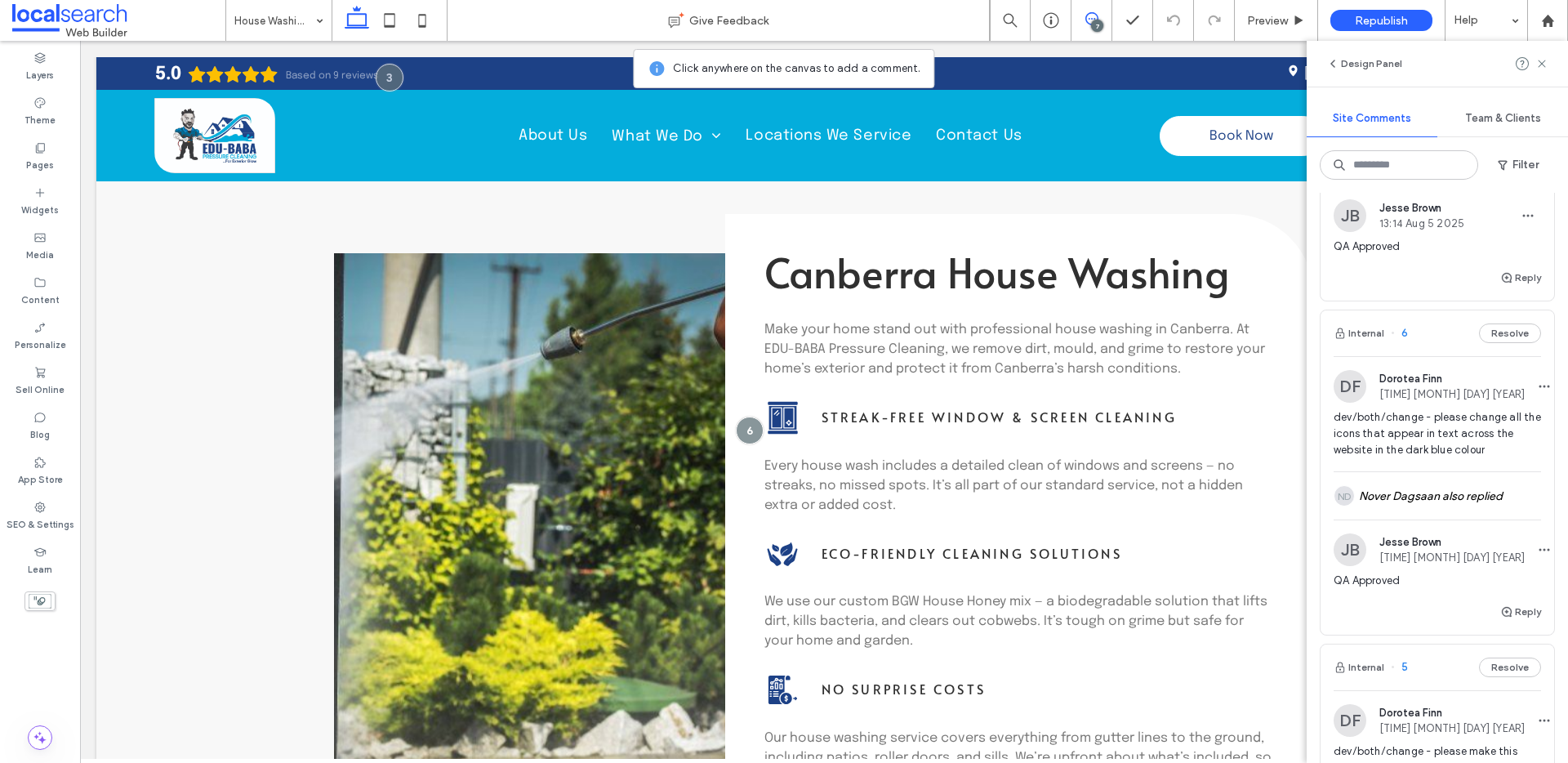 scroll, scrollTop: 969, scrollLeft: 0, axis: vertical 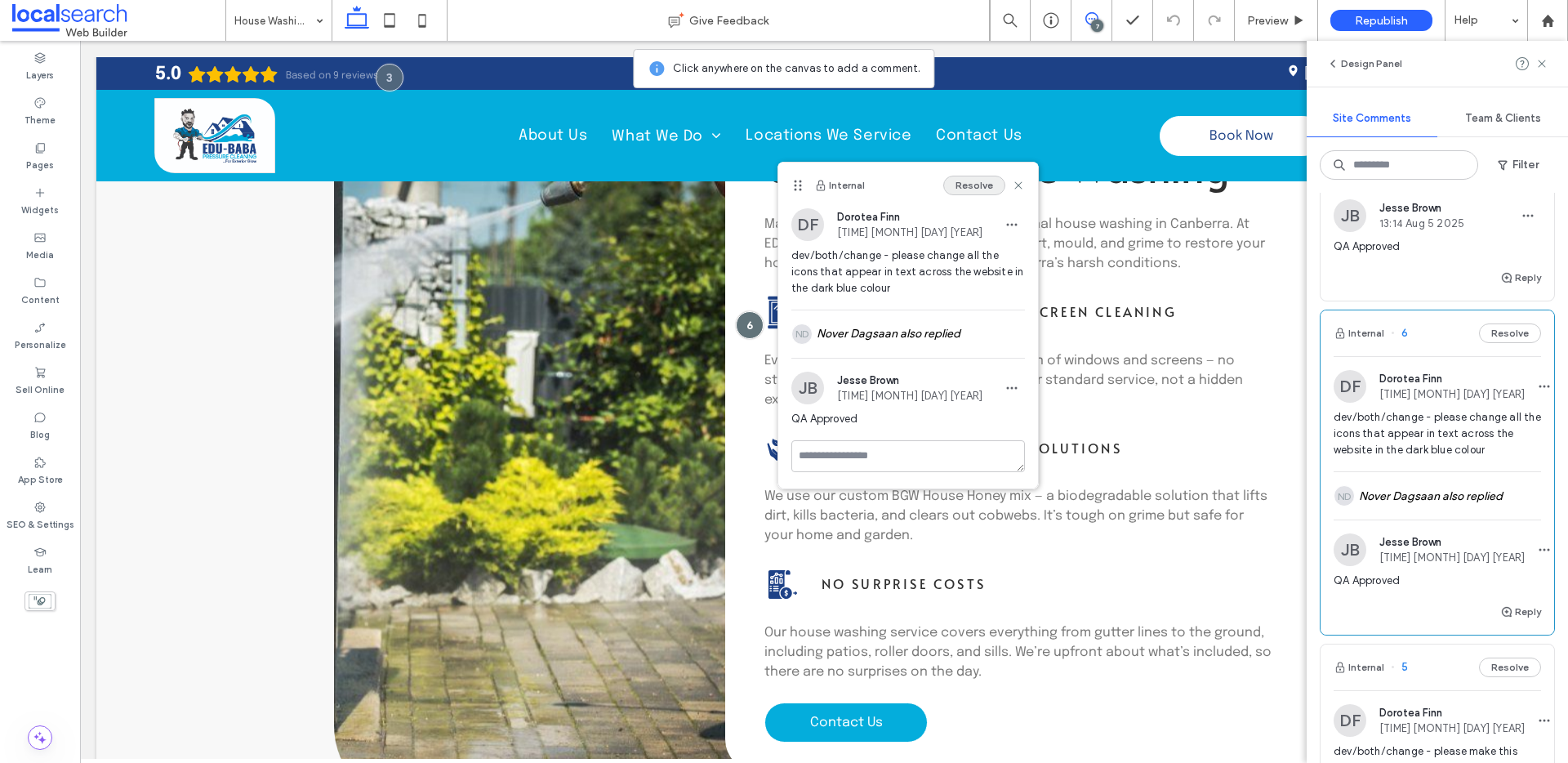 click on "Resolve" at bounding box center (974, 185) 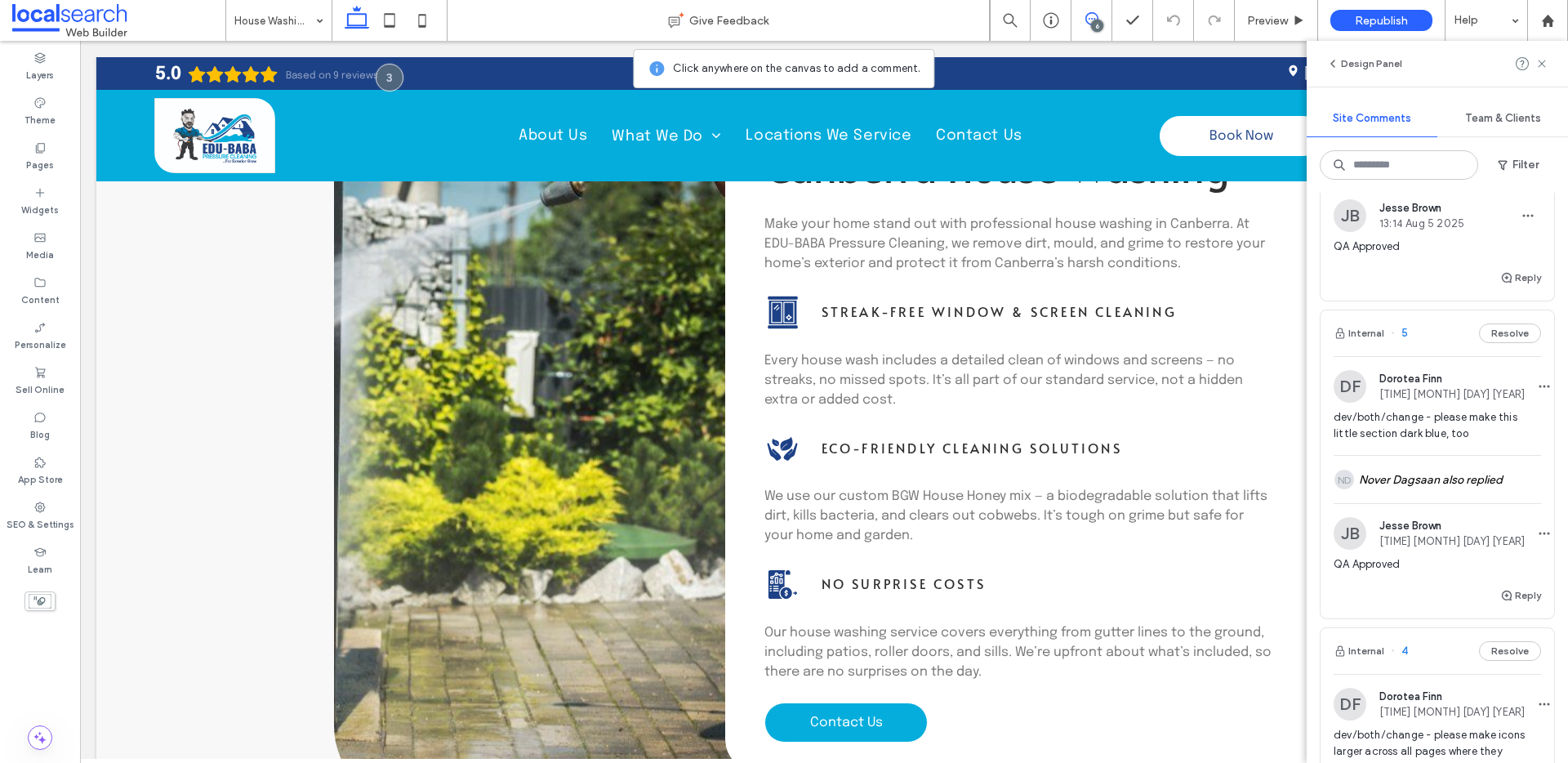 click on "Internal 5 Resolve" at bounding box center (1437, 333) 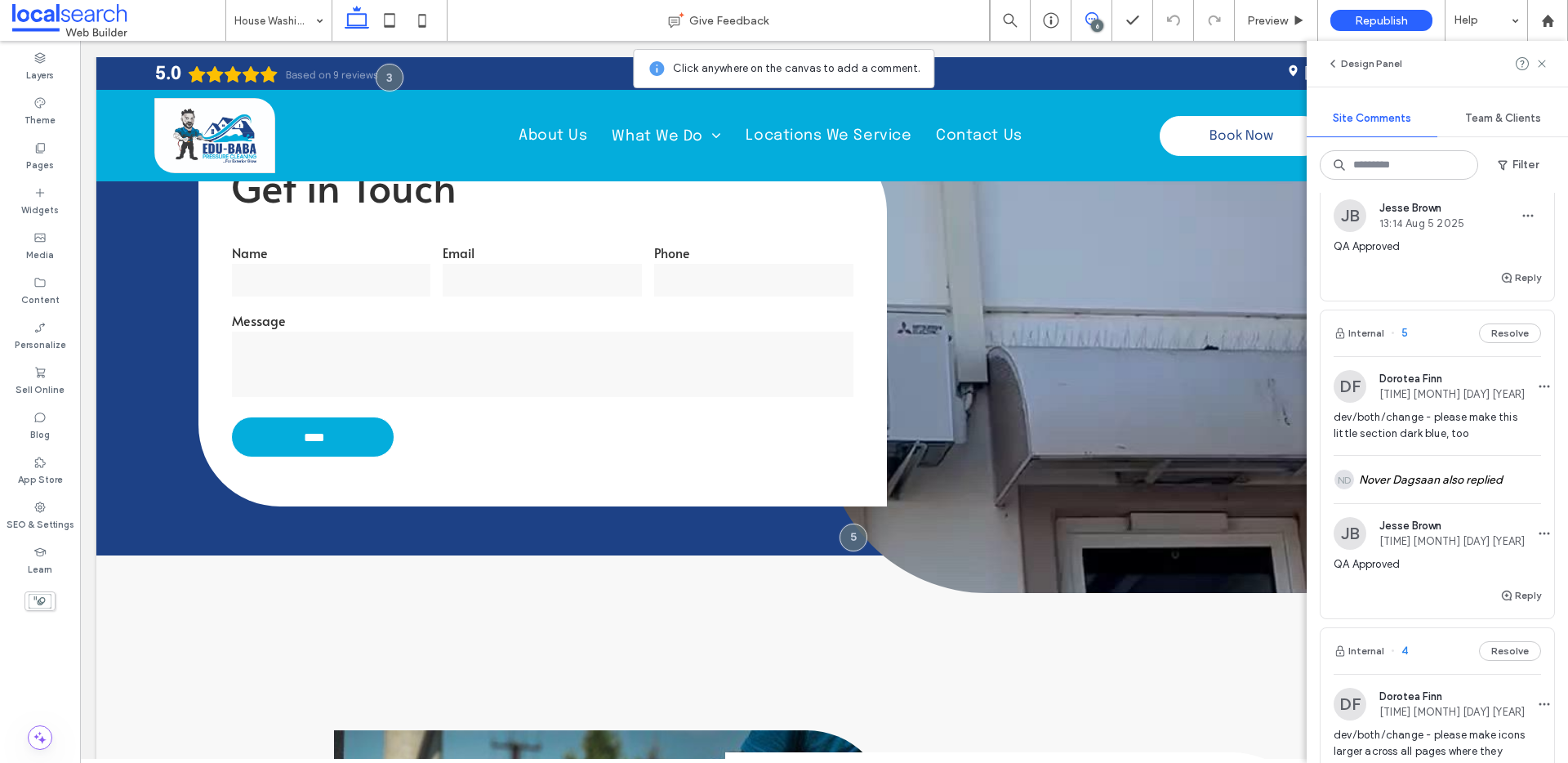 scroll, scrollTop: 234, scrollLeft: 0, axis: vertical 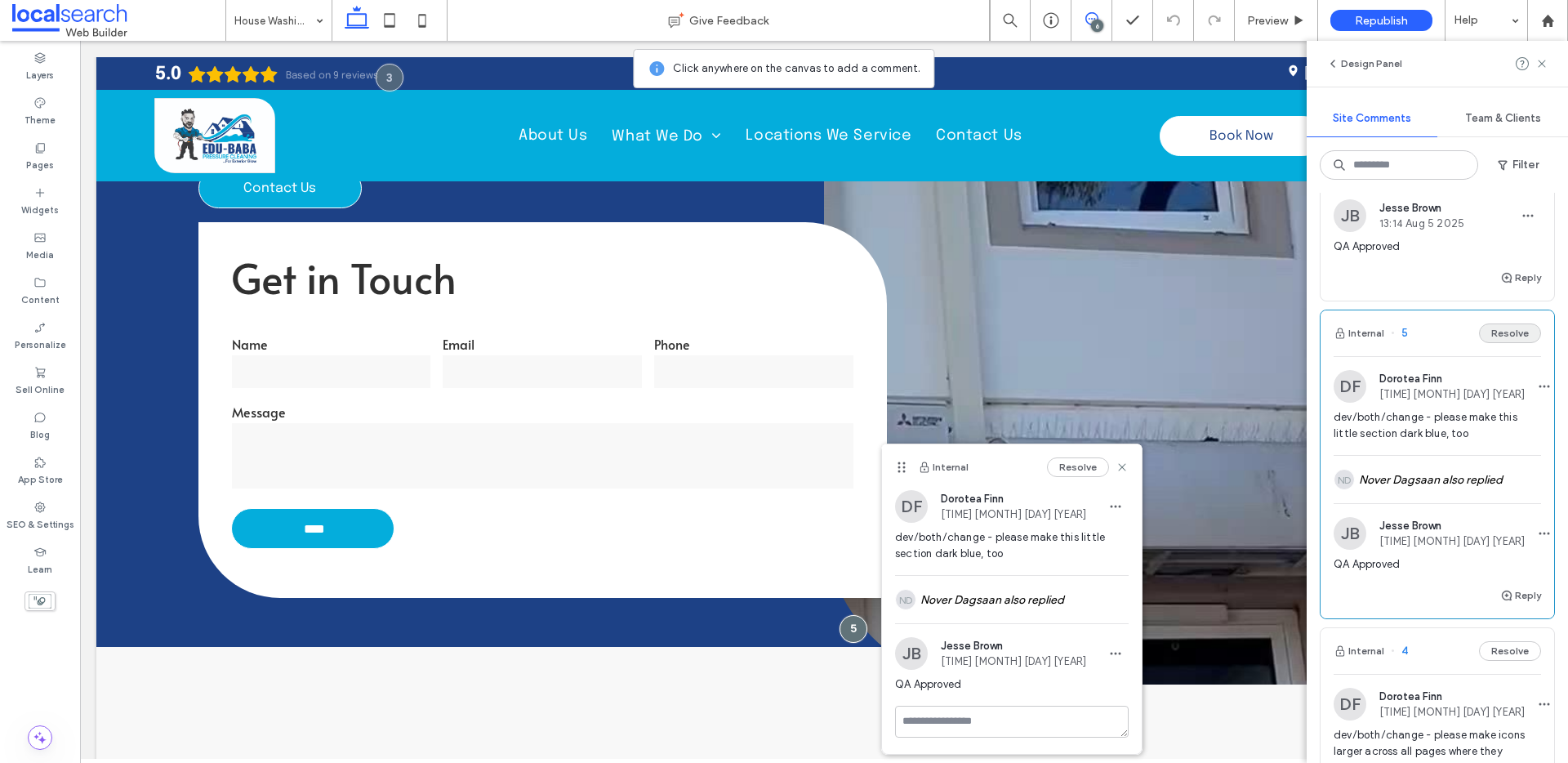 click on "Resolve" at bounding box center (1510, 333) 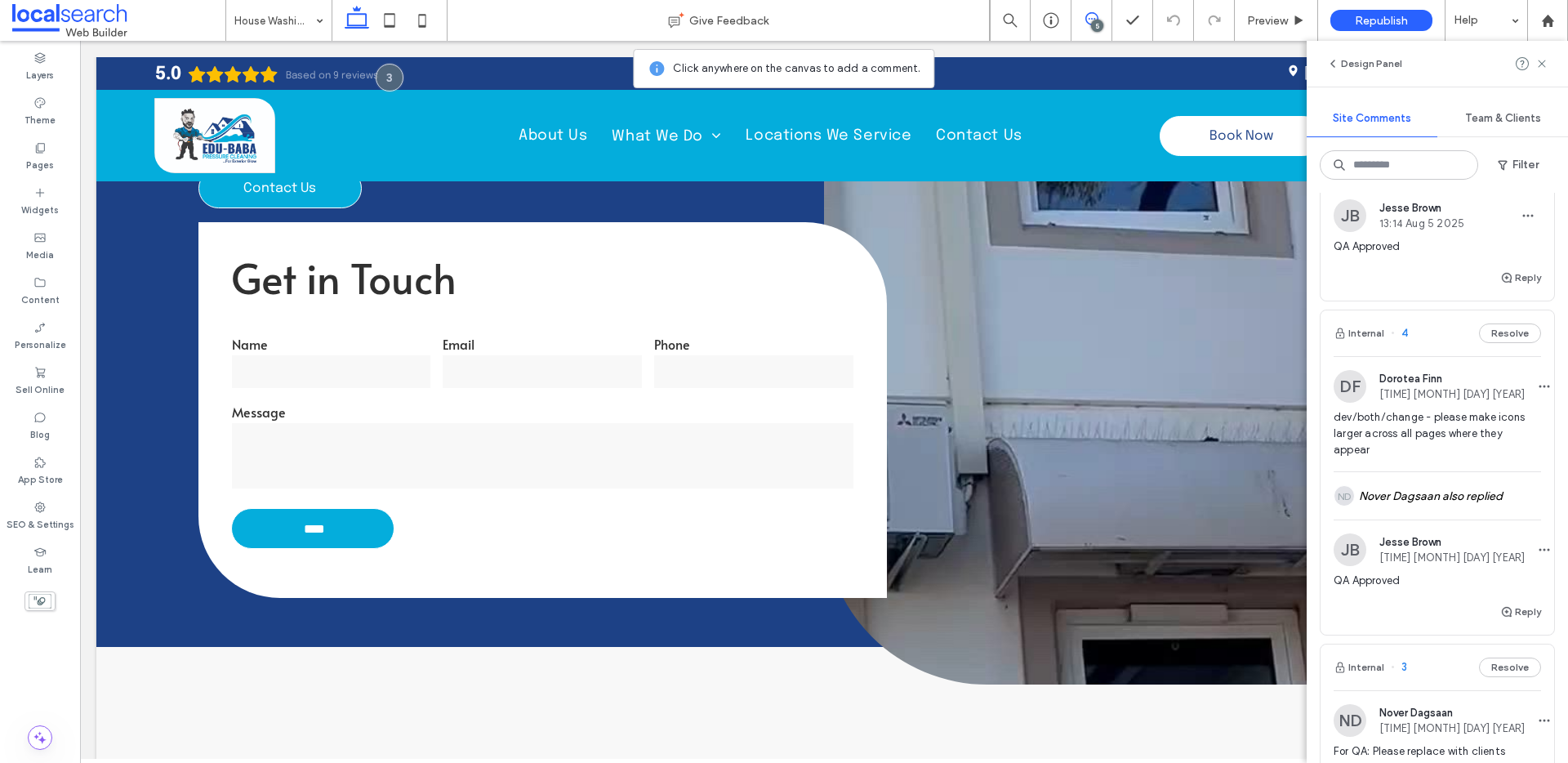 click on "Internal 4 Resolve" at bounding box center (1437, 333) 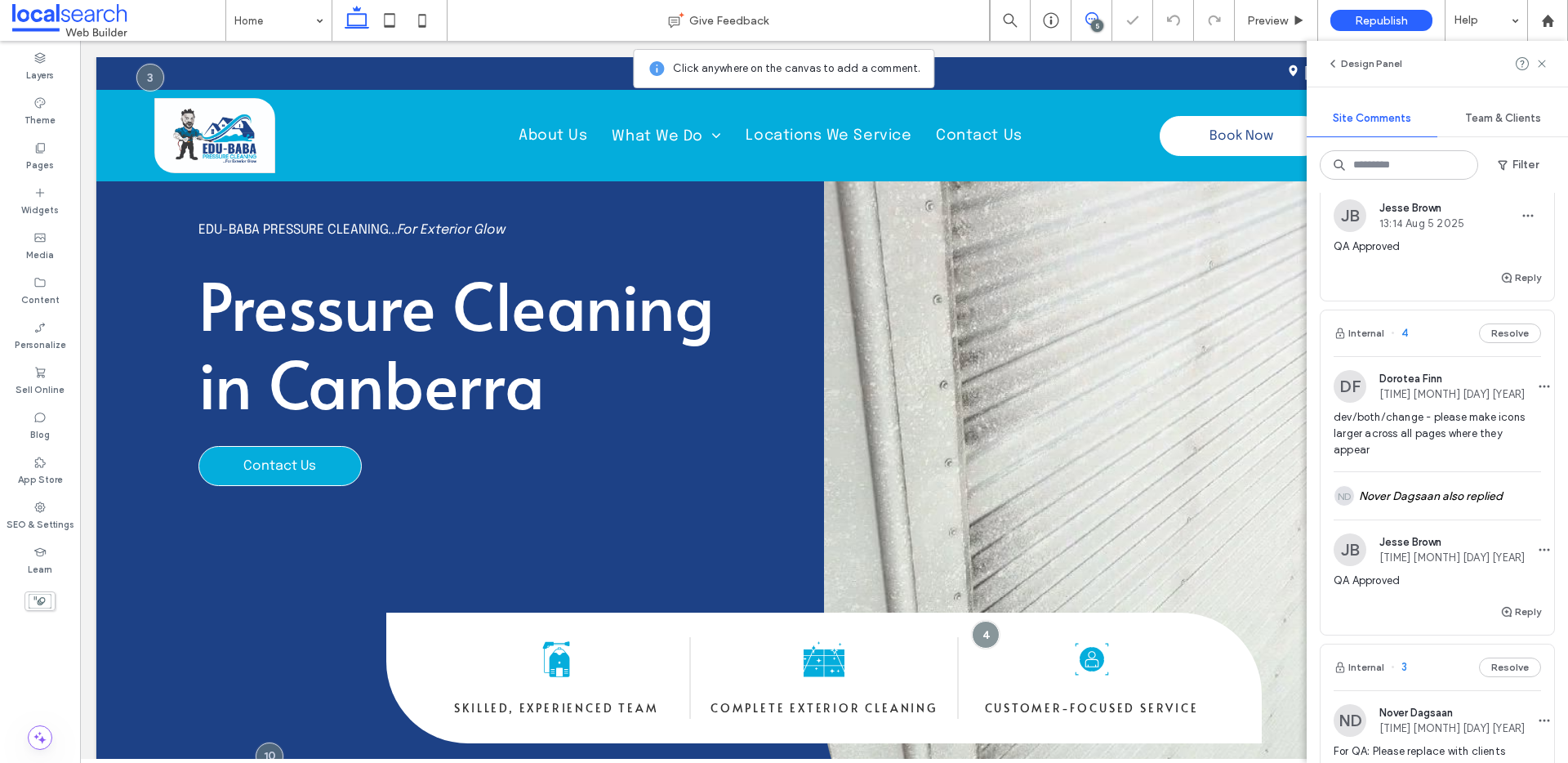 scroll, scrollTop: 209, scrollLeft: 0, axis: vertical 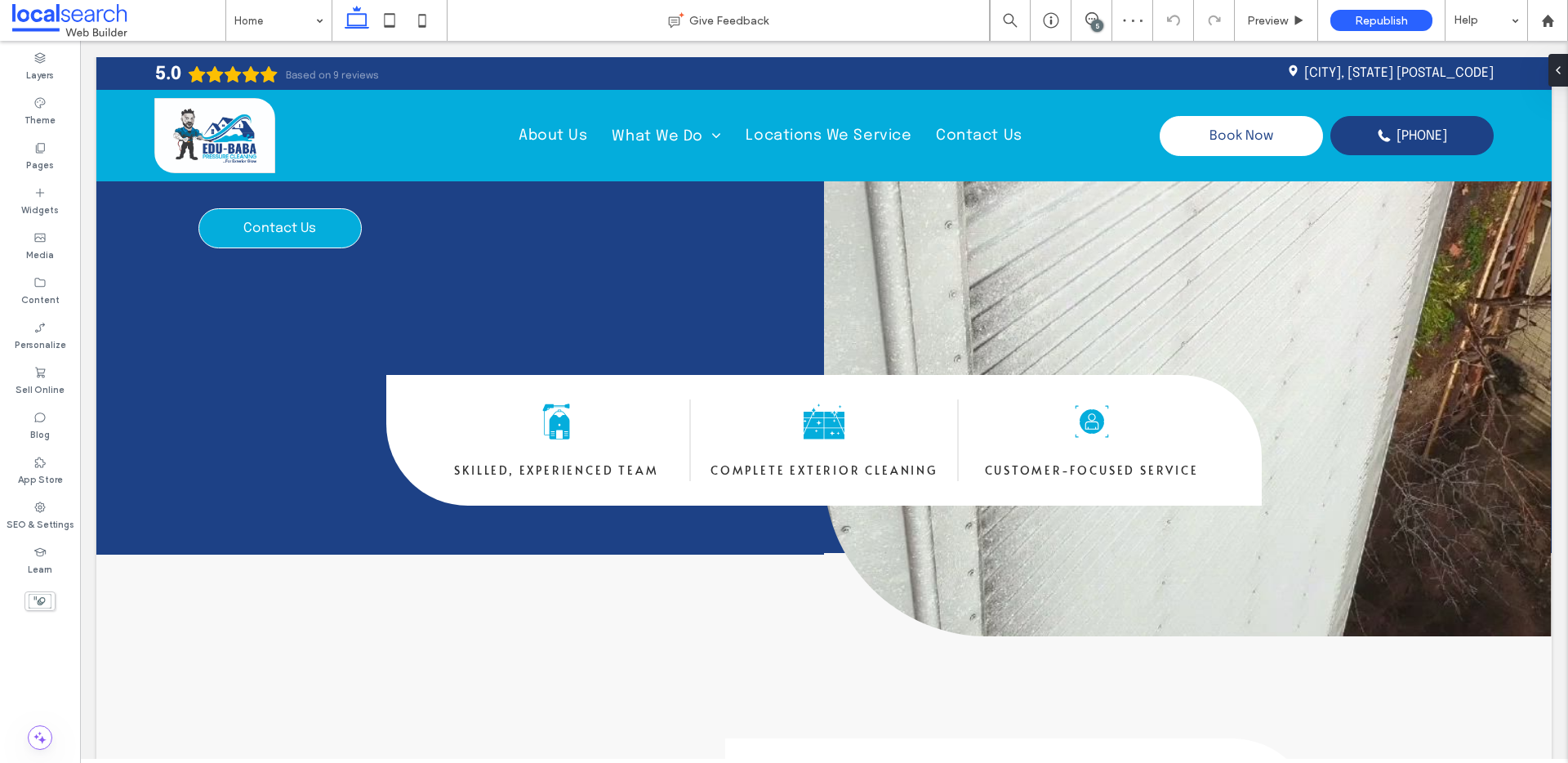 click on "5" at bounding box center (1097, 25) 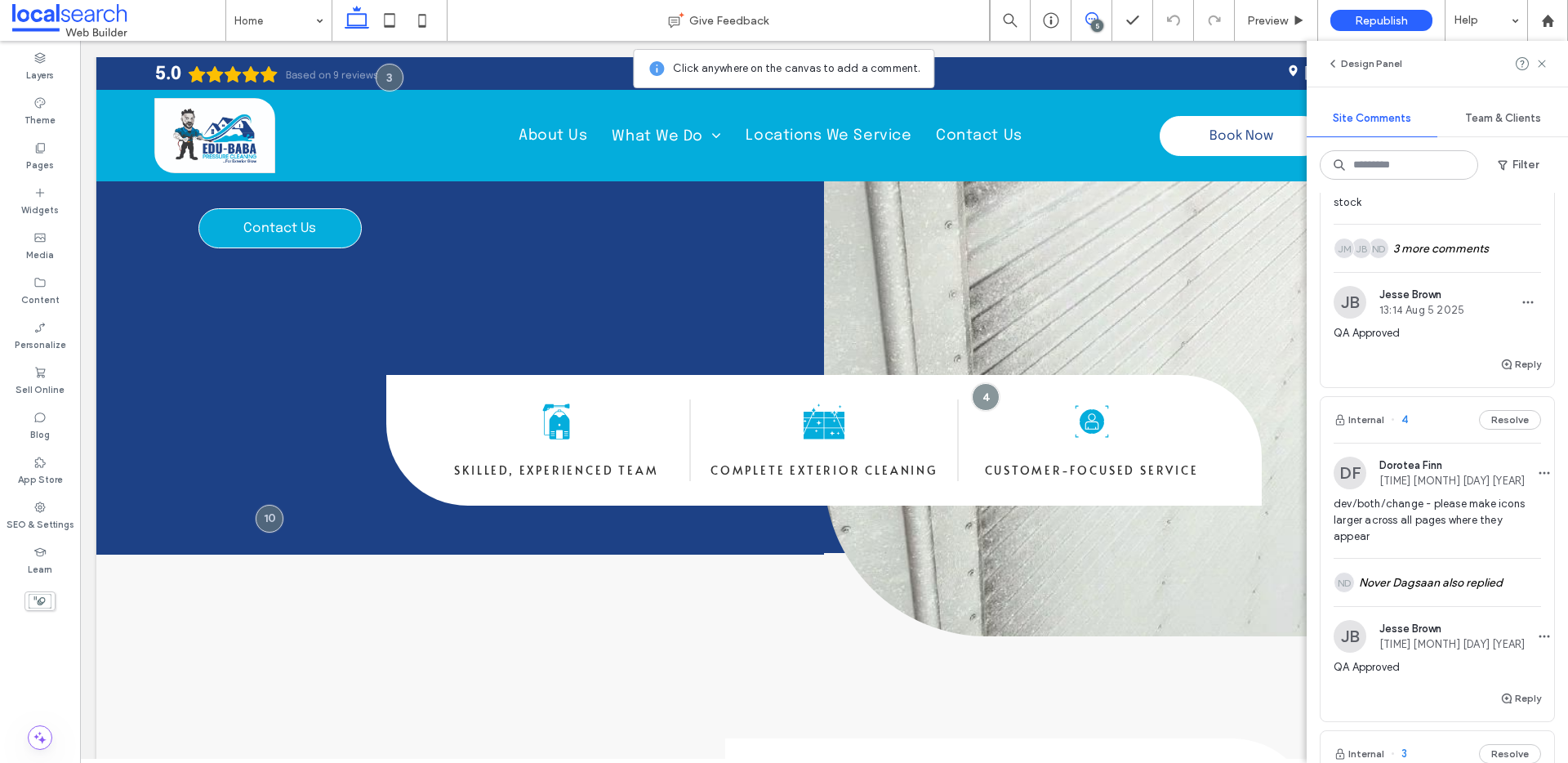 scroll, scrollTop: 323, scrollLeft: 0, axis: vertical 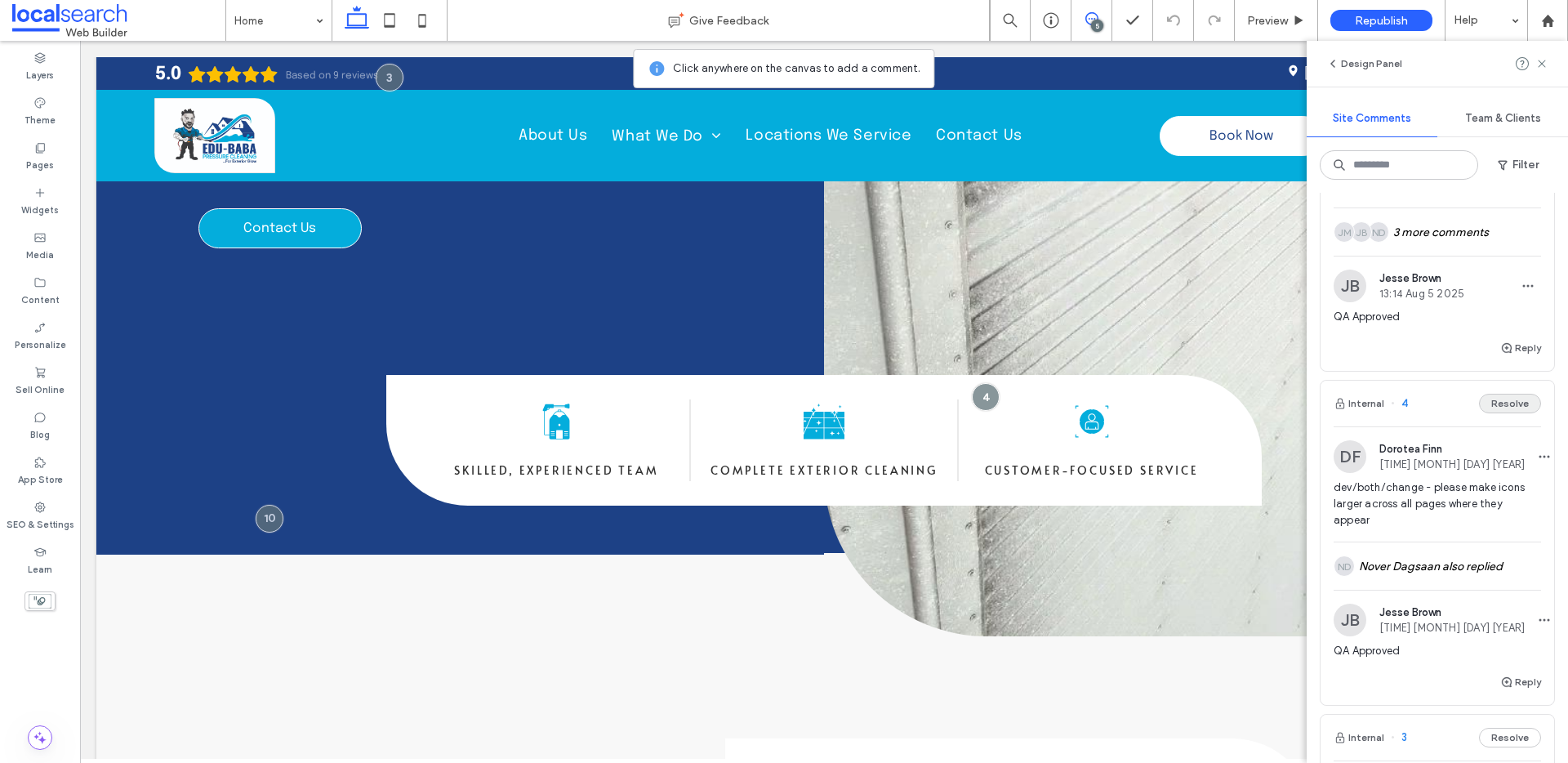 click on "Resolve" at bounding box center (1510, 404) 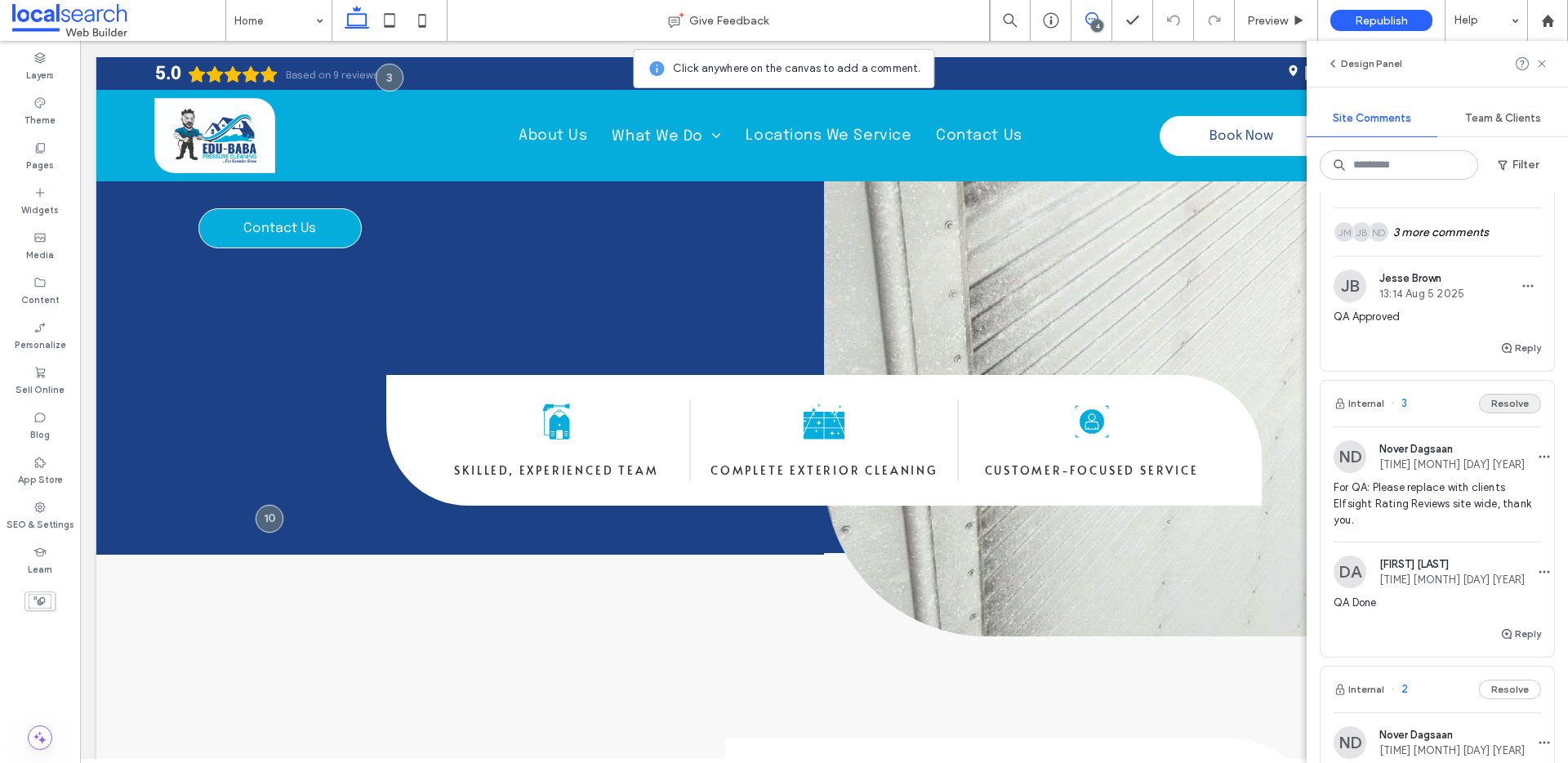 click on "Resolve" at bounding box center (1510, 404) 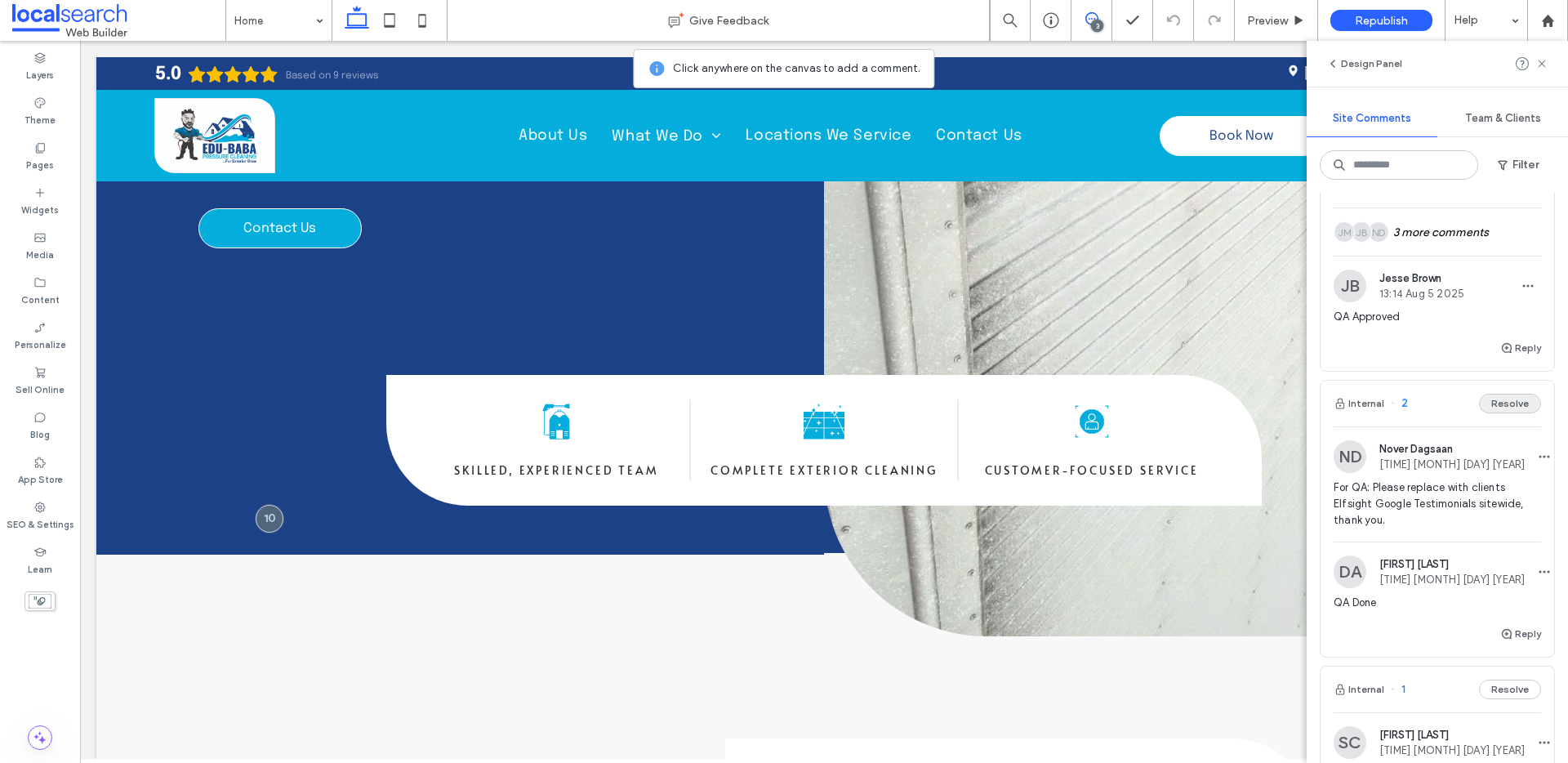 click on "Resolve" at bounding box center (1510, 404) 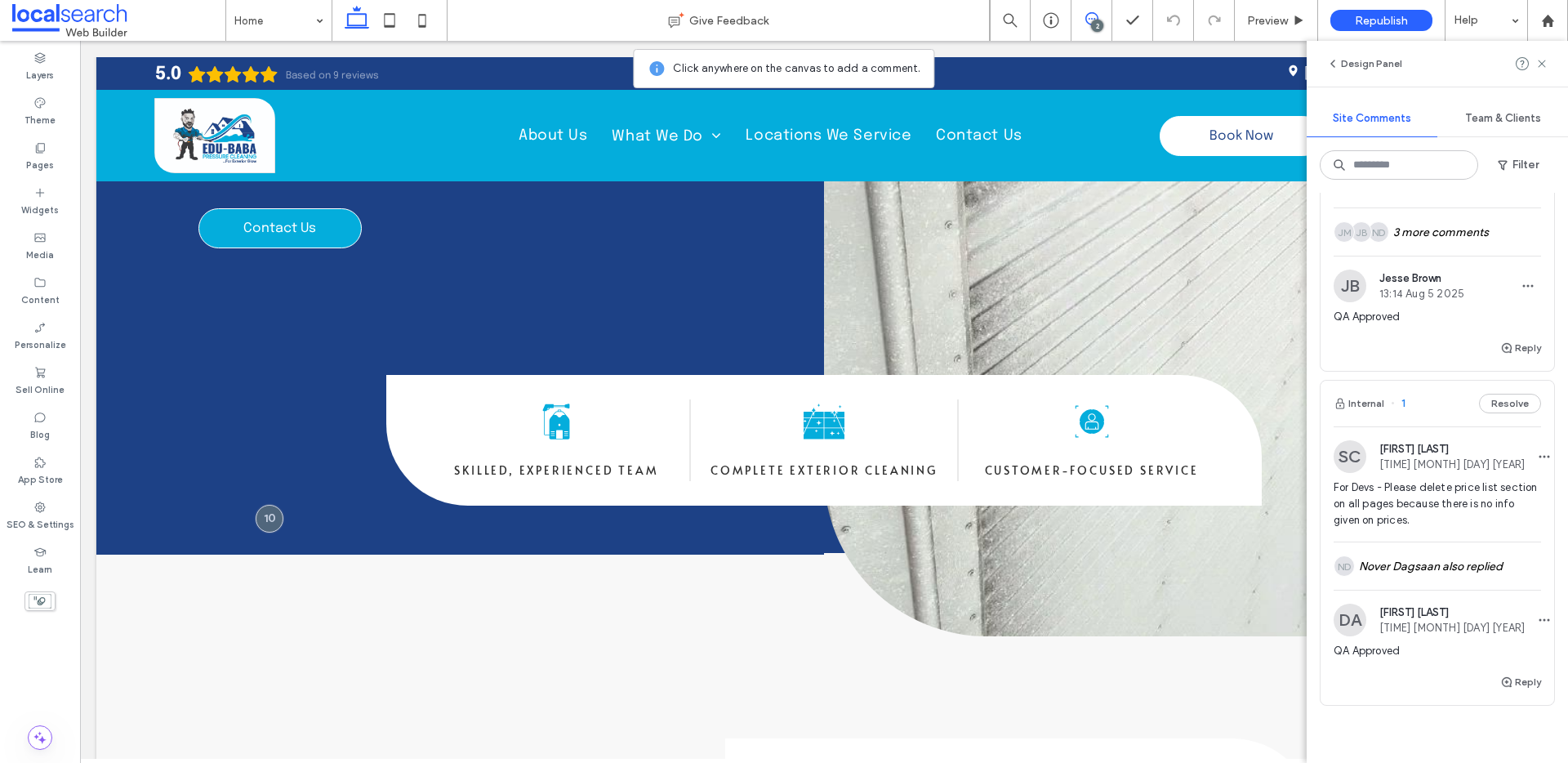 click on "Resolve" at bounding box center [1510, 404] 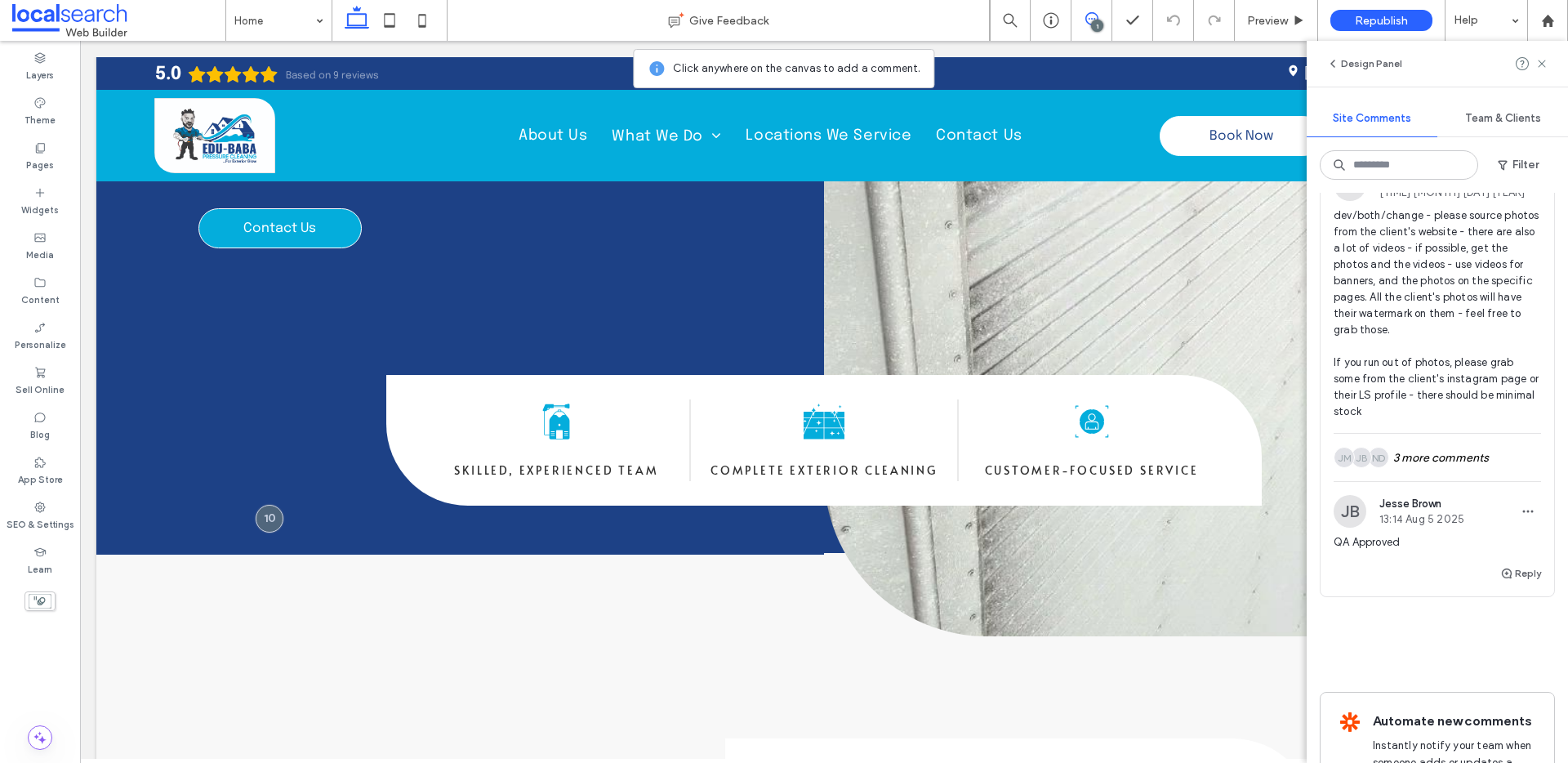 scroll, scrollTop: 0, scrollLeft: 0, axis: both 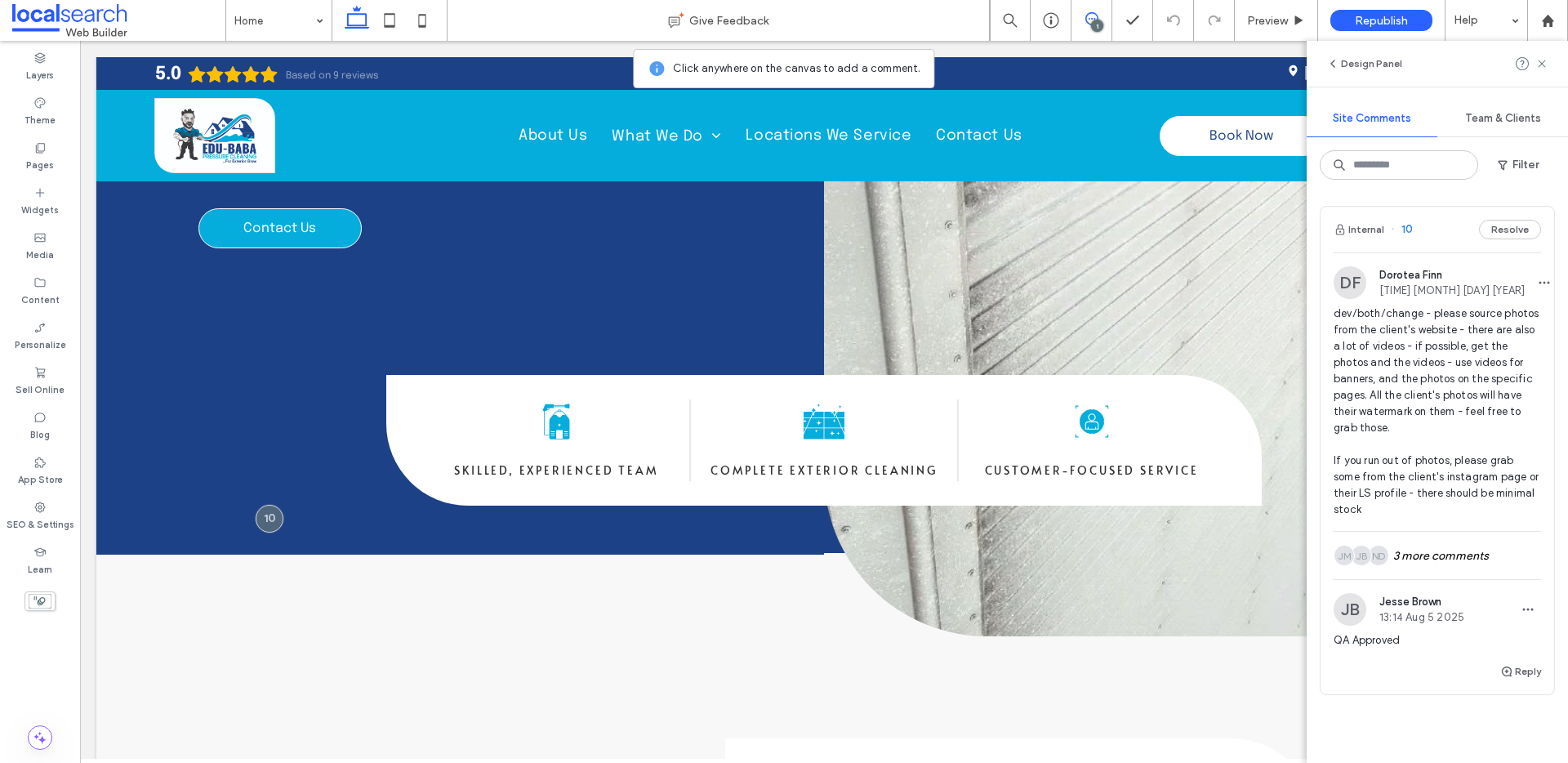 click on "Internal 10 Resolve" at bounding box center (1437, 230) 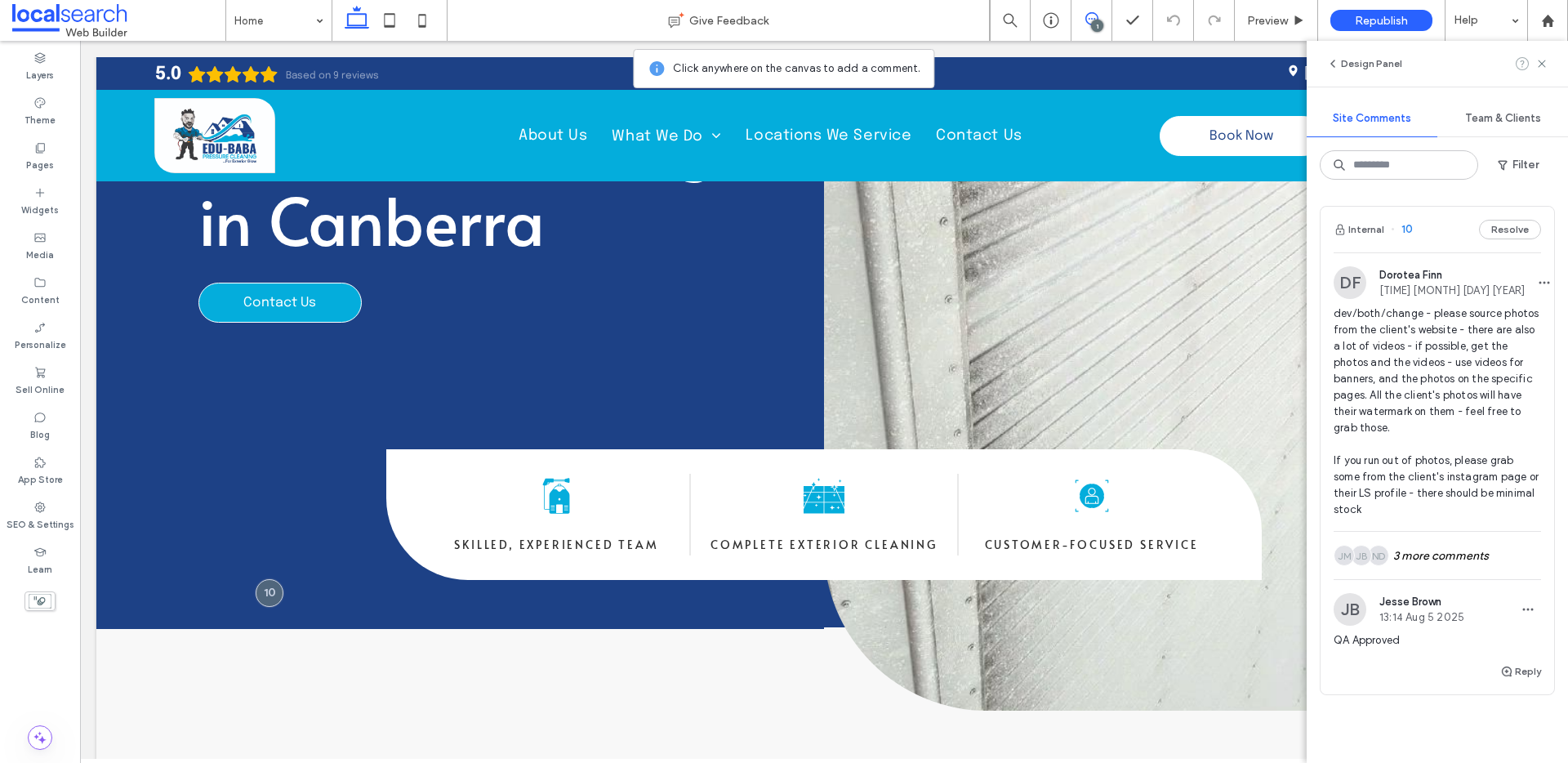 scroll, scrollTop: 0, scrollLeft: 0, axis: both 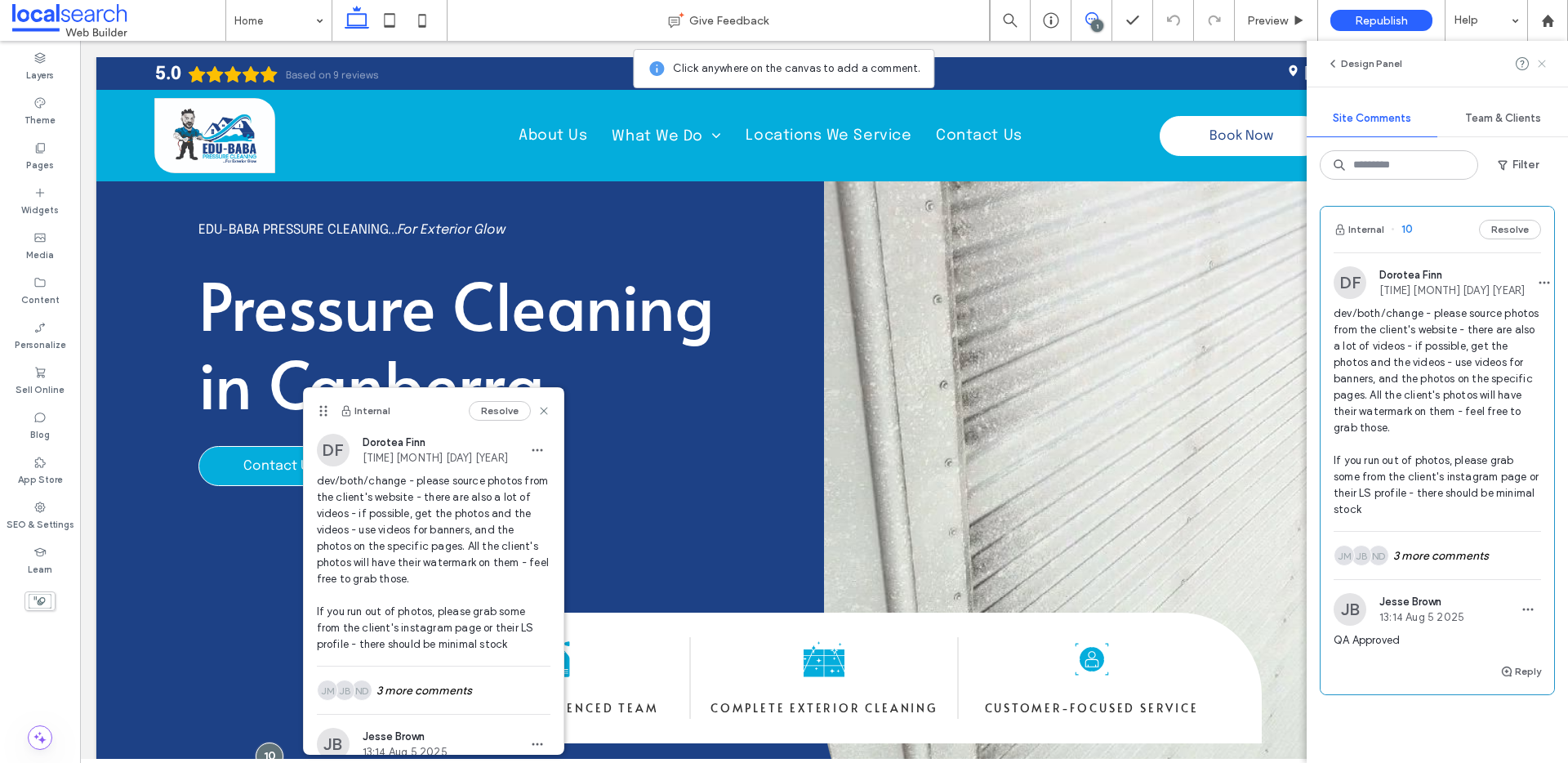 click 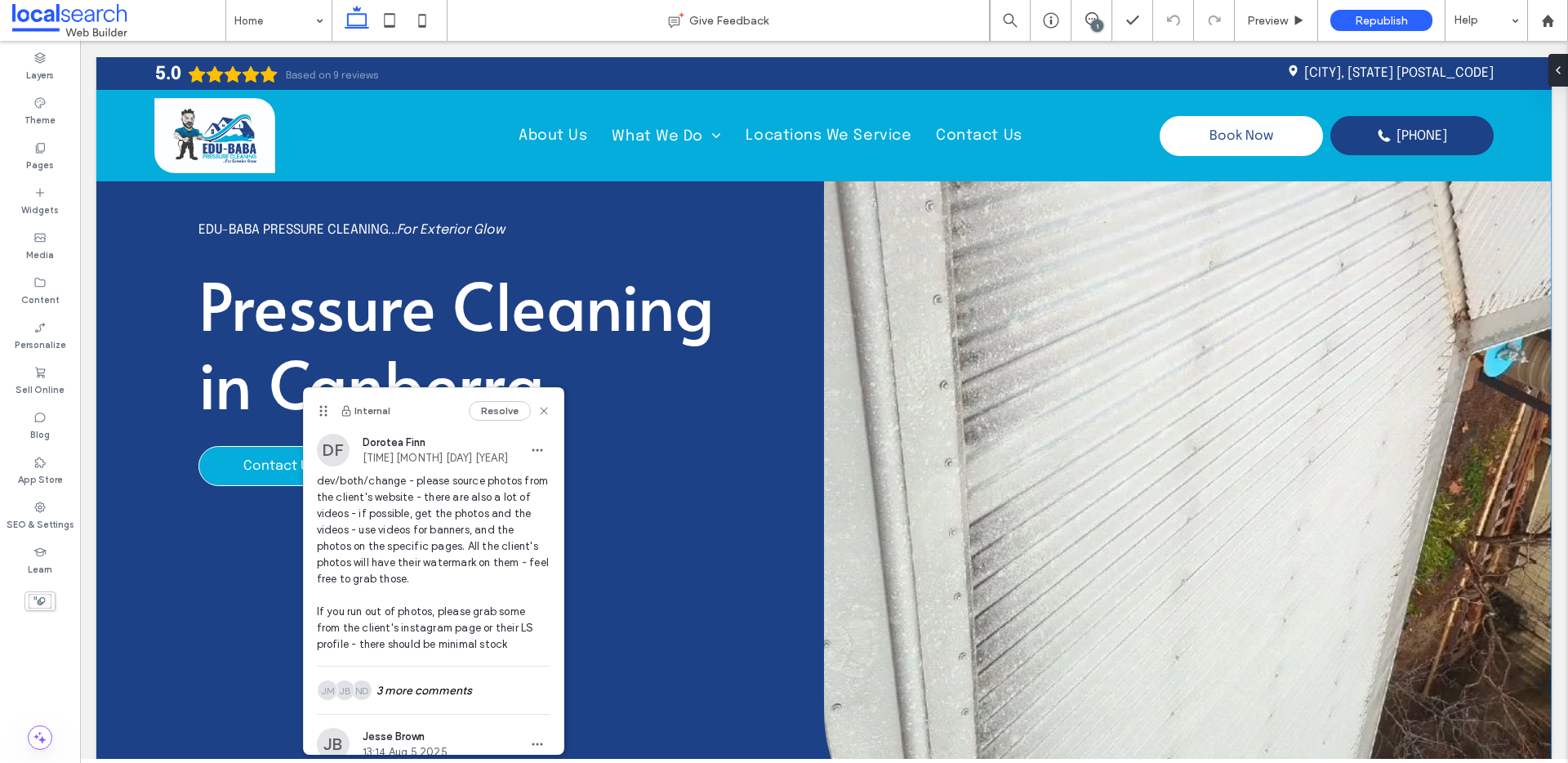 click at bounding box center [1187, 466] 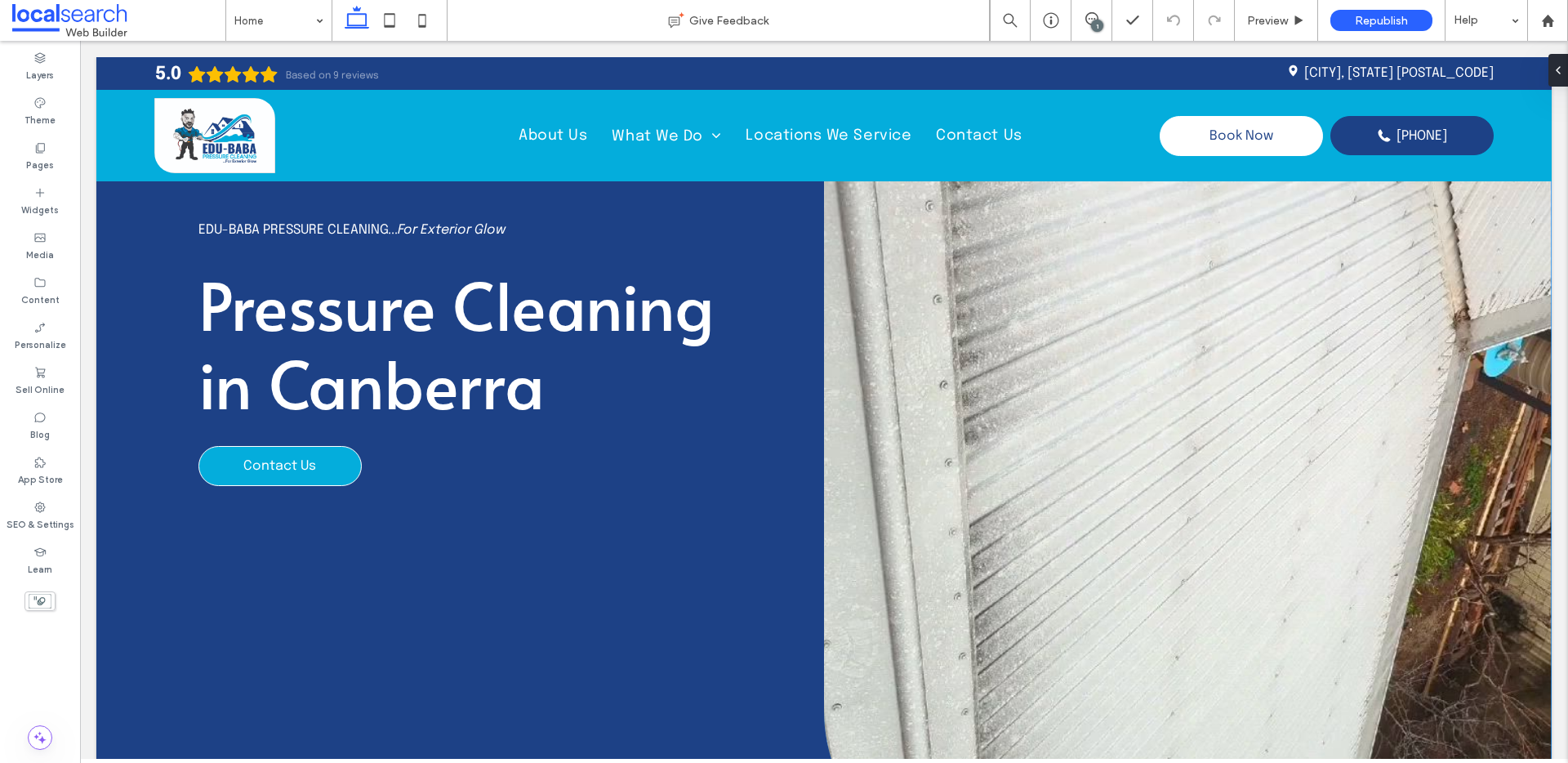 click at bounding box center [1187, 466] 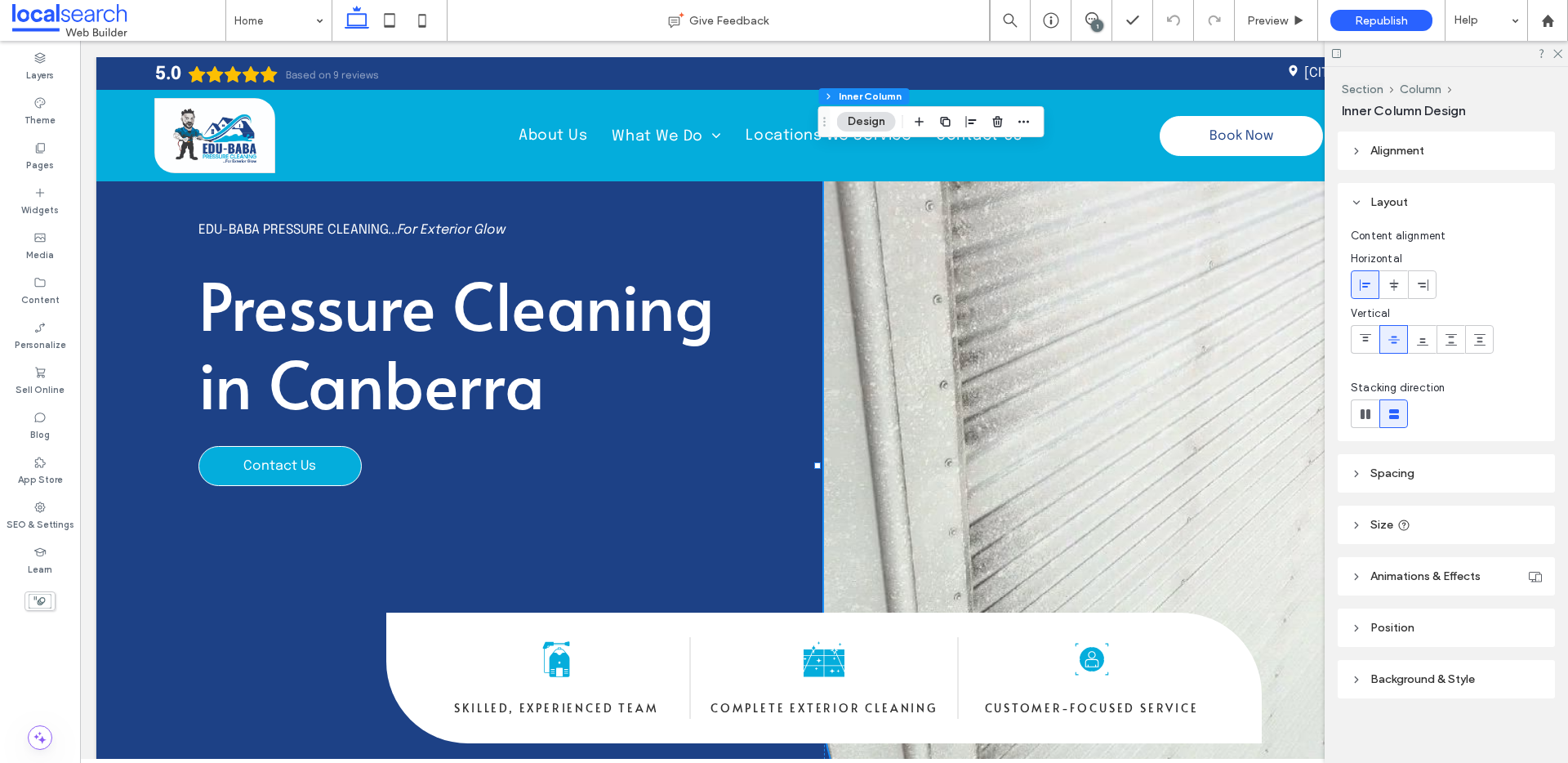 click on "Background & Style" at bounding box center (1423, 679) 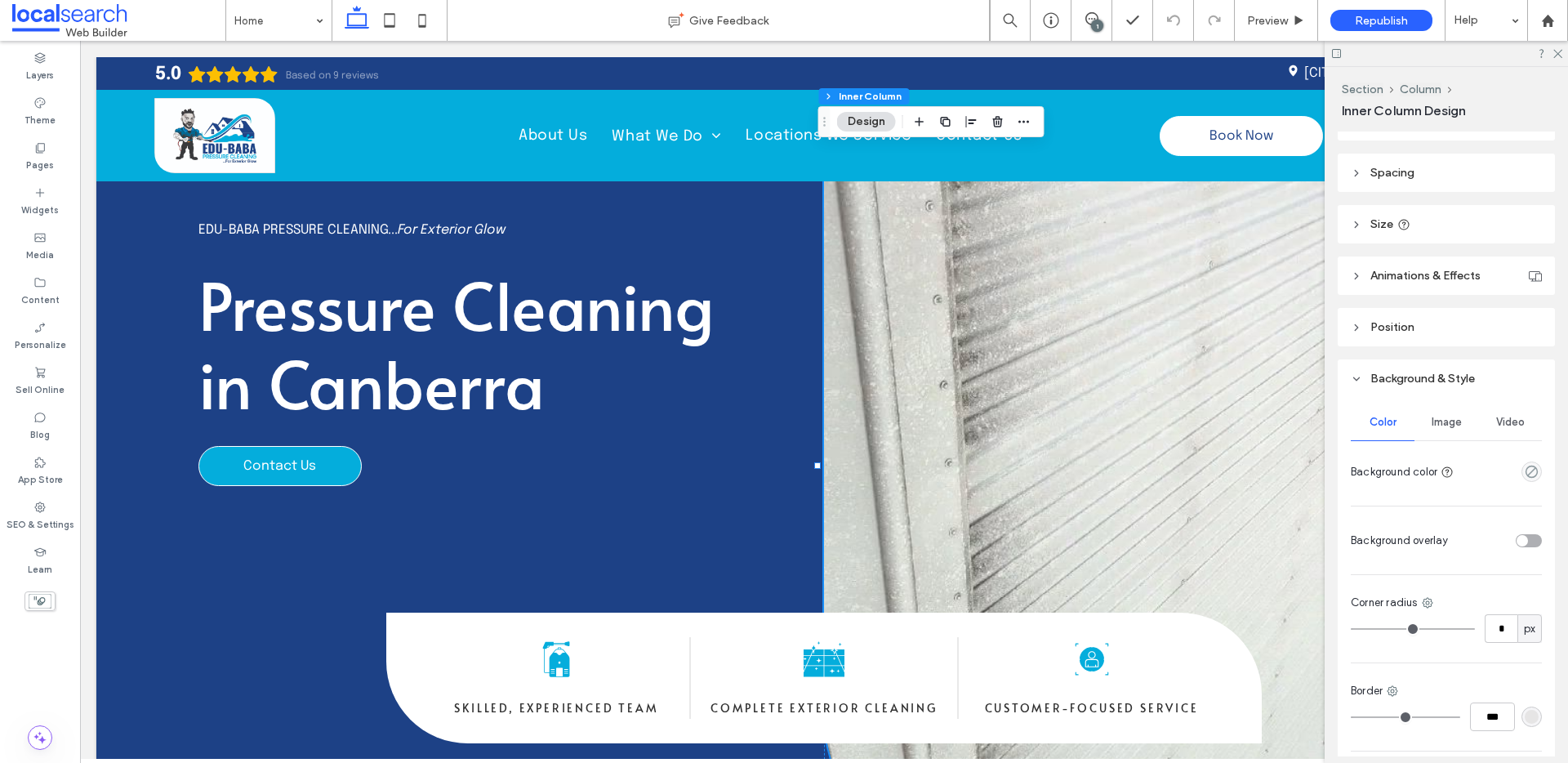scroll, scrollTop: 329, scrollLeft: 0, axis: vertical 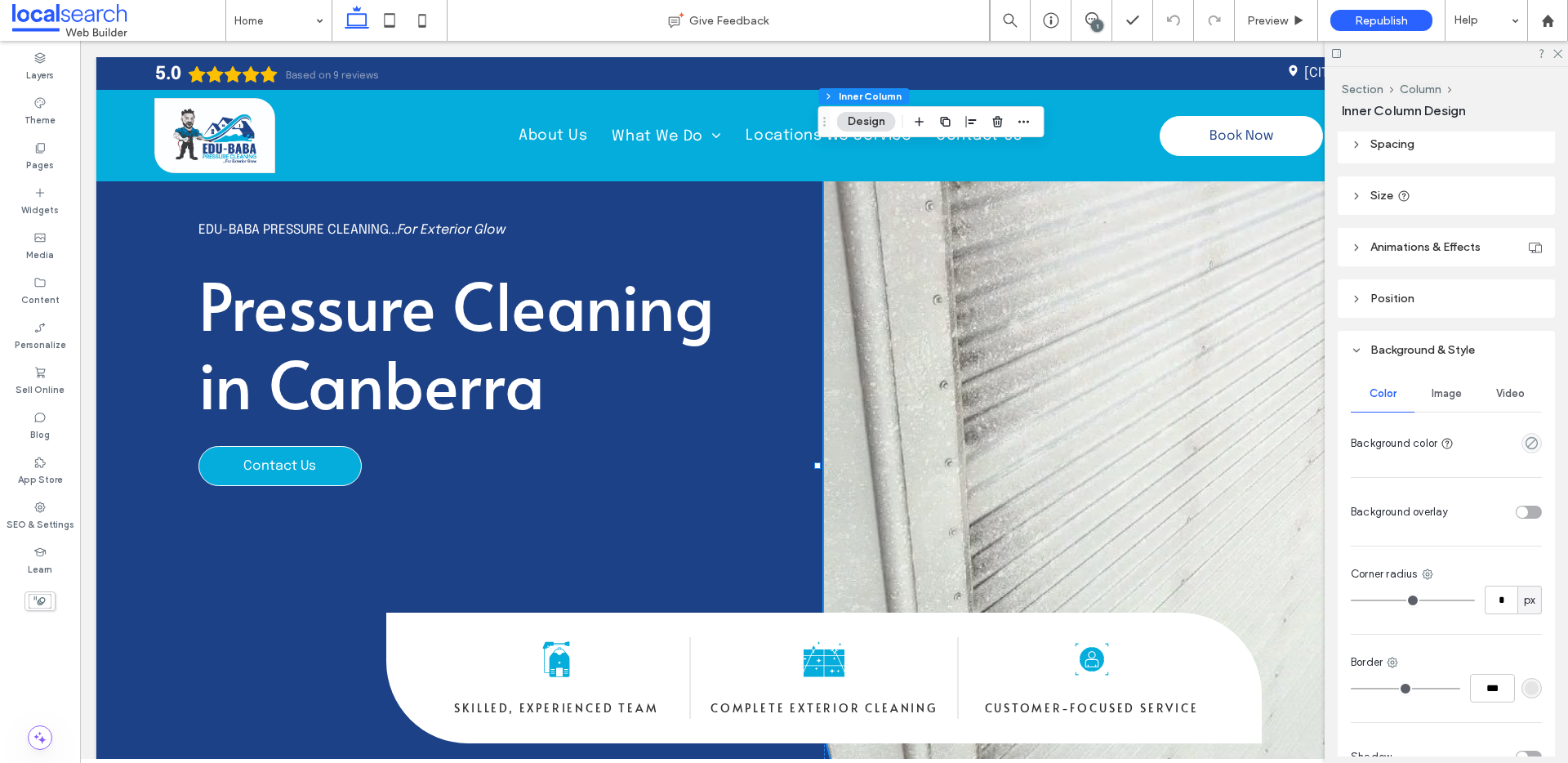 click on "Image" at bounding box center [1446, 394] 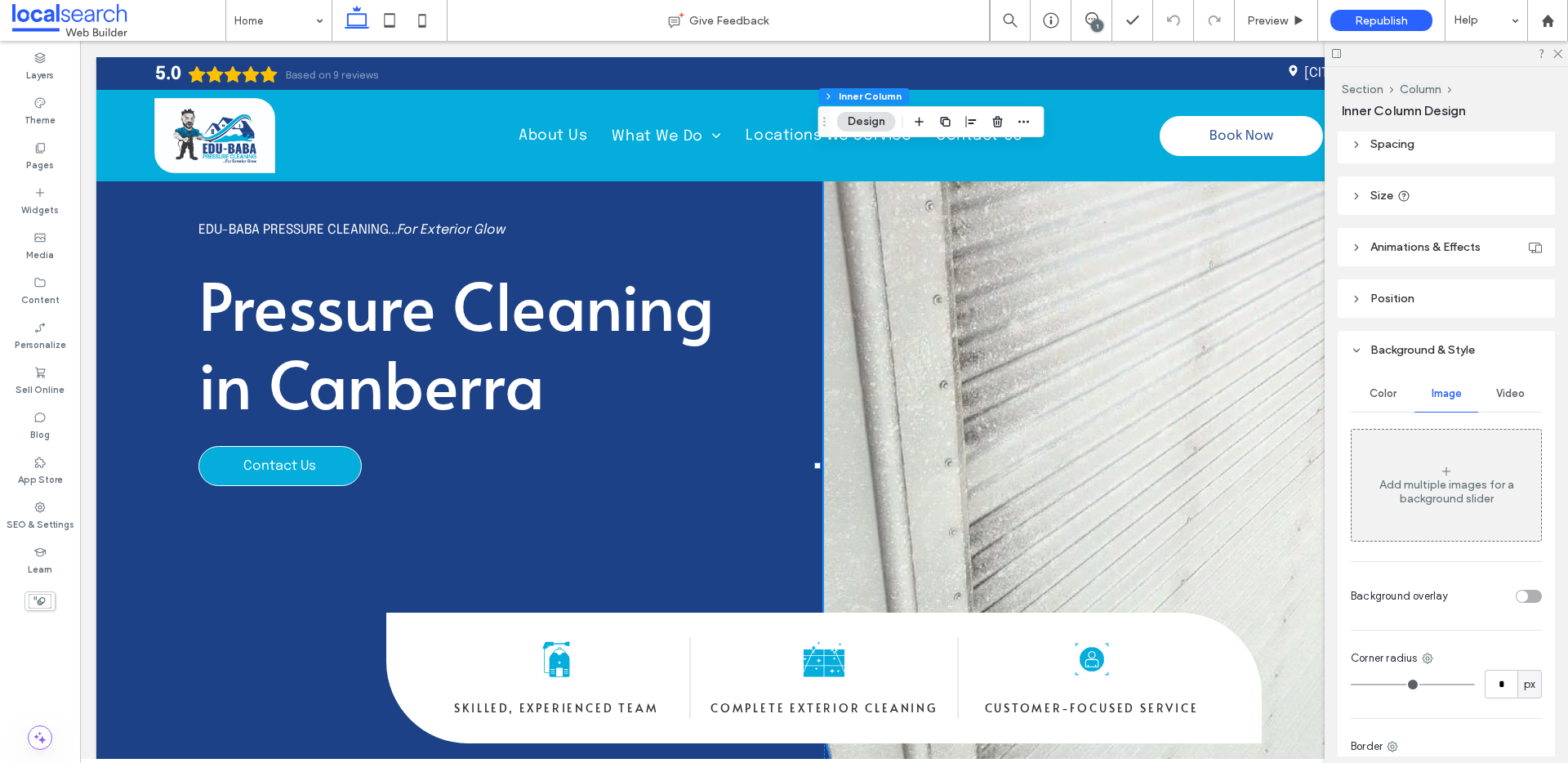 click on "Video" at bounding box center [1510, 394] 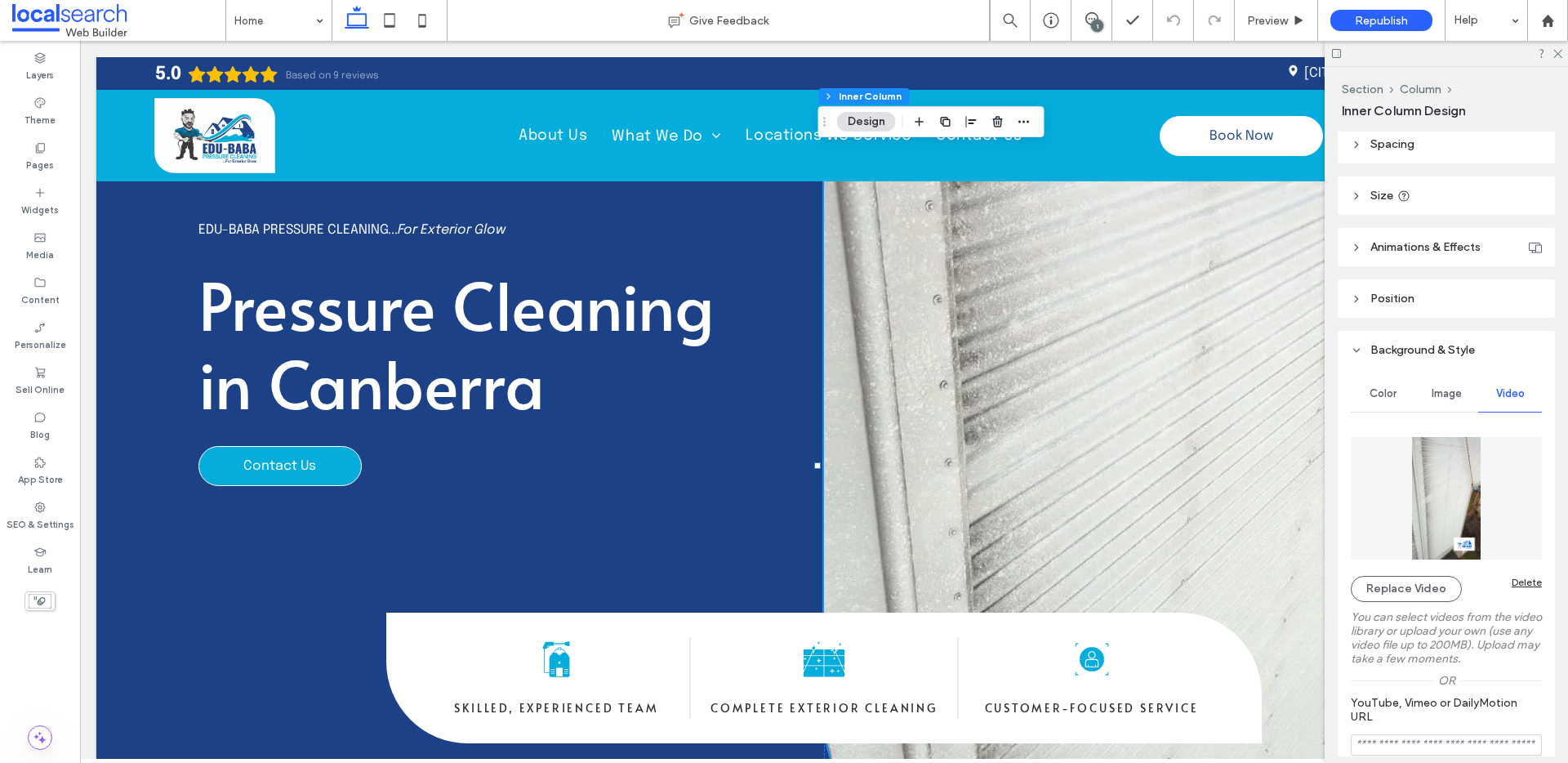 click at bounding box center (1446, 53) 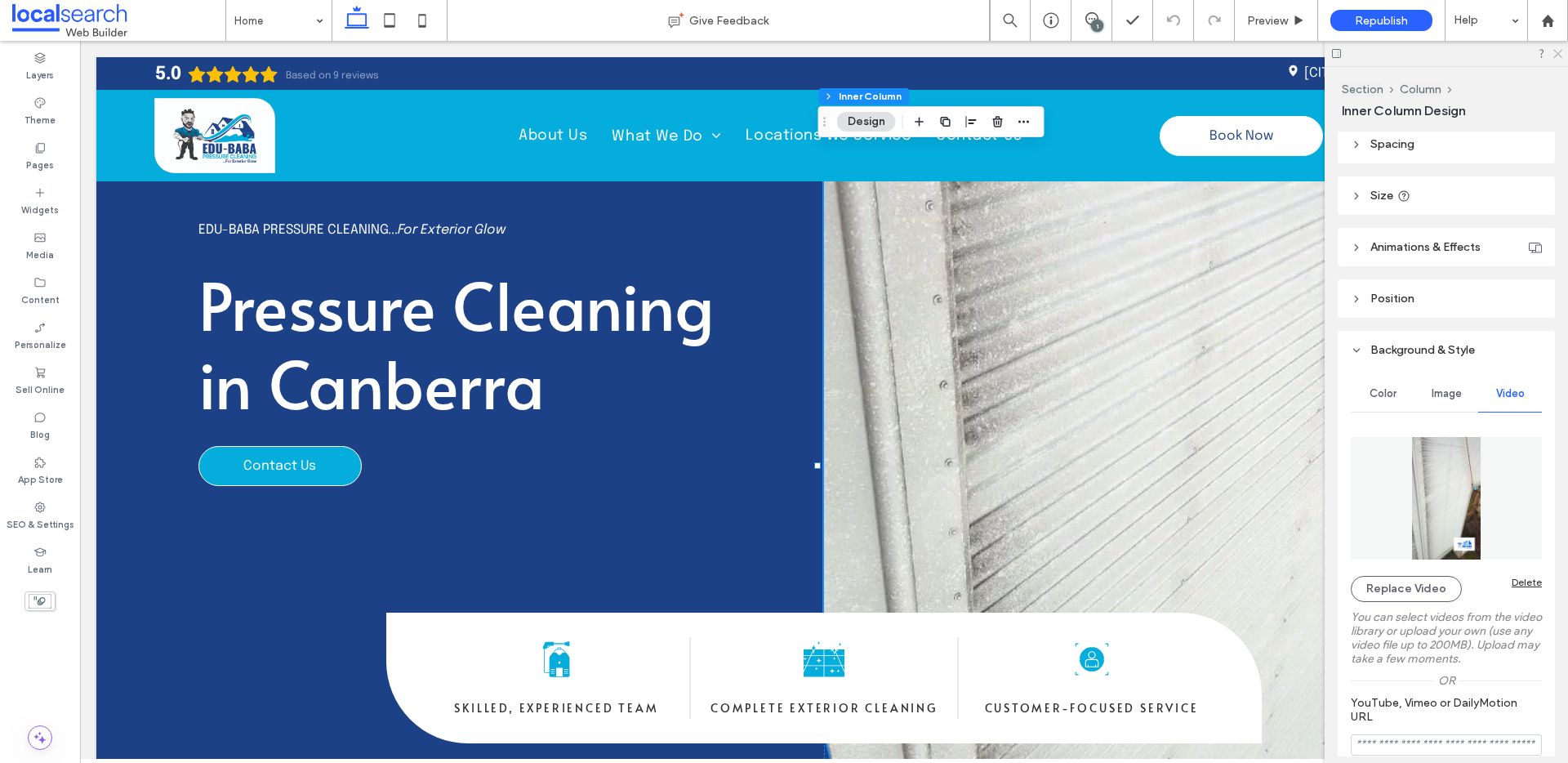click 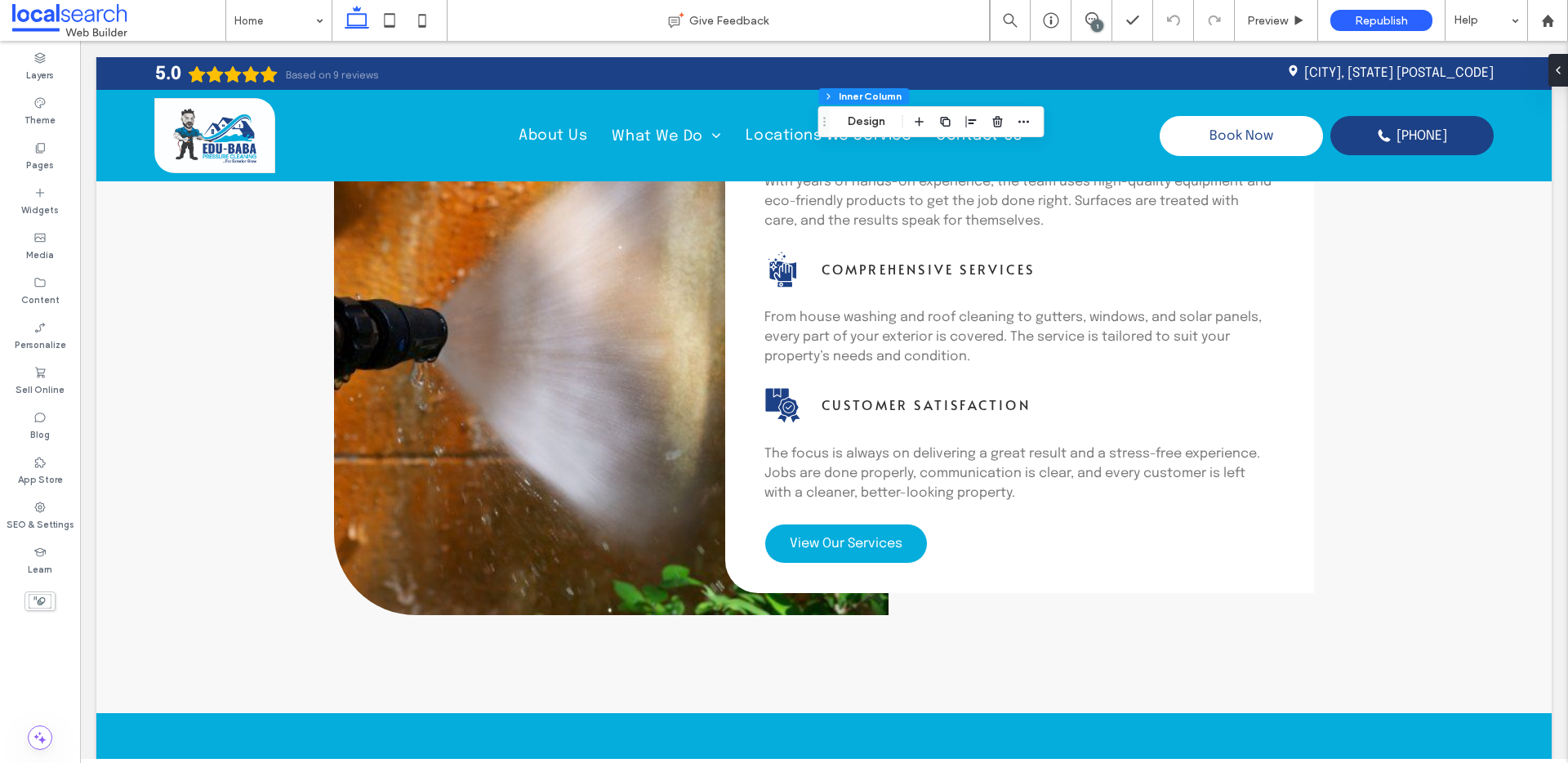 scroll, scrollTop: 801, scrollLeft: 0, axis: vertical 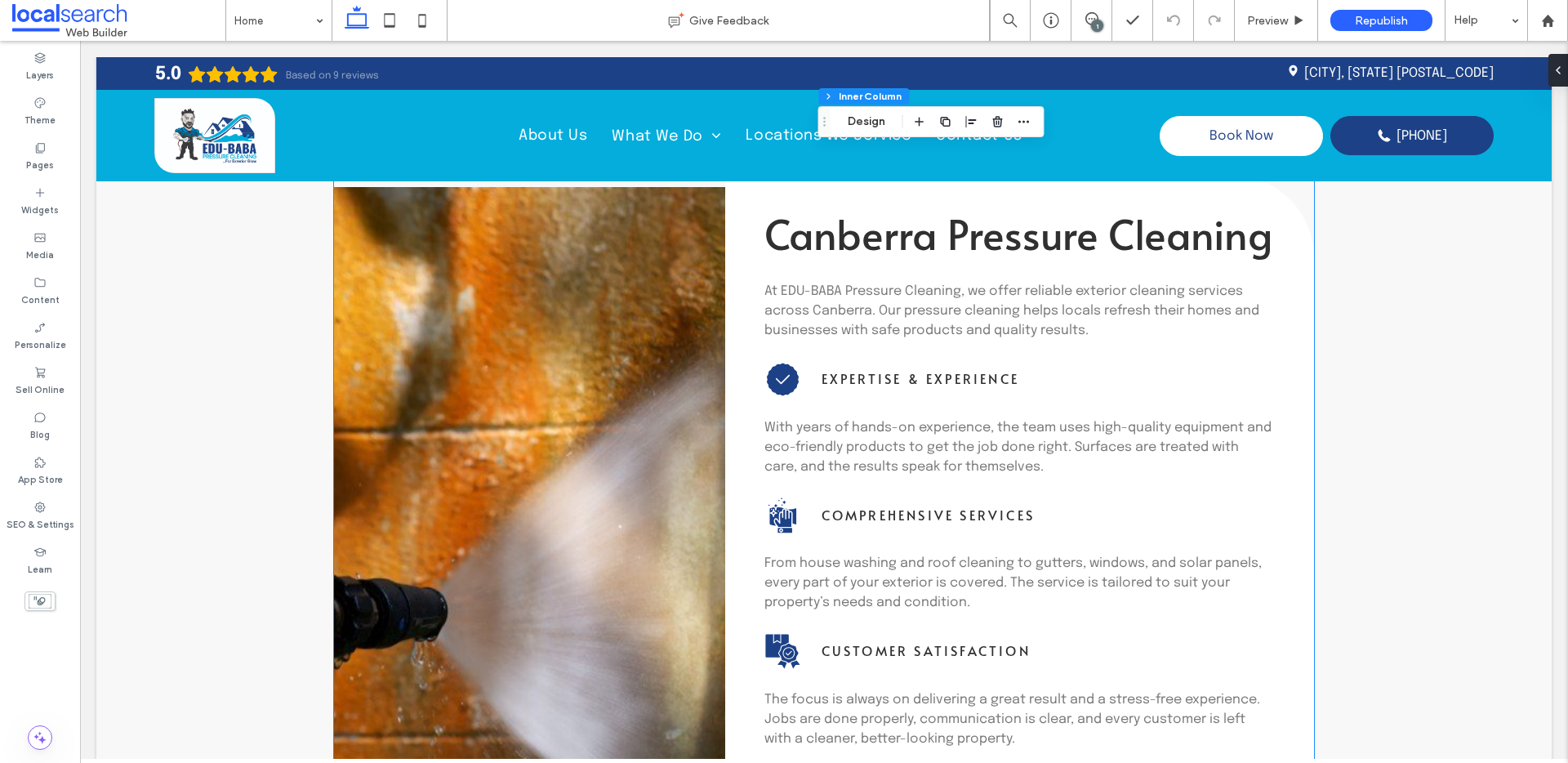 click at bounding box center (611, 541) 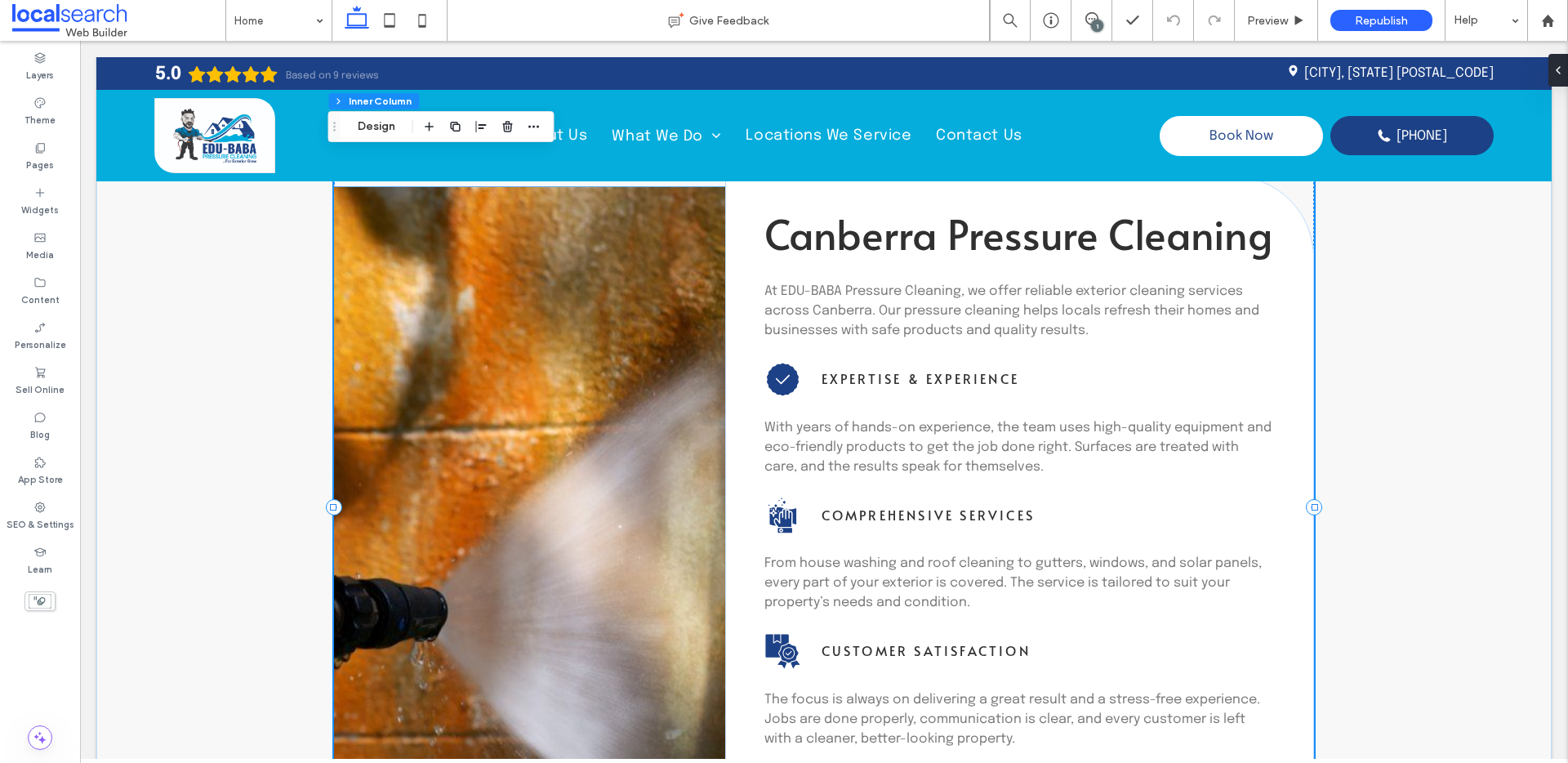 click at bounding box center [611, 541] 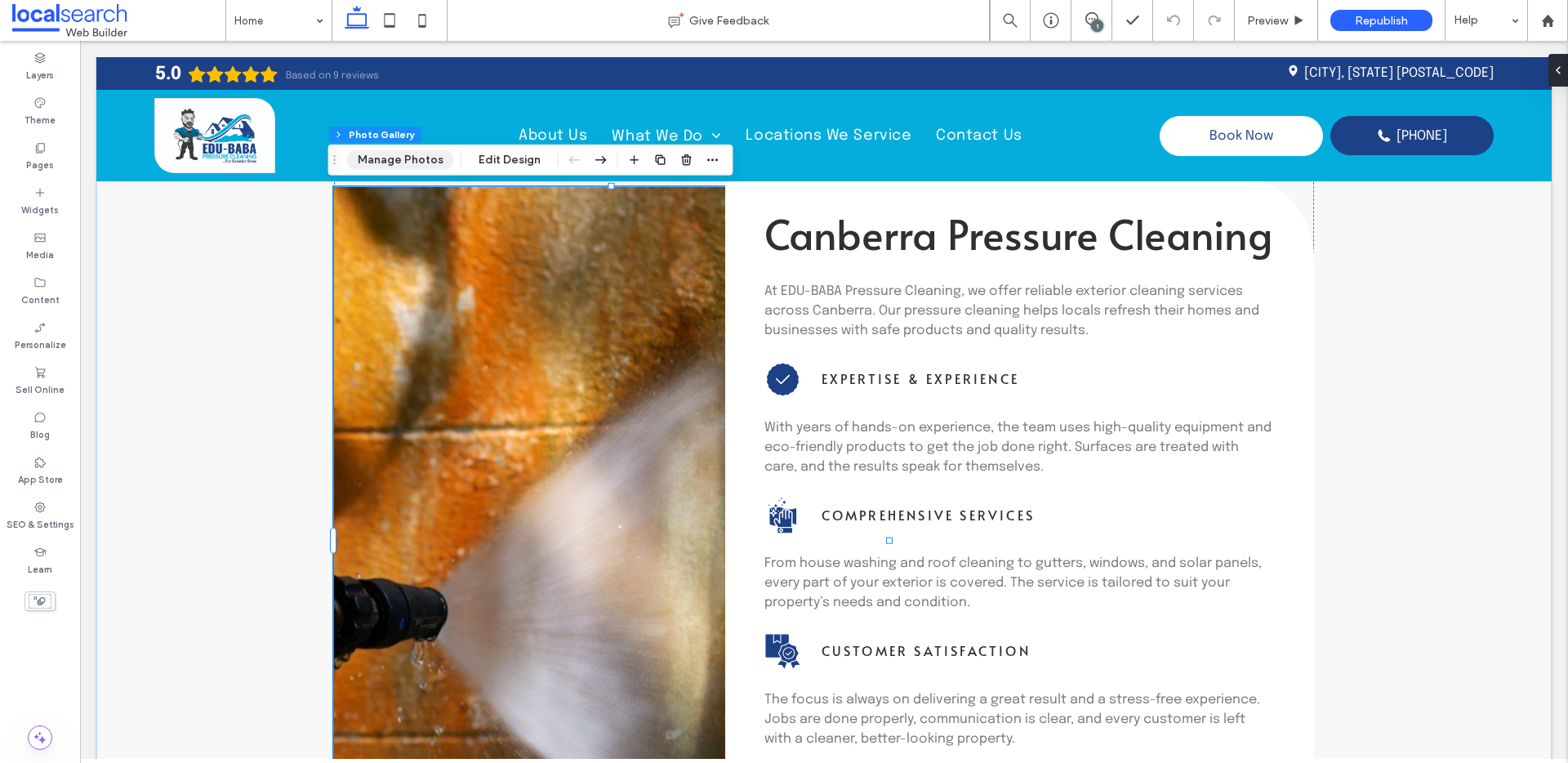 click on "Manage Photos" at bounding box center [400, 160] 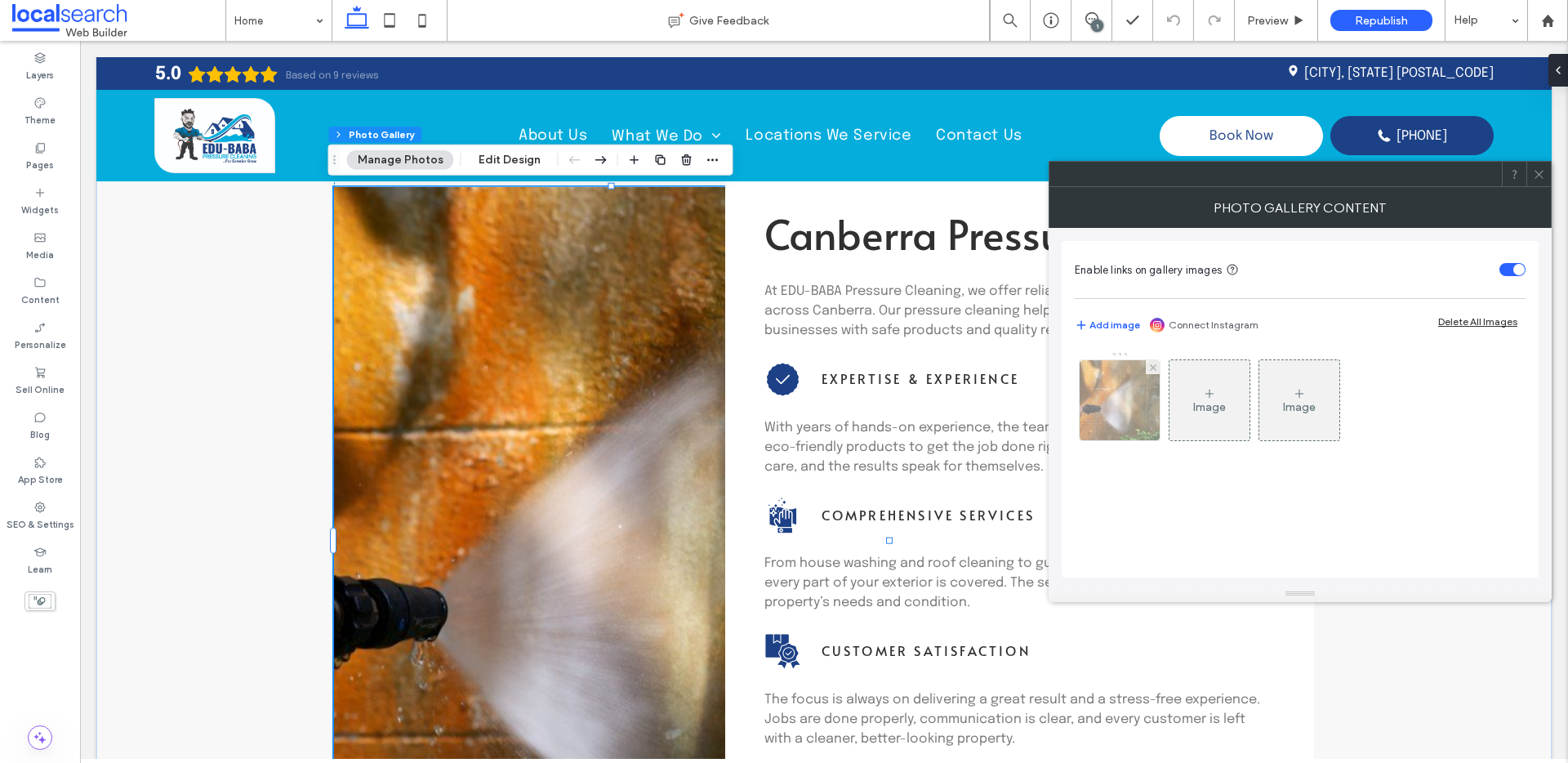click at bounding box center (1120, 400) 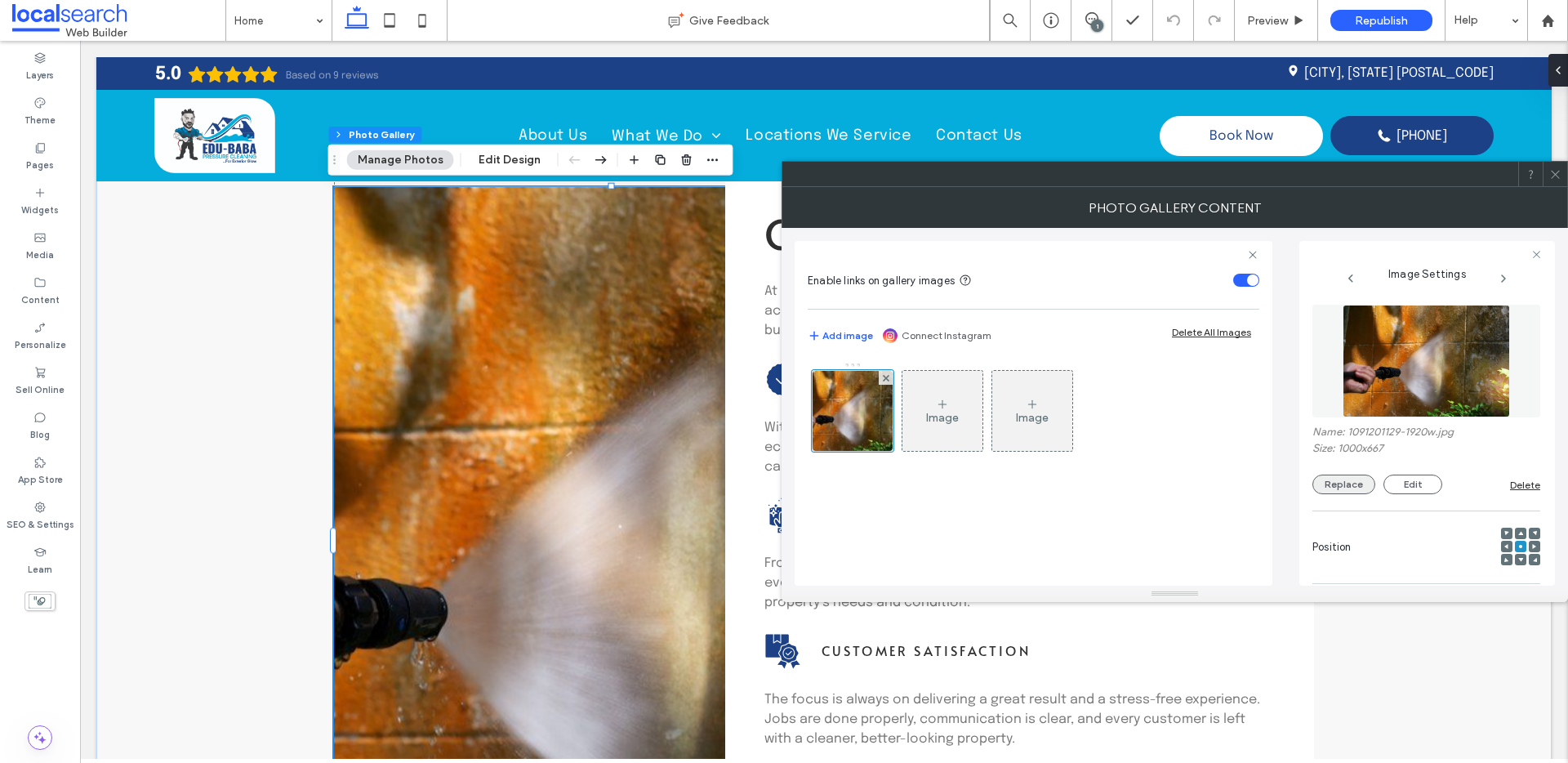 click on "Replace" at bounding box center [1343, 484] 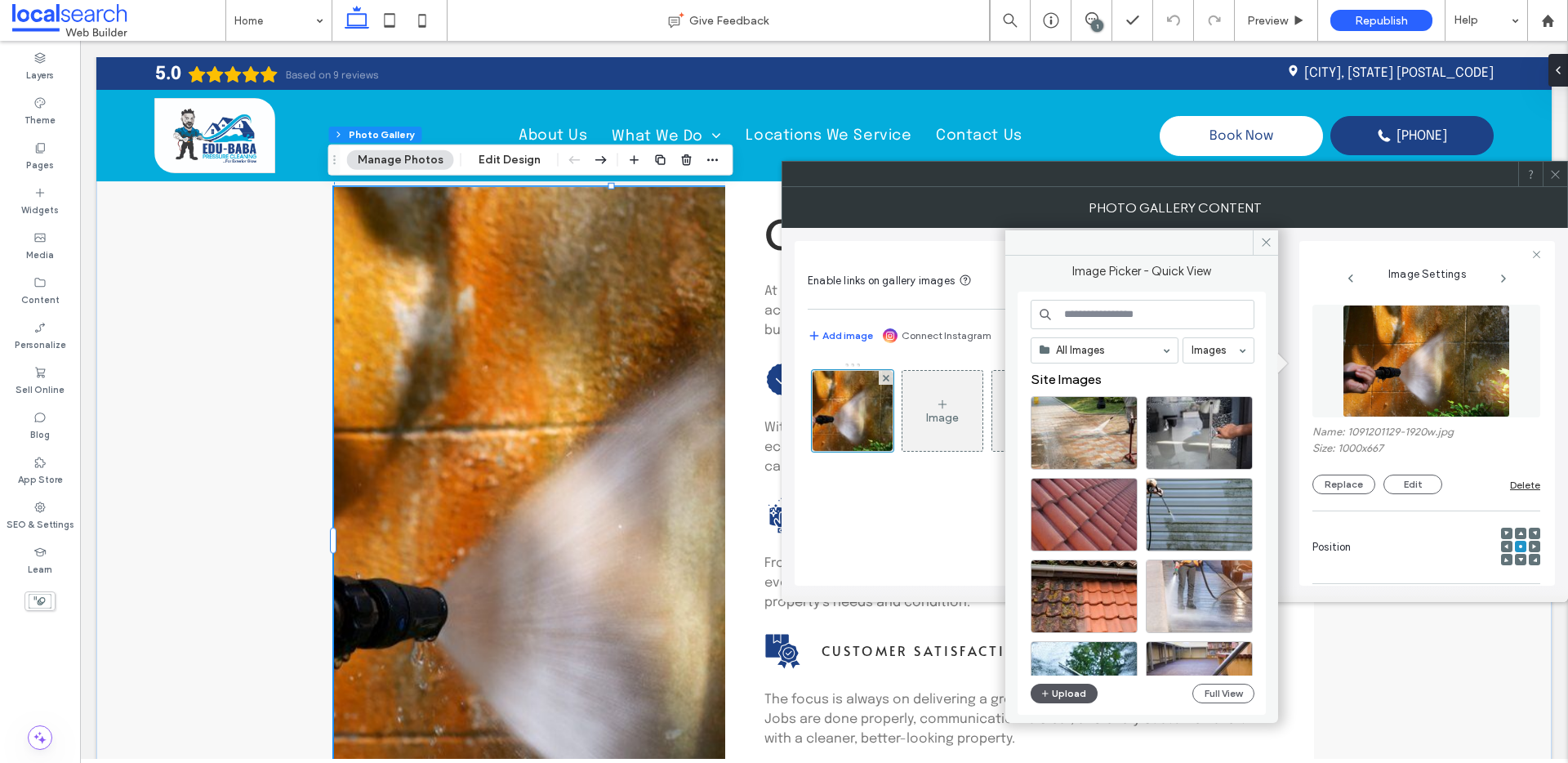 click on "Upload" at bounding box center [1064, 694] 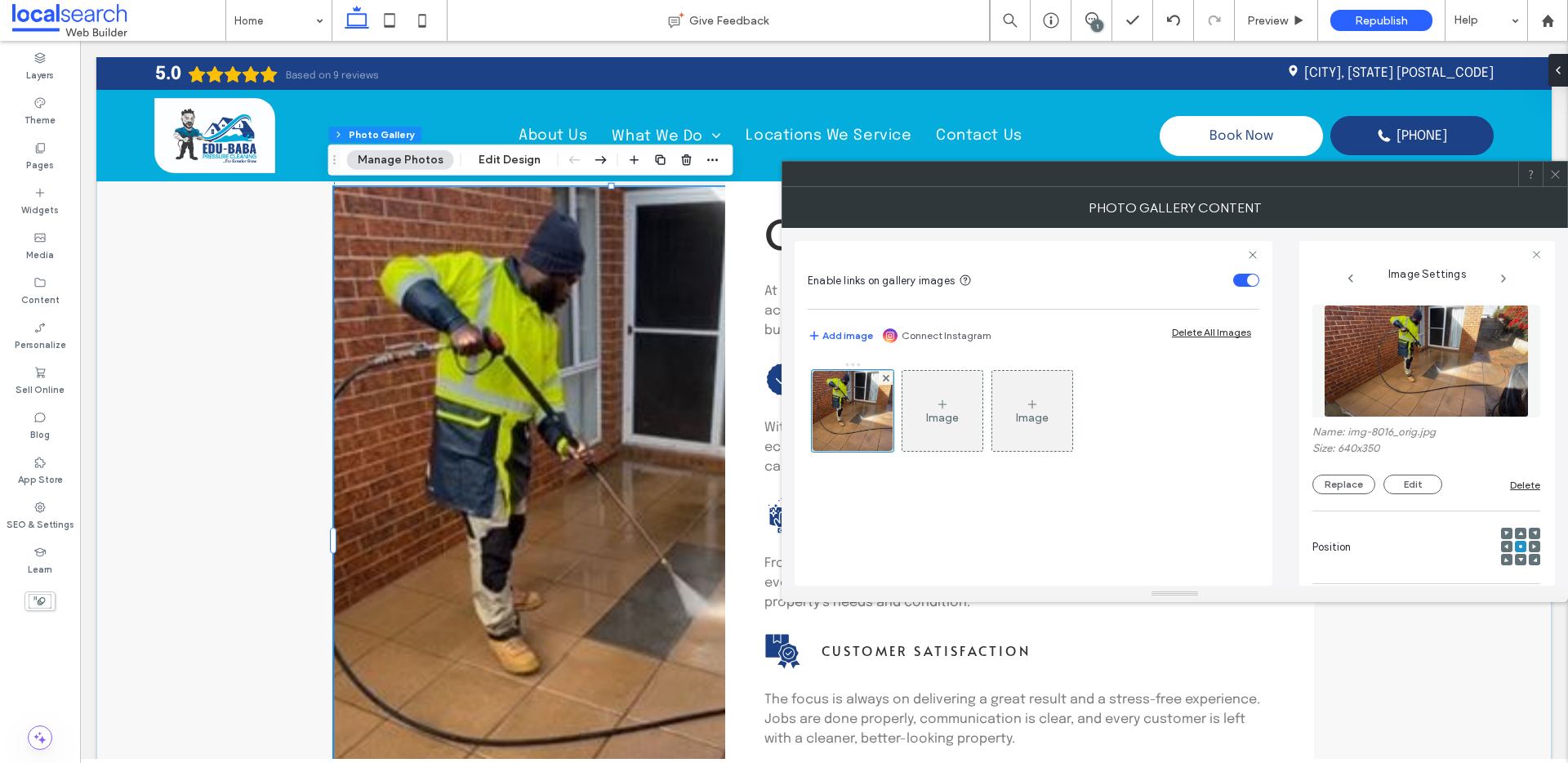 click 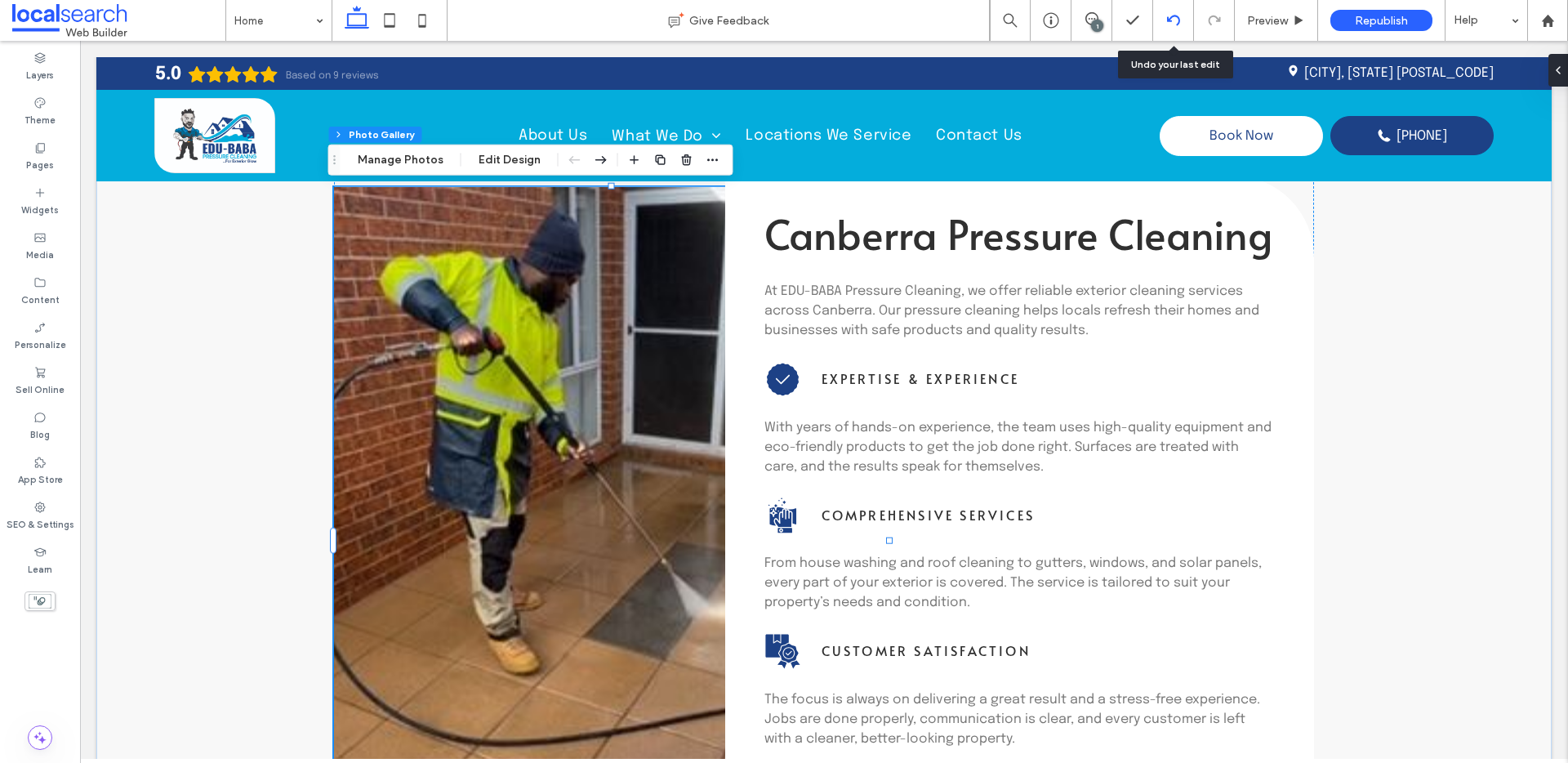 click 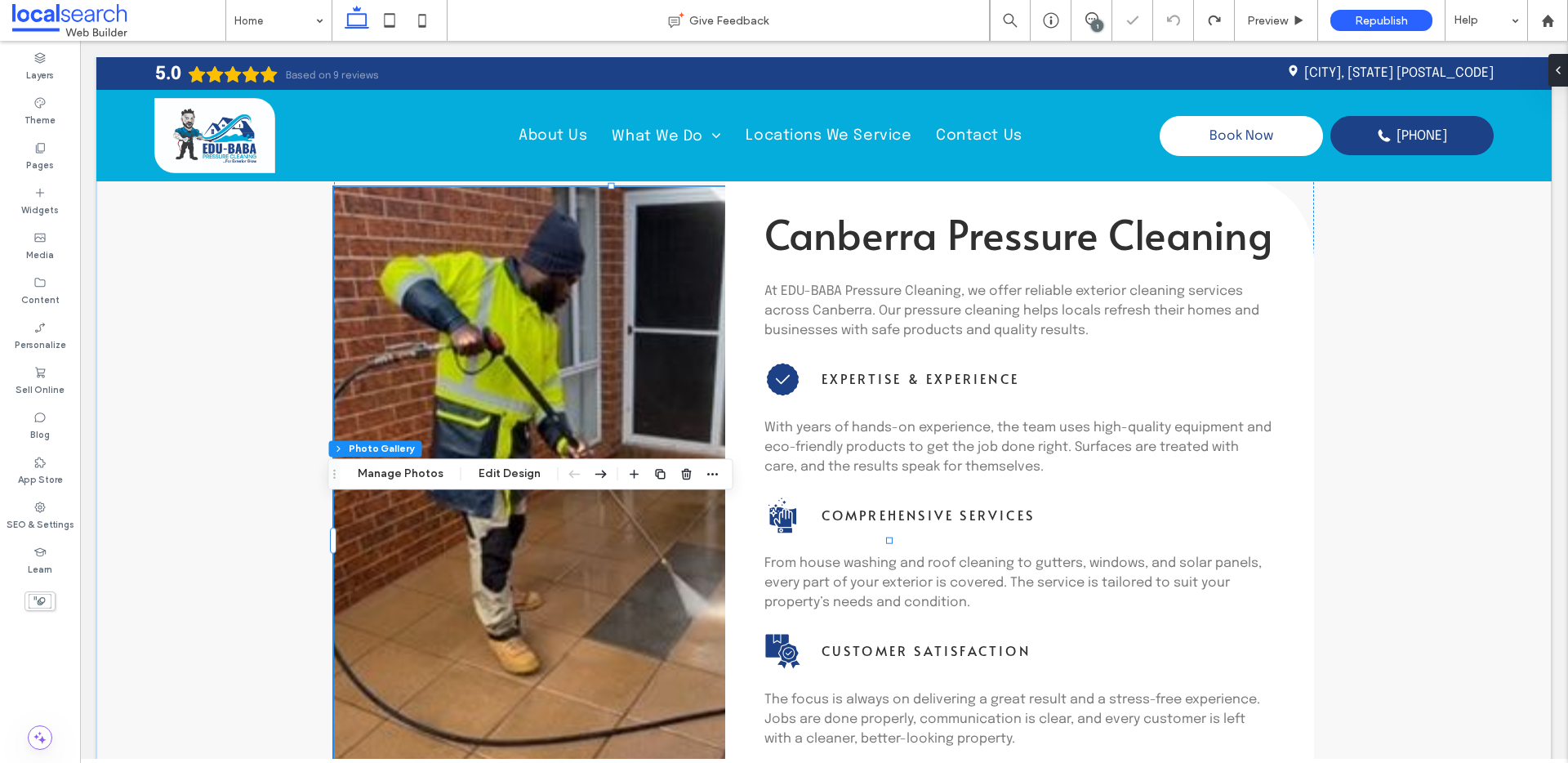 type on "**" 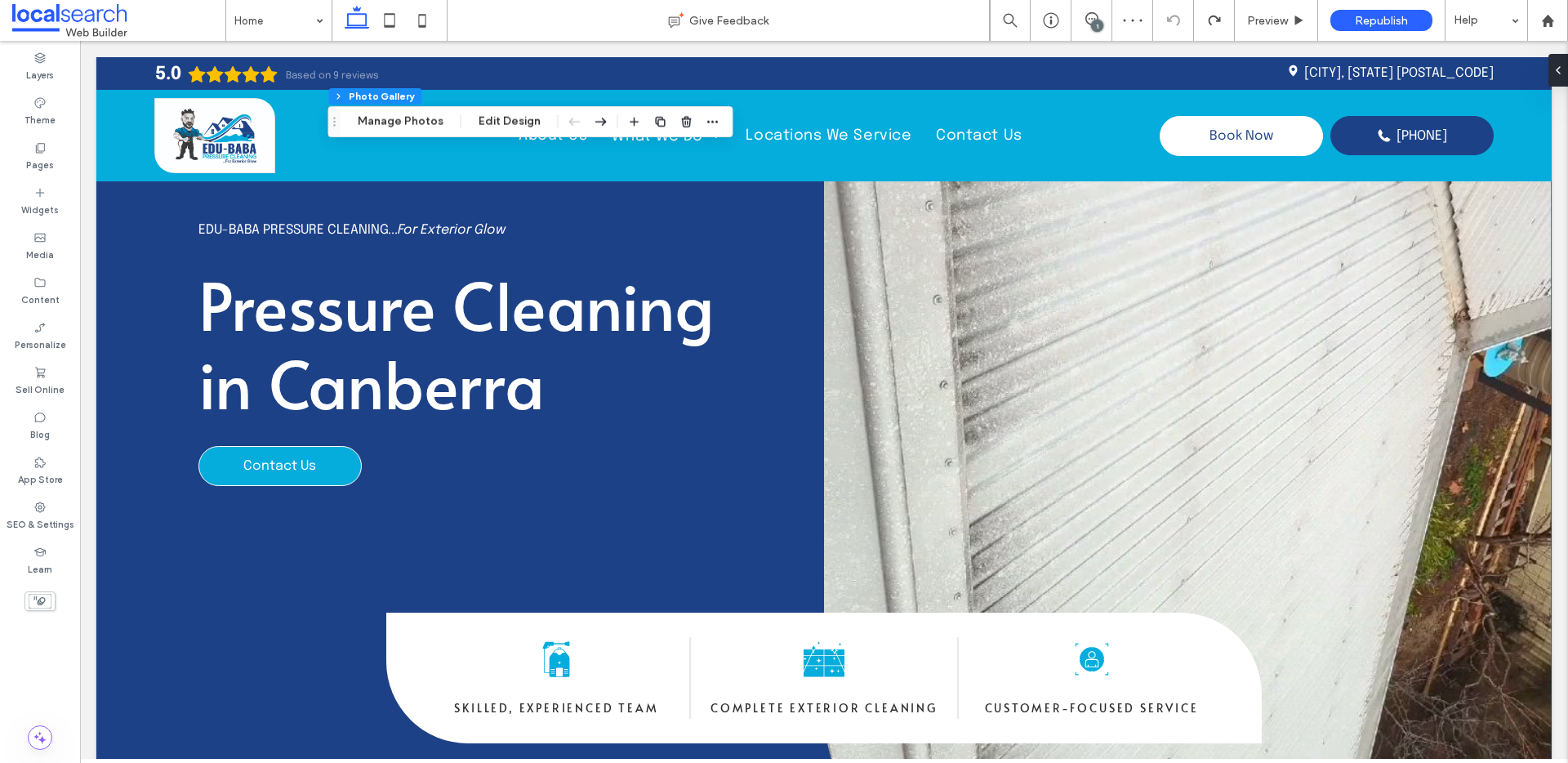 scroll, scrollTop: 1677, scrollLeft: 0, axis: vertical 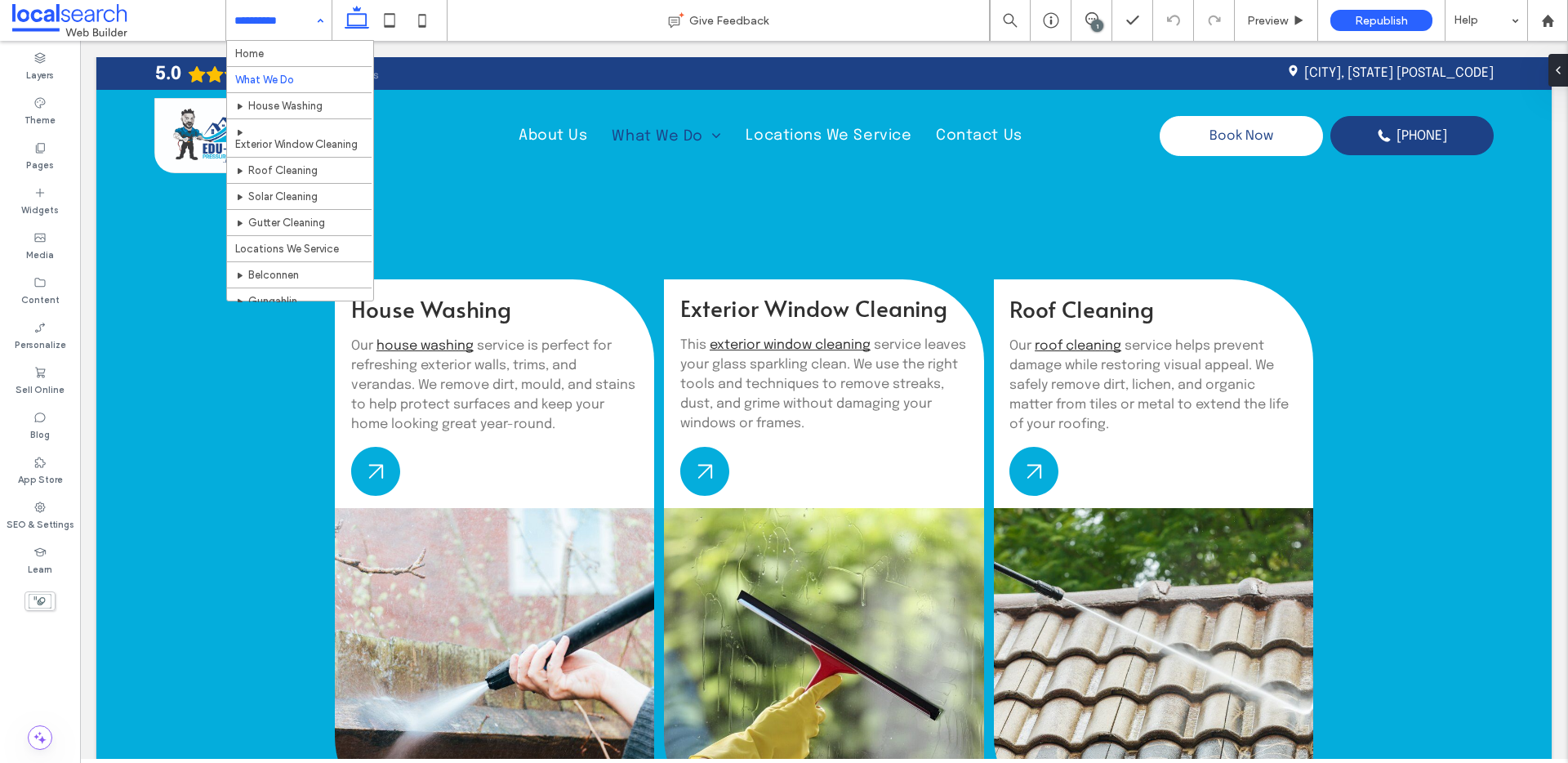 click at bounding box center [299, 118] 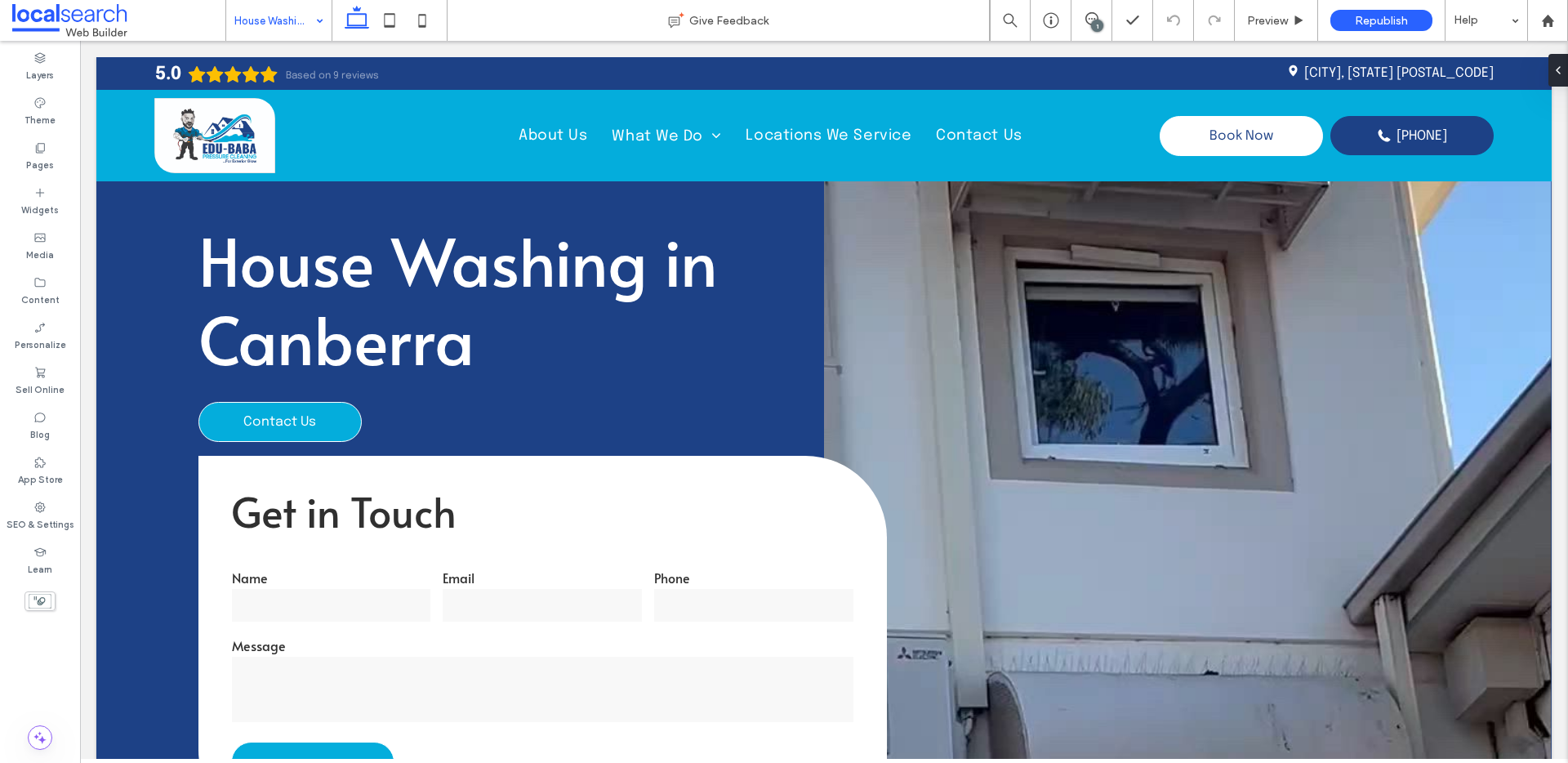 scroll, scrollTop: 1174, scrollLeft: 0, axis: vertical 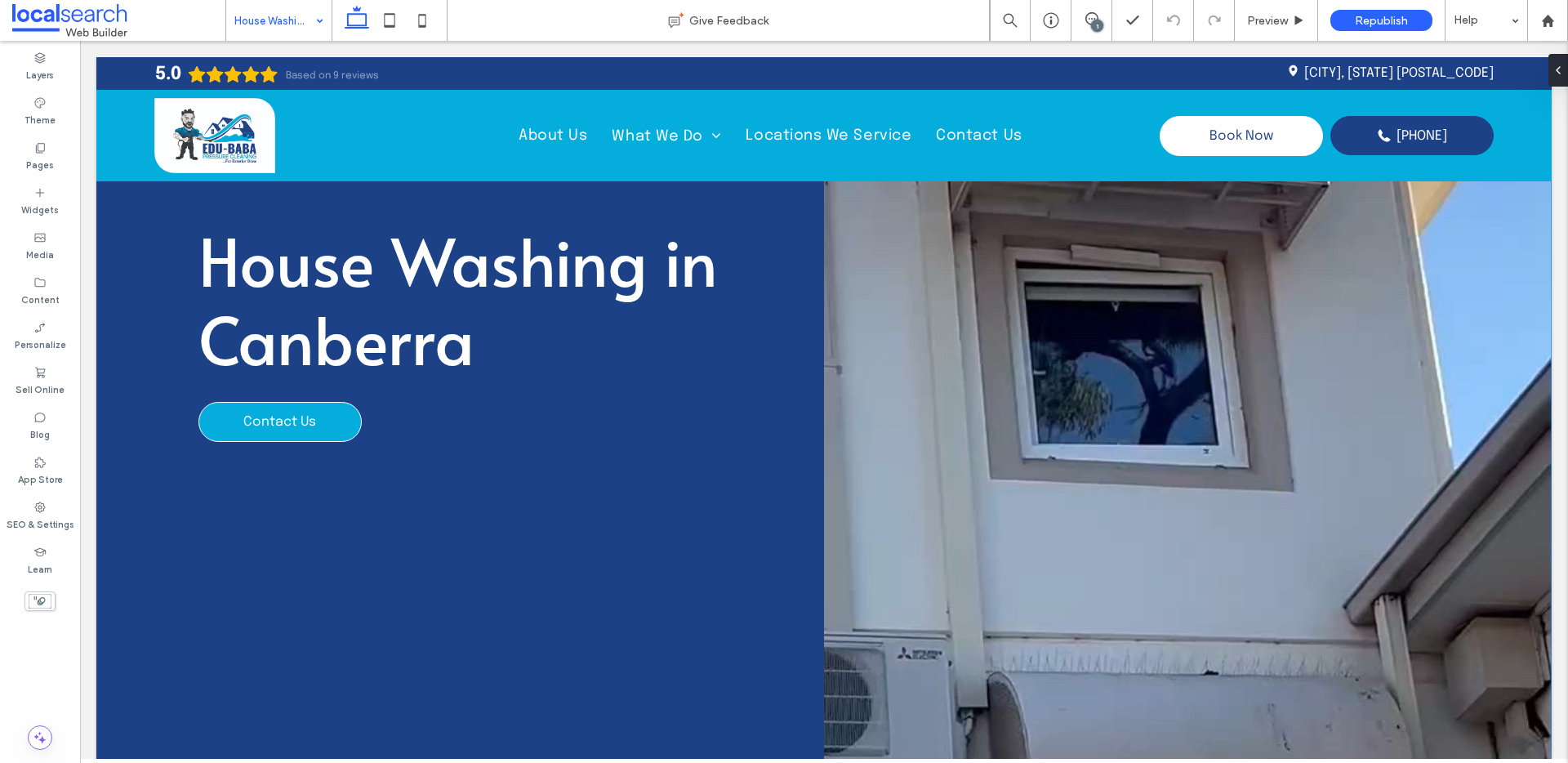 click at bounding box center [1187, 510] 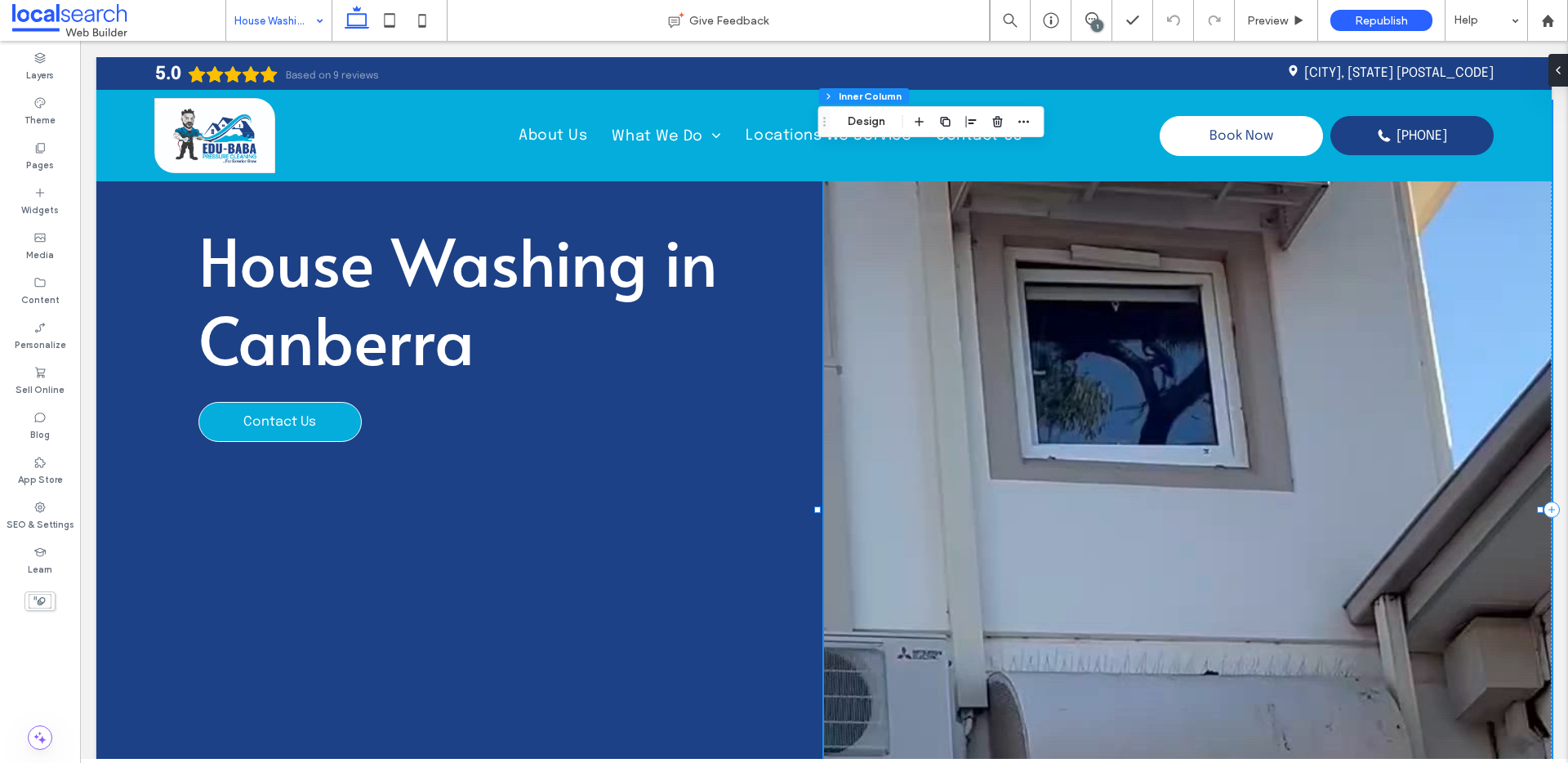 click at bounding box center [1187, 510] 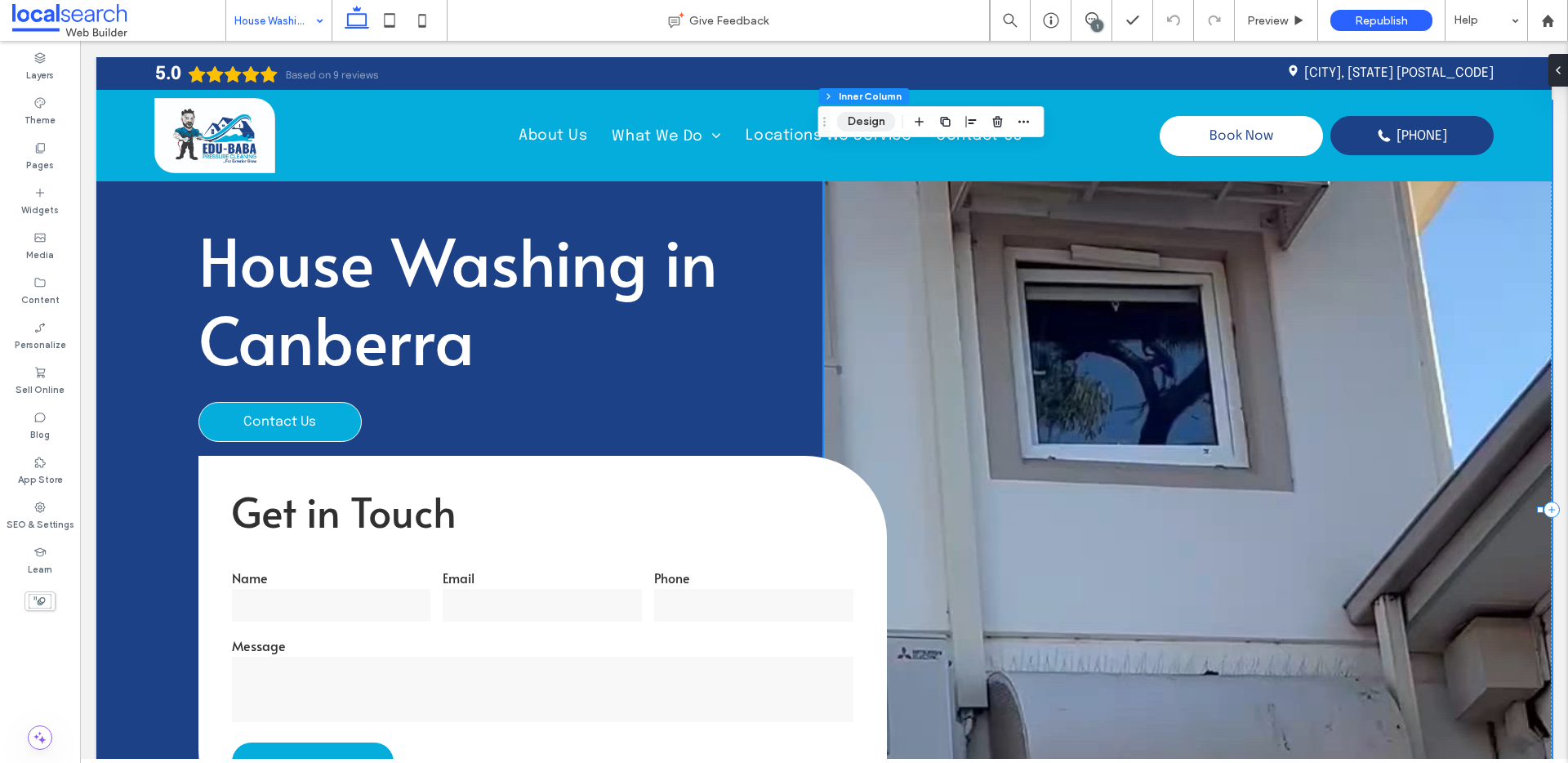 click on "Design" at bounding box center (866, 122) 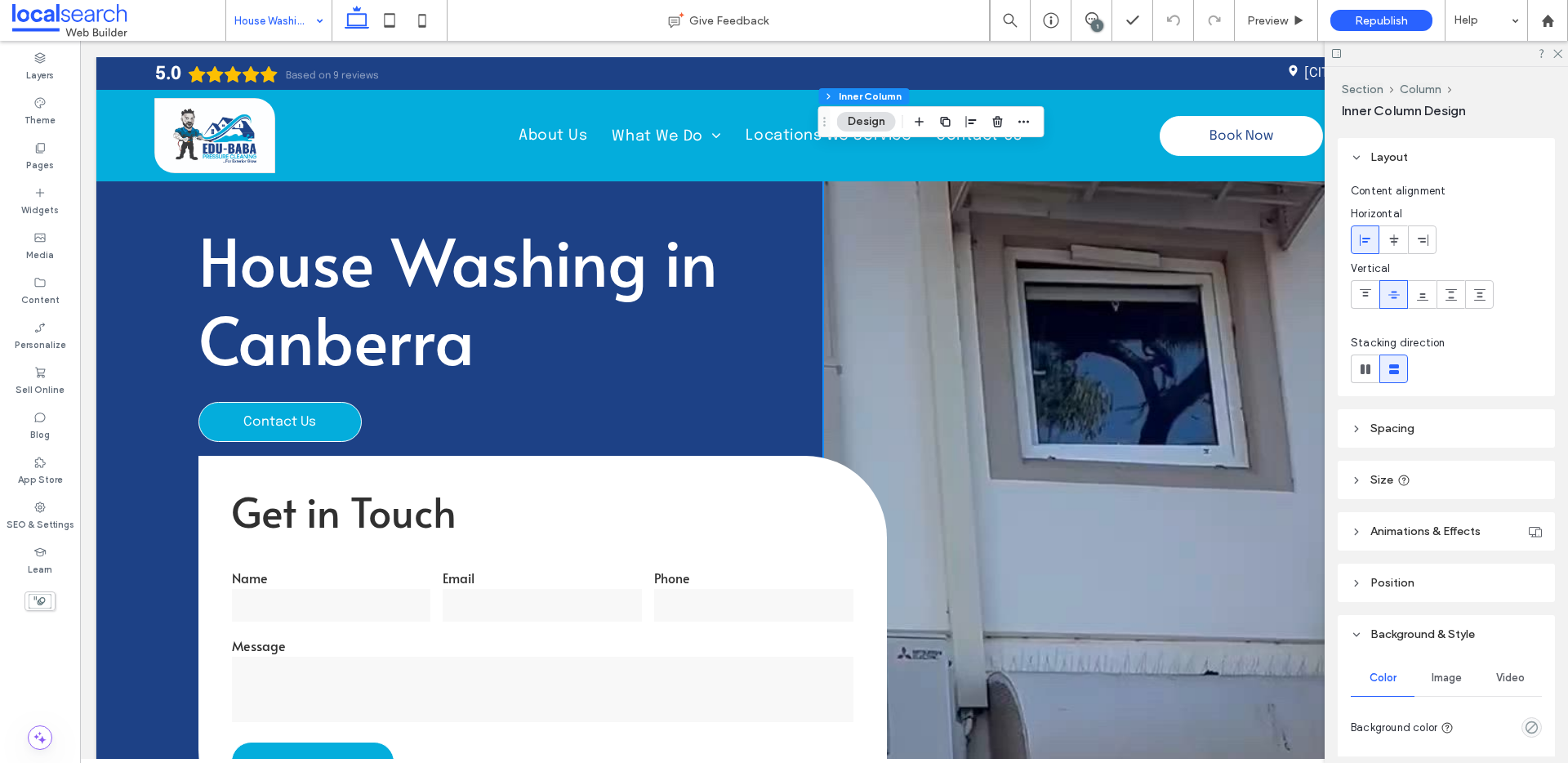 scroll, scrollTop: 332, scrollLeft: 0, axis: vertical 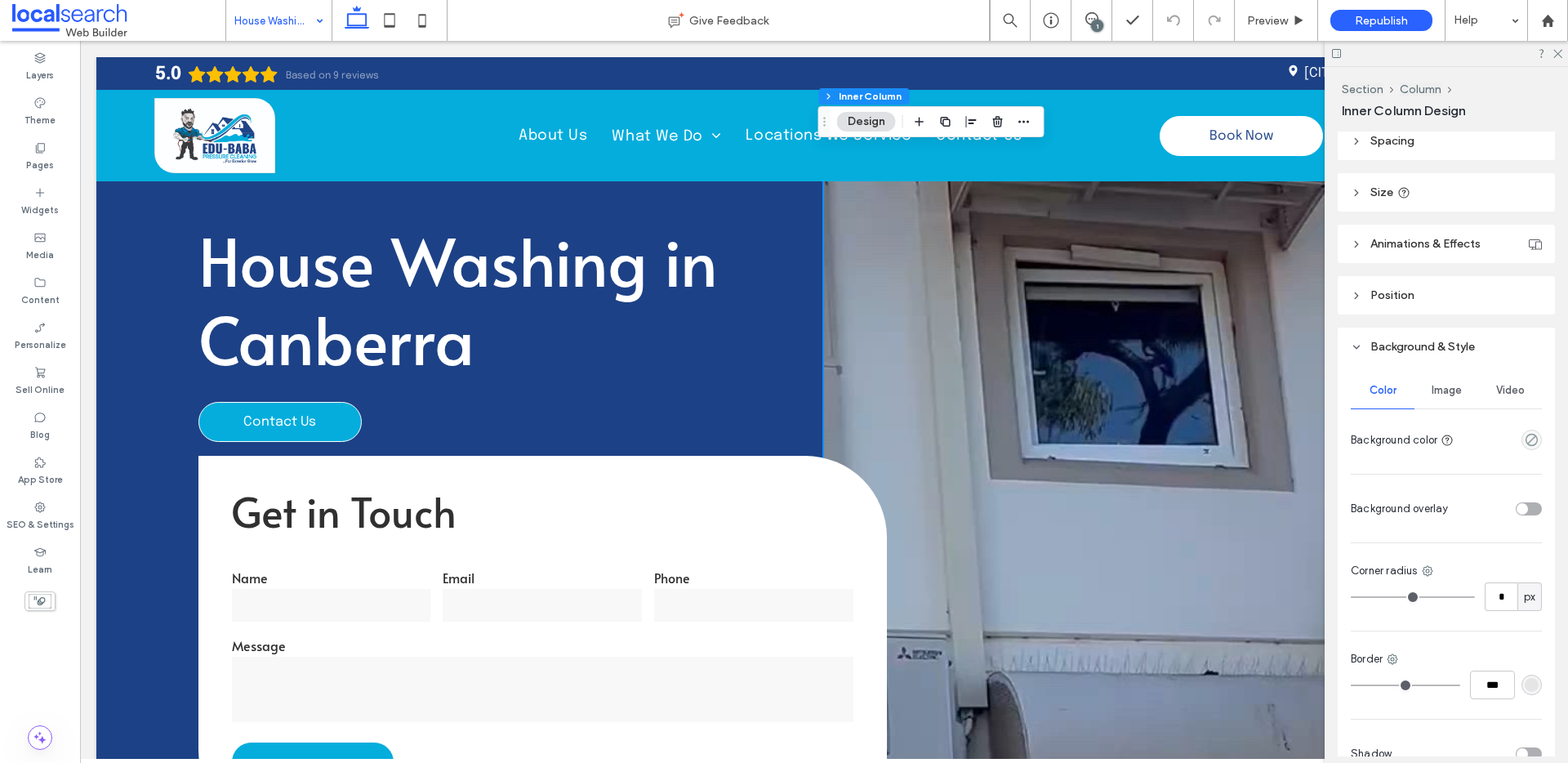 click on "Video" at bounding box center (1510, 390) 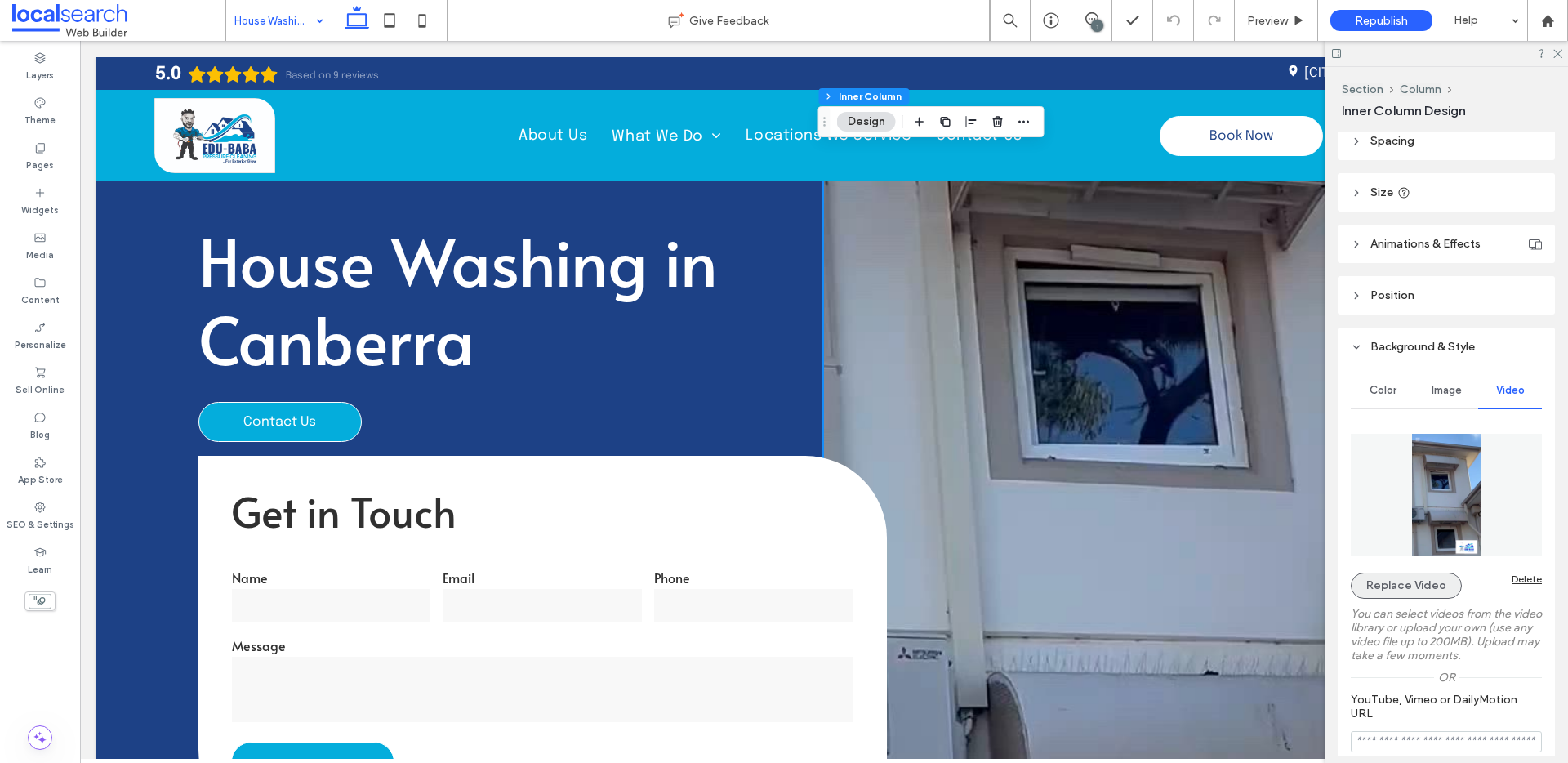 click on "Replace Video" at bounding box center [1406, 586] 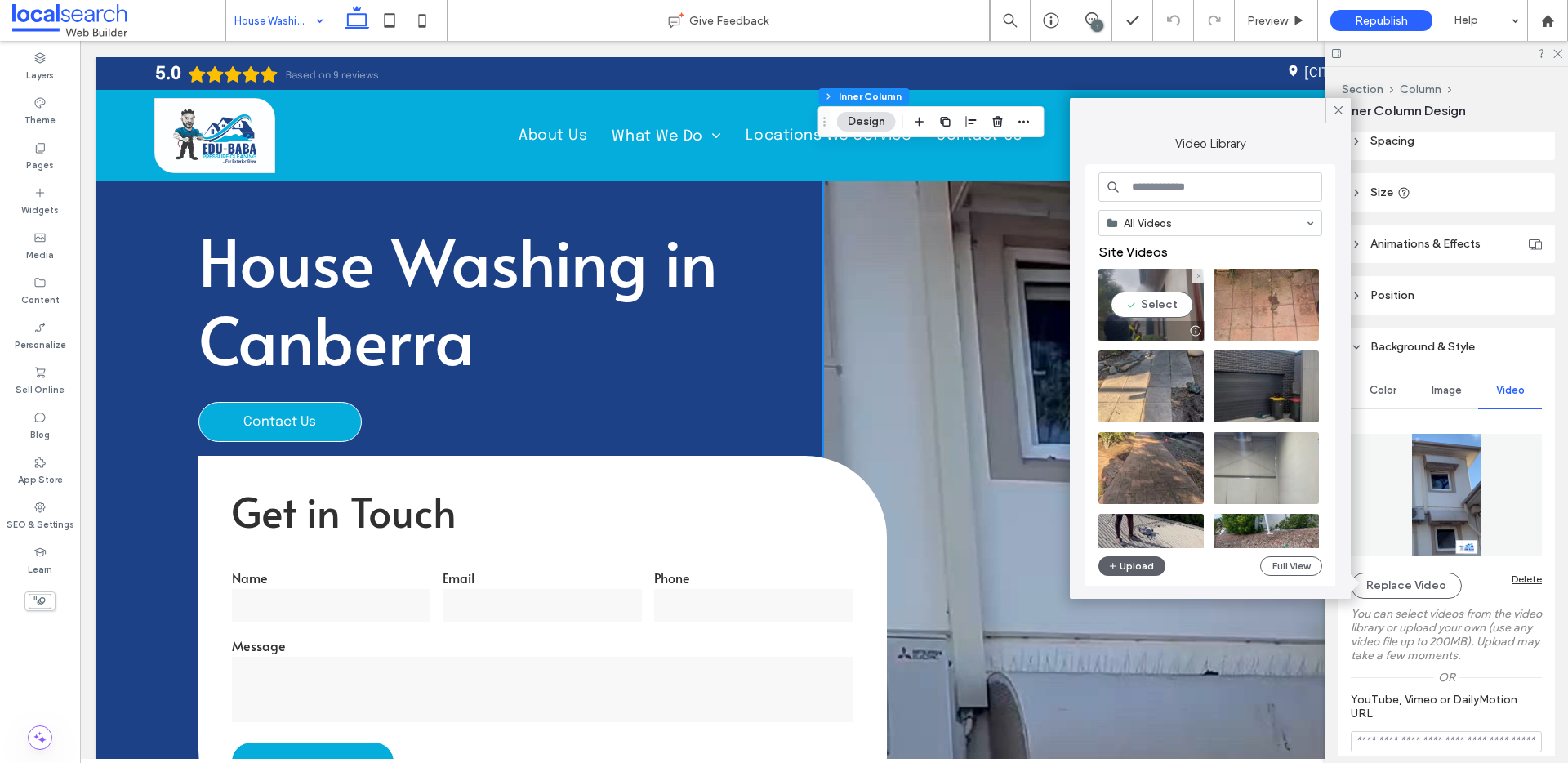 click at bounding box center (1151, 305) 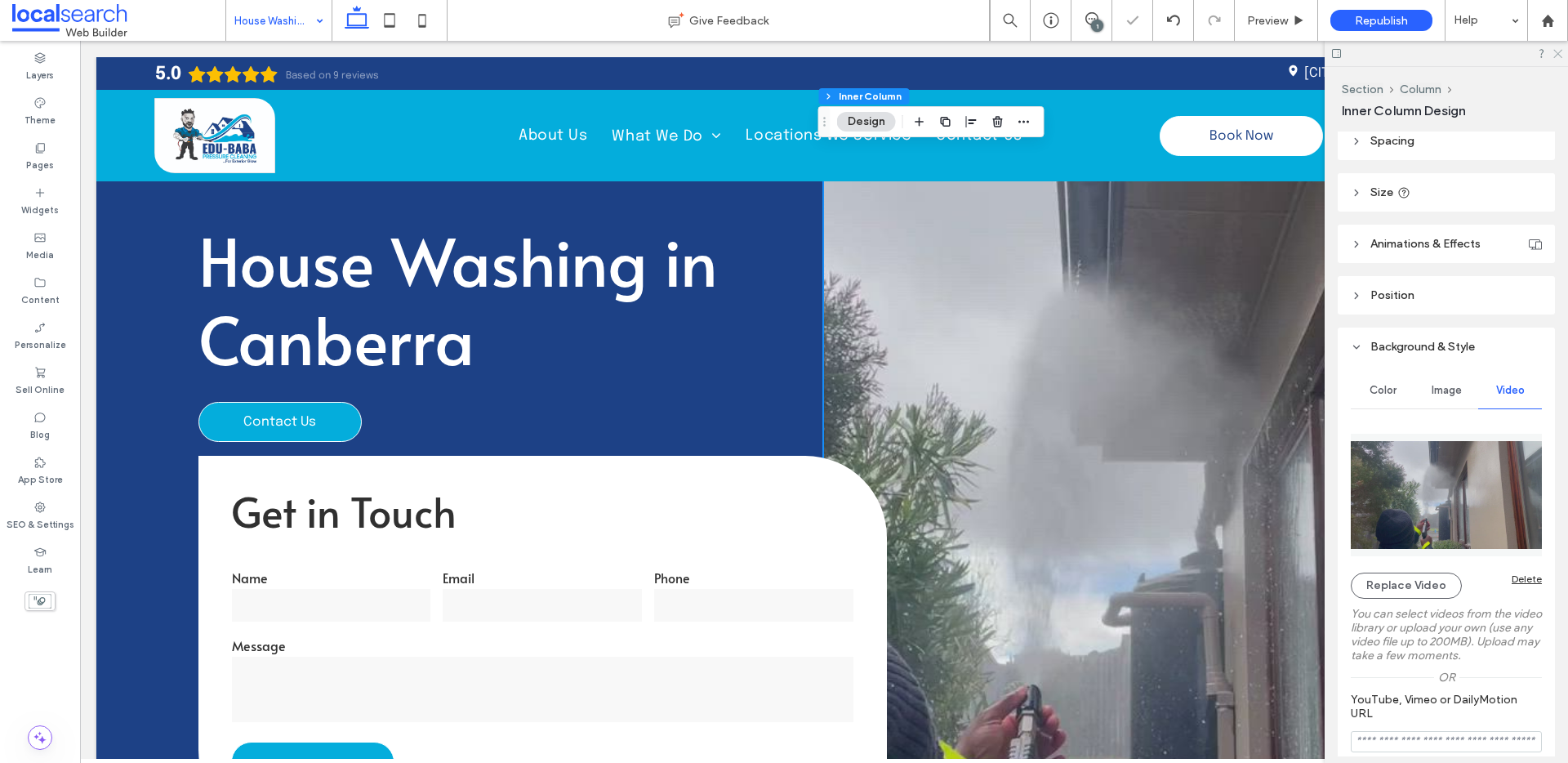 click 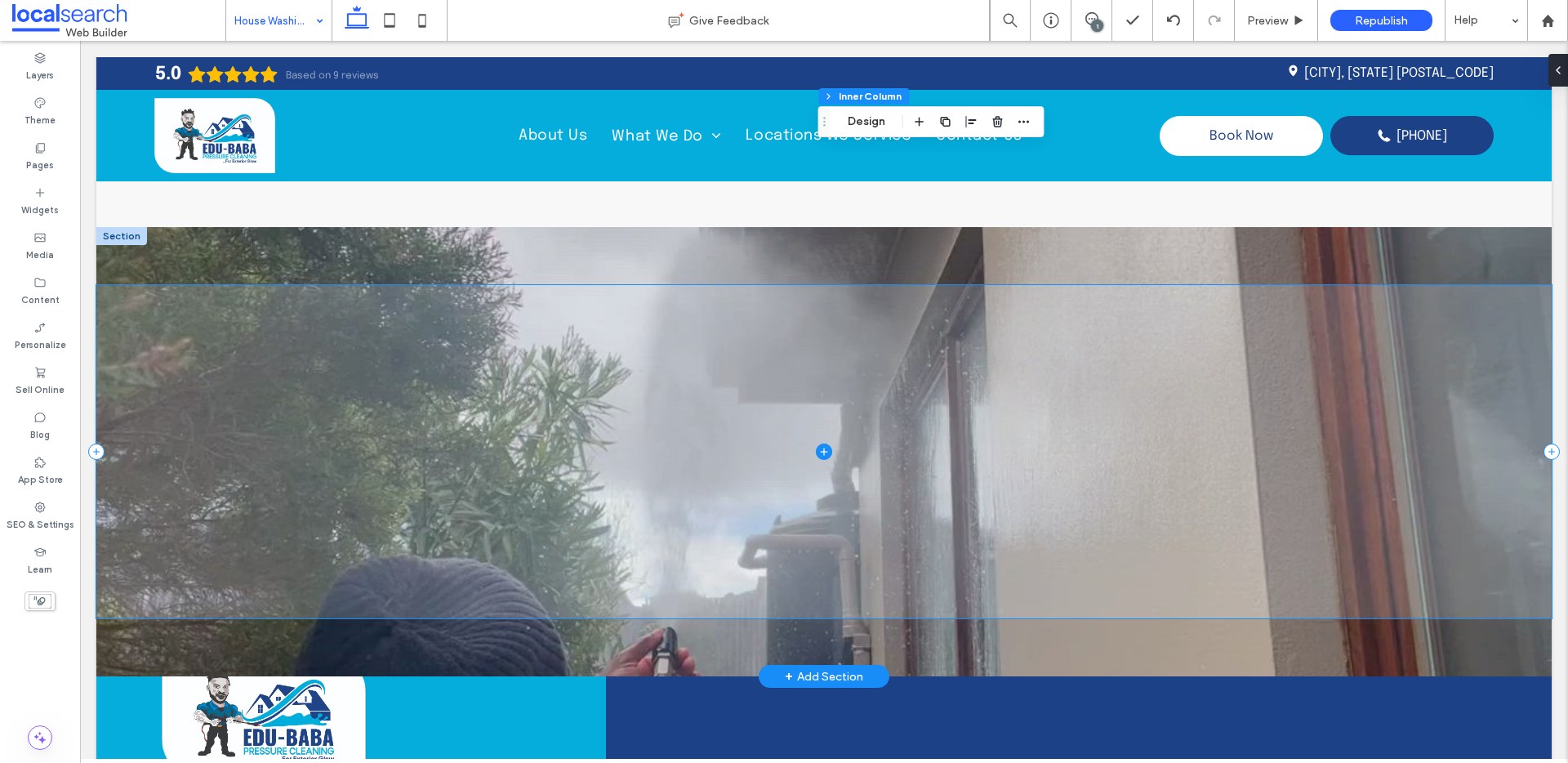 scroll, scrollTop: 3917, scrollLeft: 0, axis: vertical 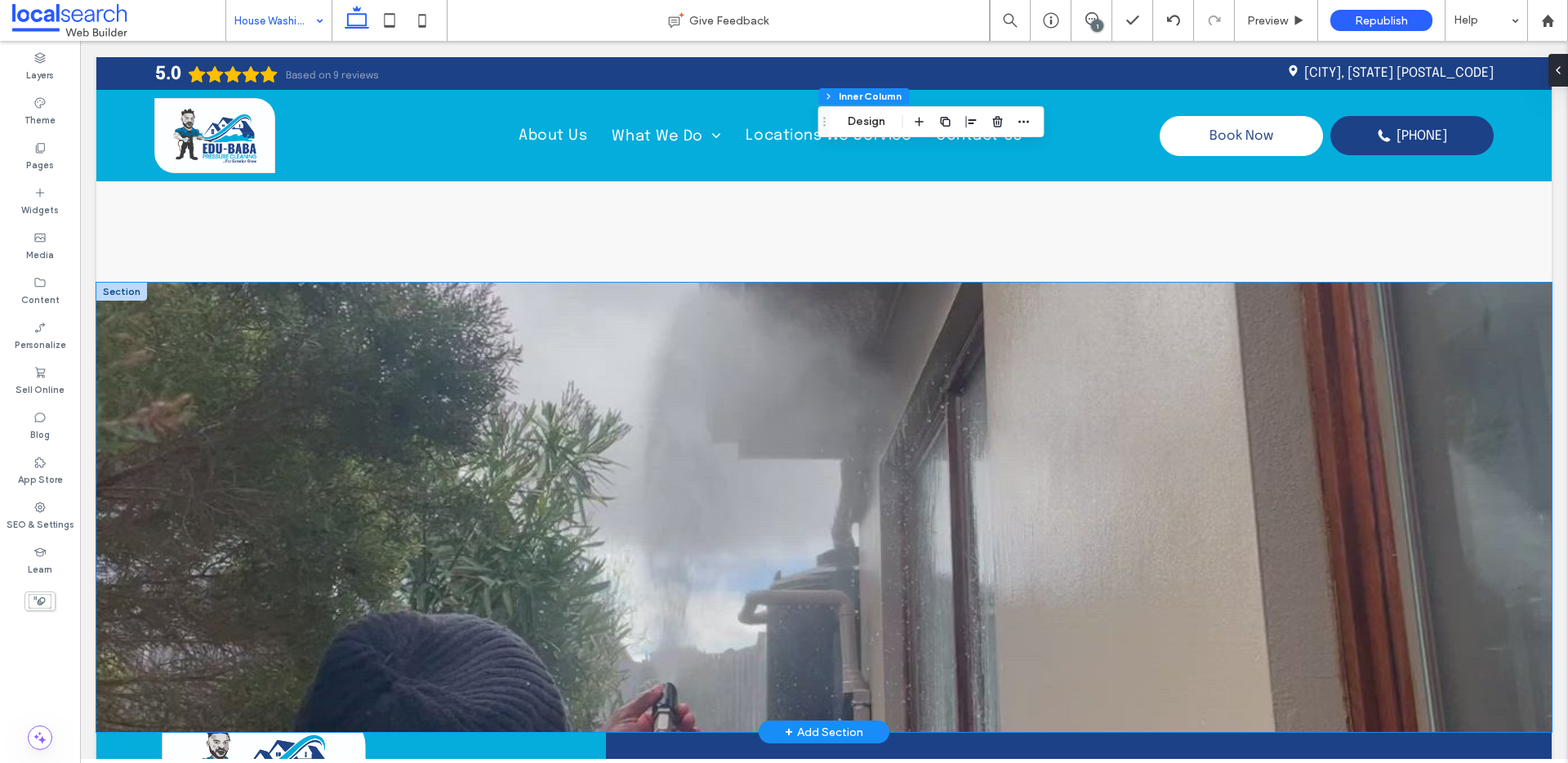 click at bounding box center (824, 507) 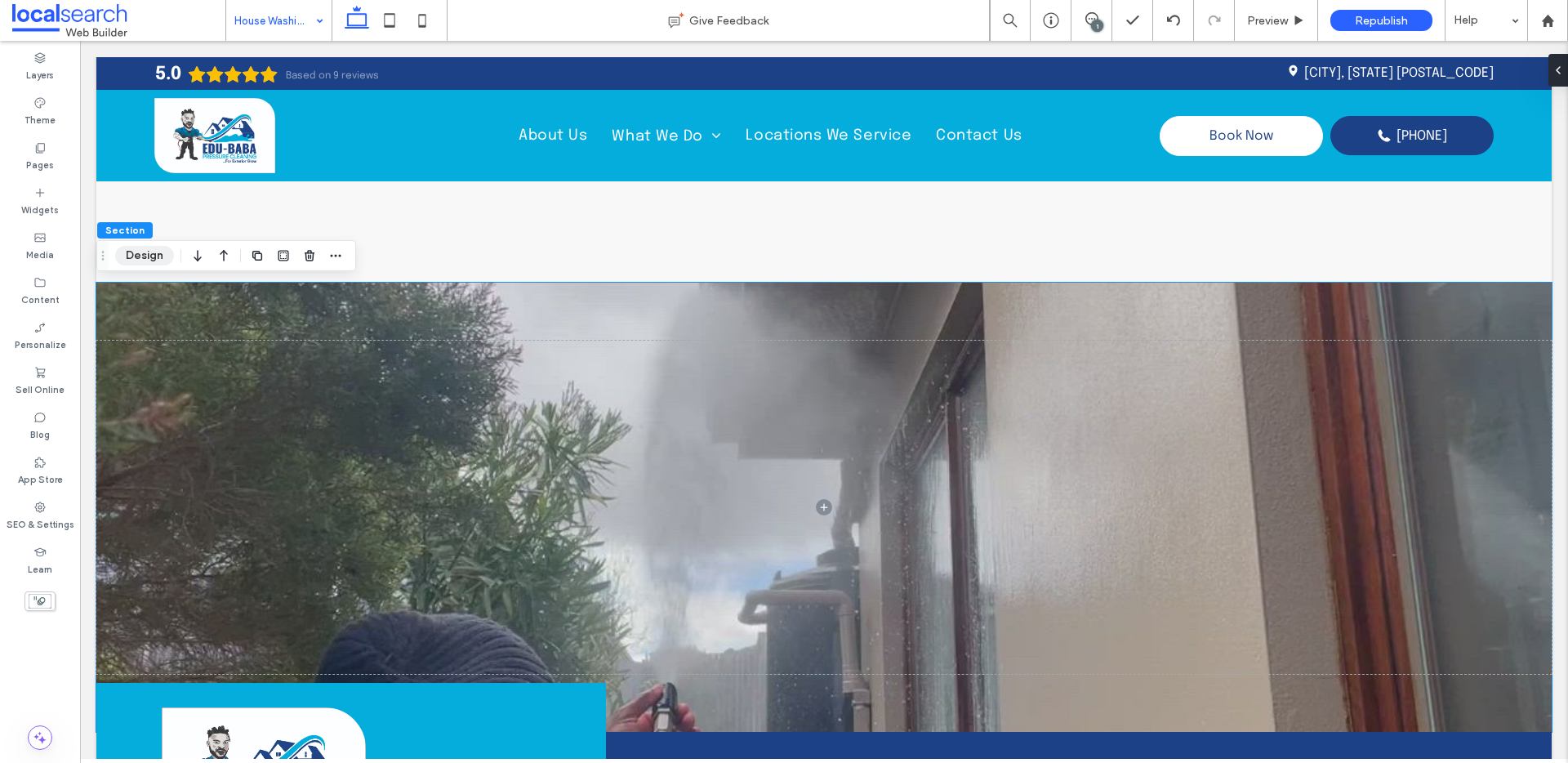 click on "Design" at bounding box center (145, 256) 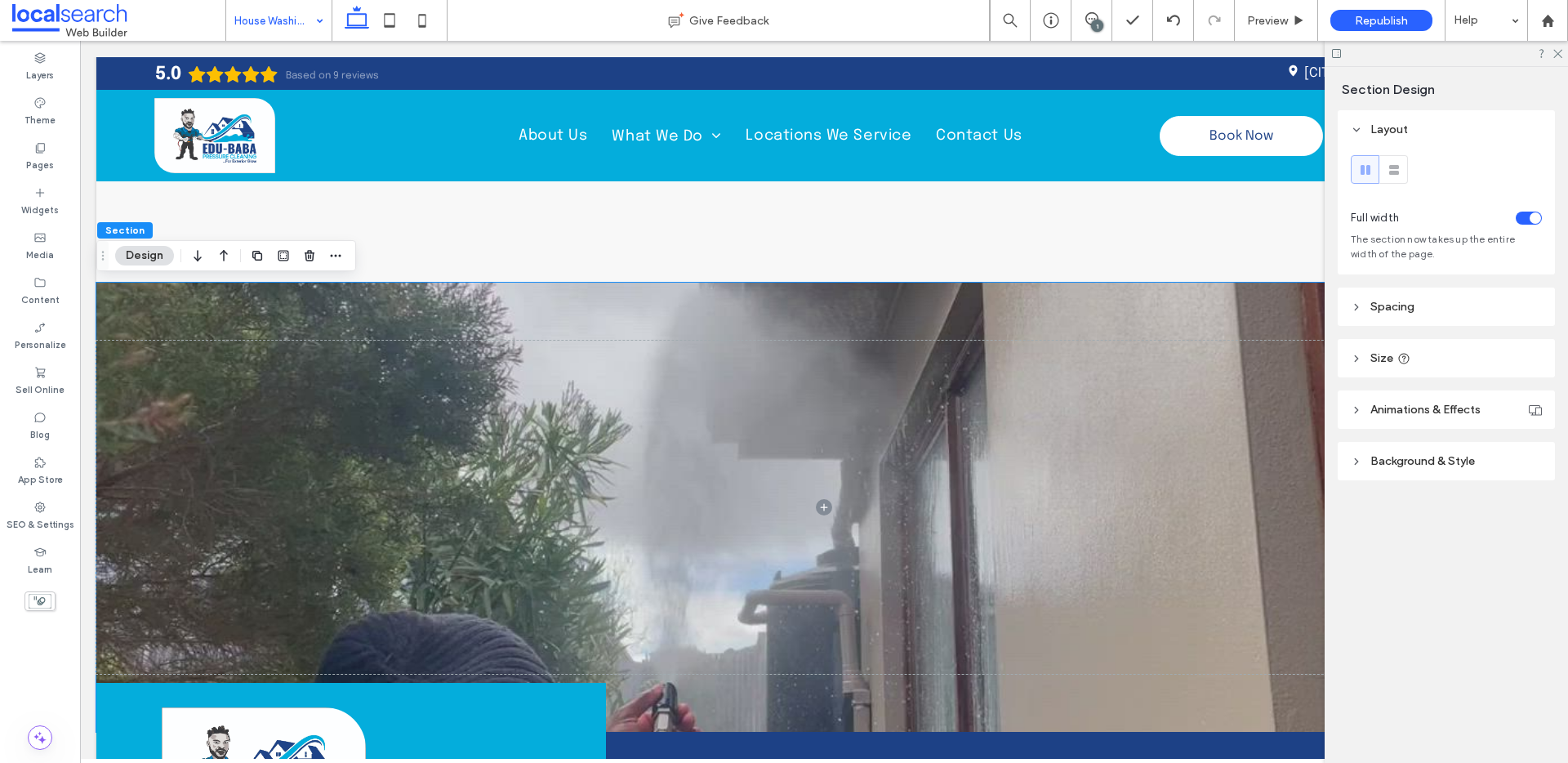 click on "Background & Style" at bounding box center [1423, 461] 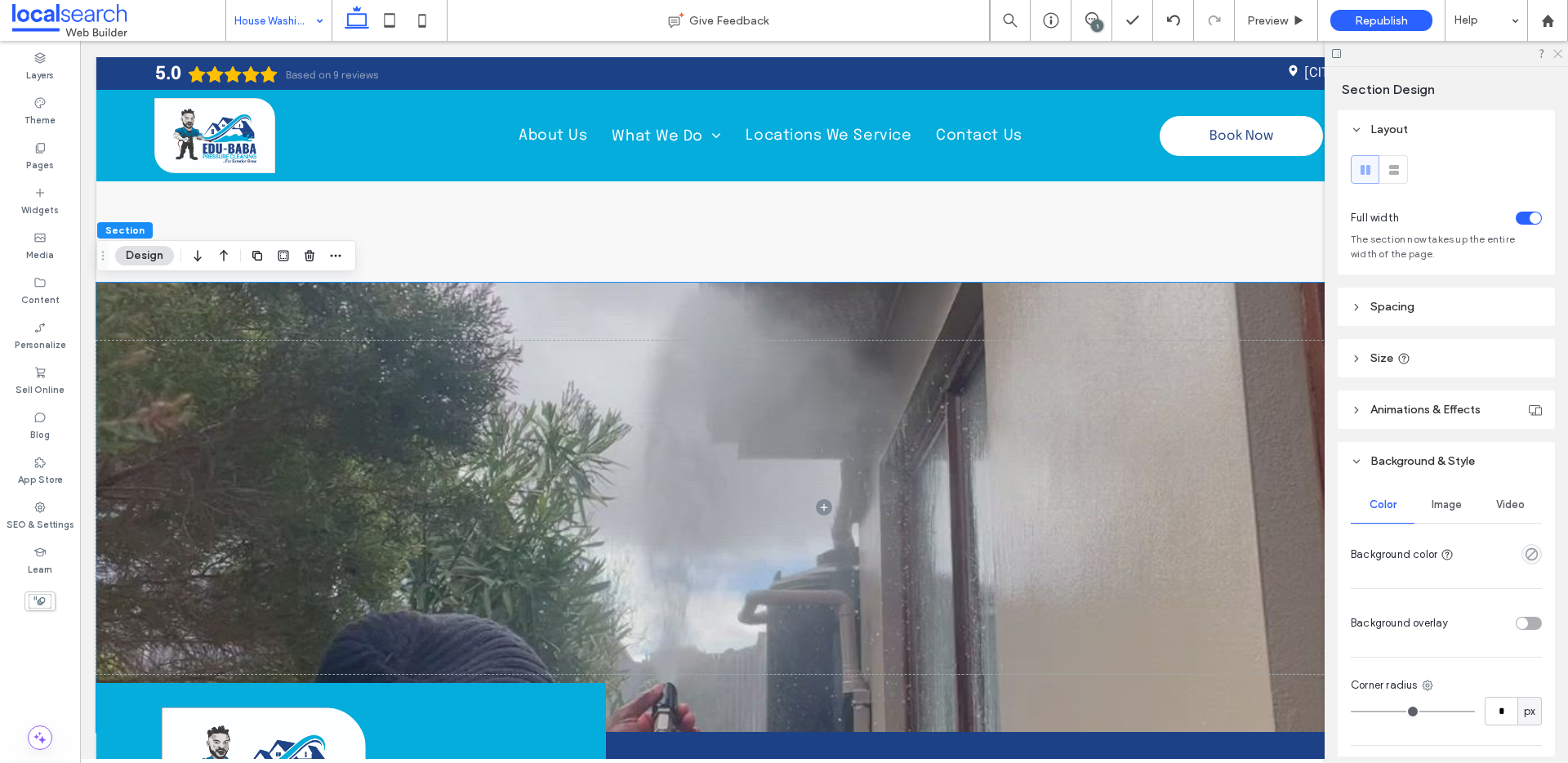 drag, startPoint x: 1561, startPoint y: 50, endPoint x: 1466, endPoint y: 31, distance: 96.881371 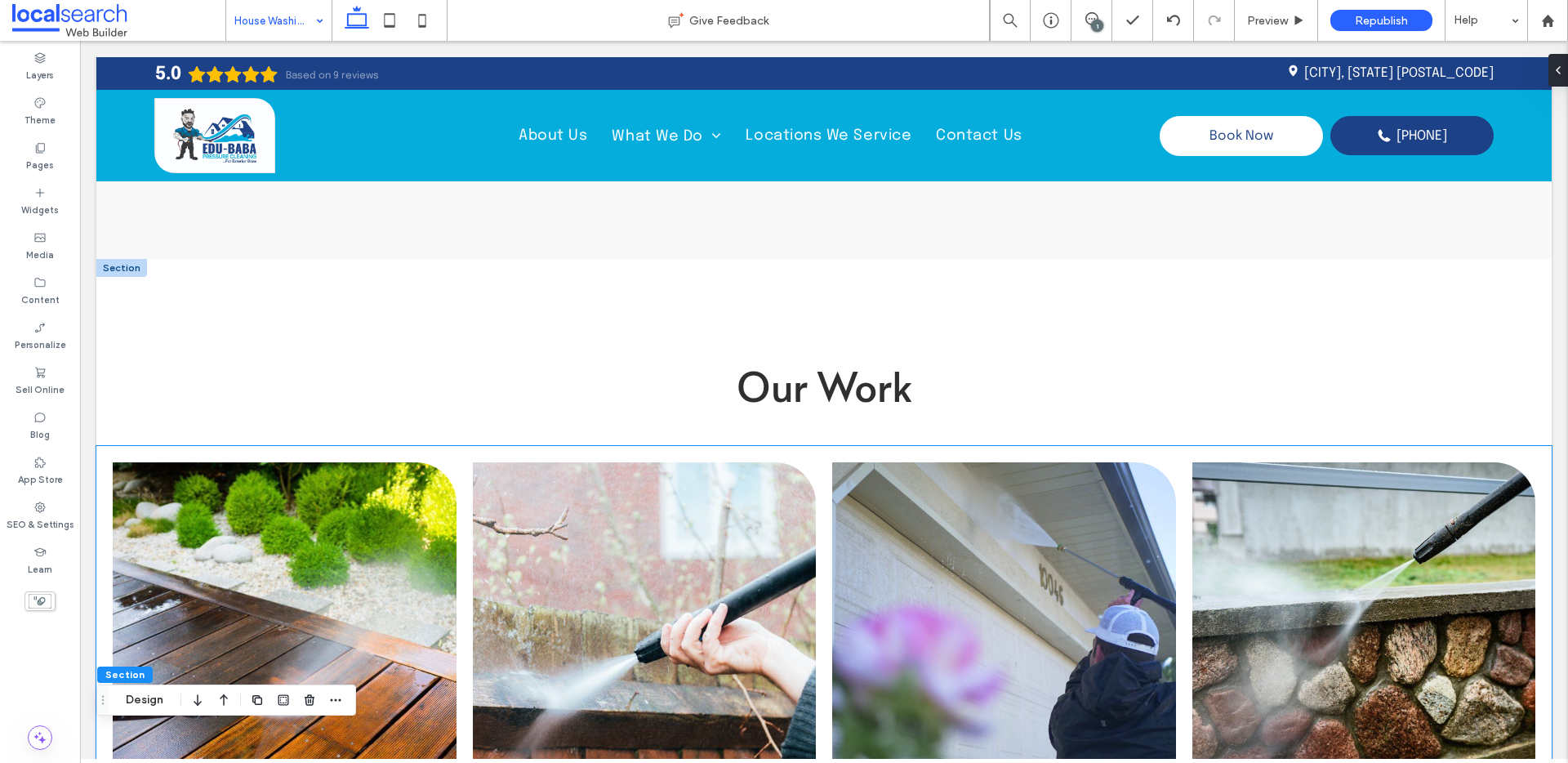 scroll, scrollTop: 2116, scrollLeft: 0, axis: vertical 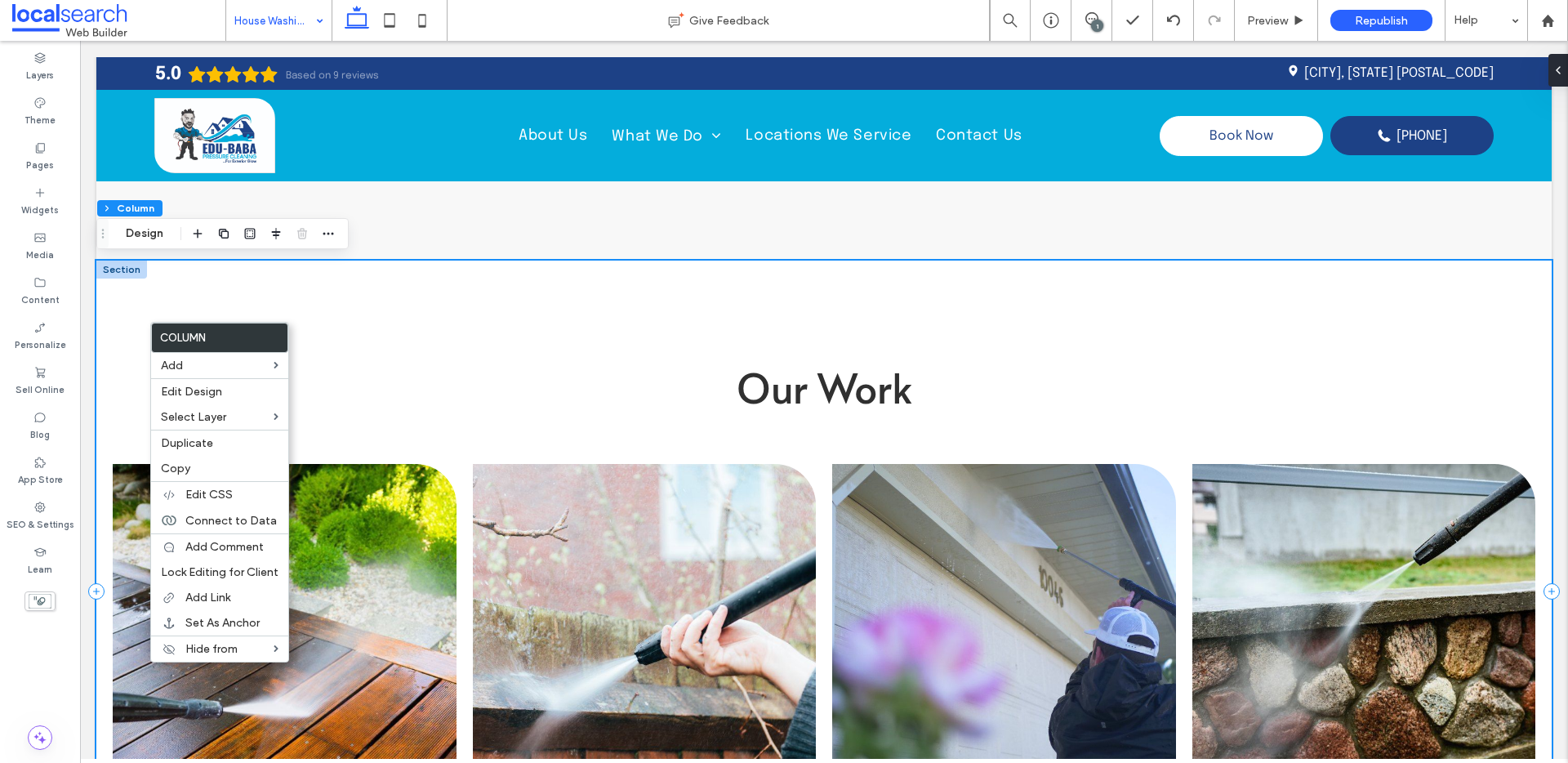 click on "Our Work
View more
View Gallery" at bounding box center (824, 591) 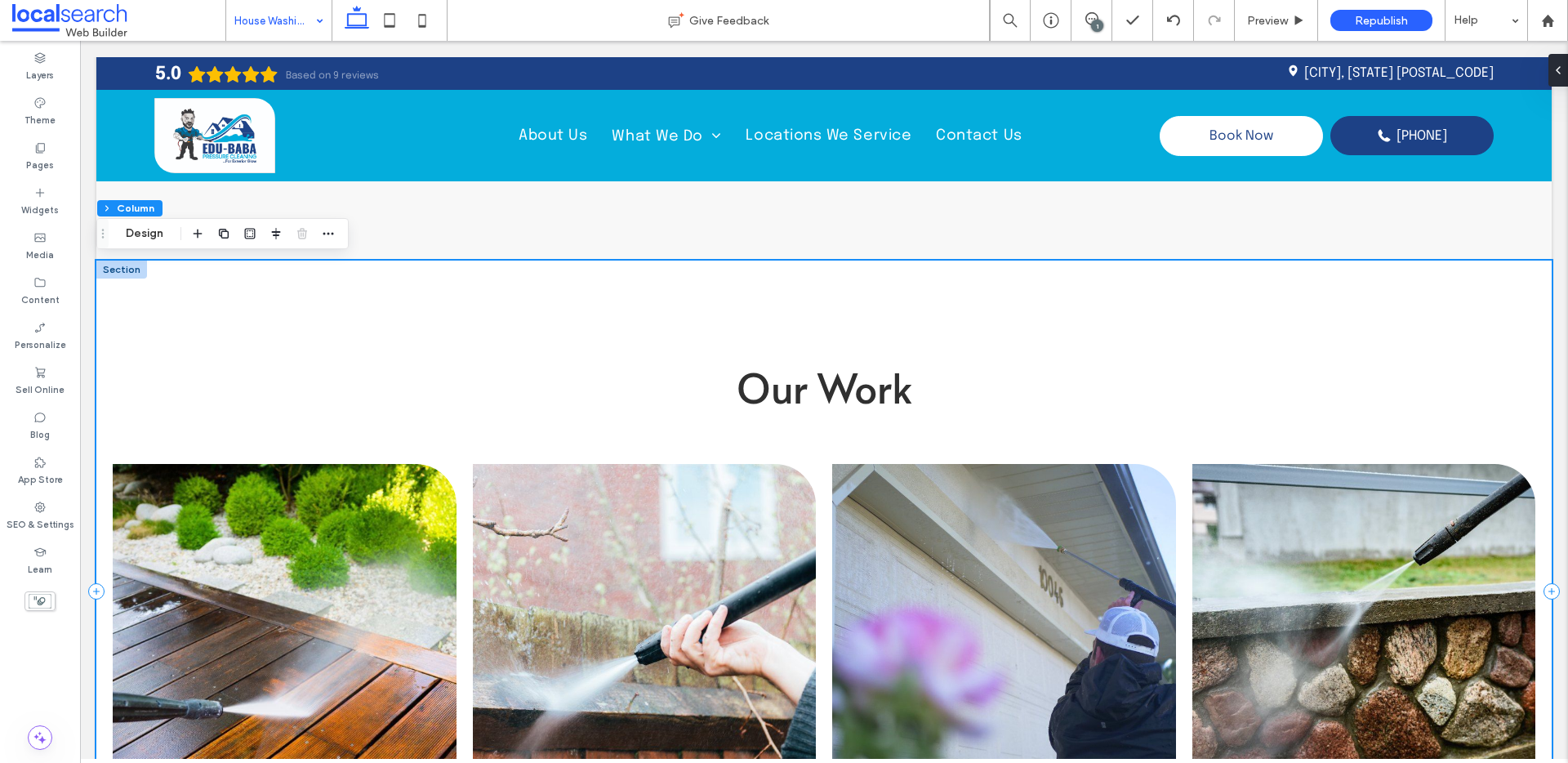 click on "Our Work
View more
View Gallery" at bounding box center [824, 591] 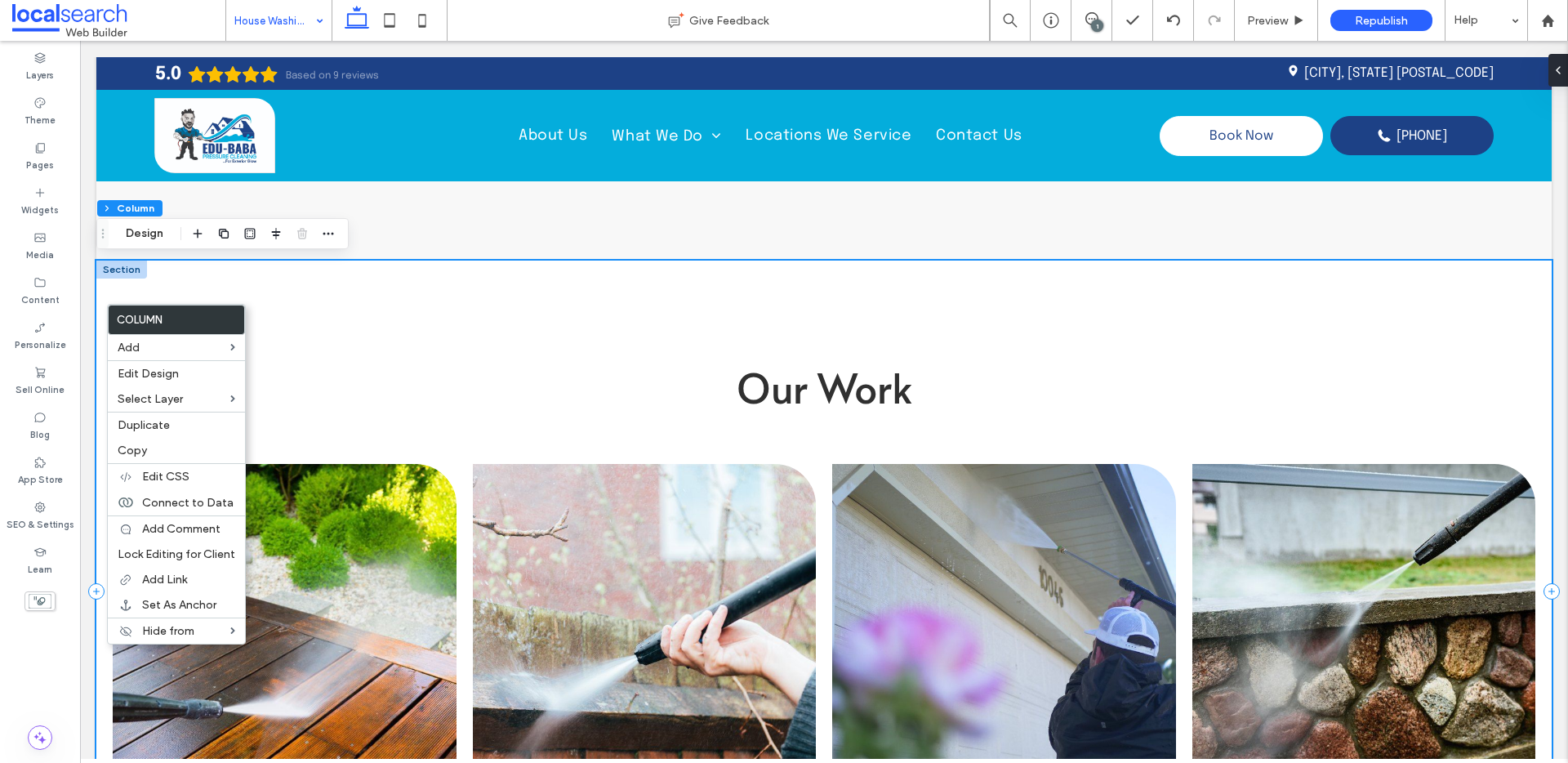drag, startPoint x: 270, startPoint y: 274, endPoint x: 263, endPoint y: 265, distance: 11.401754 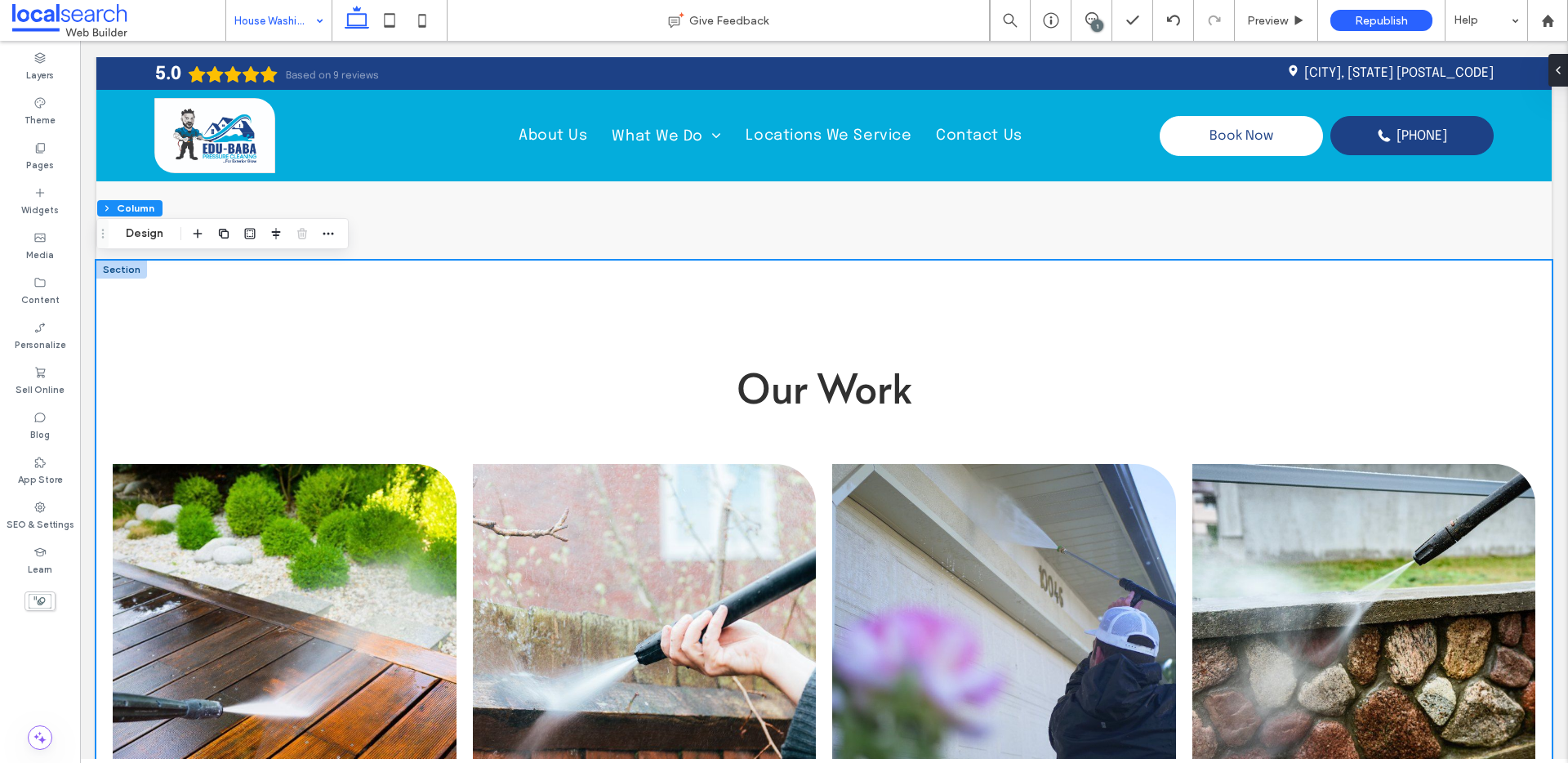 click at bounding box center (302, 234) 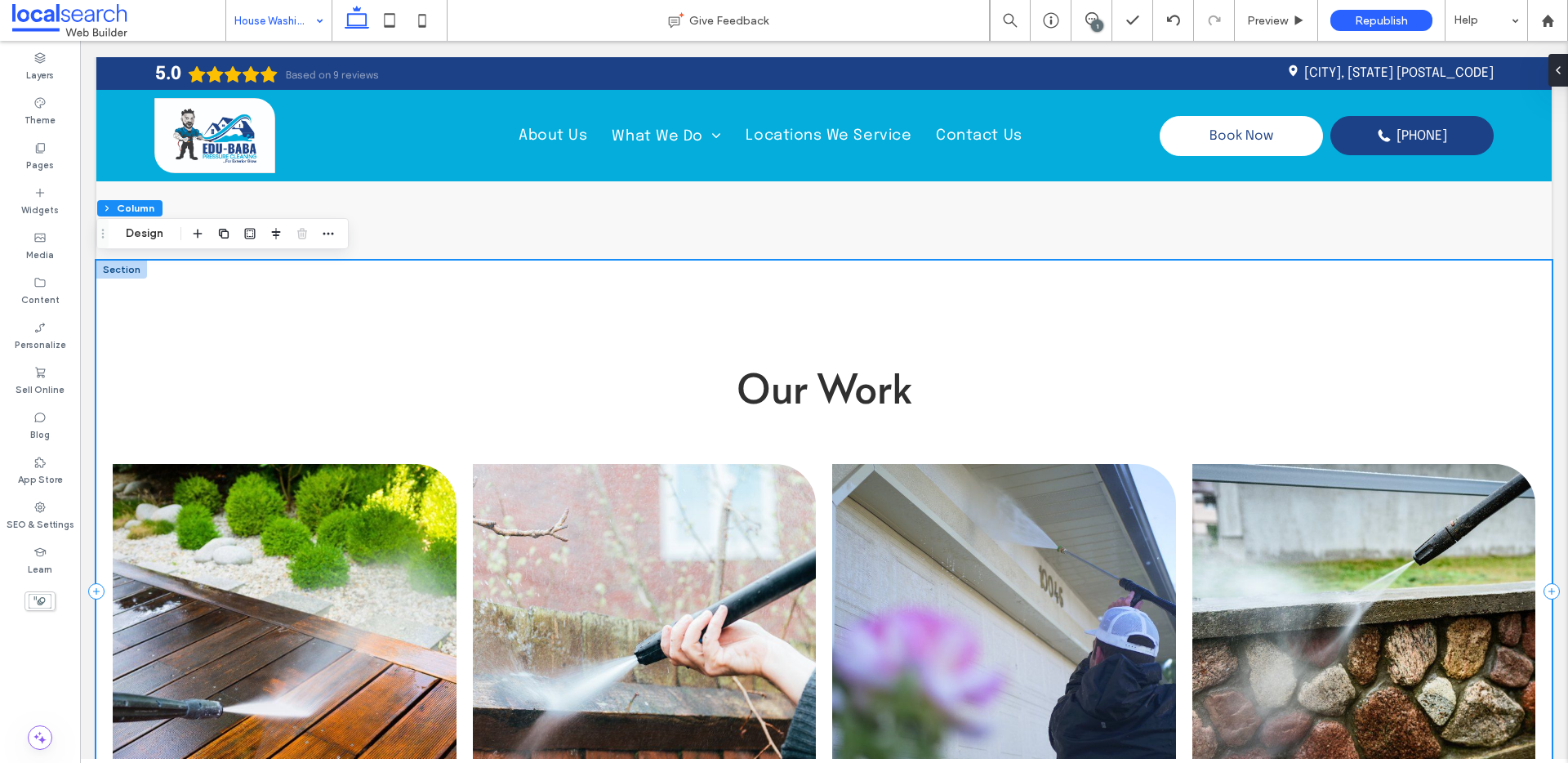 click on "Our Work
View more
View Gallery" at bounding box center (824, 591) 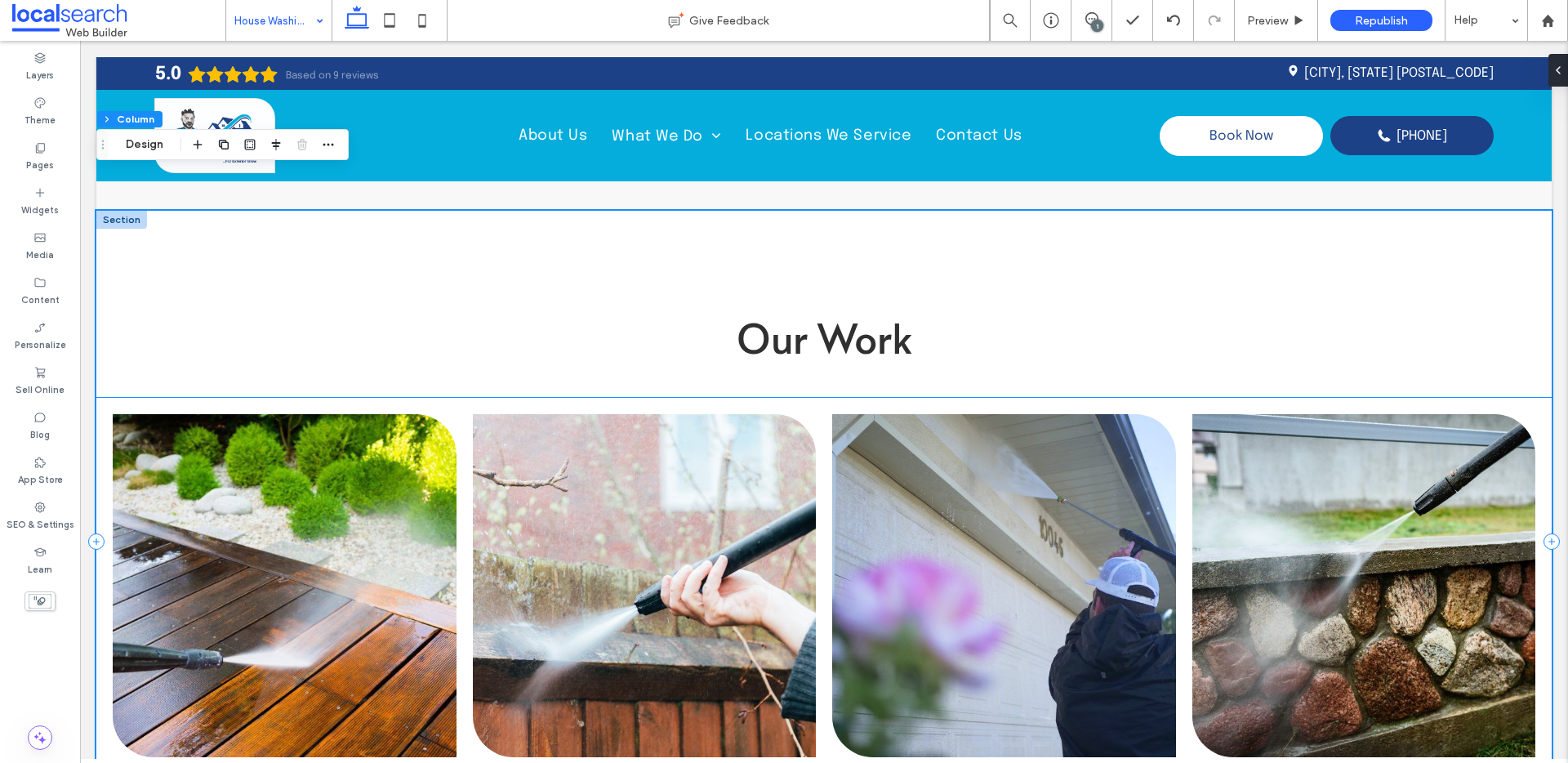 scroll, scrollTop: 2114, scrollLeft: 0, axis: vertical 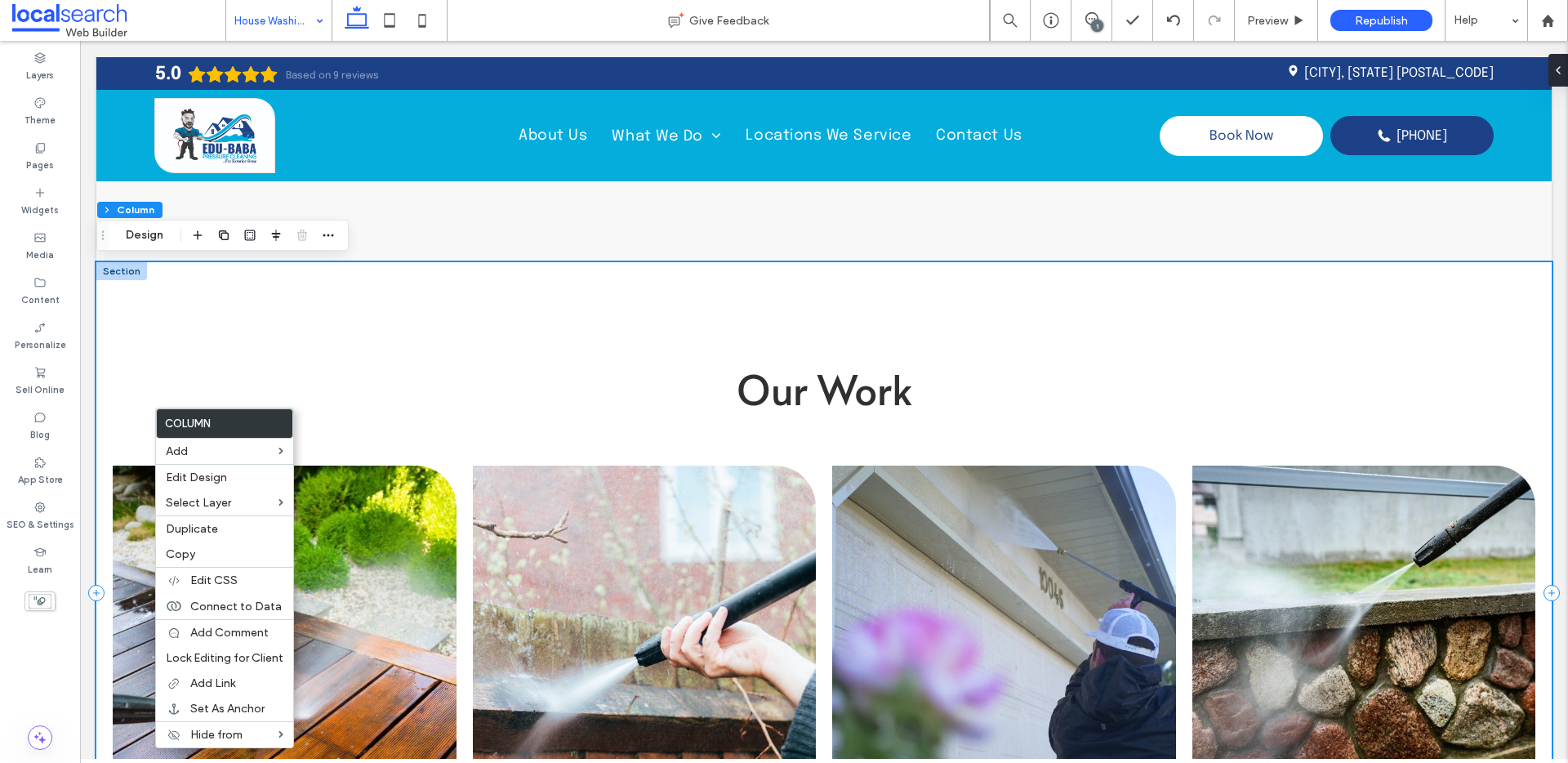 click on "Our Work
View more
View Gallery" at bounding box center [824, 592] 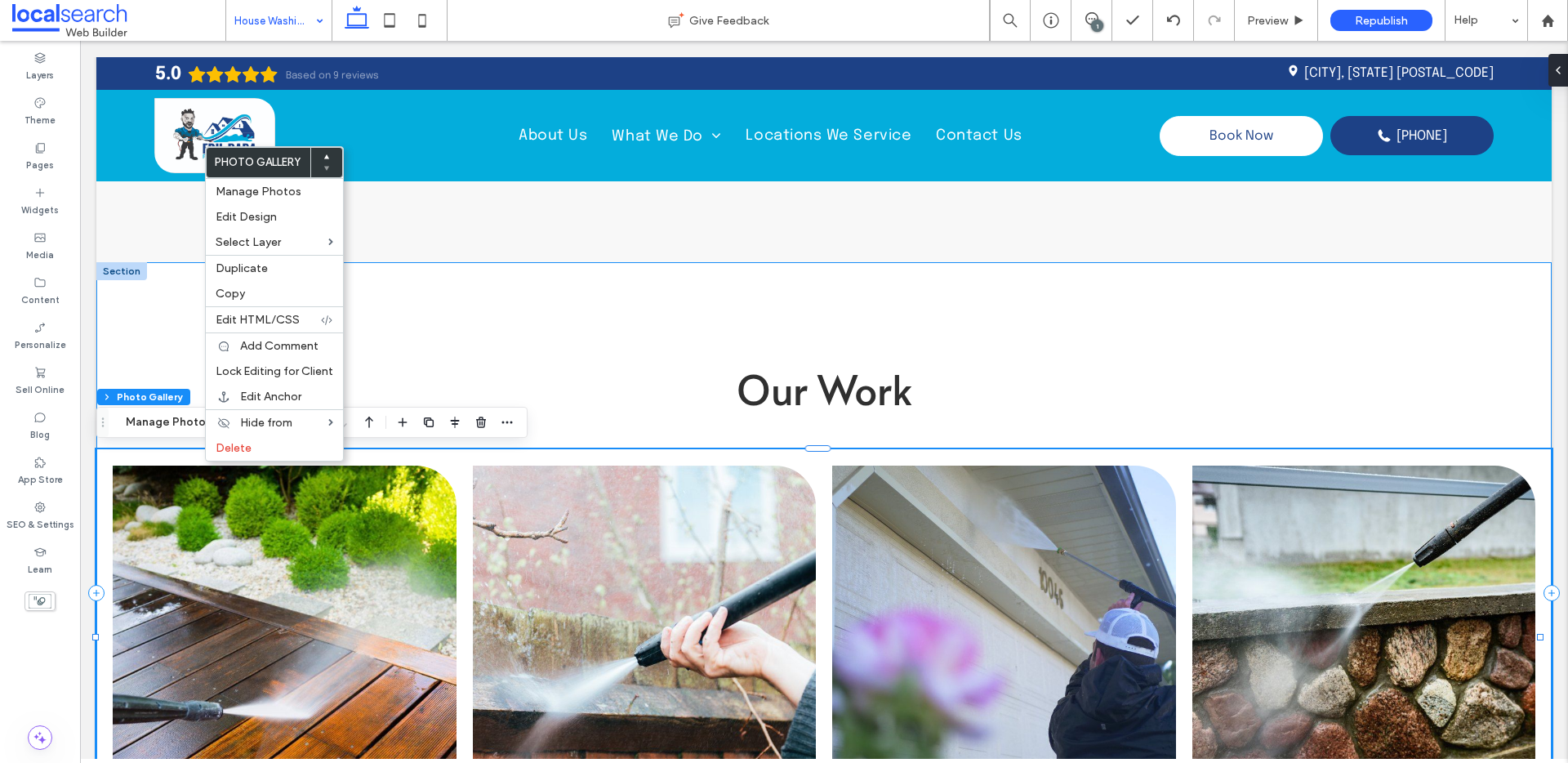click on "Our Work
View more
View Gallery" at bounding box center [824, 592] 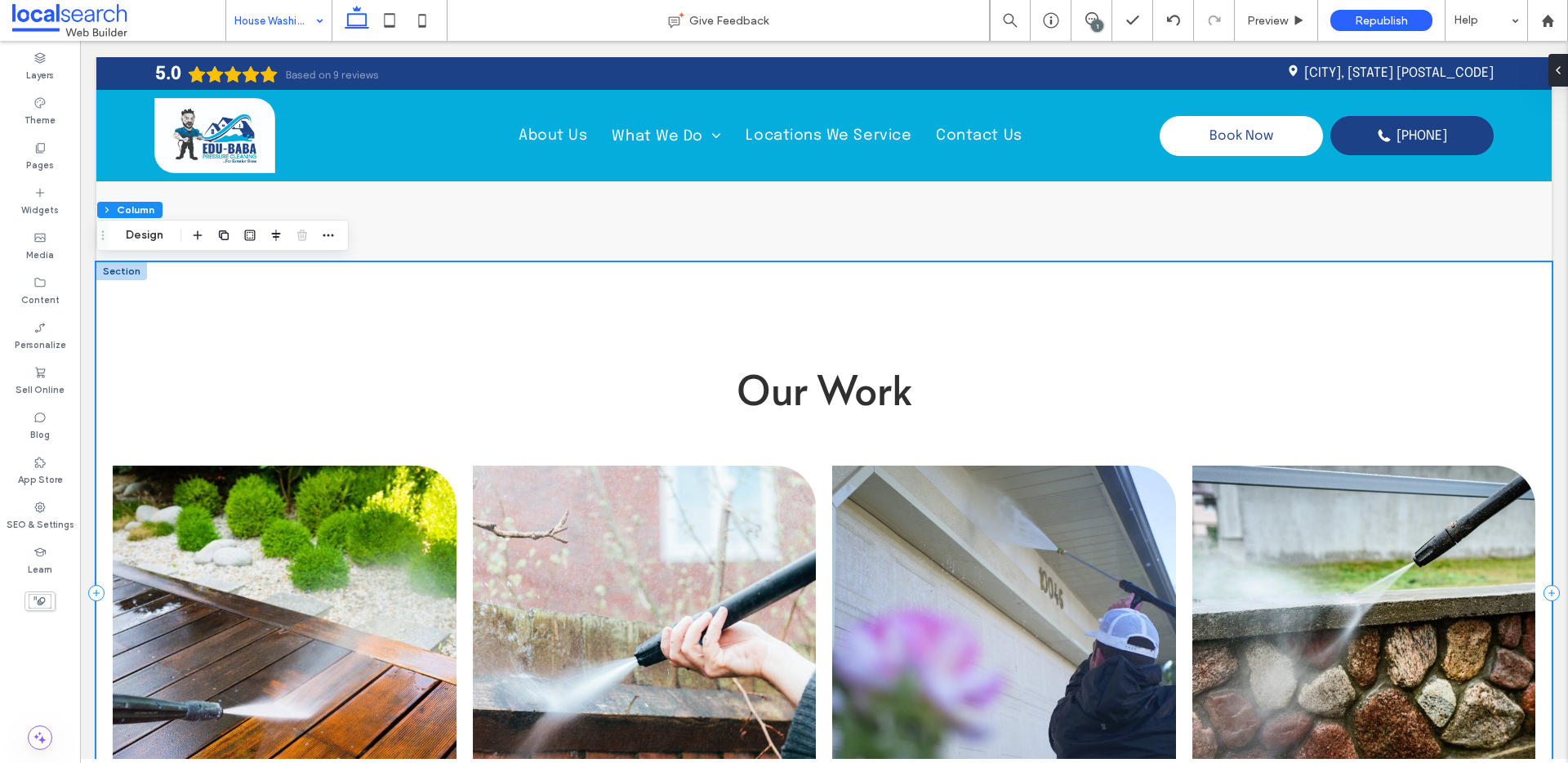 click on "Our Work
View more
View Gallery" at bounding box center (824, 592) 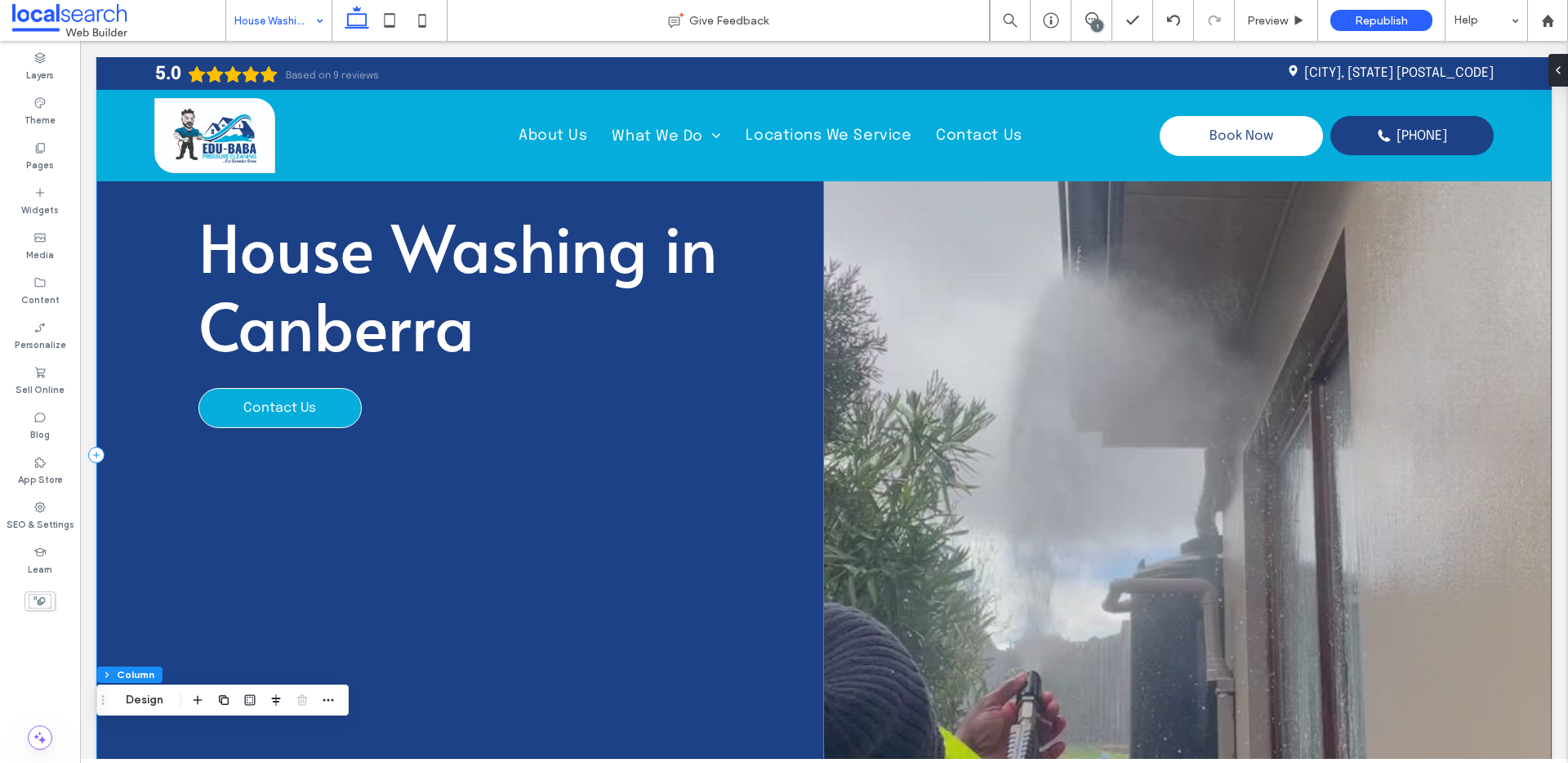 scroll, scrollTop: 0, scrollLeft: 0, axis: both 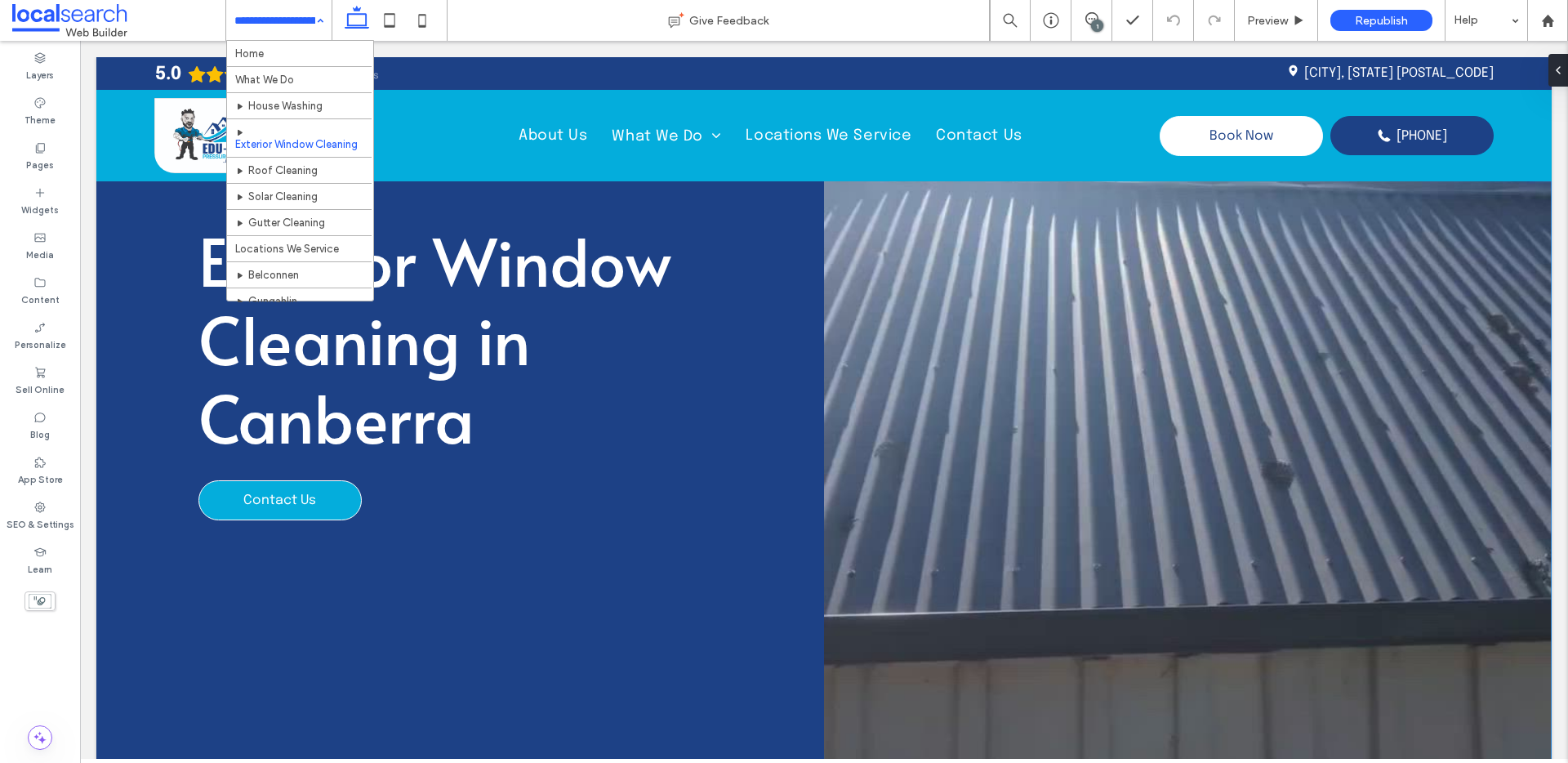 click at bounding box center (1187, 506) 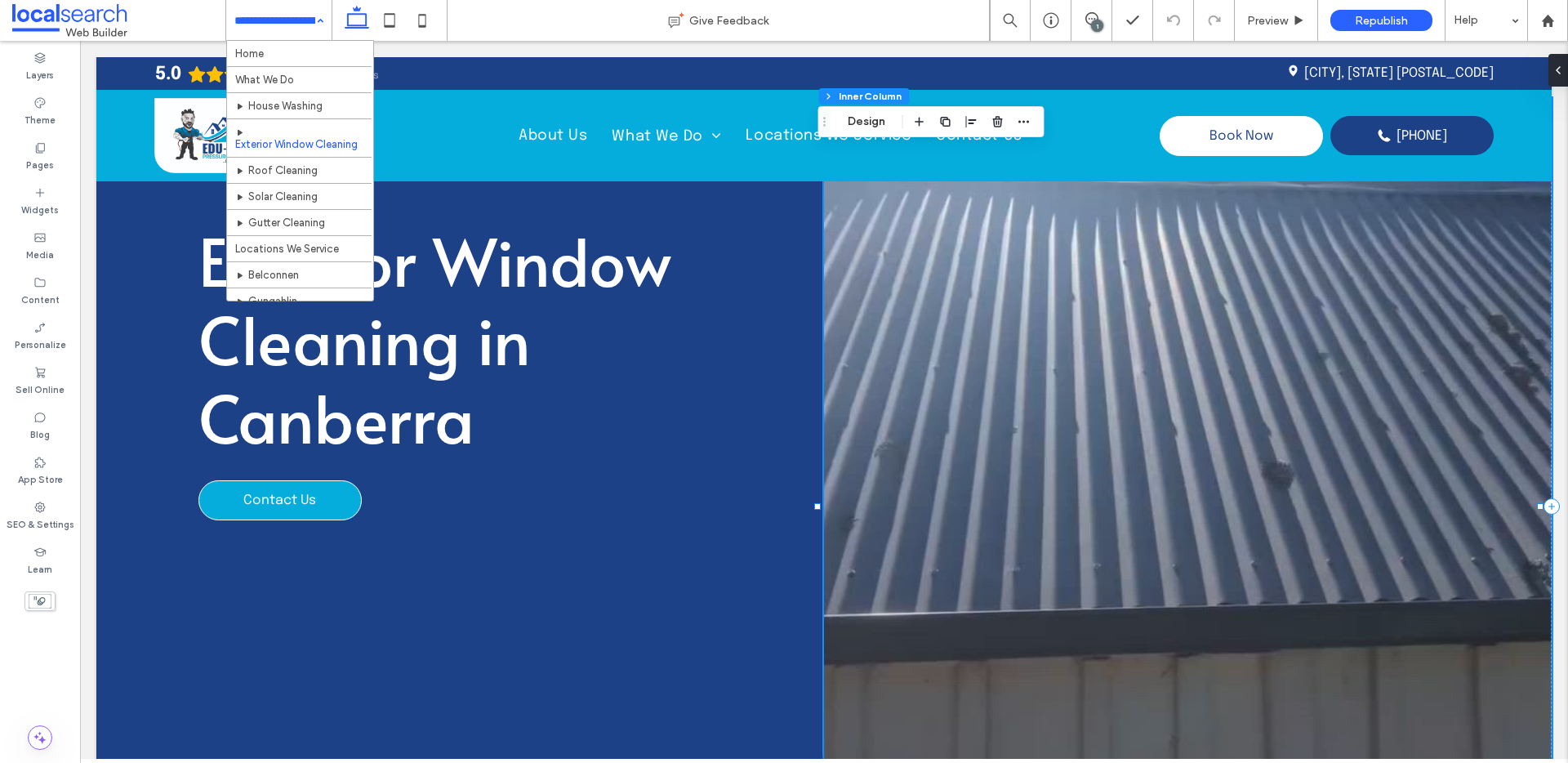 click at bounding box center [1187, 506] 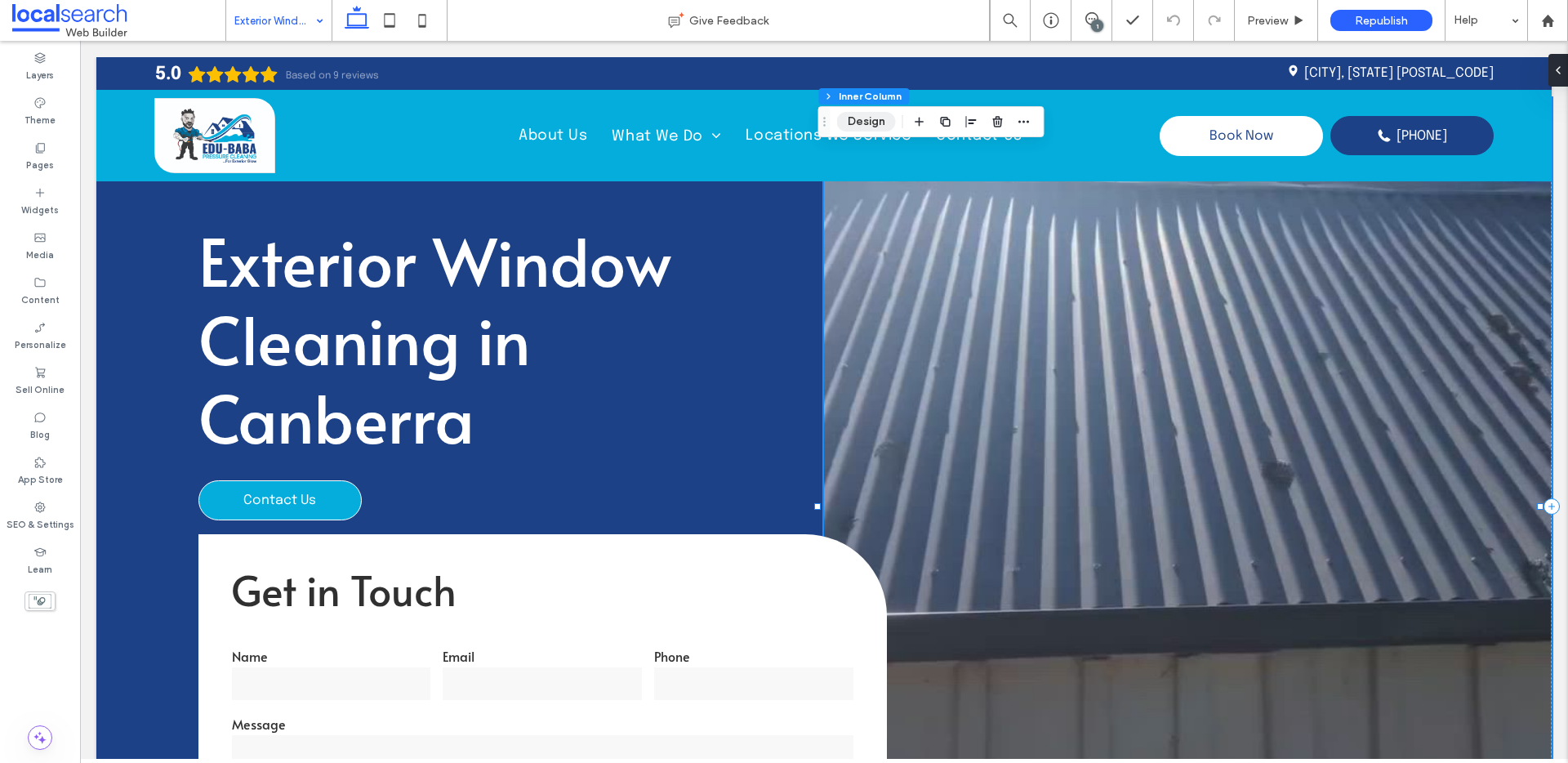 click on "Design" at bounding box center (866, 122) 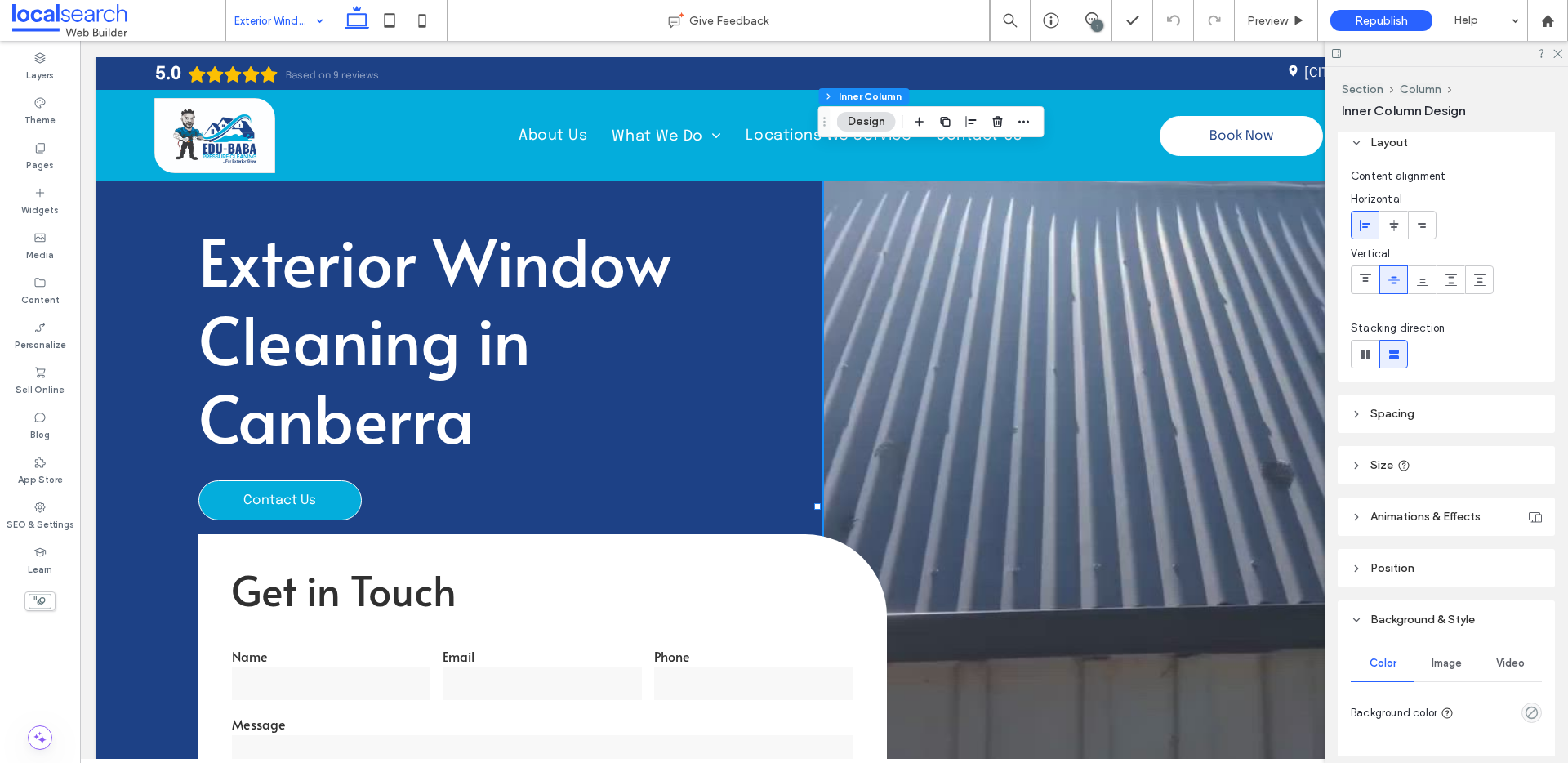 scroll, scrollTop: 216, scrollLeft: 0, axis: vertical 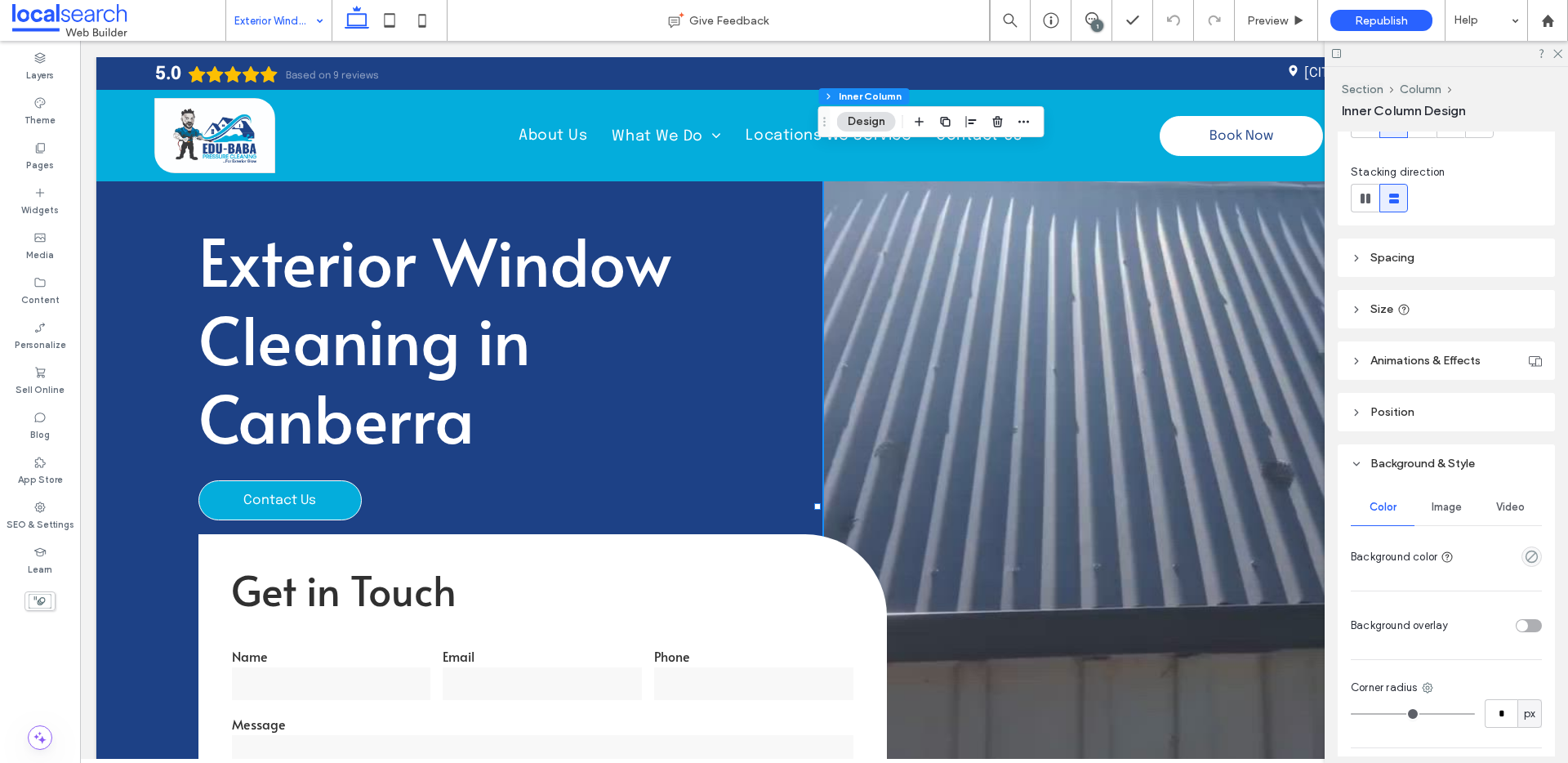 click on "Color Image Video Background color Background overlay Corner radius * px Border *** Shadow" at bounding box center (1446, 690) 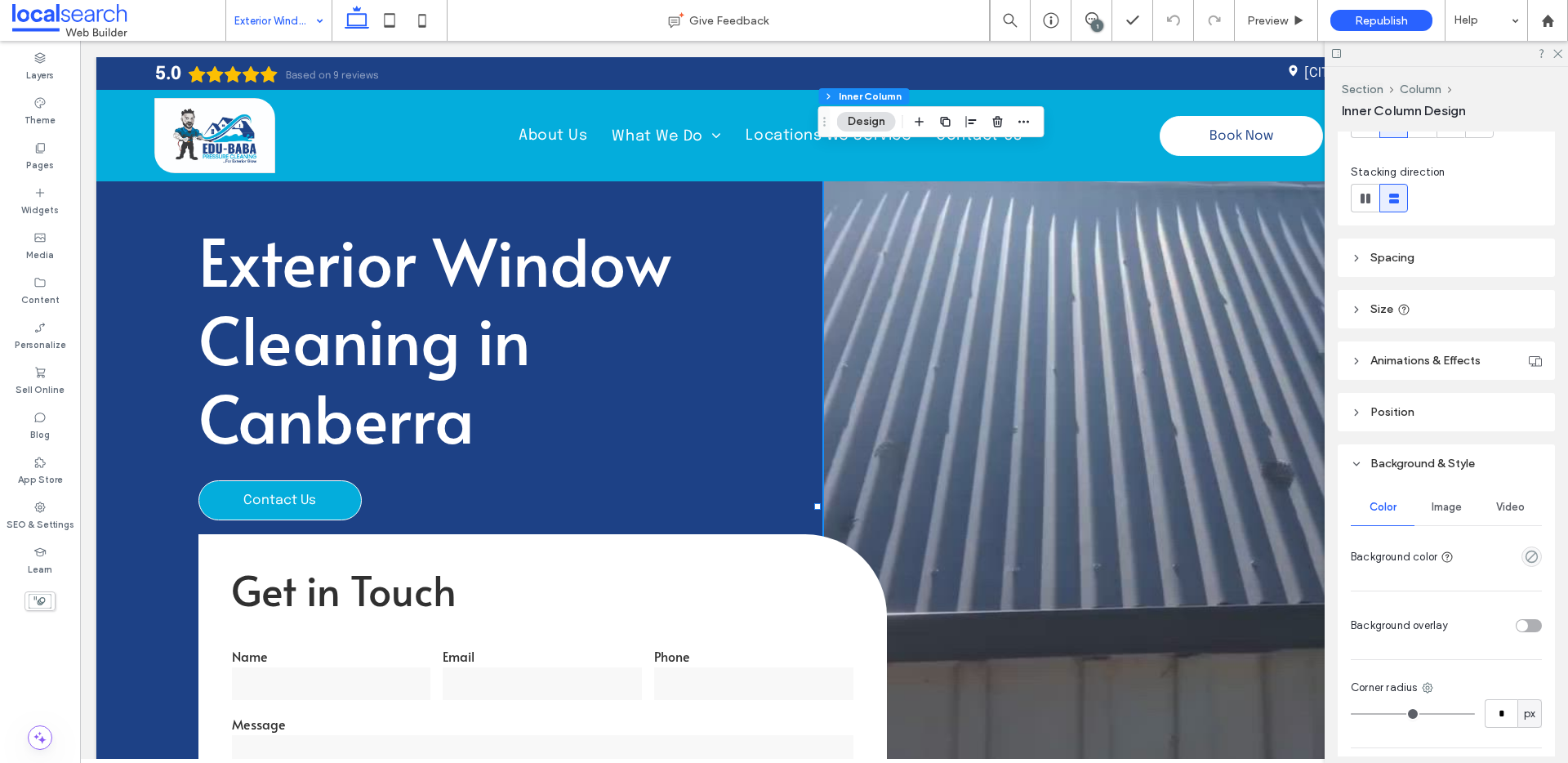 click on "Video" at bounding box center [1510, 507] 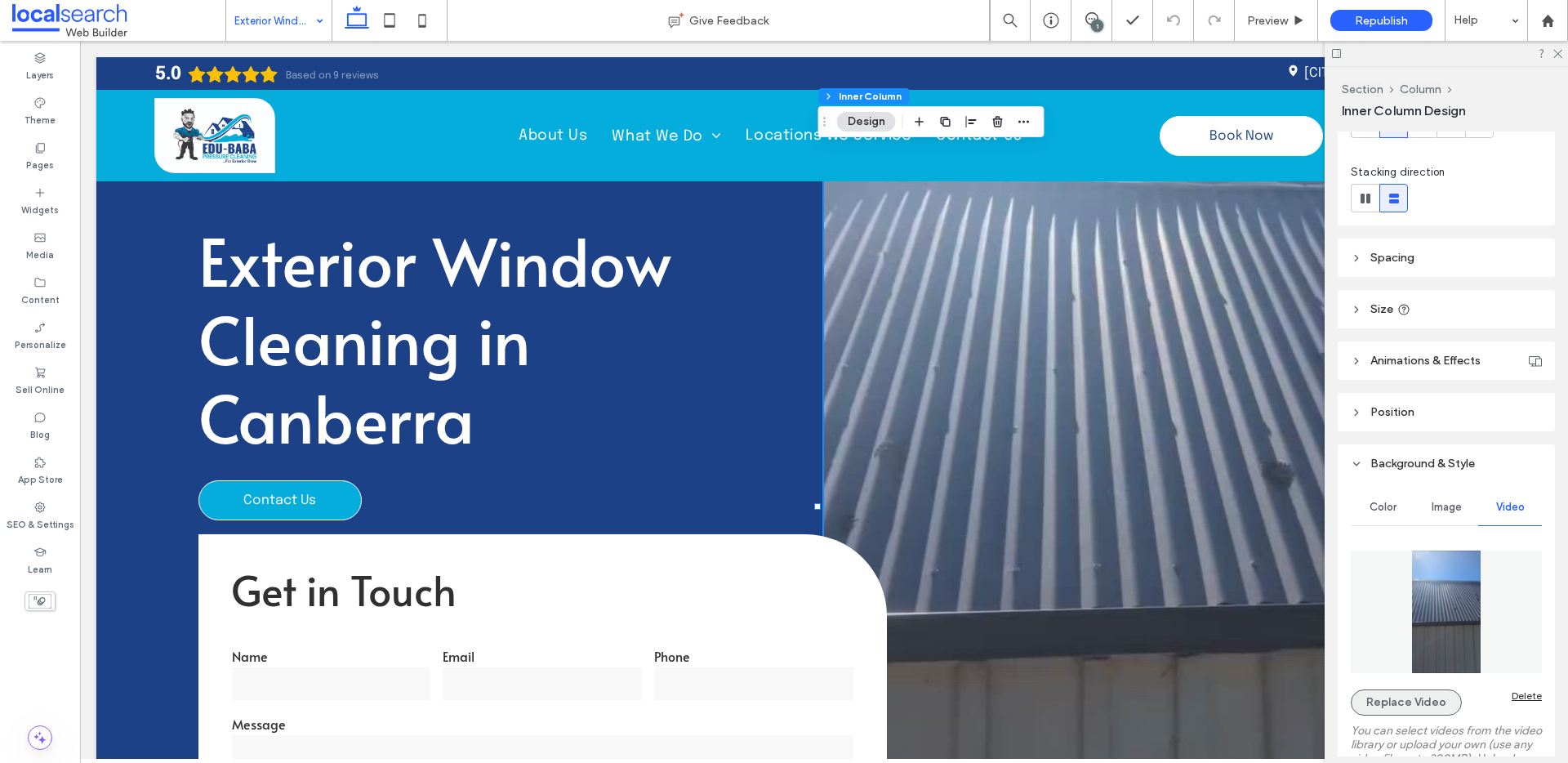 click on "Replace Video" at bounding box center [1406, 703] 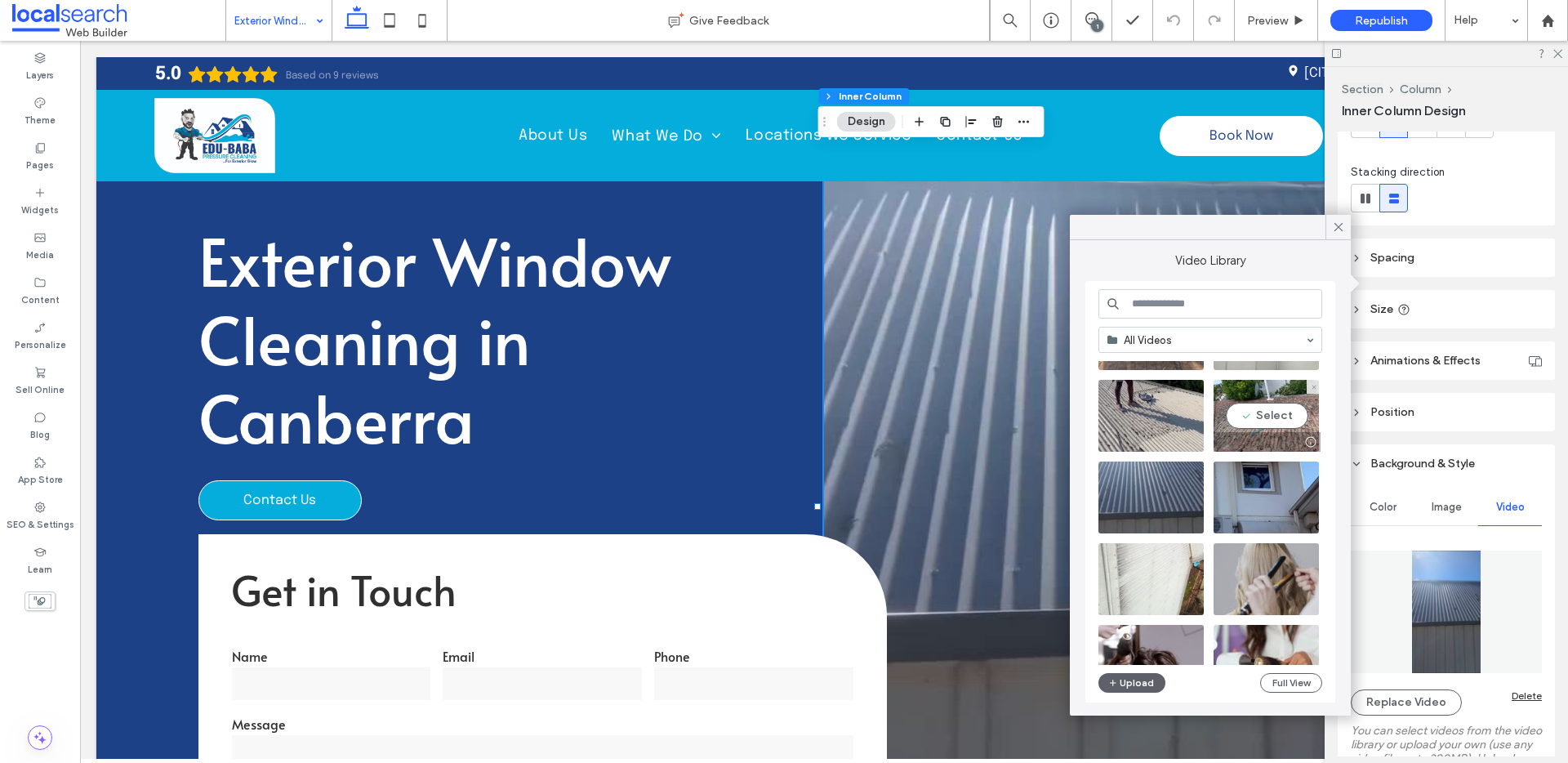 scroll, scrollTop: 460, scrollLeft: 0, axis: vertical 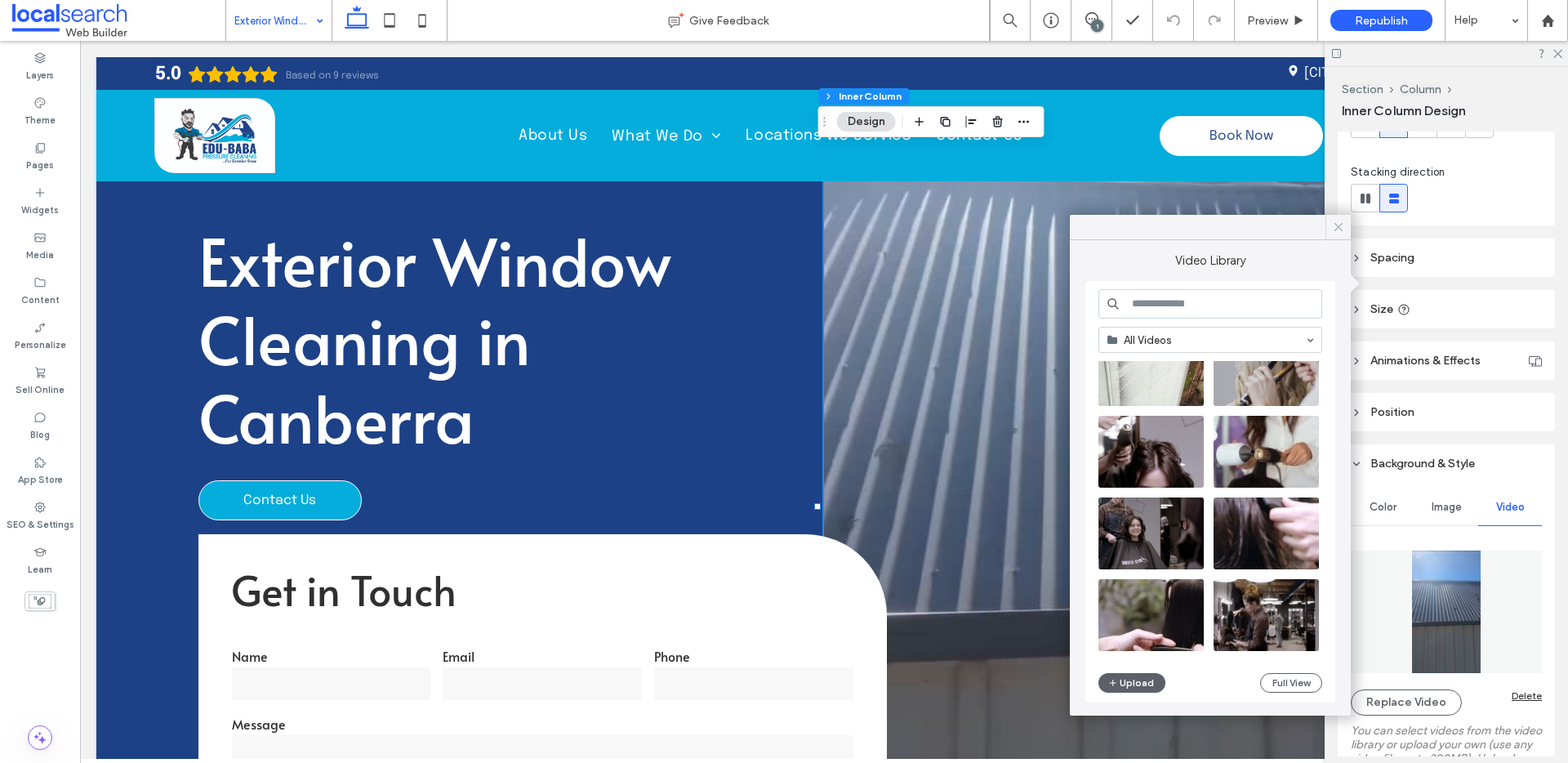 click 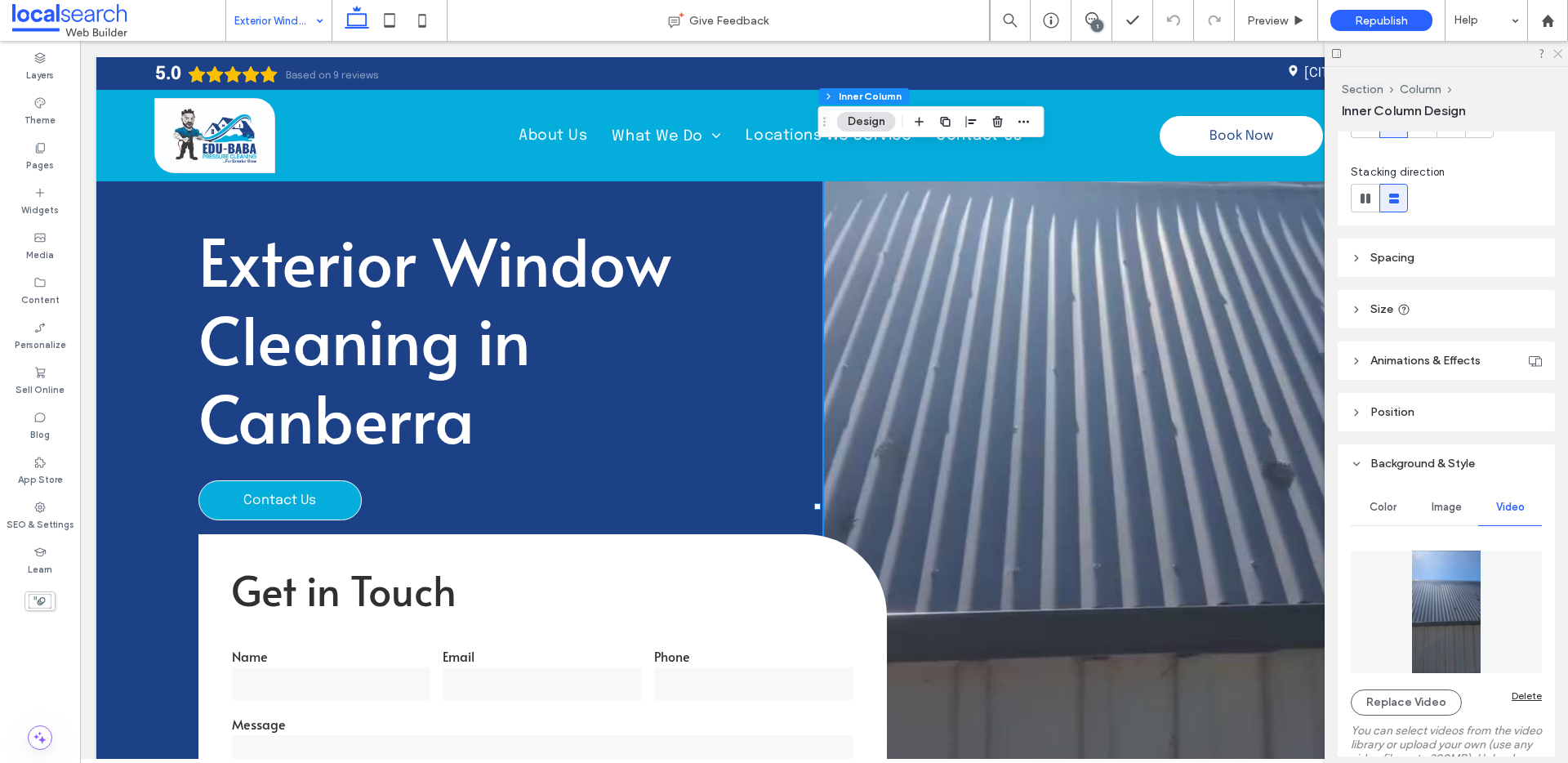 drag, startPoint x: 1558, startPoint y: 51, endPoint x: 1477, endPoint y: 11, distance: 90.33825 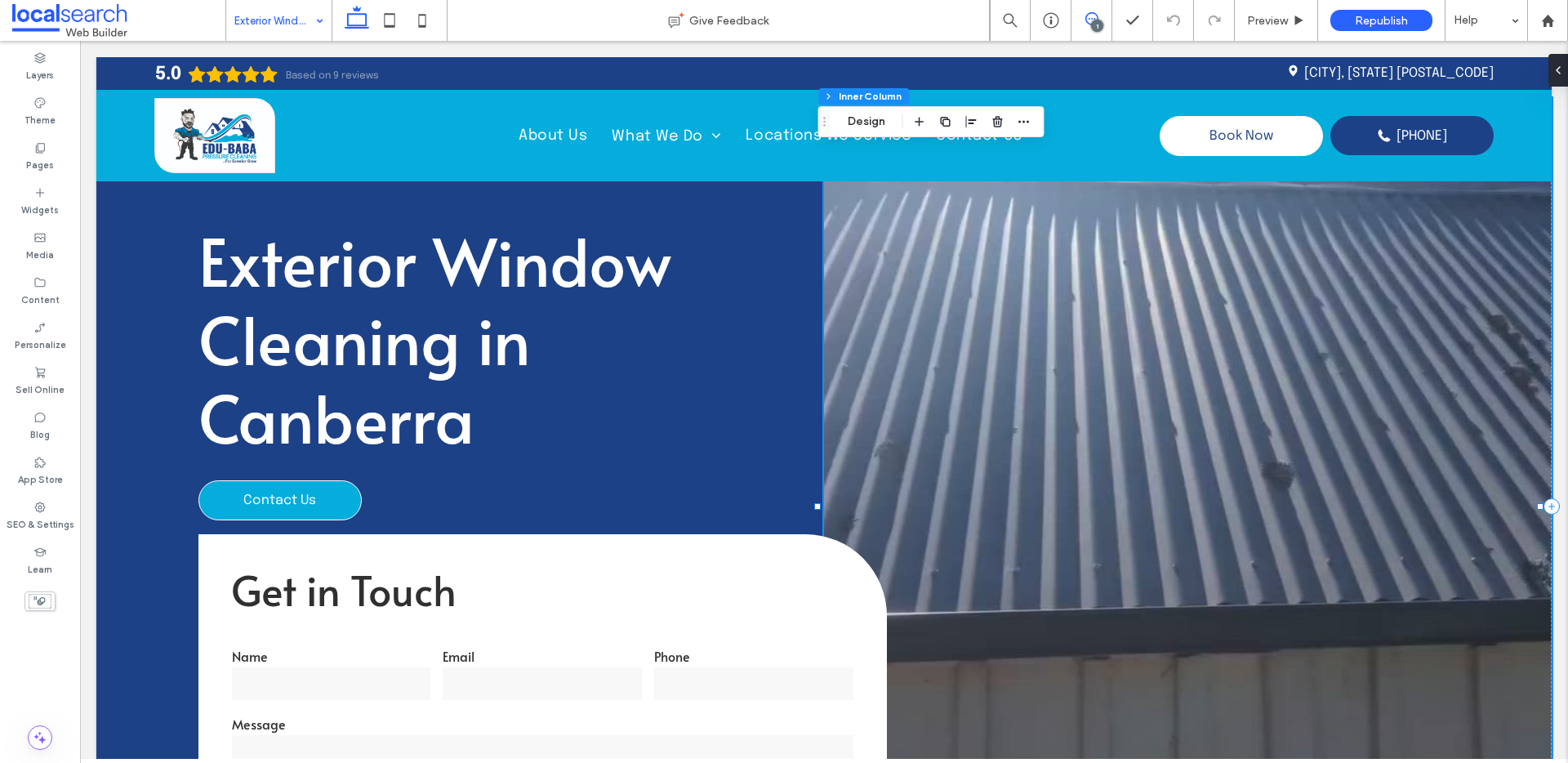 click at bounding box center (1091, 19) 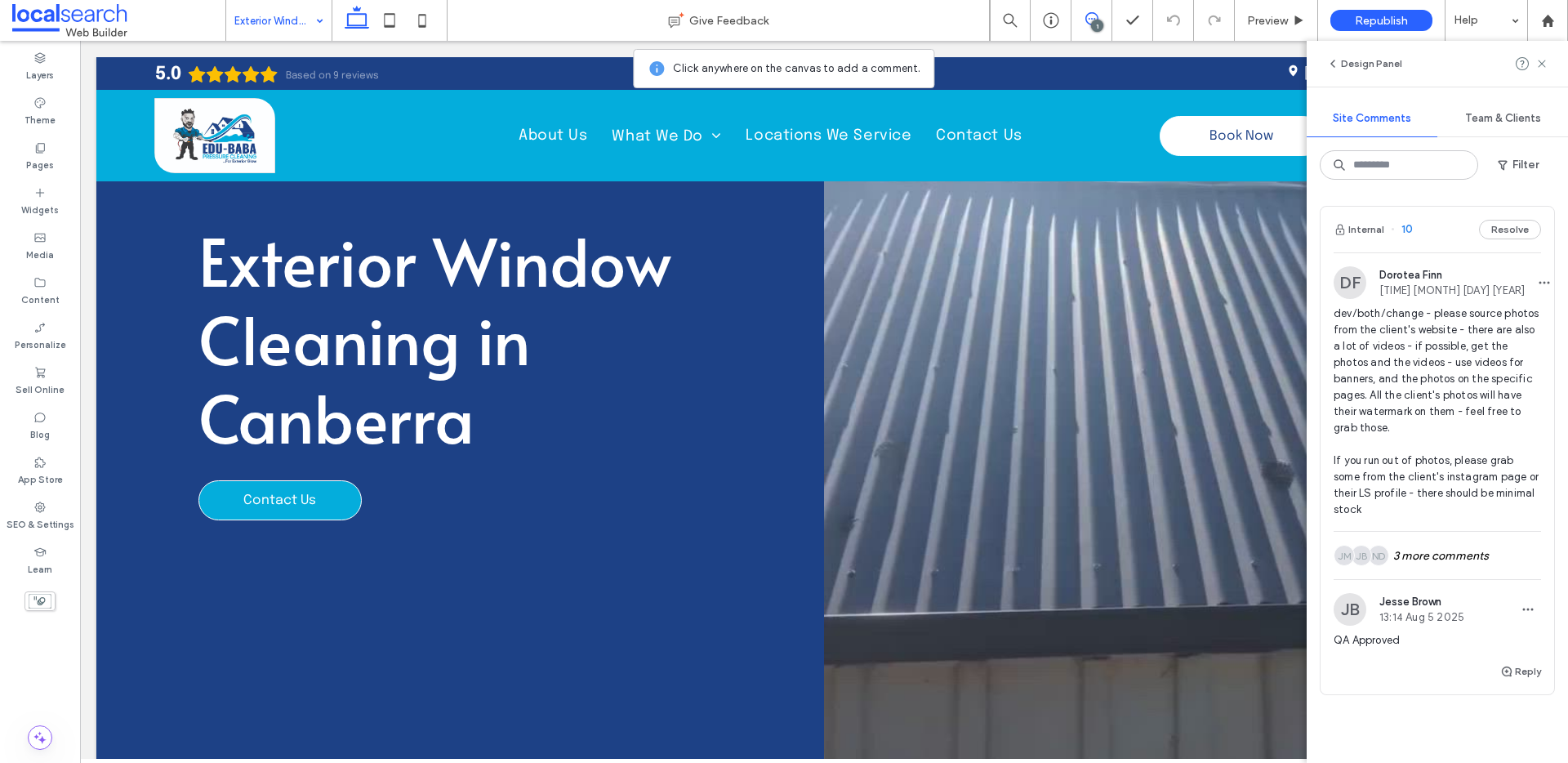 click at bounding box center [1187, 506] 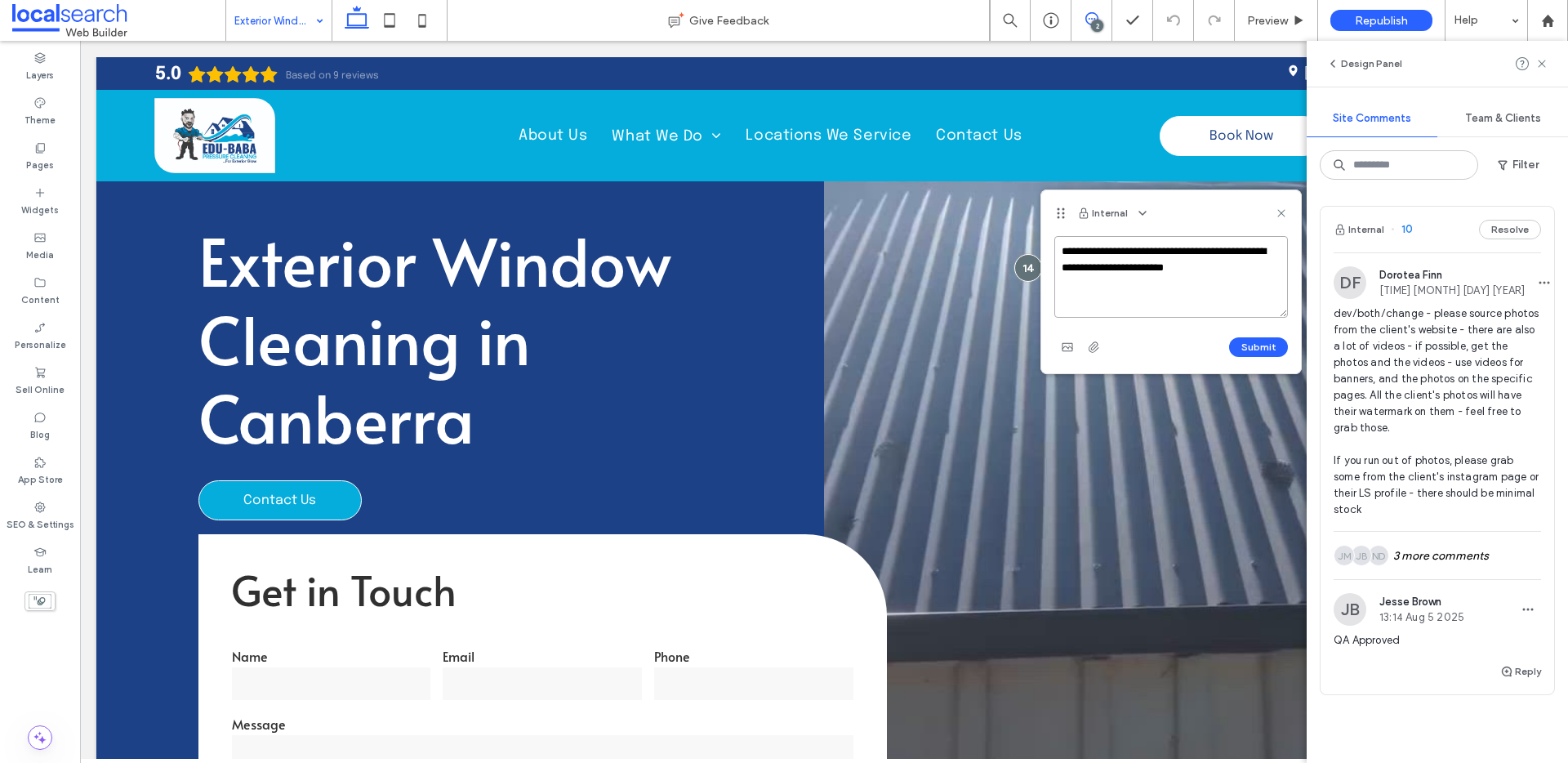 paste on "**********" 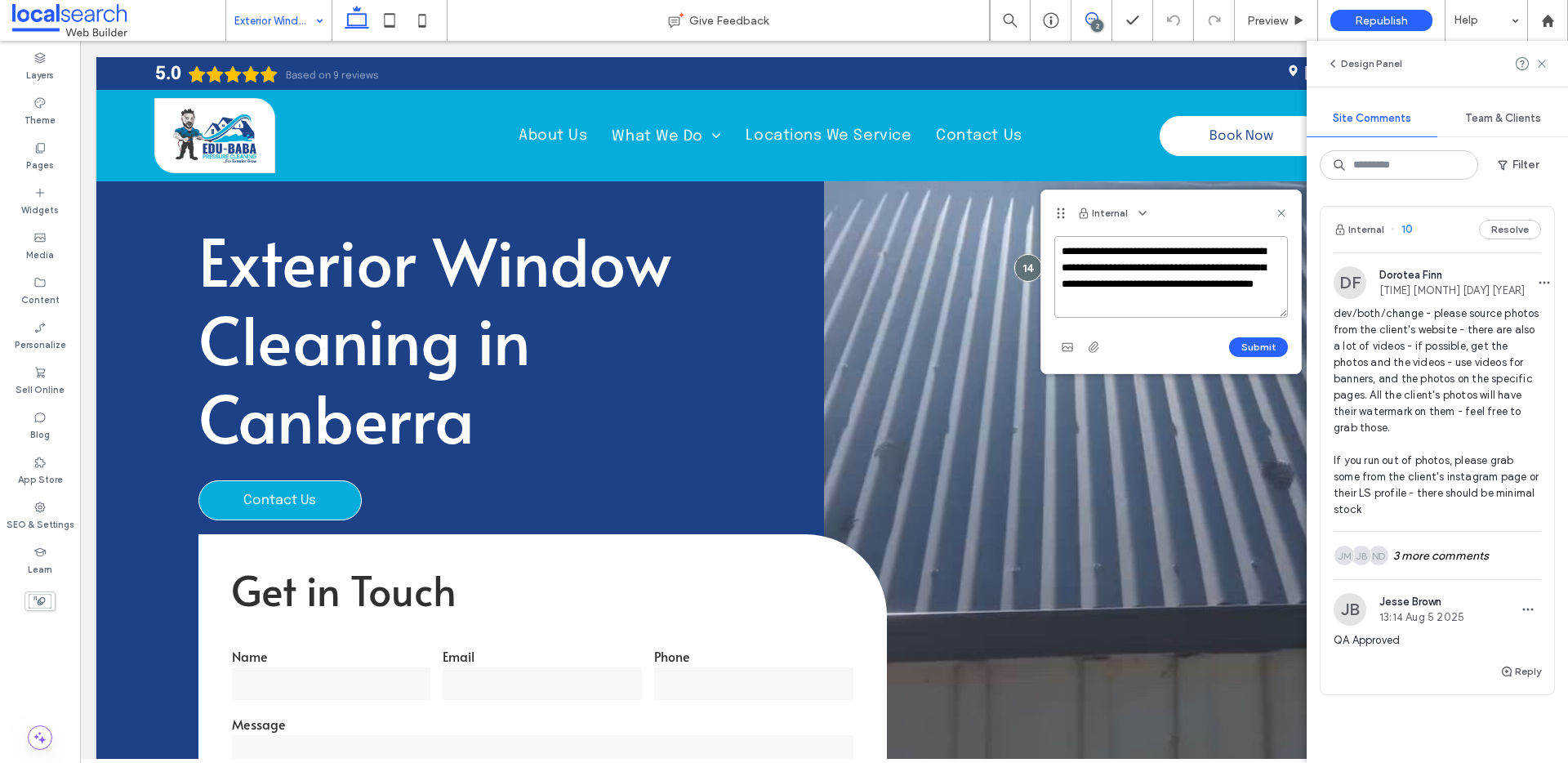 type on "**********" 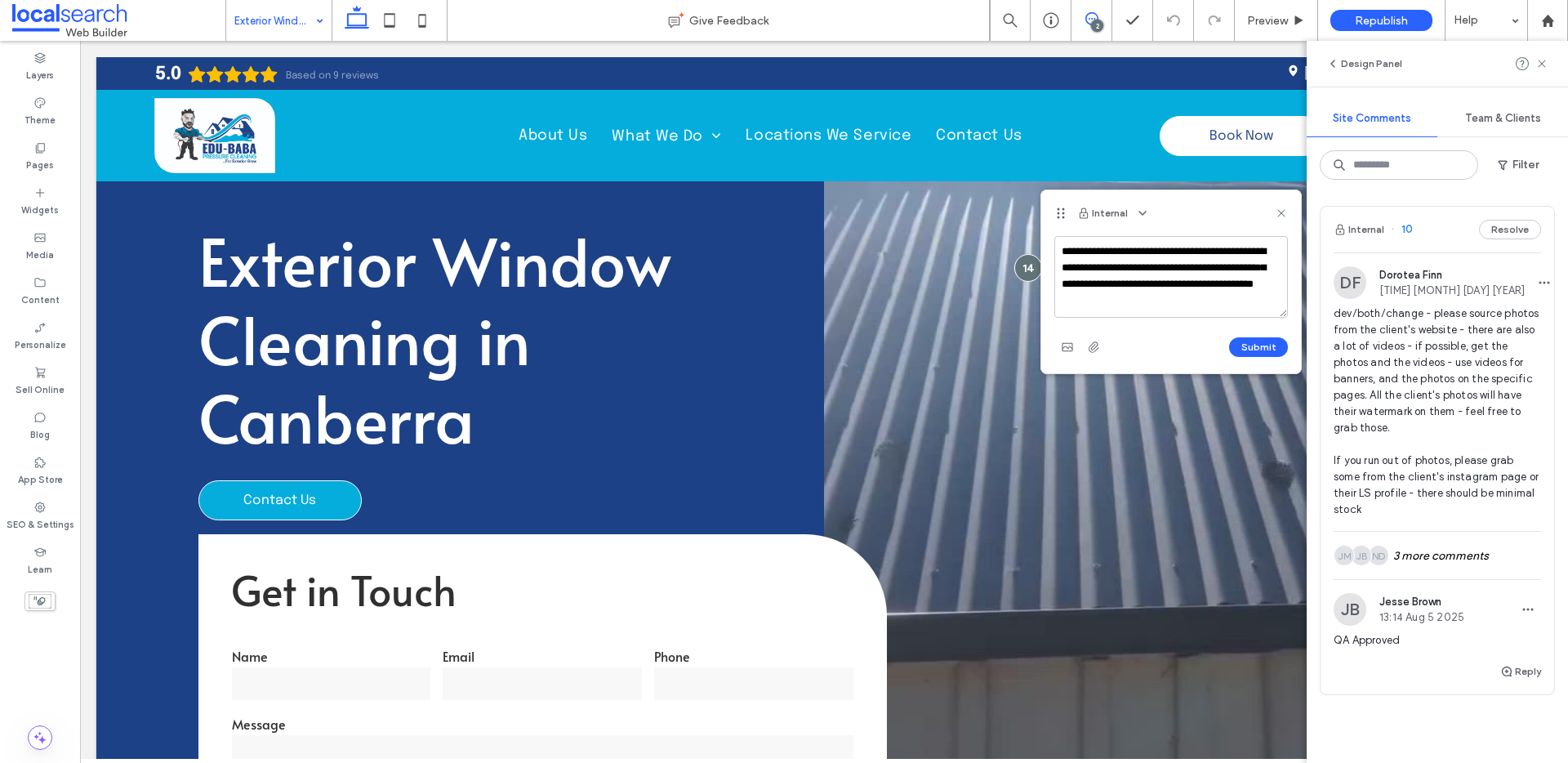 click on "Submit" at bounding box center (1171, 347) 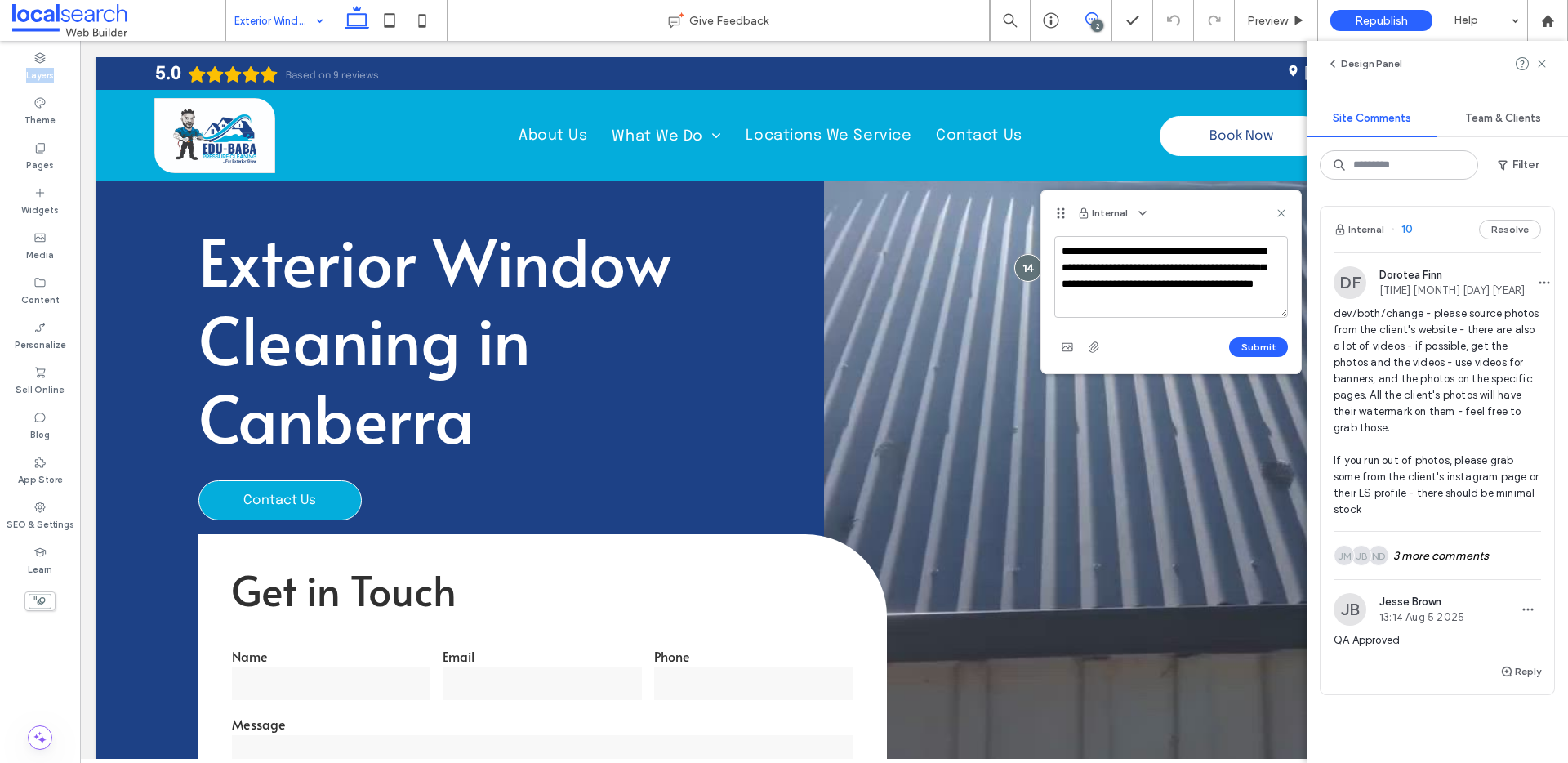 click on "Submit" at bounding box center (1171, 347) 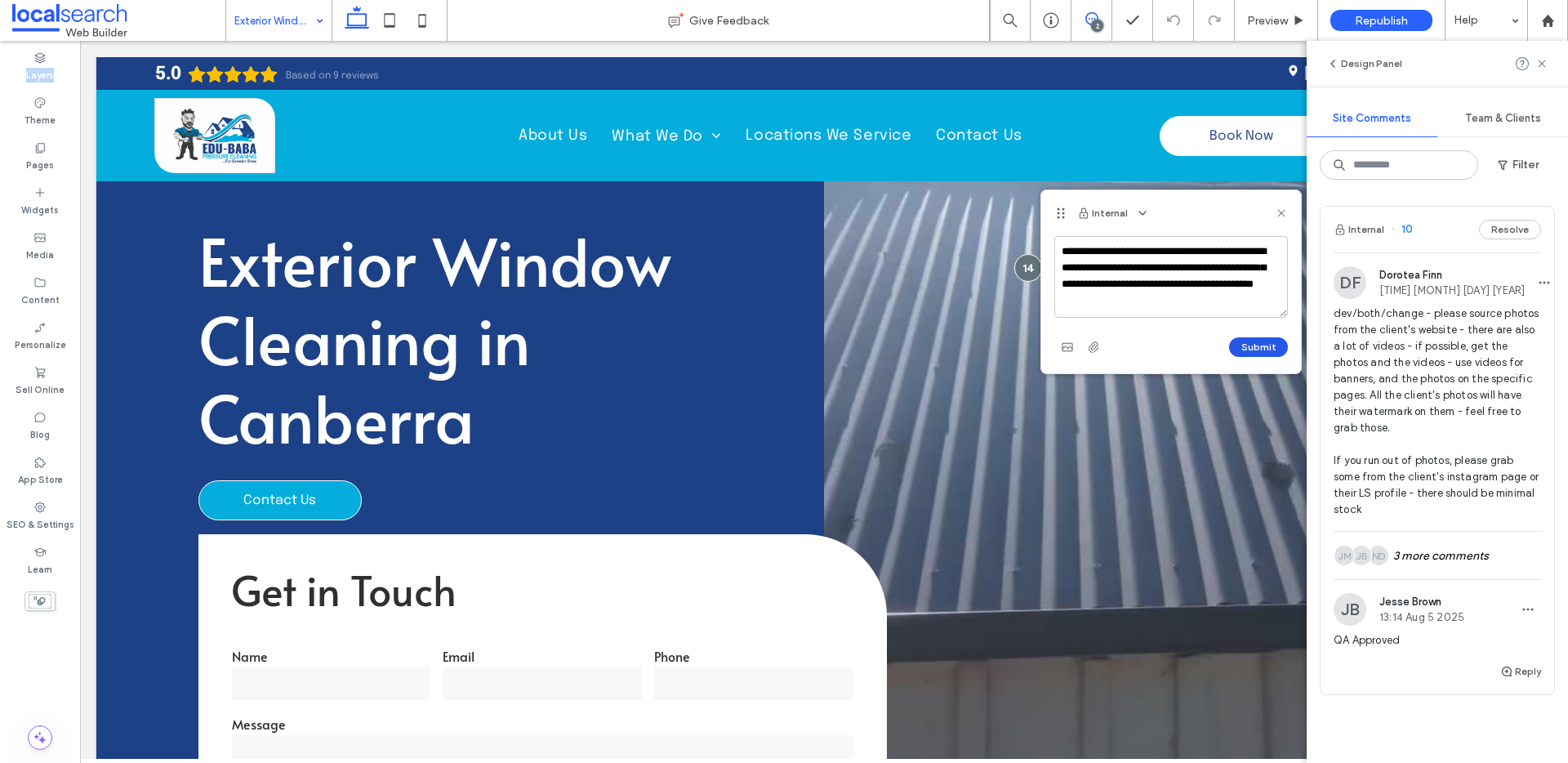 click on "Submit" at bounding box center [1258, 347] 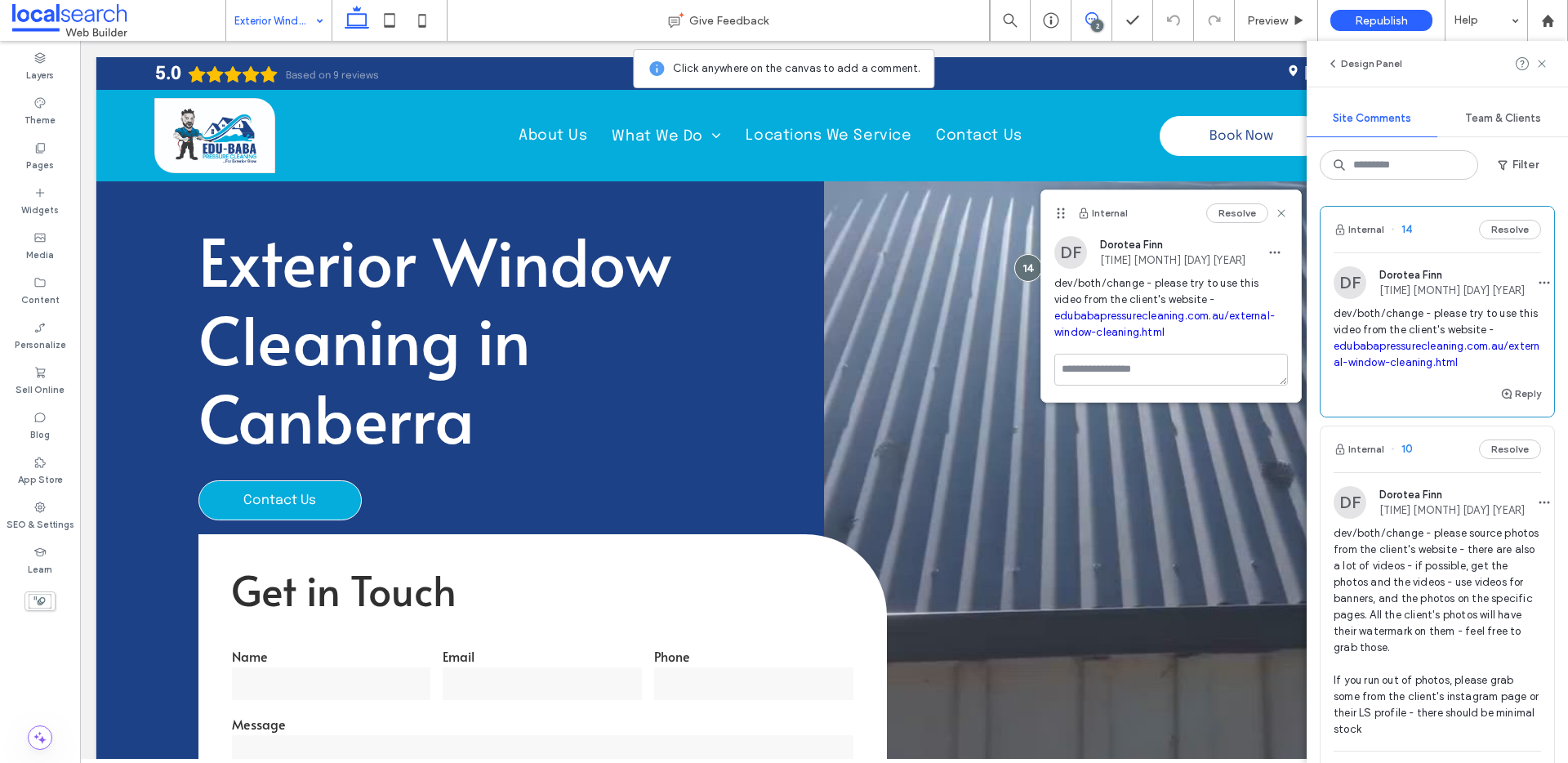 drag, startPoint x: 1283, startPoint y: 224, endPoint x: 1220, endPoint y: 185, distance: 74.09453 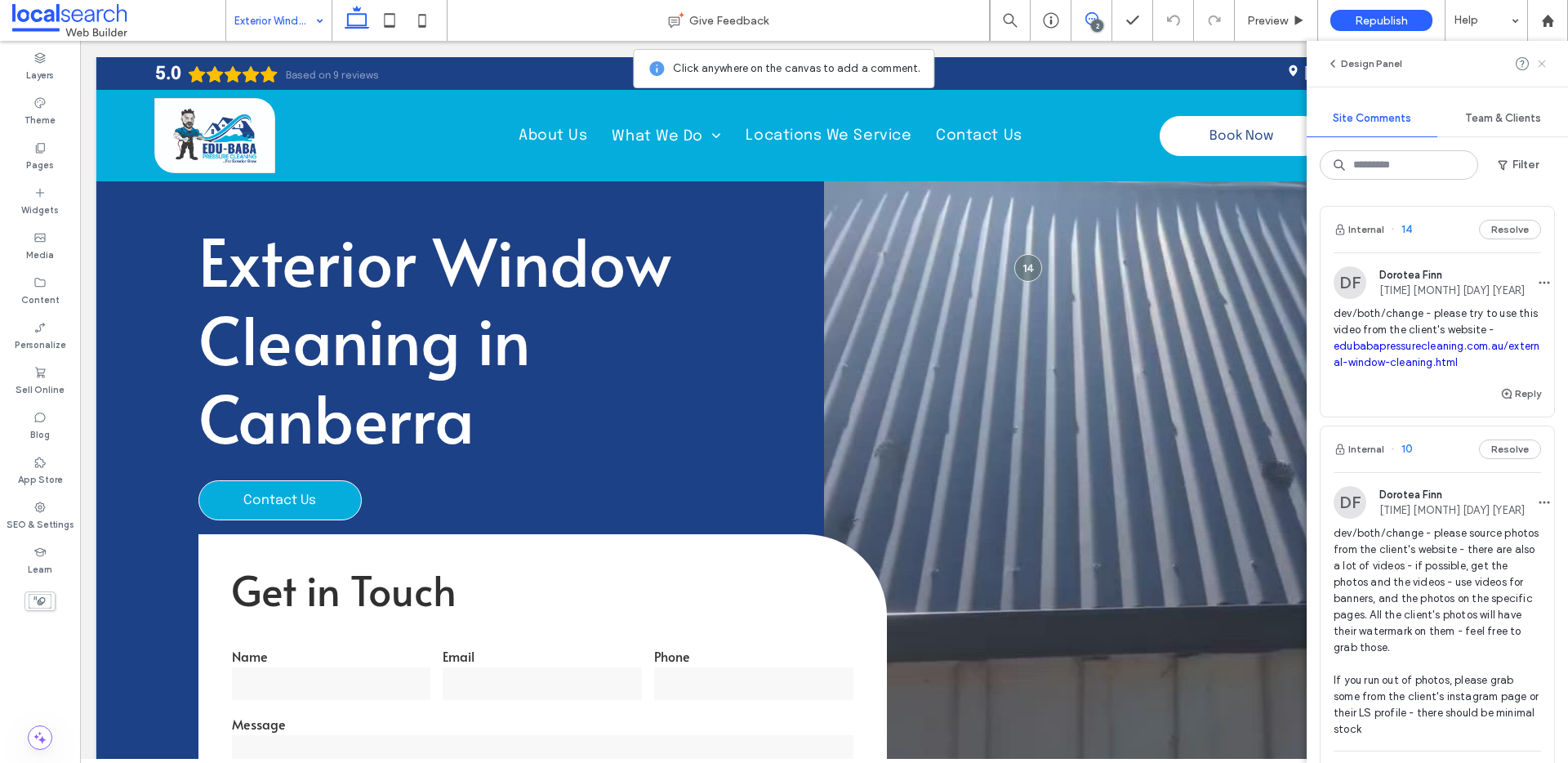 click 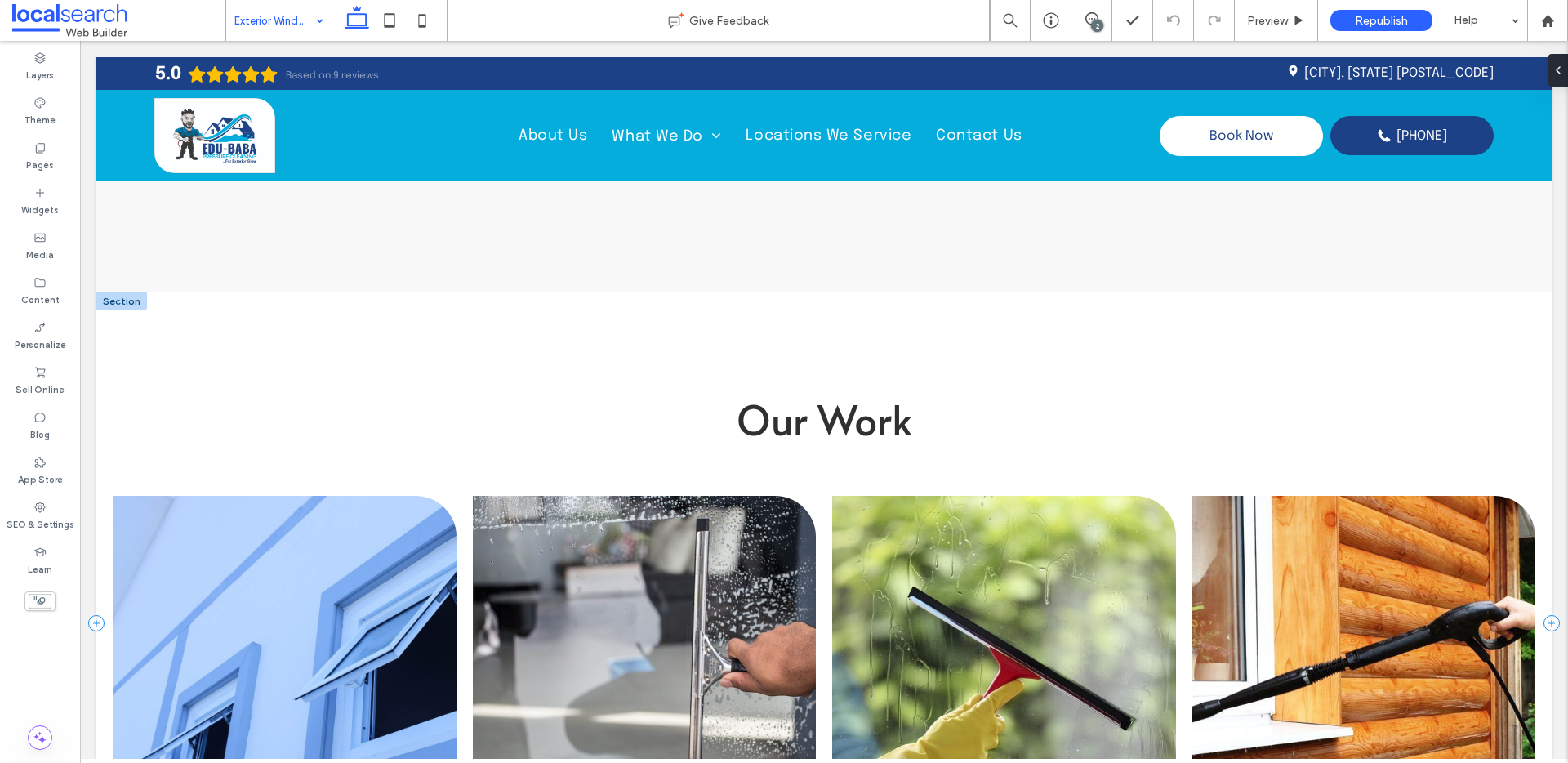 scroll, scrollTop: 2190, scrollLeft: 0, axis: vertical 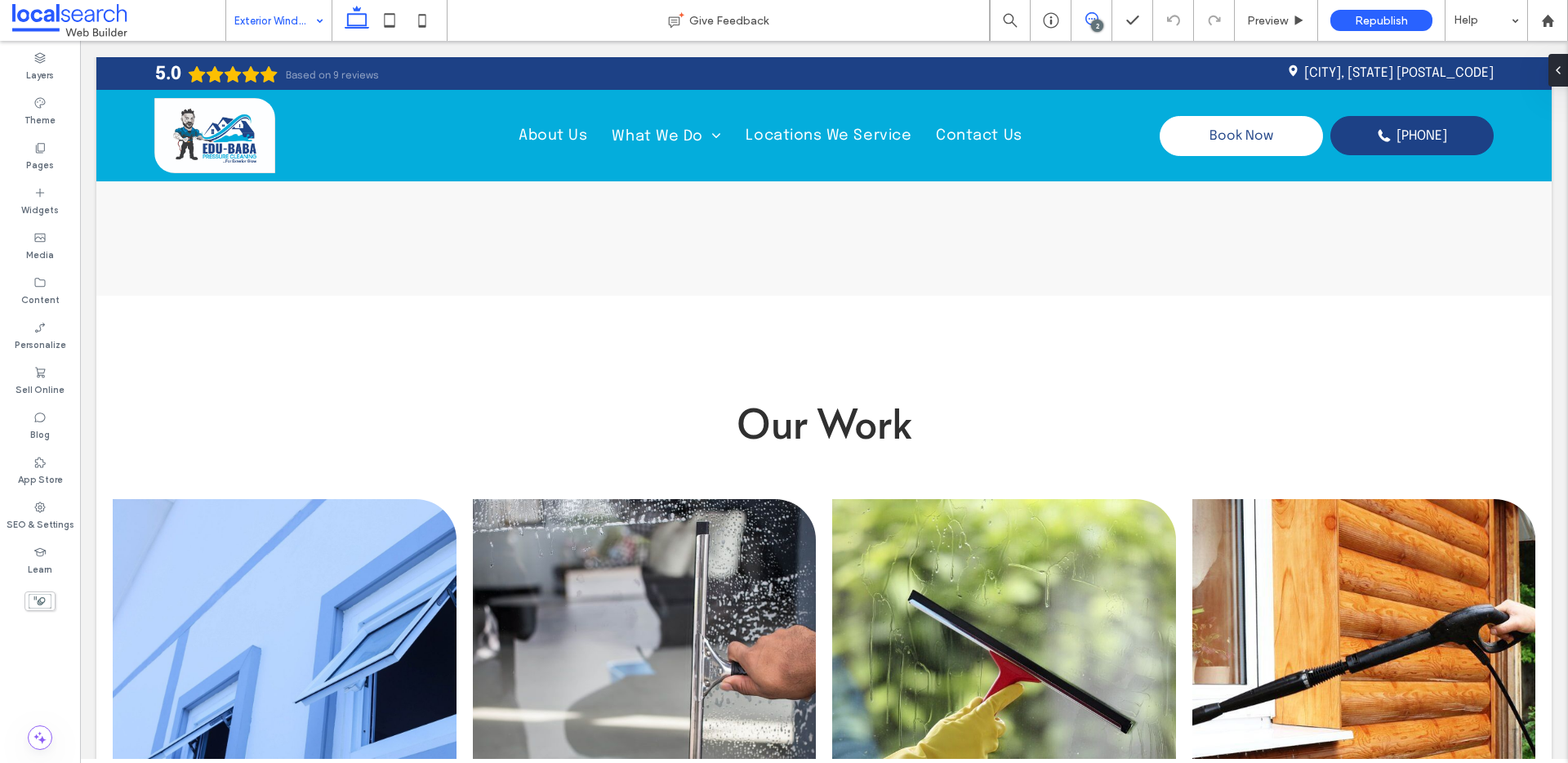 drag, startPoint x: 1099, startPoint y: 18, endPoint x: 852, endPoint y: 51, distance: 249.1947 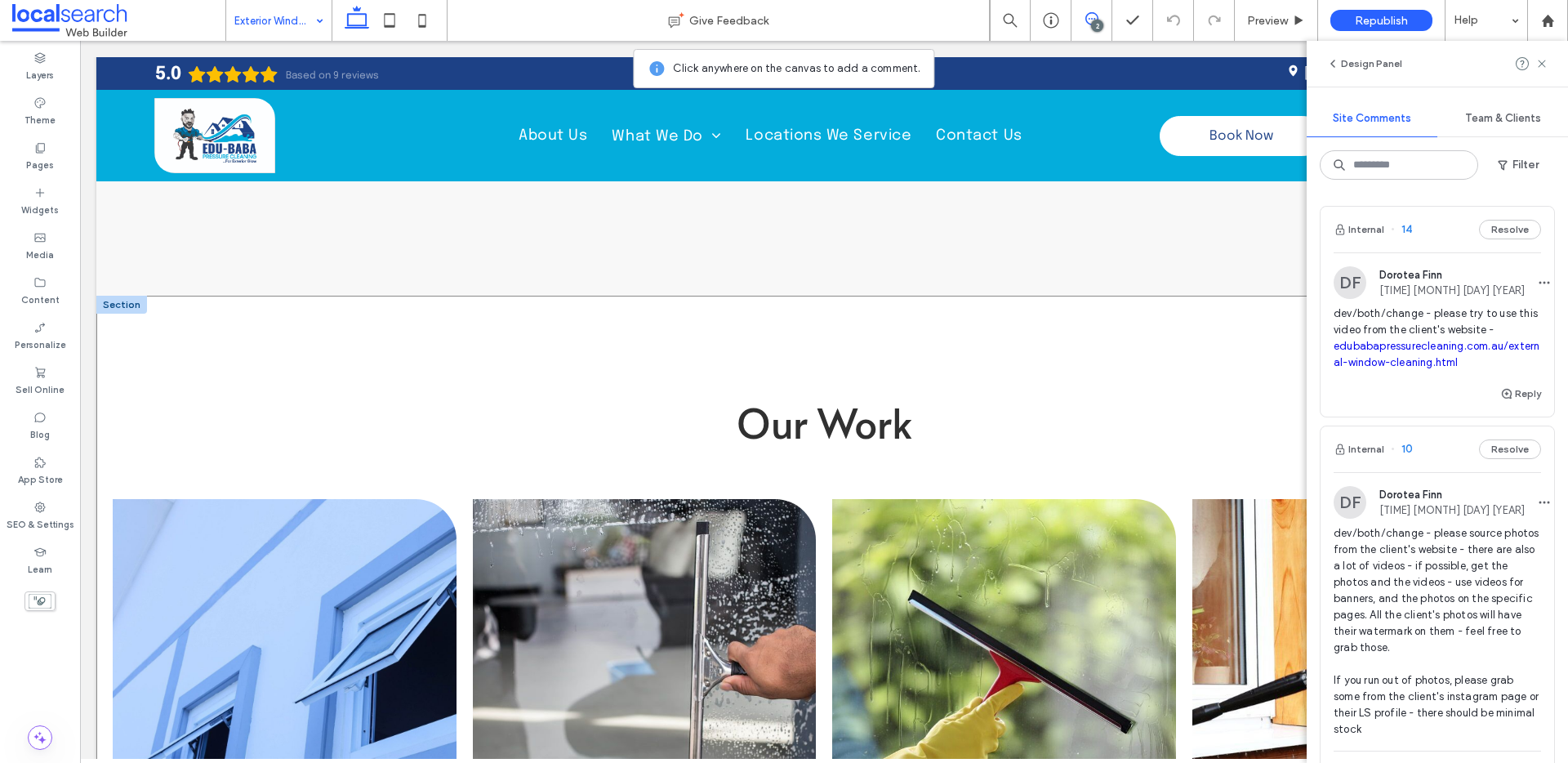 click on "Our Work
View more
View Gallery" at bounding box center (824, 626) 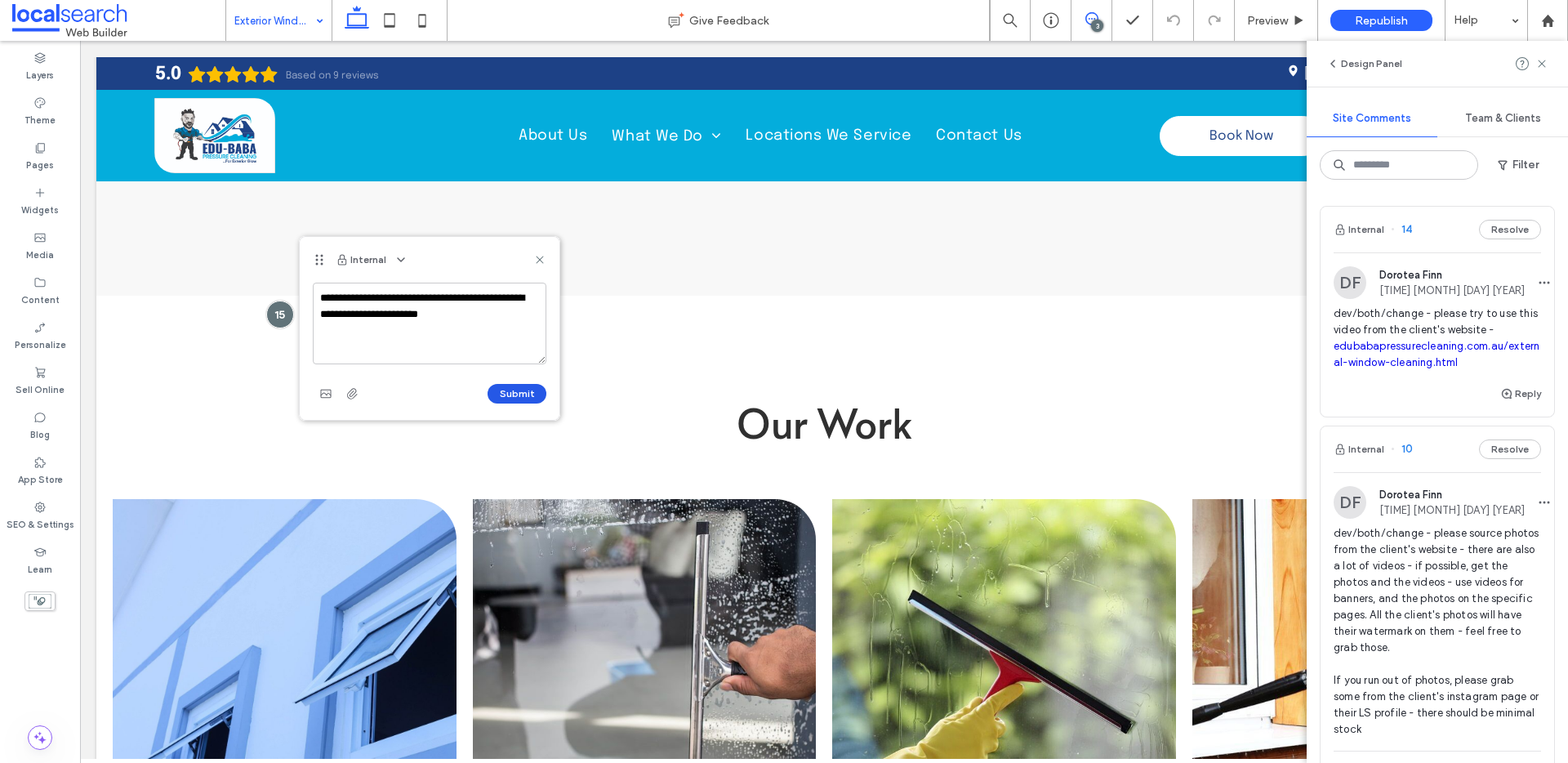 type on "**********" 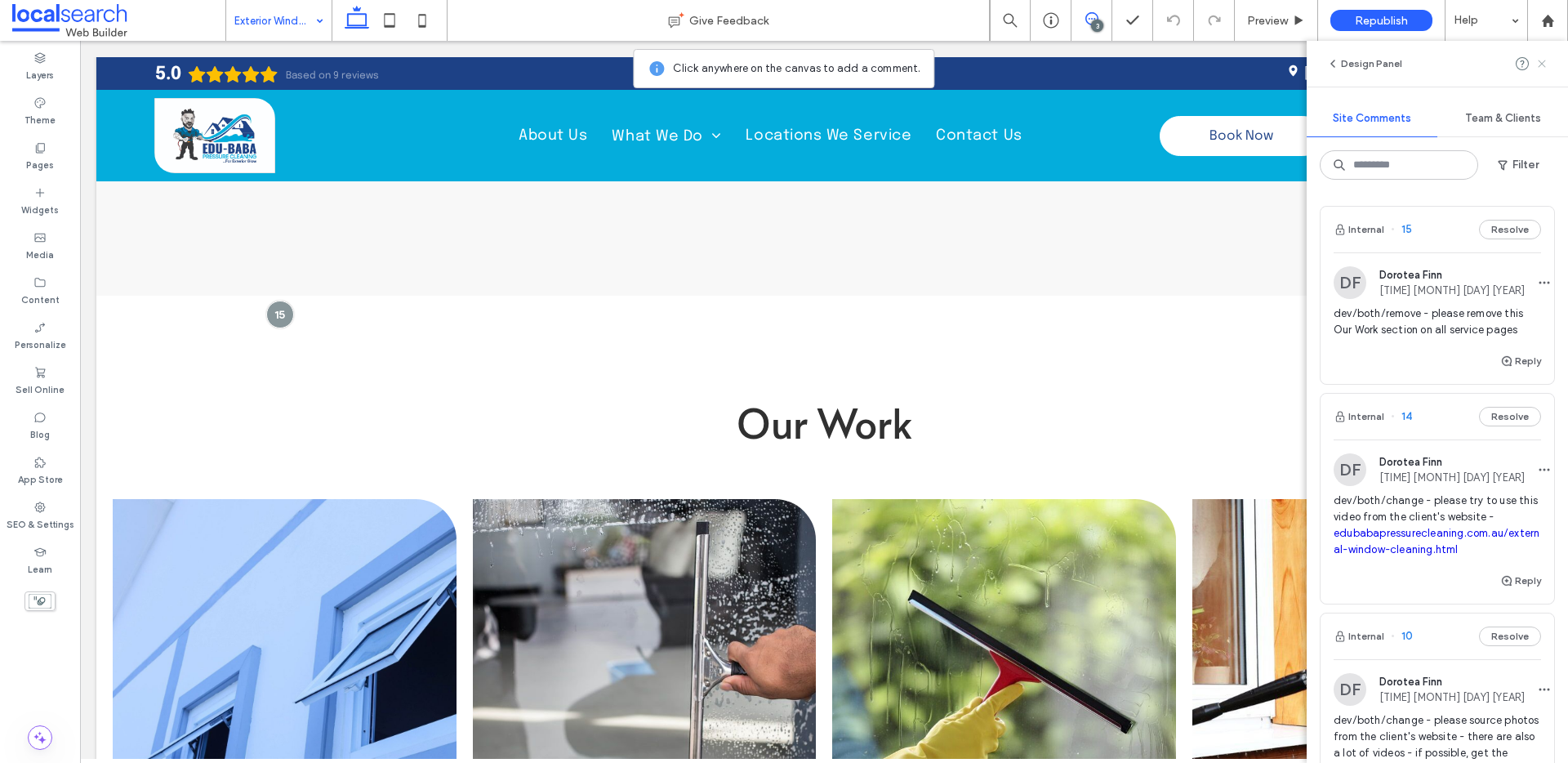 click 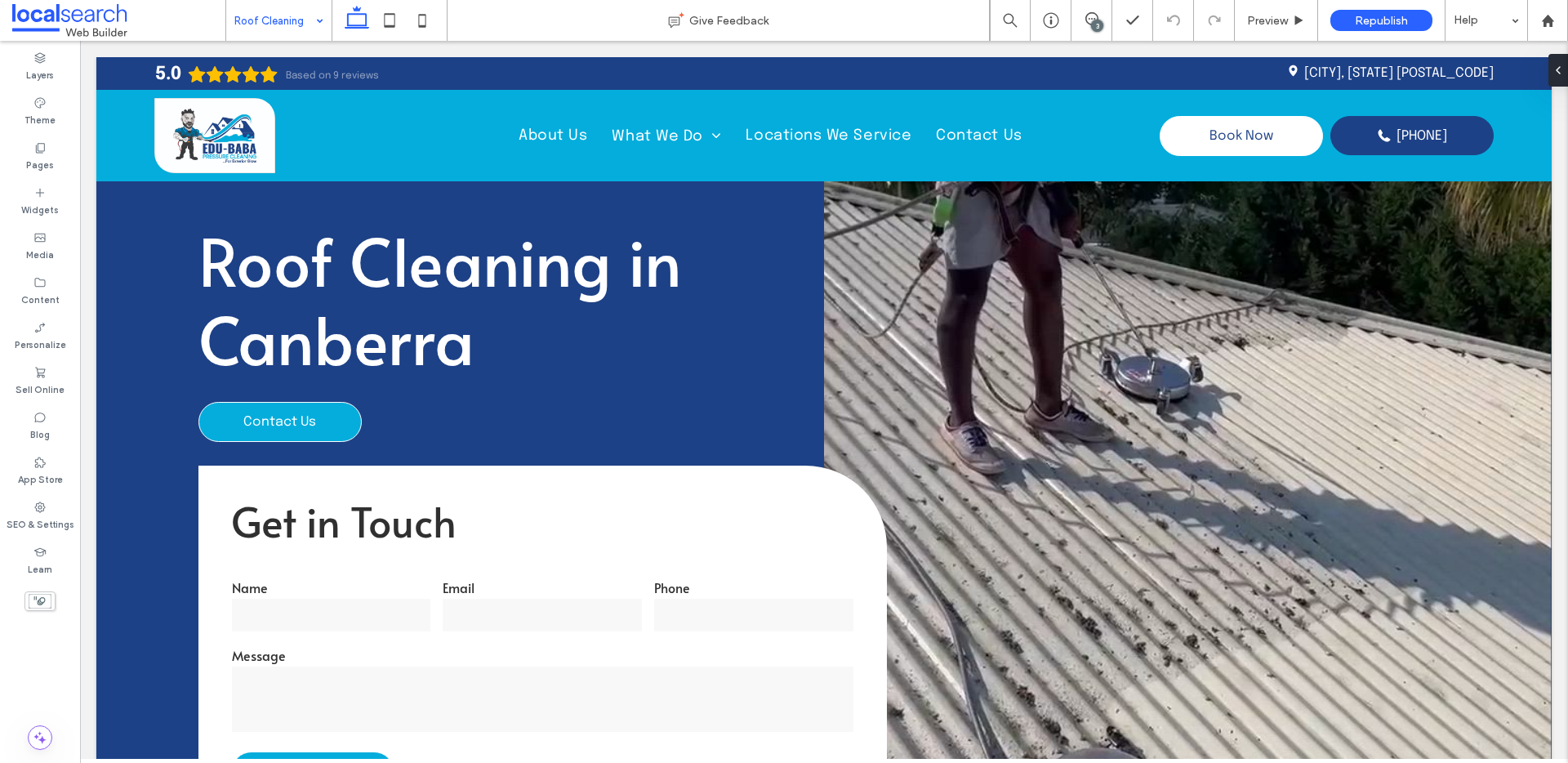scroll, scrollTop: 711, scrollLeft: 0, axis: vertical 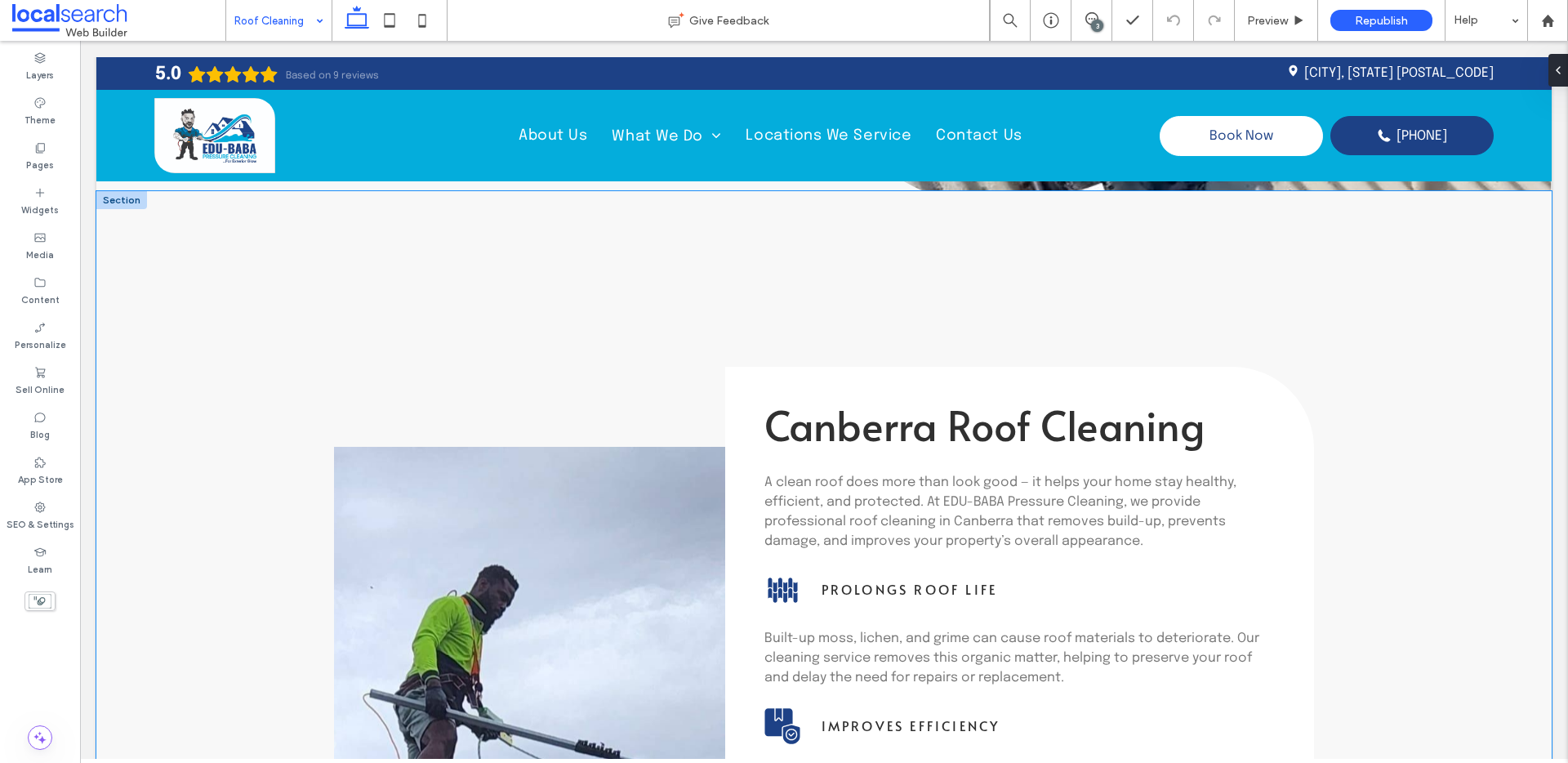 click on "Canberra Roof Cleaning
A clean roof does more than look good — it helps your home stay healthy, efficient, and protected. At EDU-BABA Pressure Cleaning, we provide professional roof cleaning in Canberra that removes build-up, prevents damage, and improves your property’s overall appearance.
Roof Life Icon
Prolongs Roof Life
Built-up moss, lichen, and grime can cause roof materials to deteriorate. Our cleaning service removes this organic matter, helping to preserve your roof and delay the need for repairs or replacement.
Durability Icon
Improves Efficiency
Dirty roofs absorb heat and can make your home harder to cool. A clean roof reflects sunlight more effectively, helping to reduce energy use and maintain comfortable indoor temperatures during summer.
Prevention Icon" at bounding box center [824, 676] 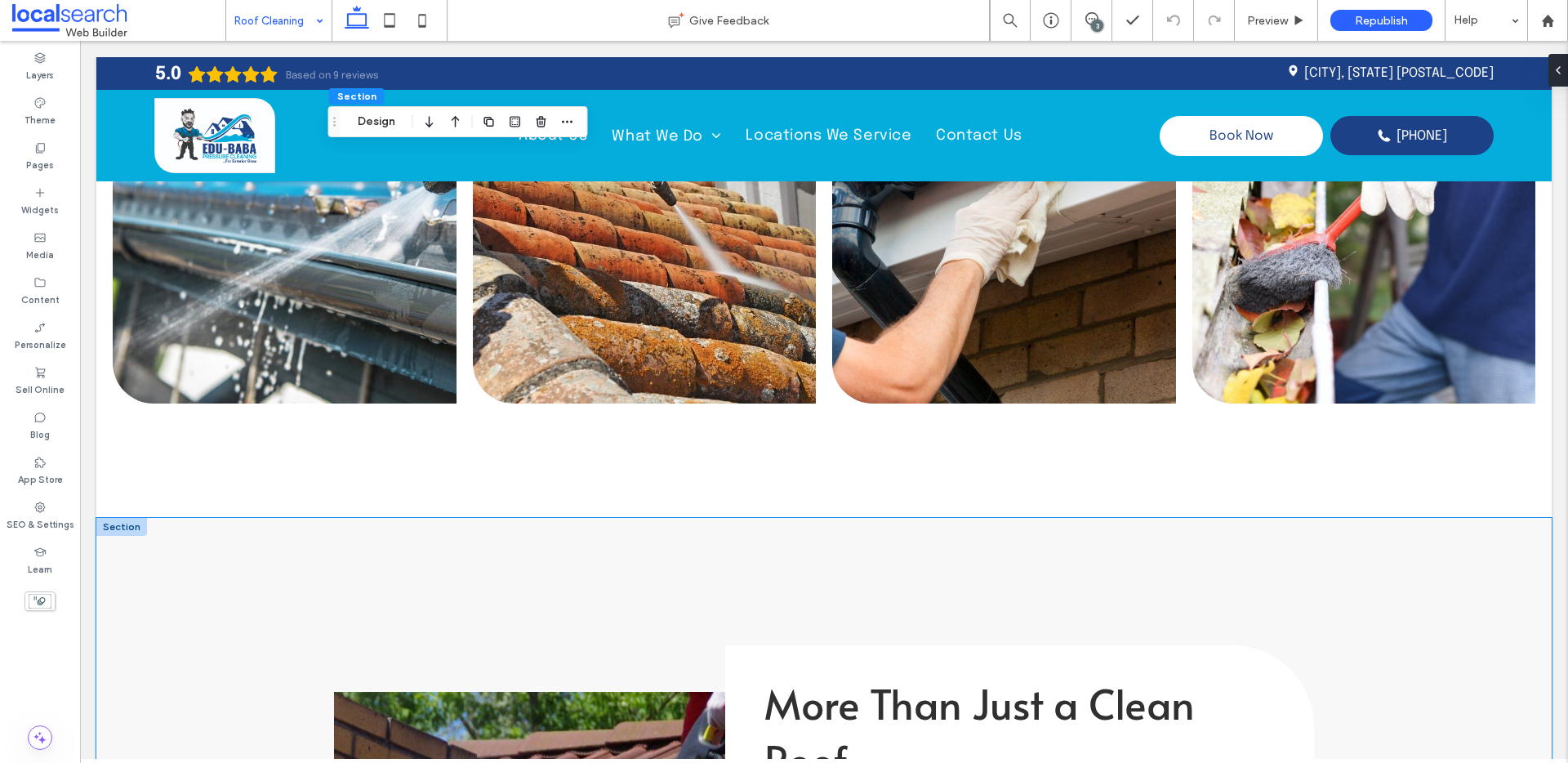 scroll, scrollTop: 2908, scrollLeft: 0, axis: vertical 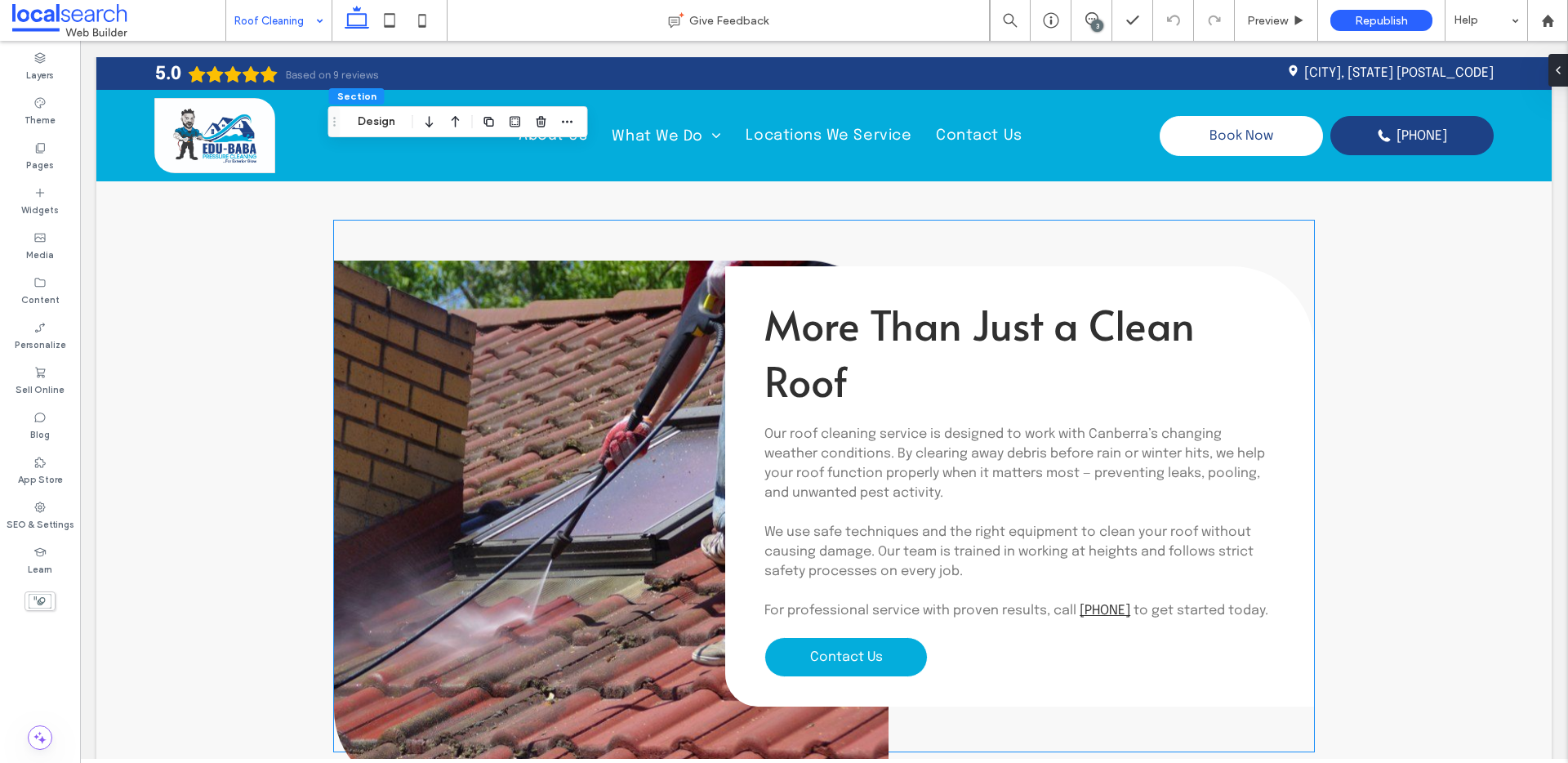 click at bounding box center [611, 526] 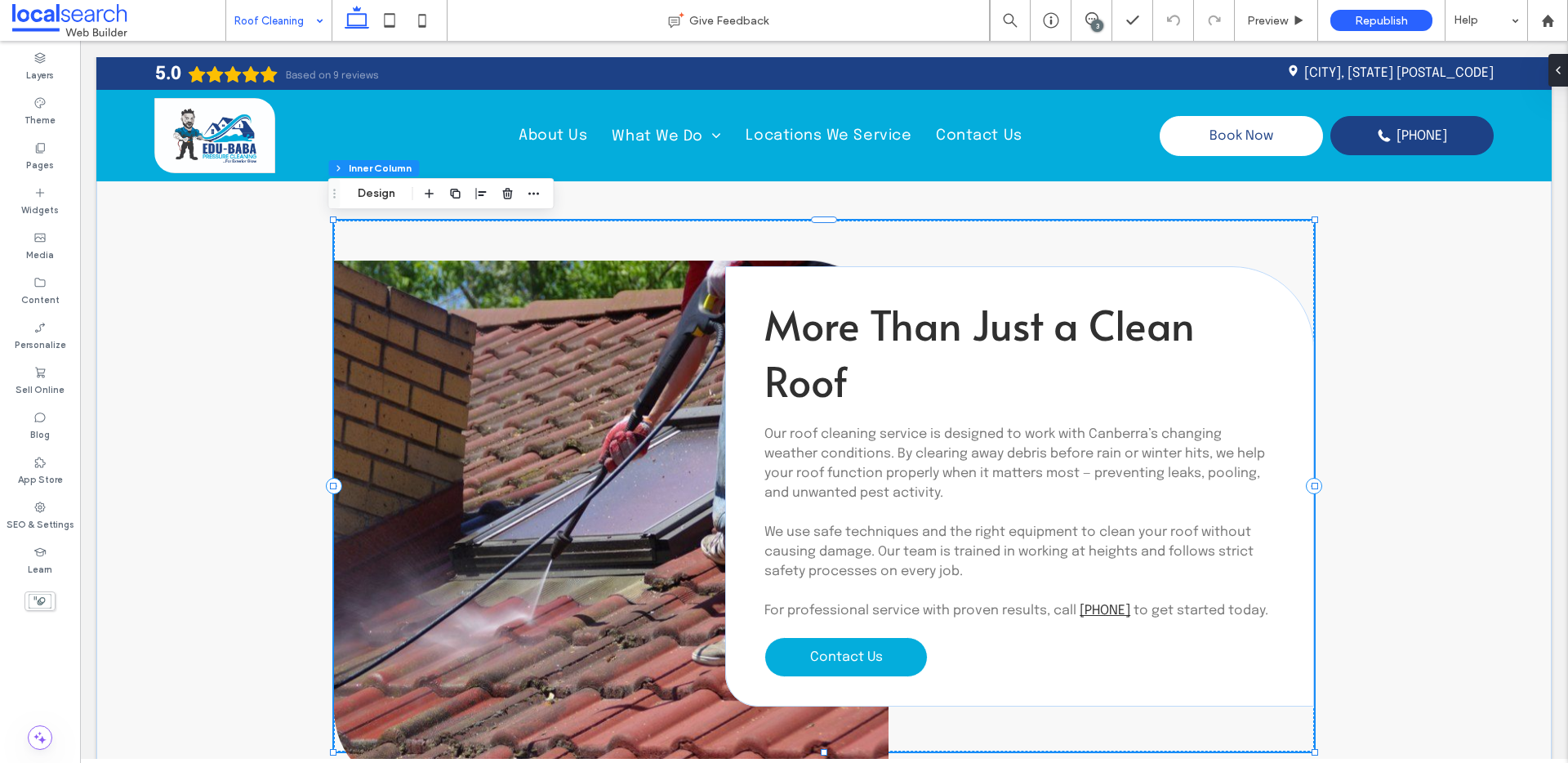 click at bounding box center [611, 526] 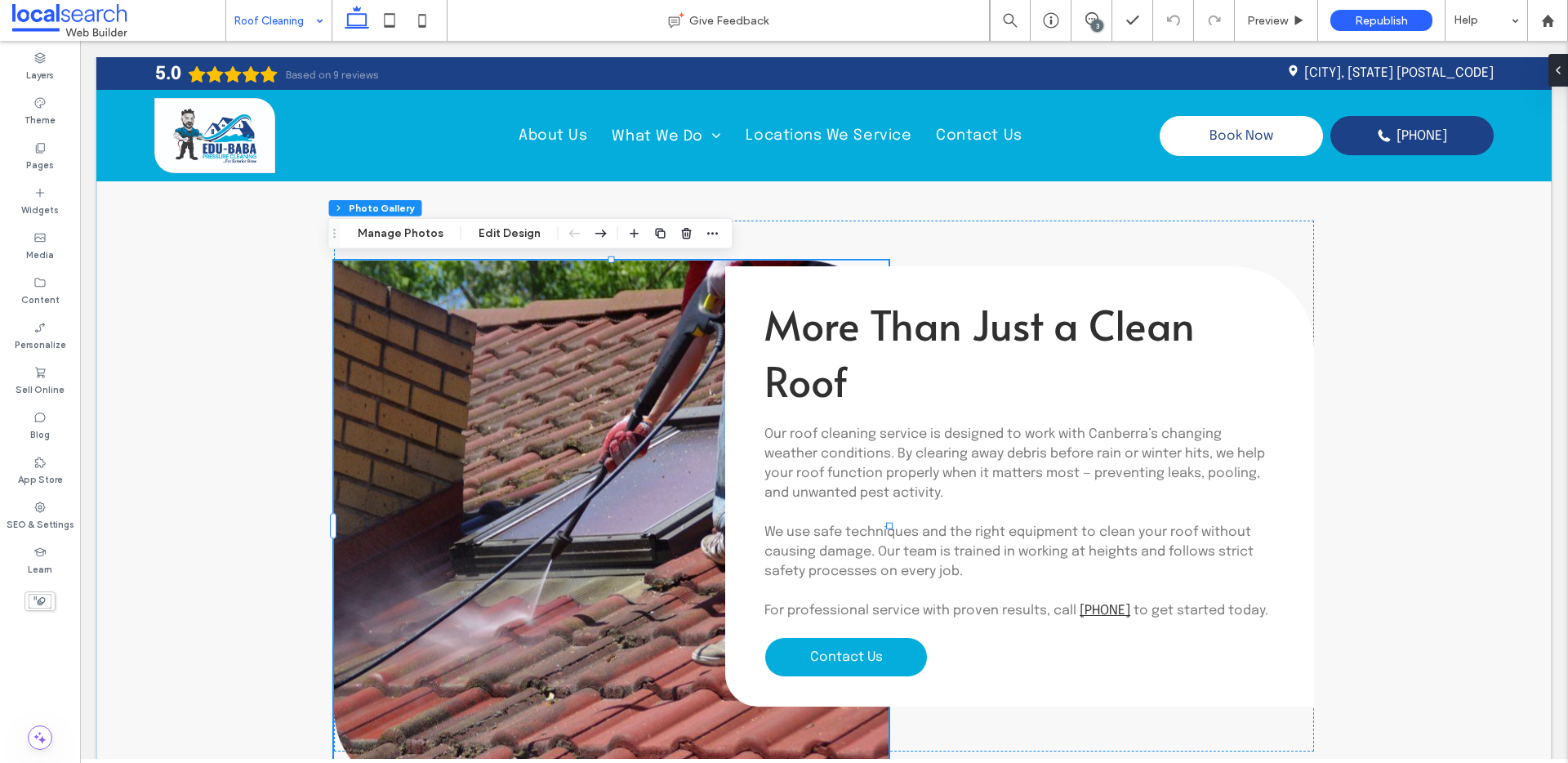 click on "Section Column Inner Column Photo Gallery Manage Photos Edit Design" at bounding box center [531, 234] 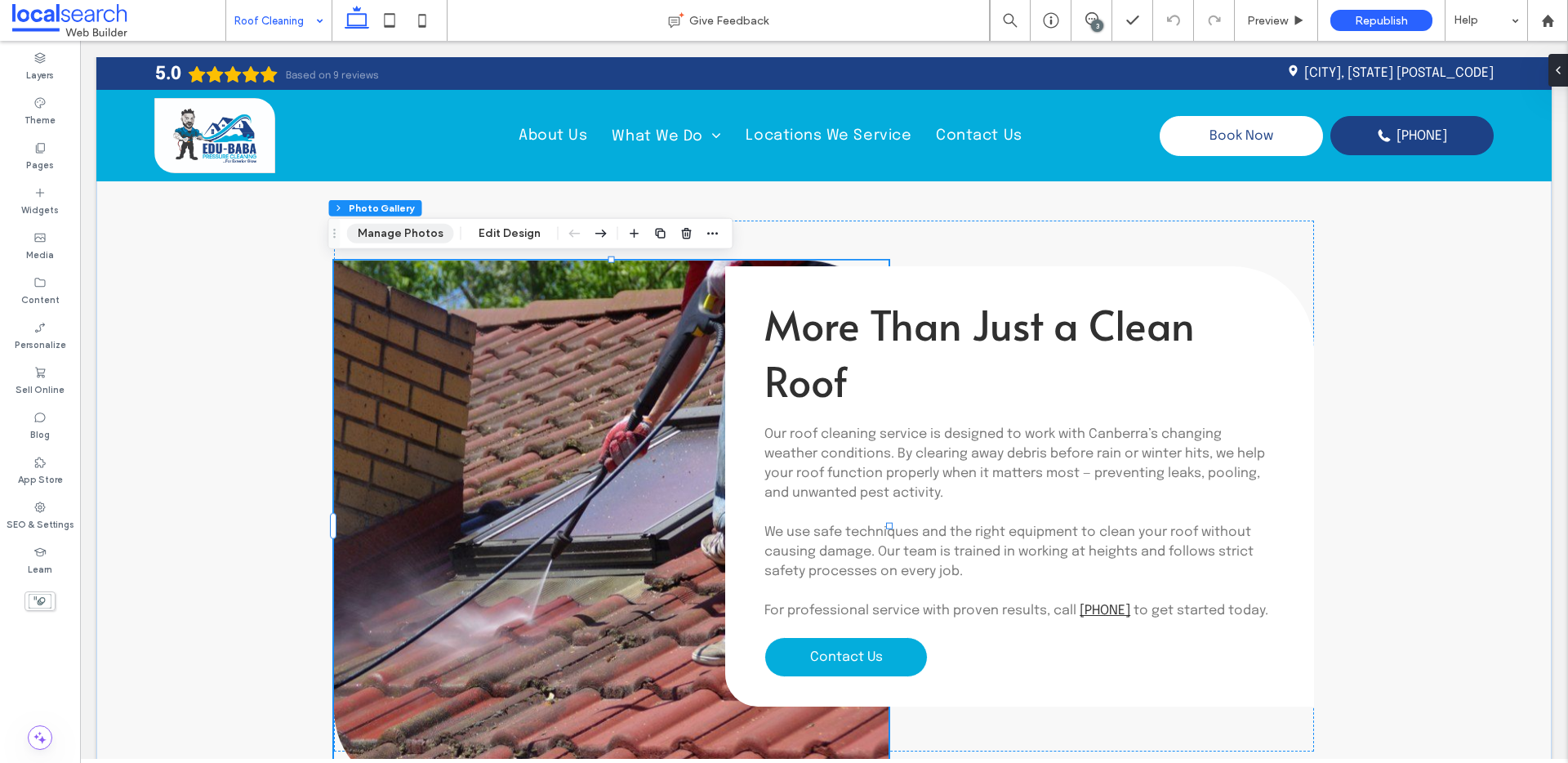 click on "Manage Photos" at bounding box center (400, 234) 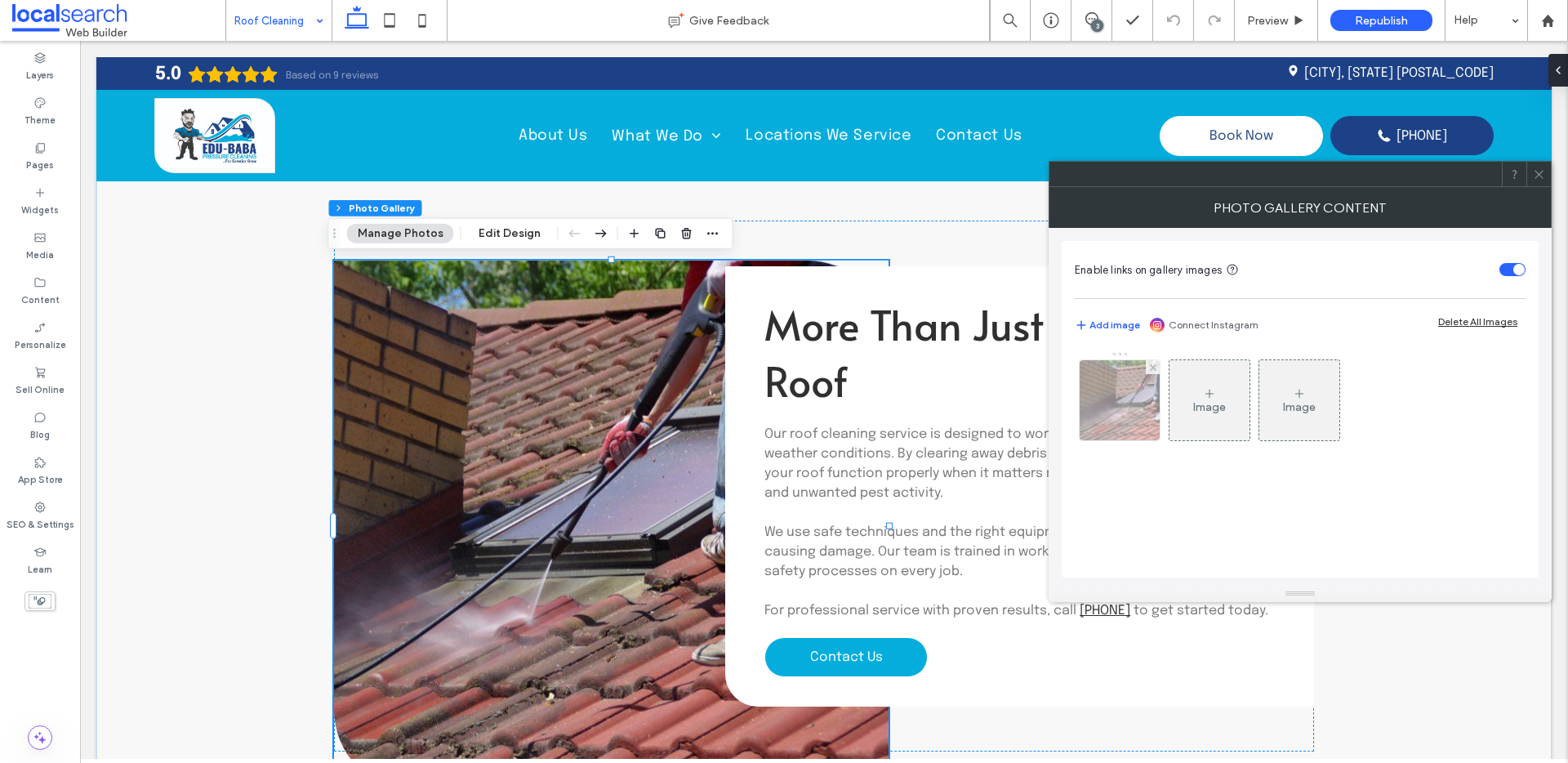 click at bounding box center (1120, 400) 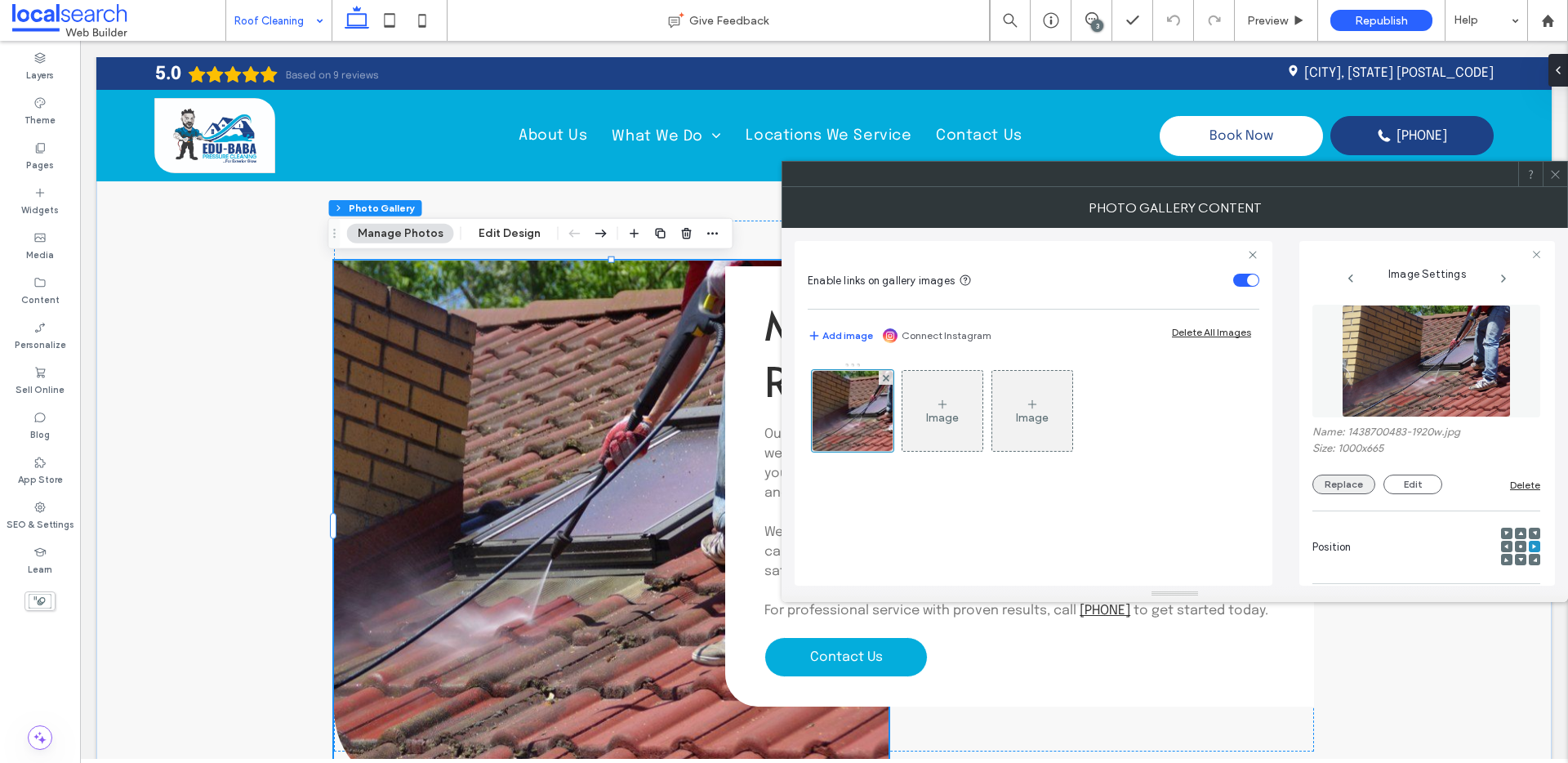 click on "Replace" at bounding box center [1343, 484] 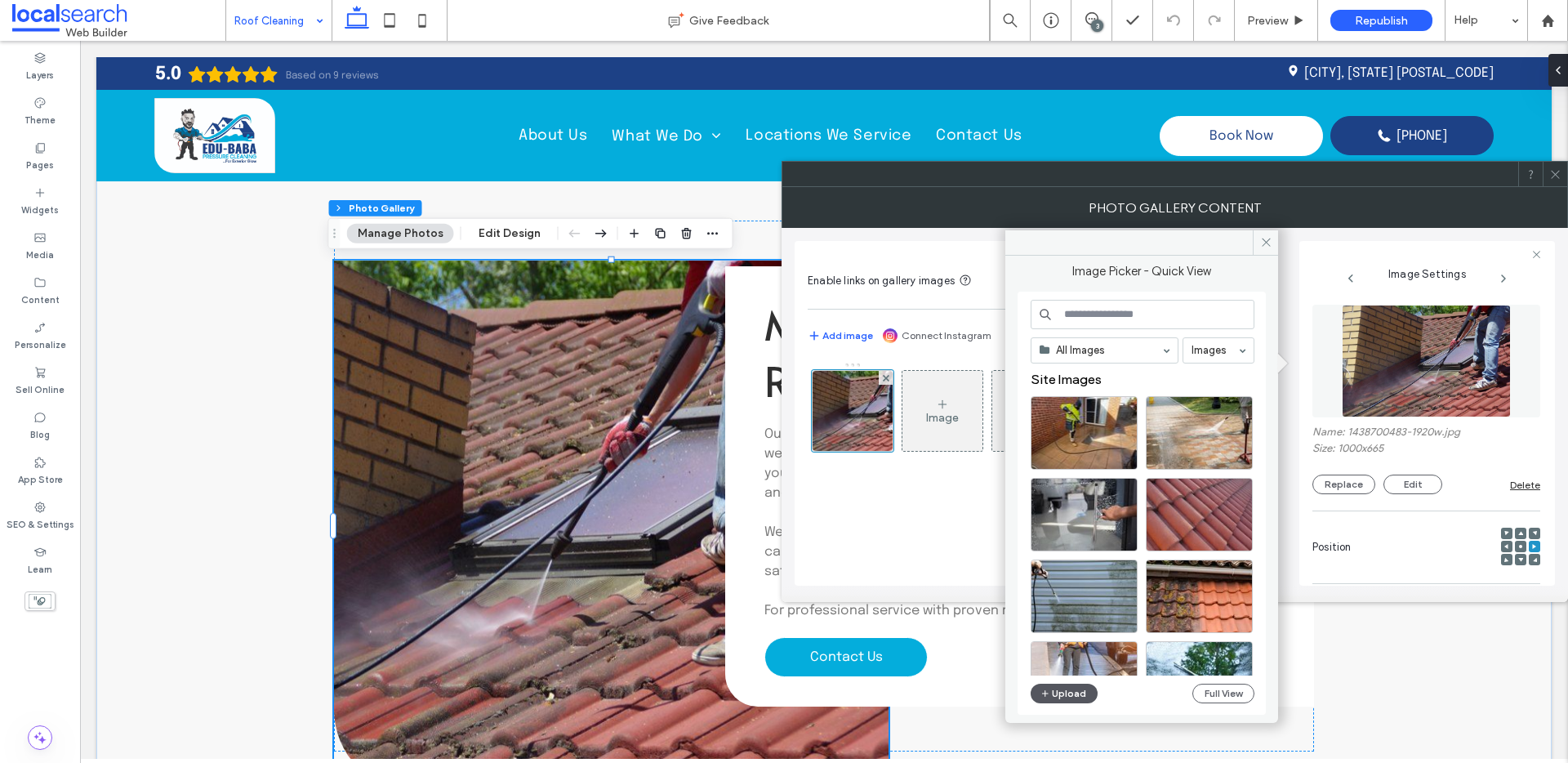 click on "Upload" at bounding box center (1064, 694) 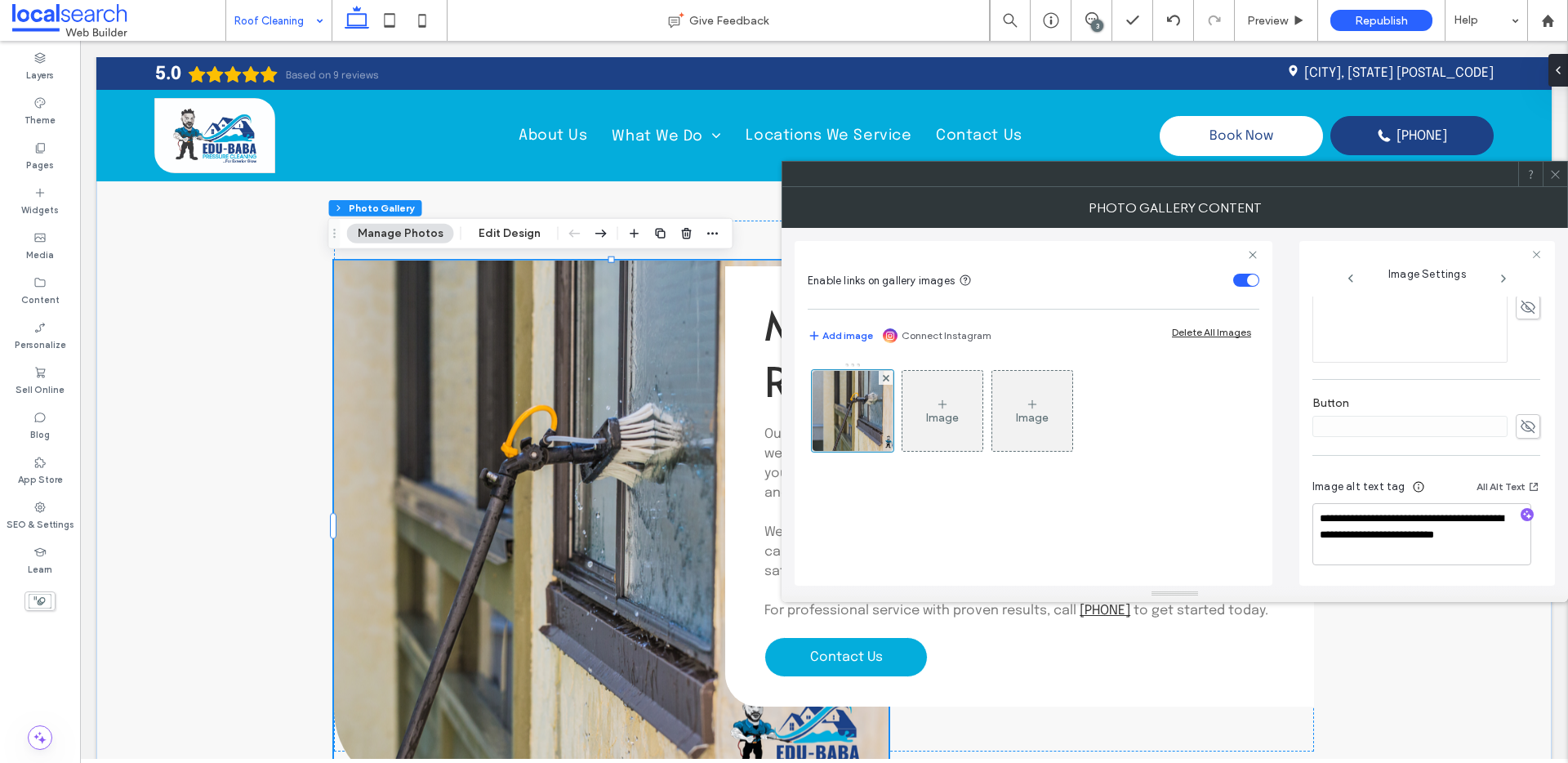 scroll, scrollTop: 495, scrollLeft: 0, axis: vertical 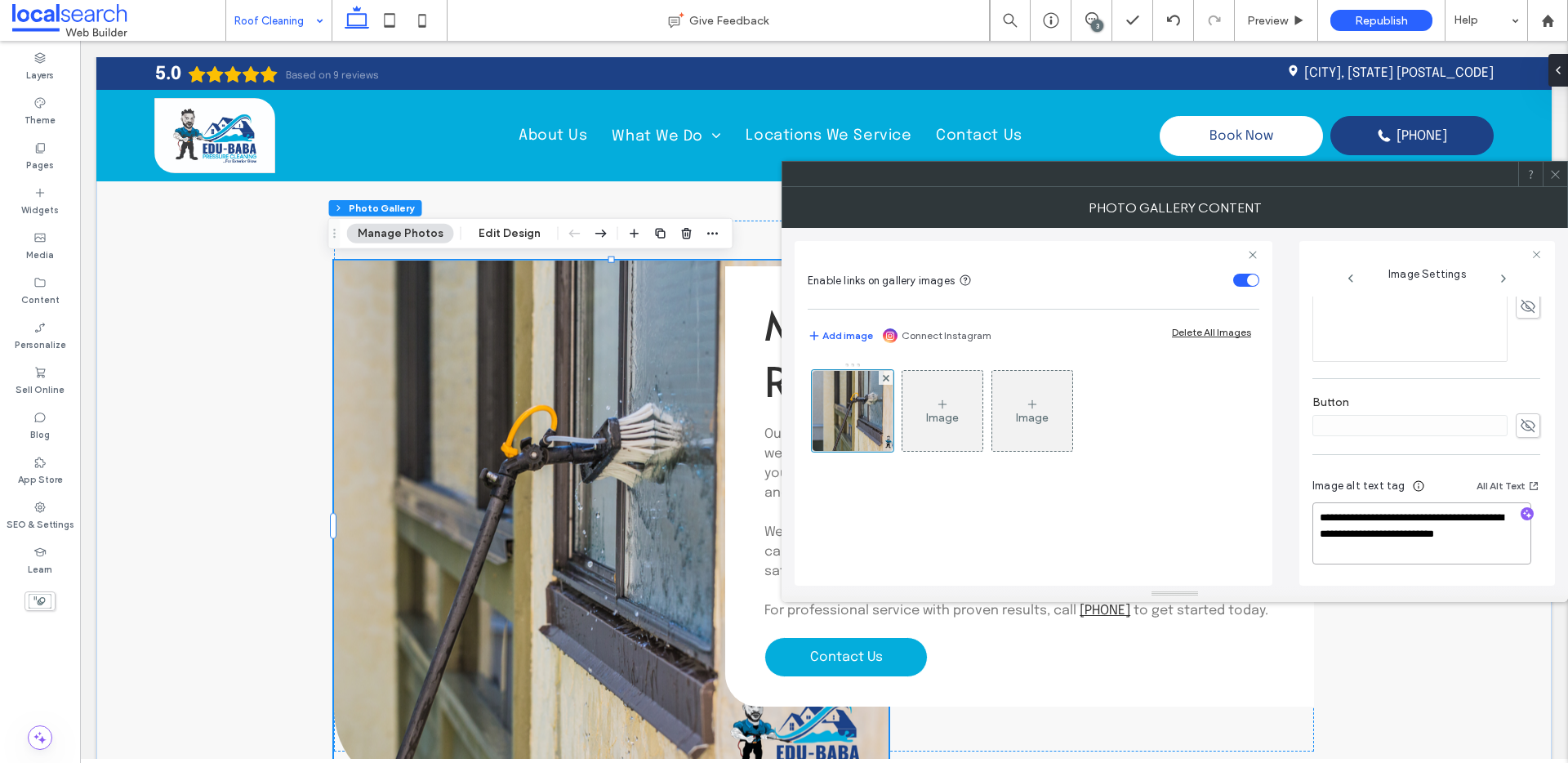 click on "**********" at bounding box center [1422, 533] 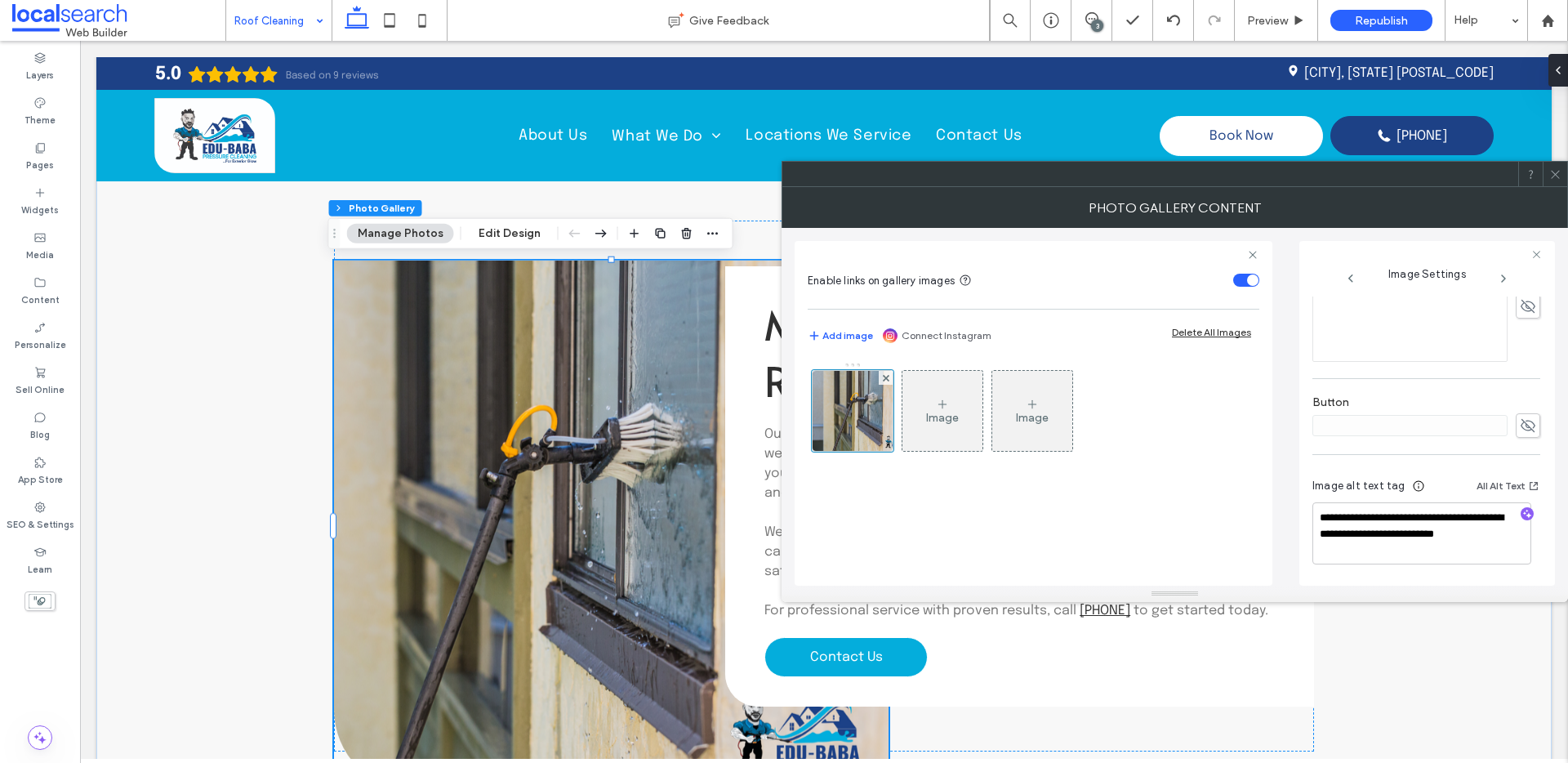 click 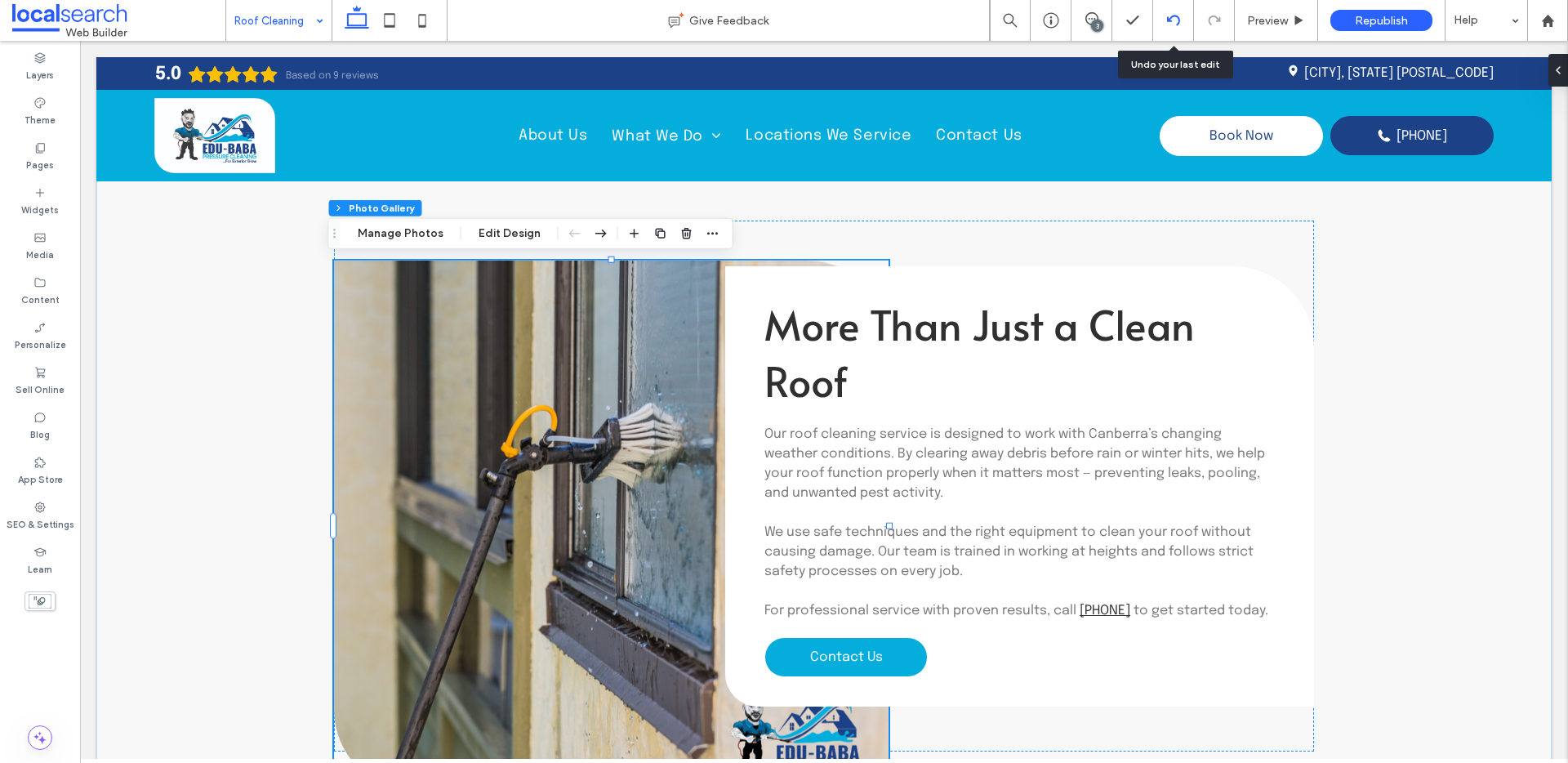 click at bounding box center [1173, 20] 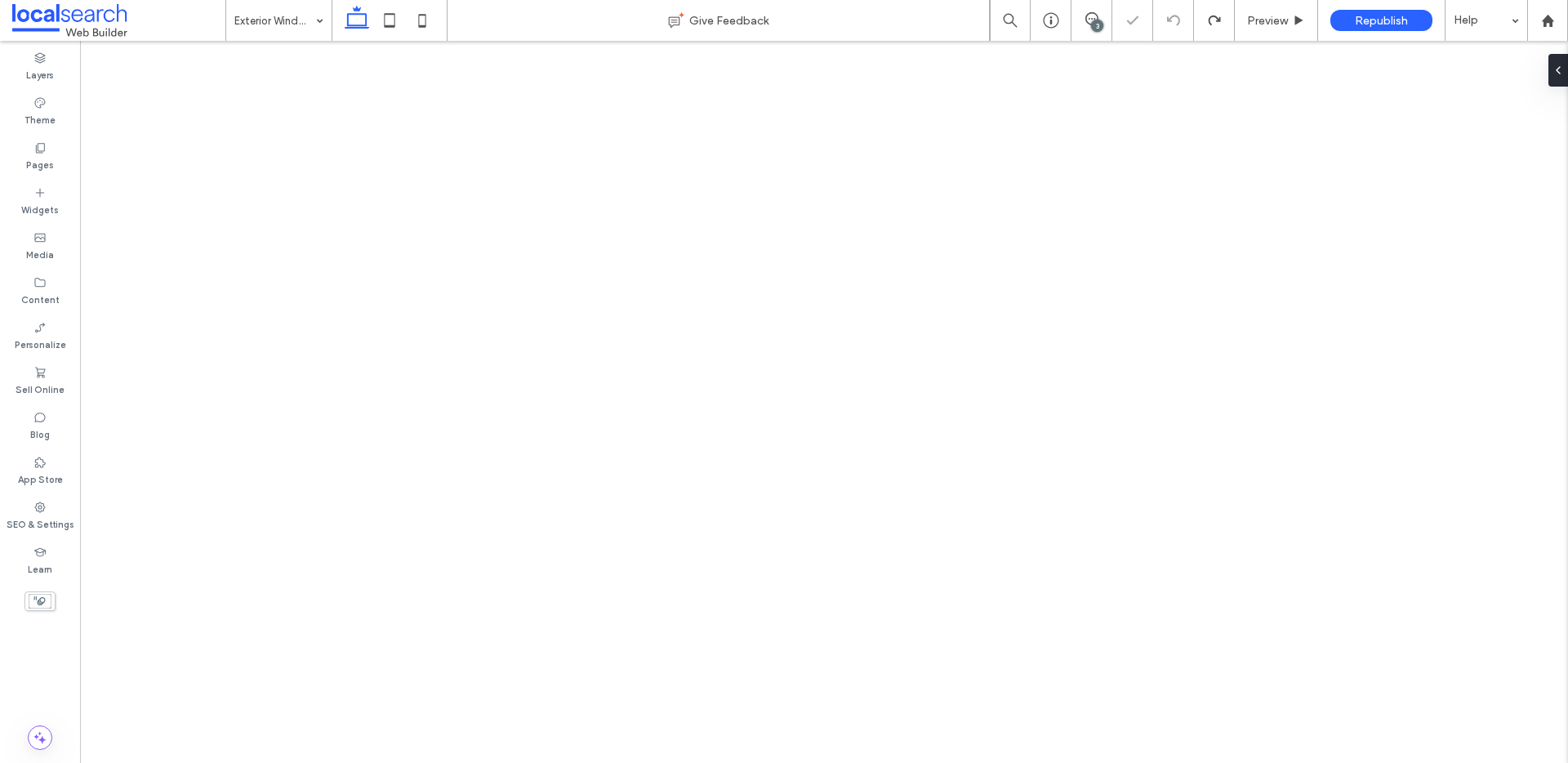 scroll, scrollTop: 0, scrollLeft: 0, axis: both 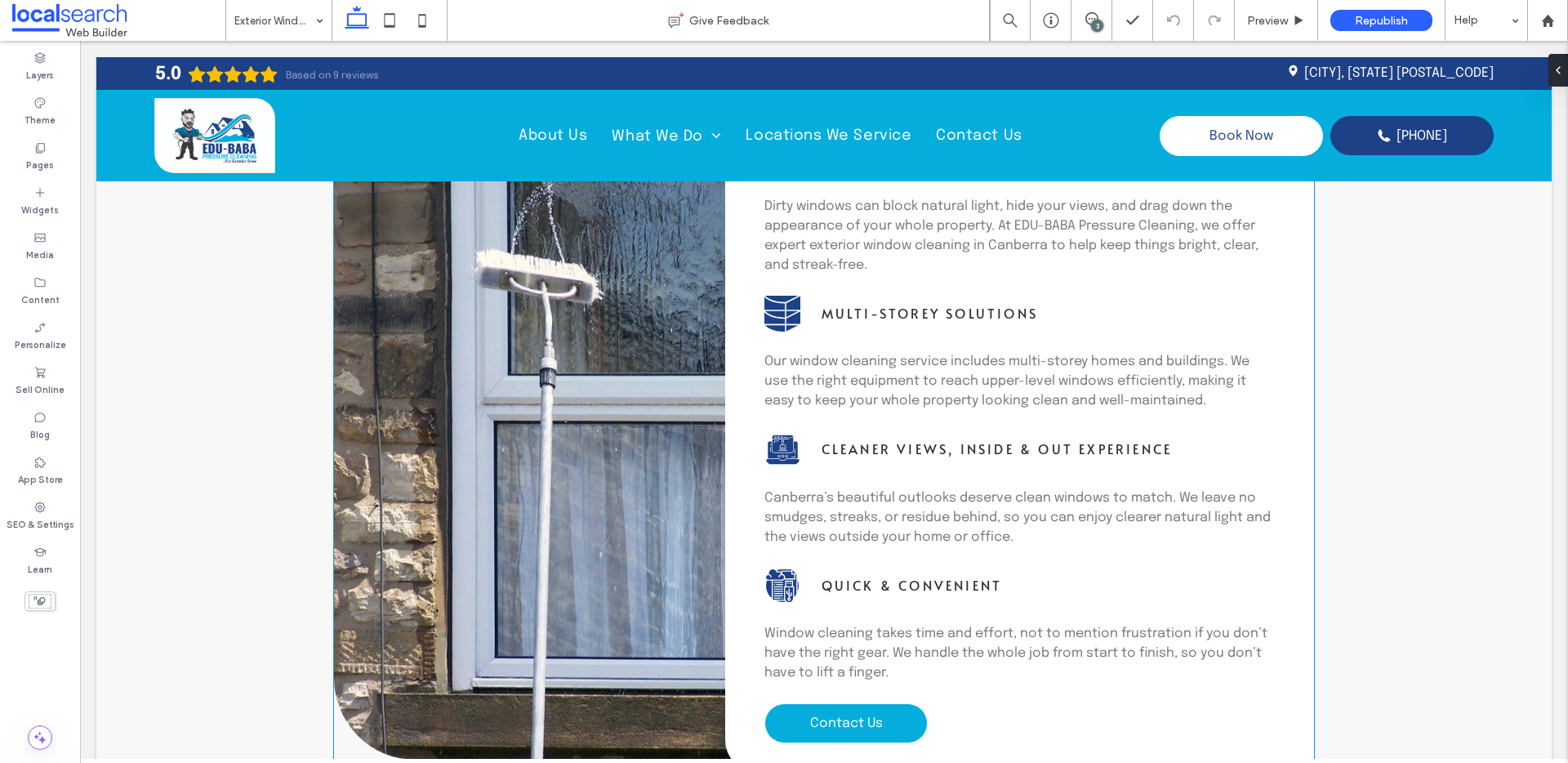 click at bounding box center (611, 406) 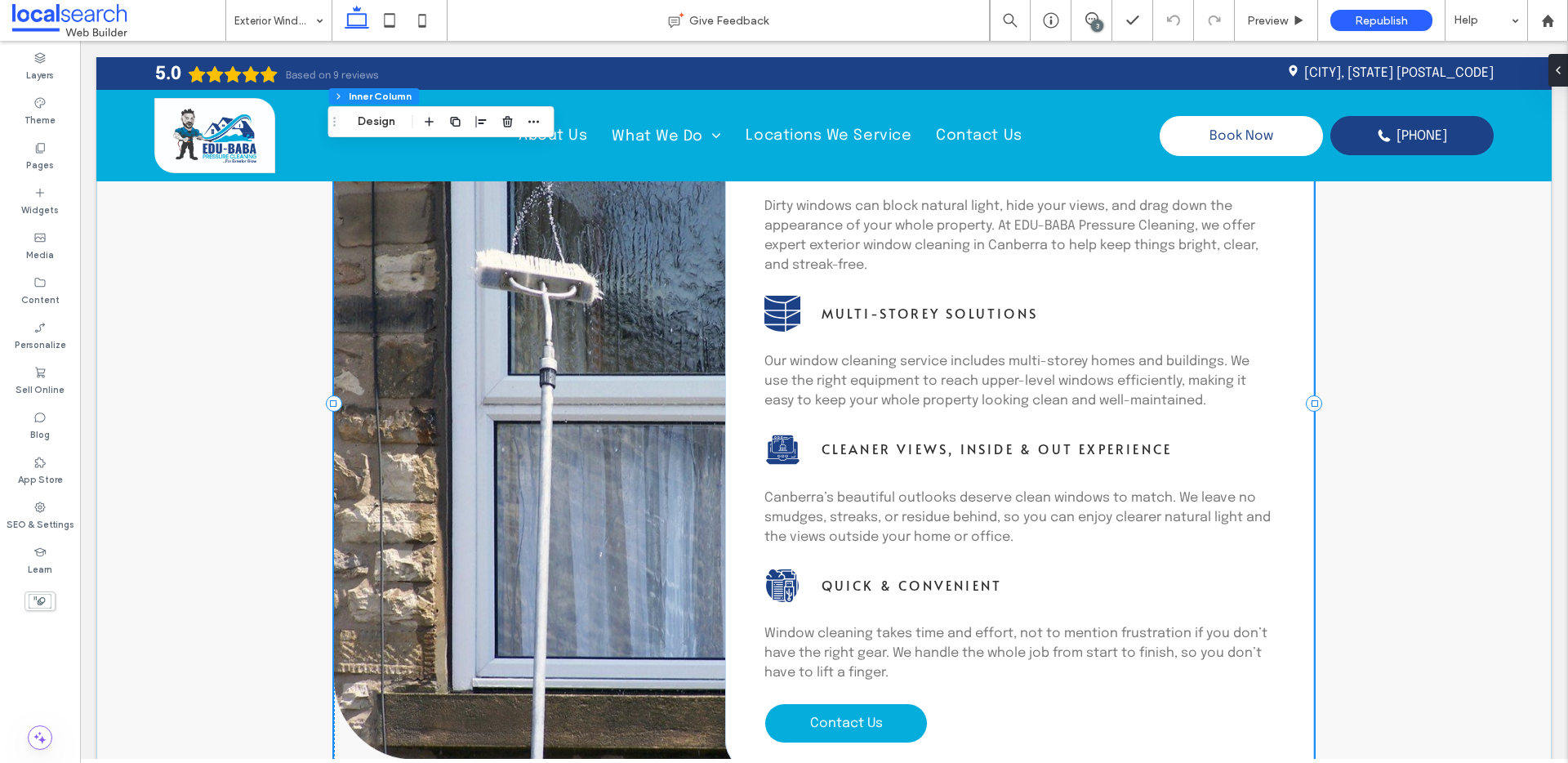 click at bounding box center (611, 406) 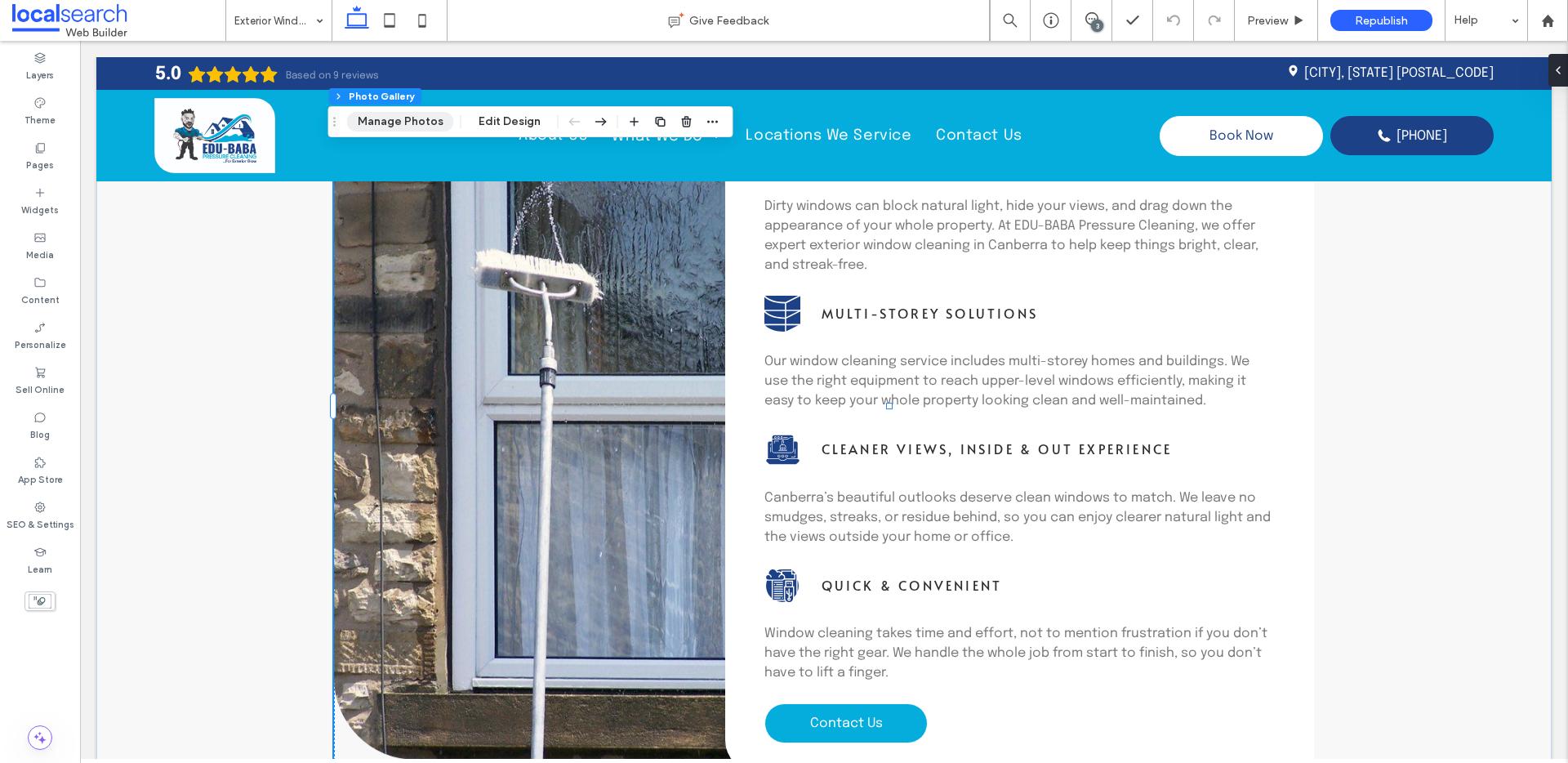 click on "Manage Photos" at bounding box center (400, 122) 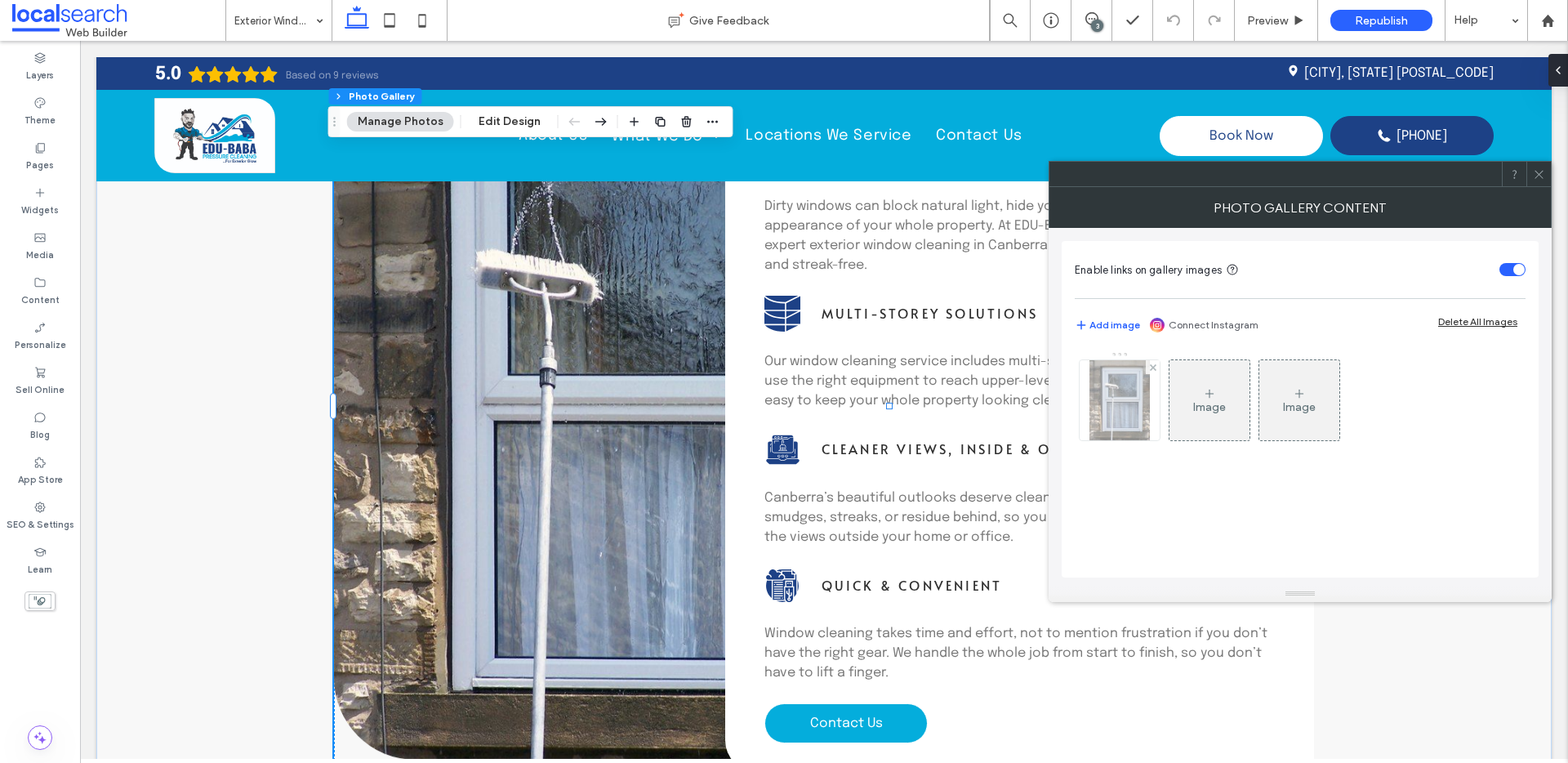 click at bounding box center (1120, 400) 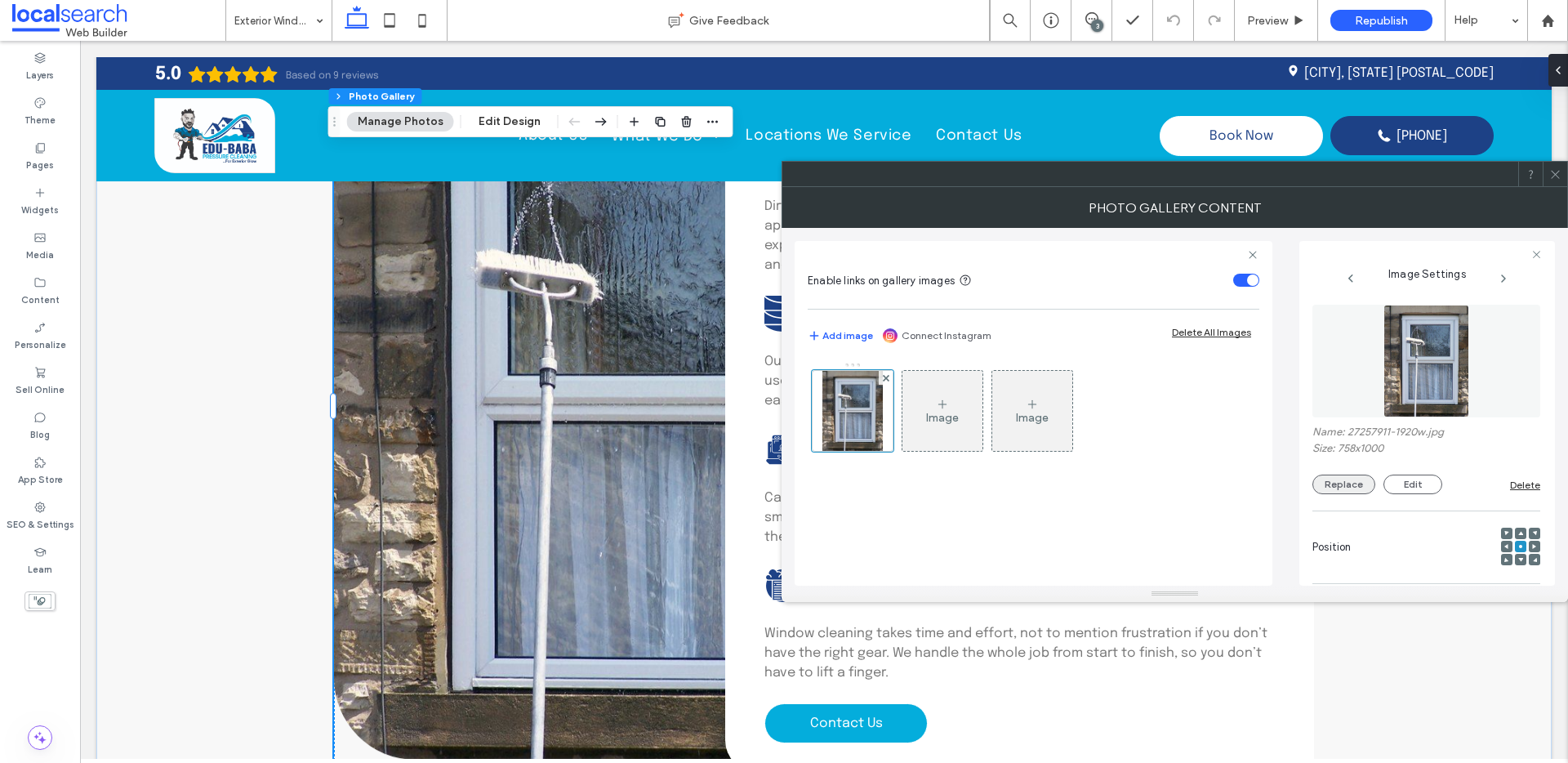 click on "Replace" at bounding box center [1343, 484] 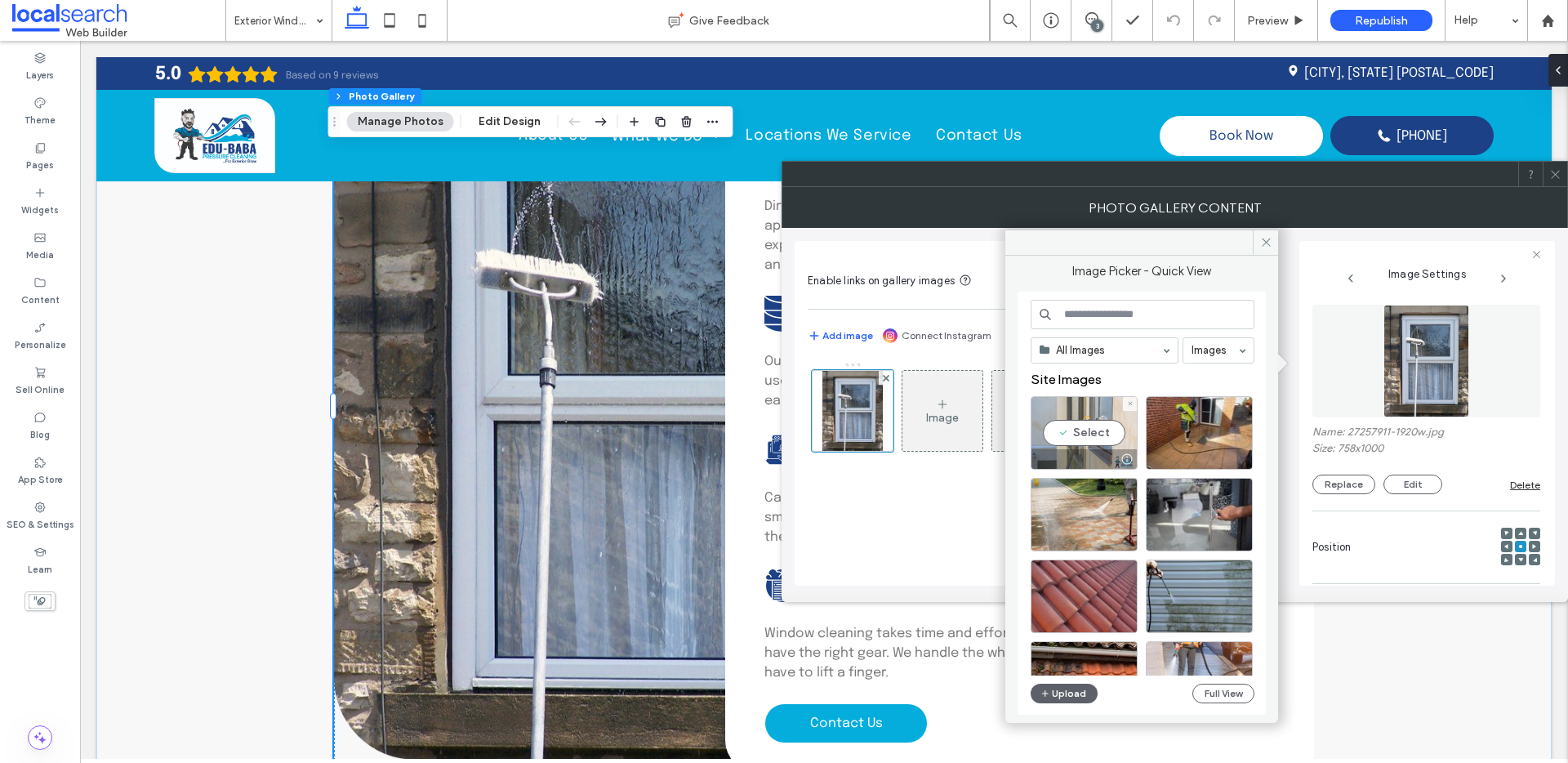 click on "Select" at bounding box center (1084, 433) 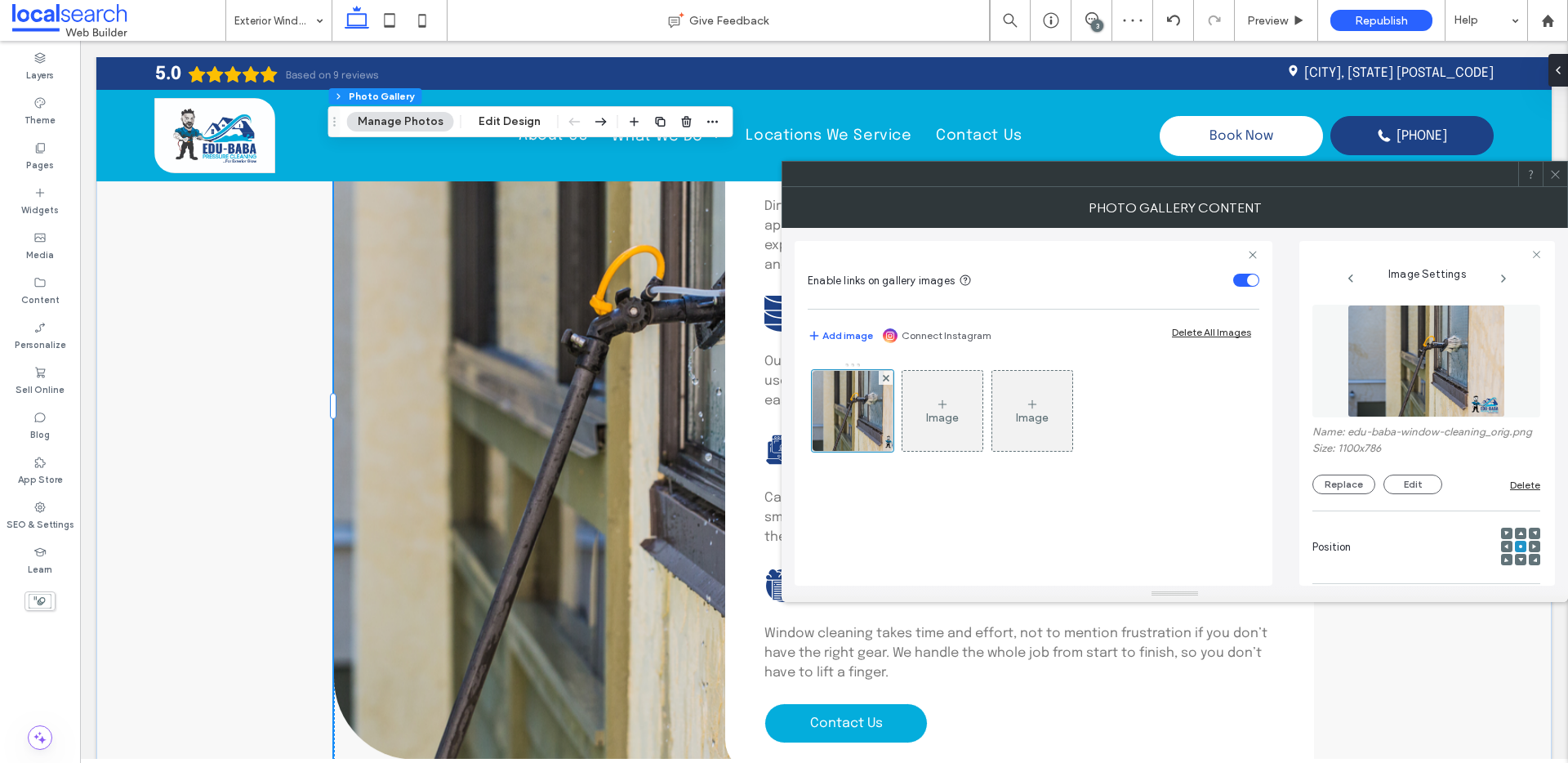 click 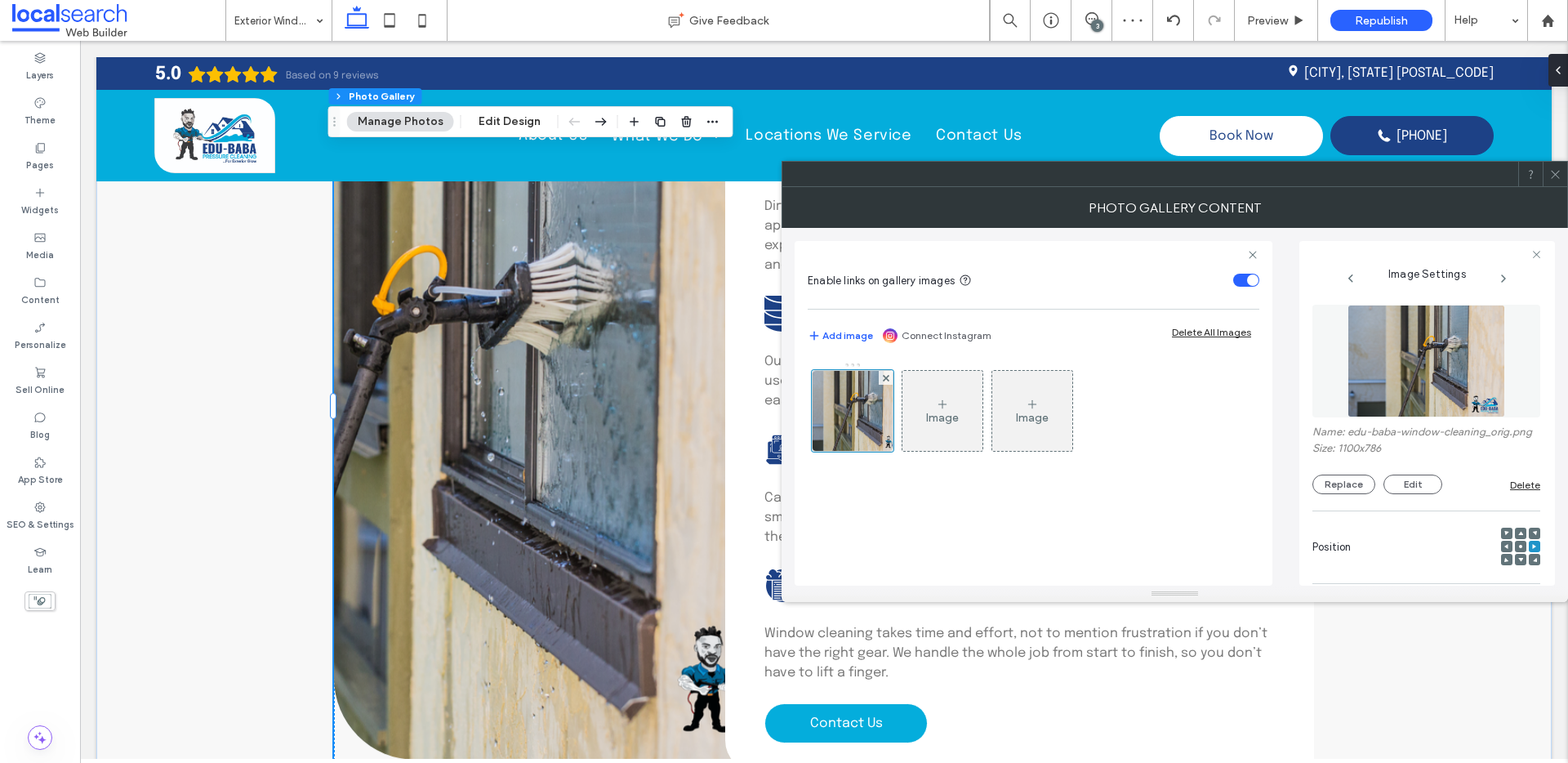 click at bounding box center (1555, 174) 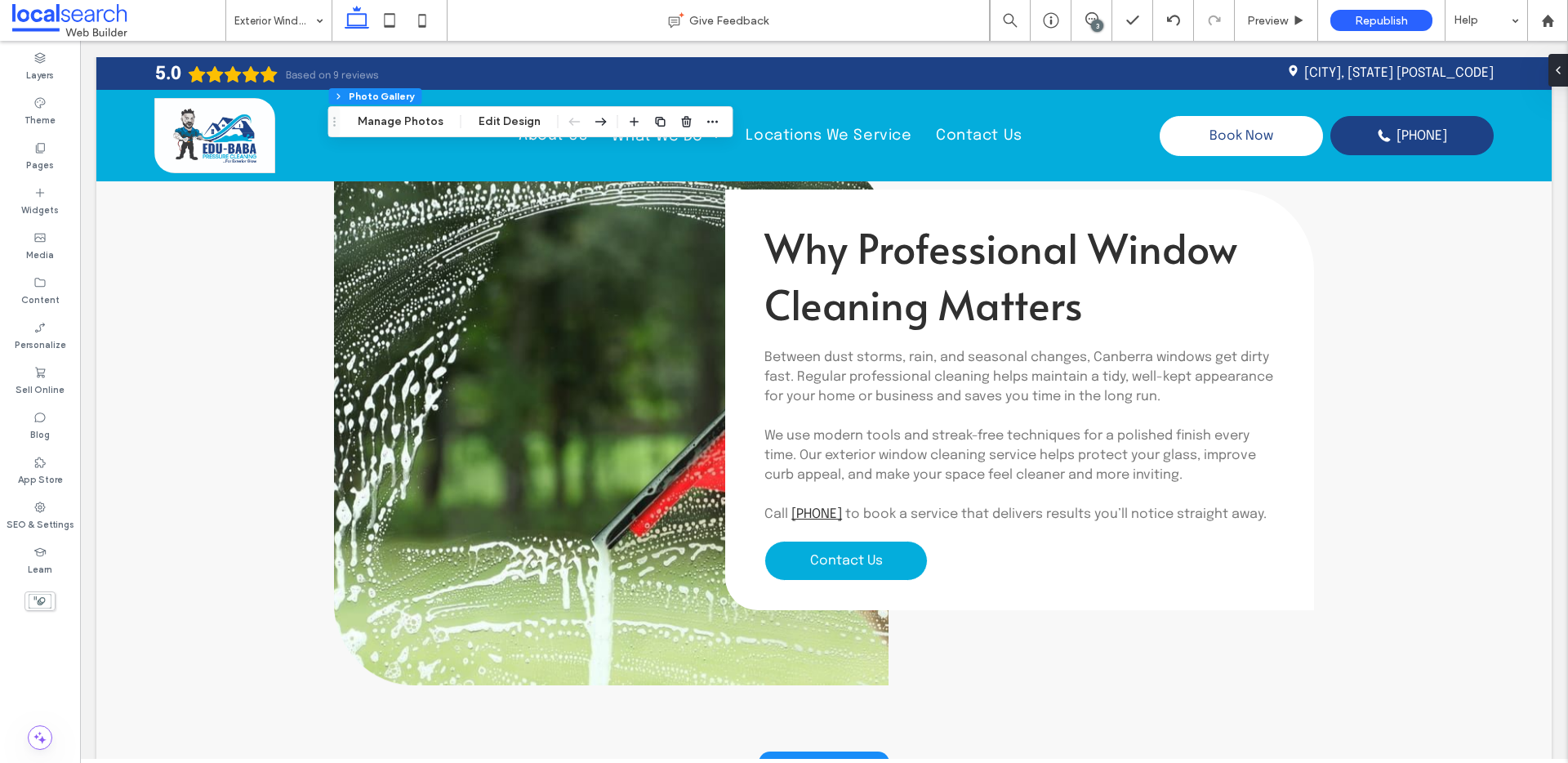 scroll, scrollTop: 2953, scrollLeft: 0, axis: vertical 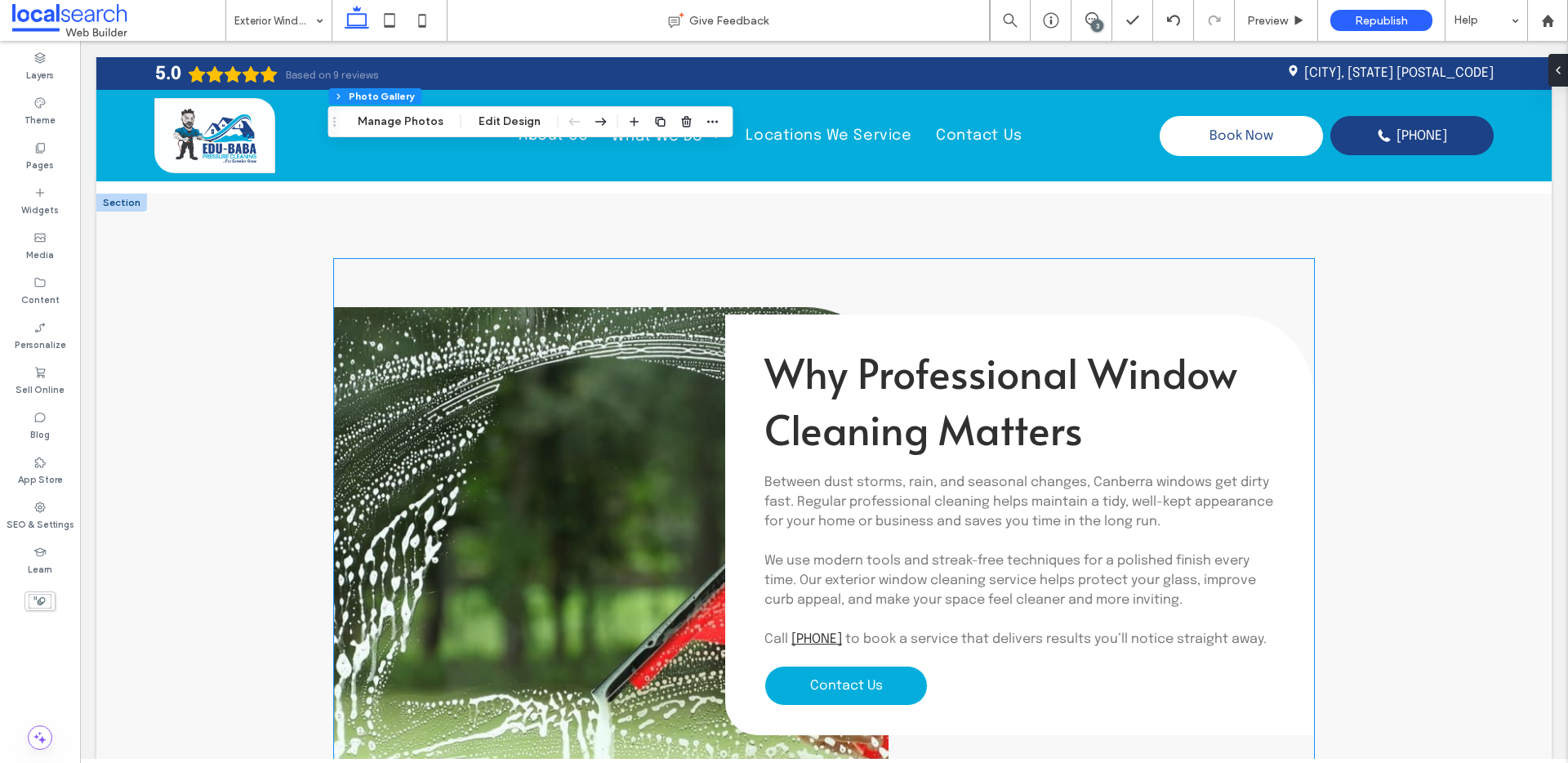 click at bounding box center (611, 573) 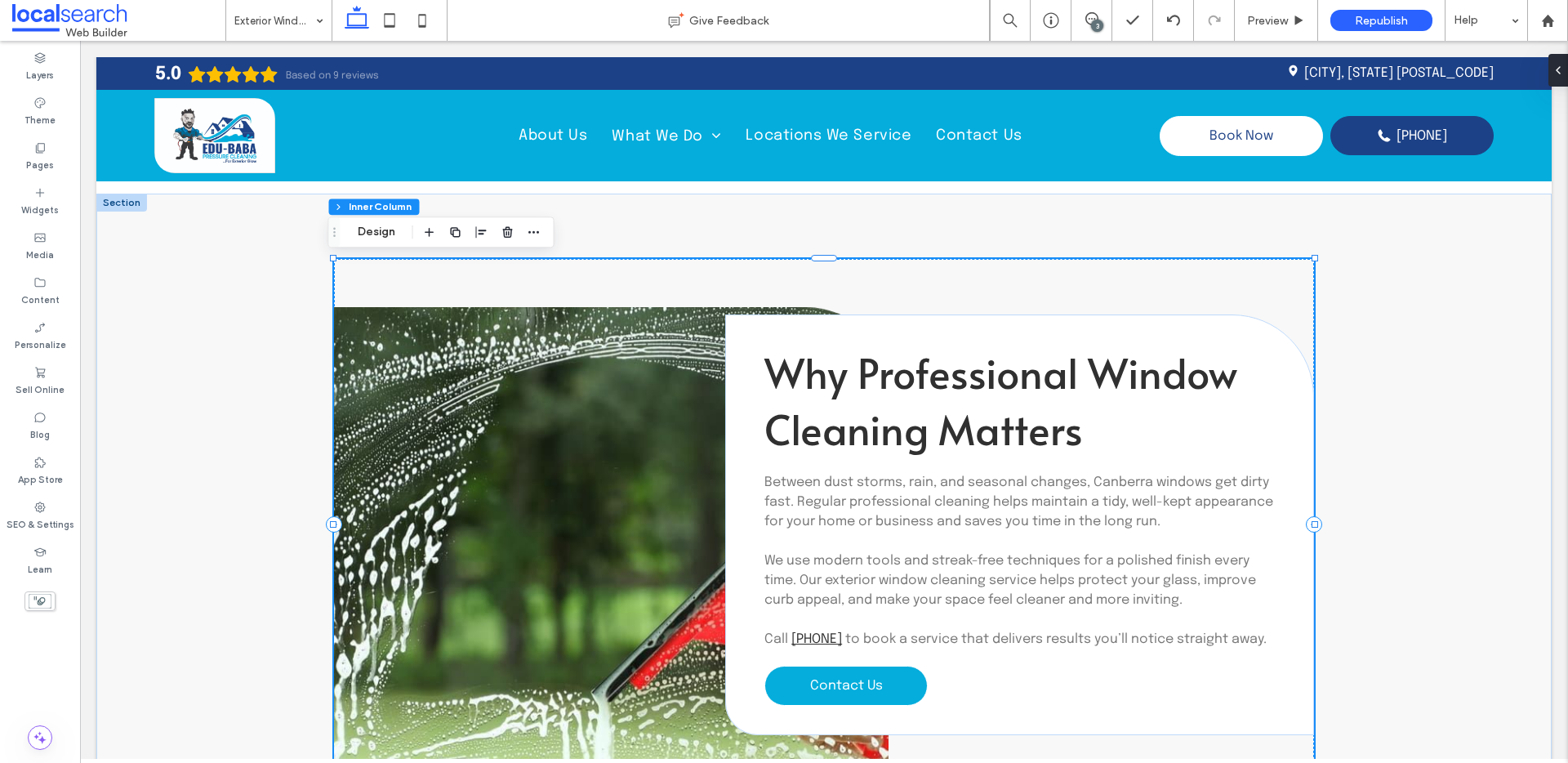click at bounding box center [611, 573] 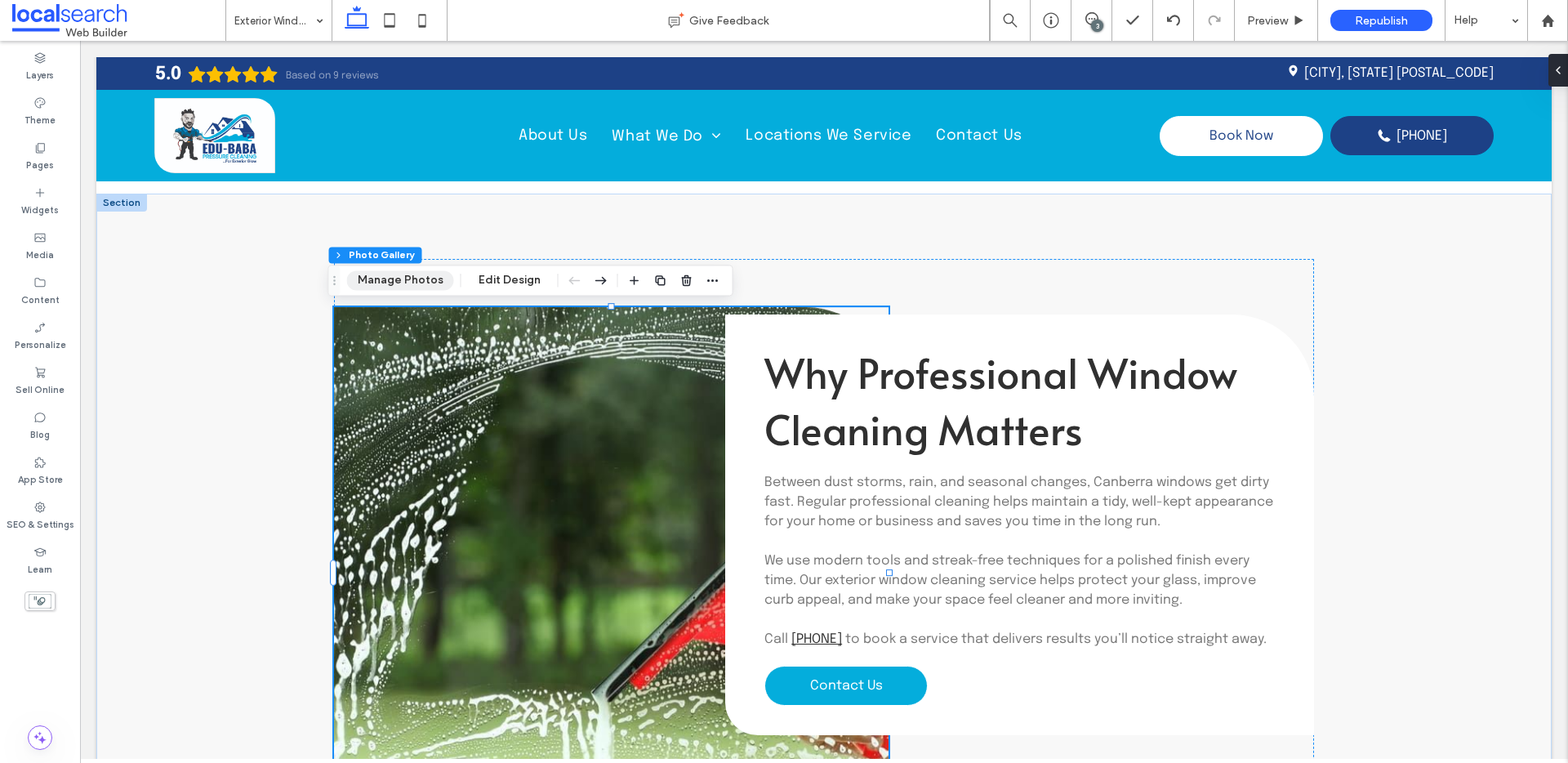 click on "Manage Photos" at bounding box center [400, 280] 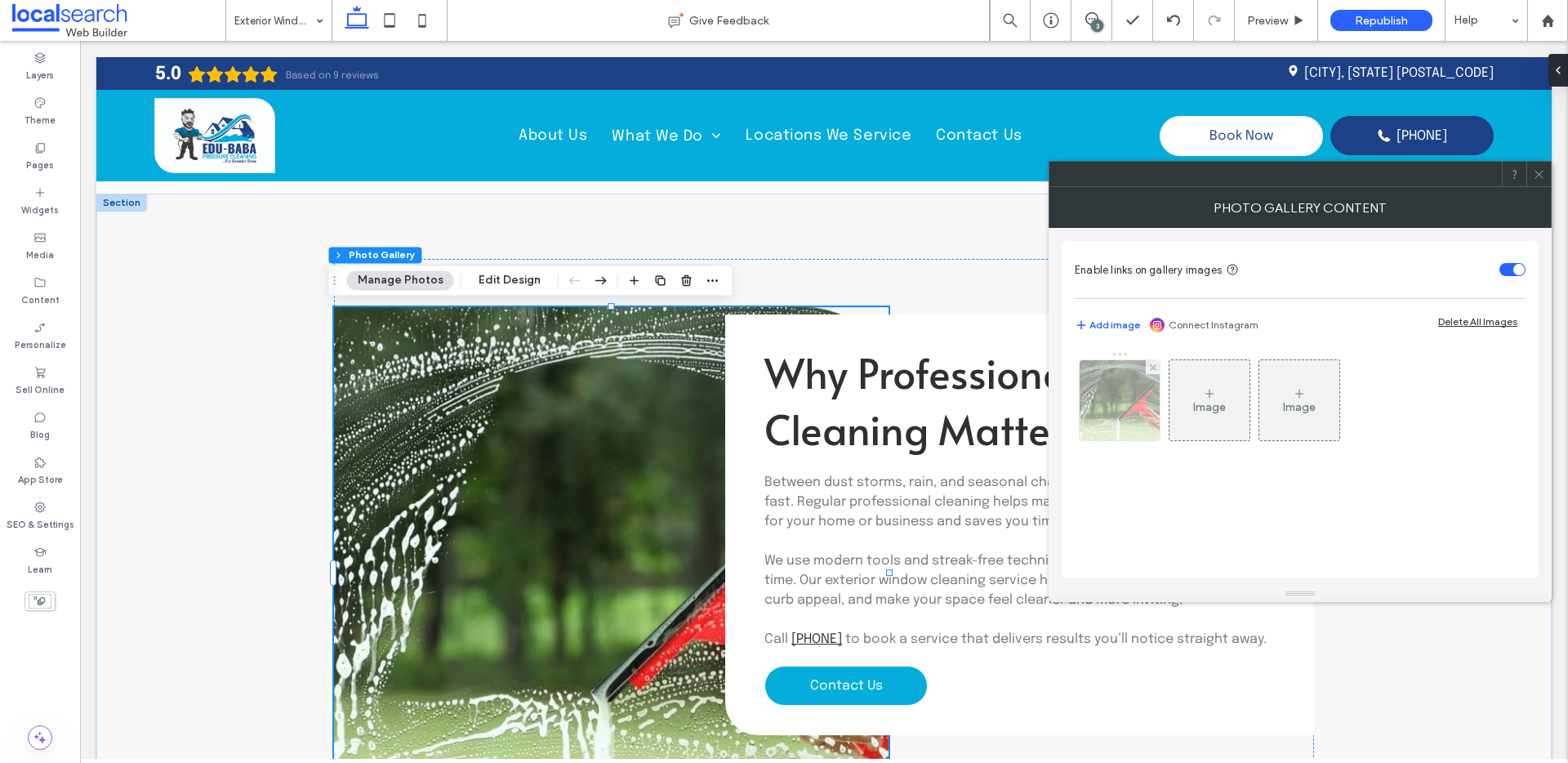 click at bounding box center [1120, 400] 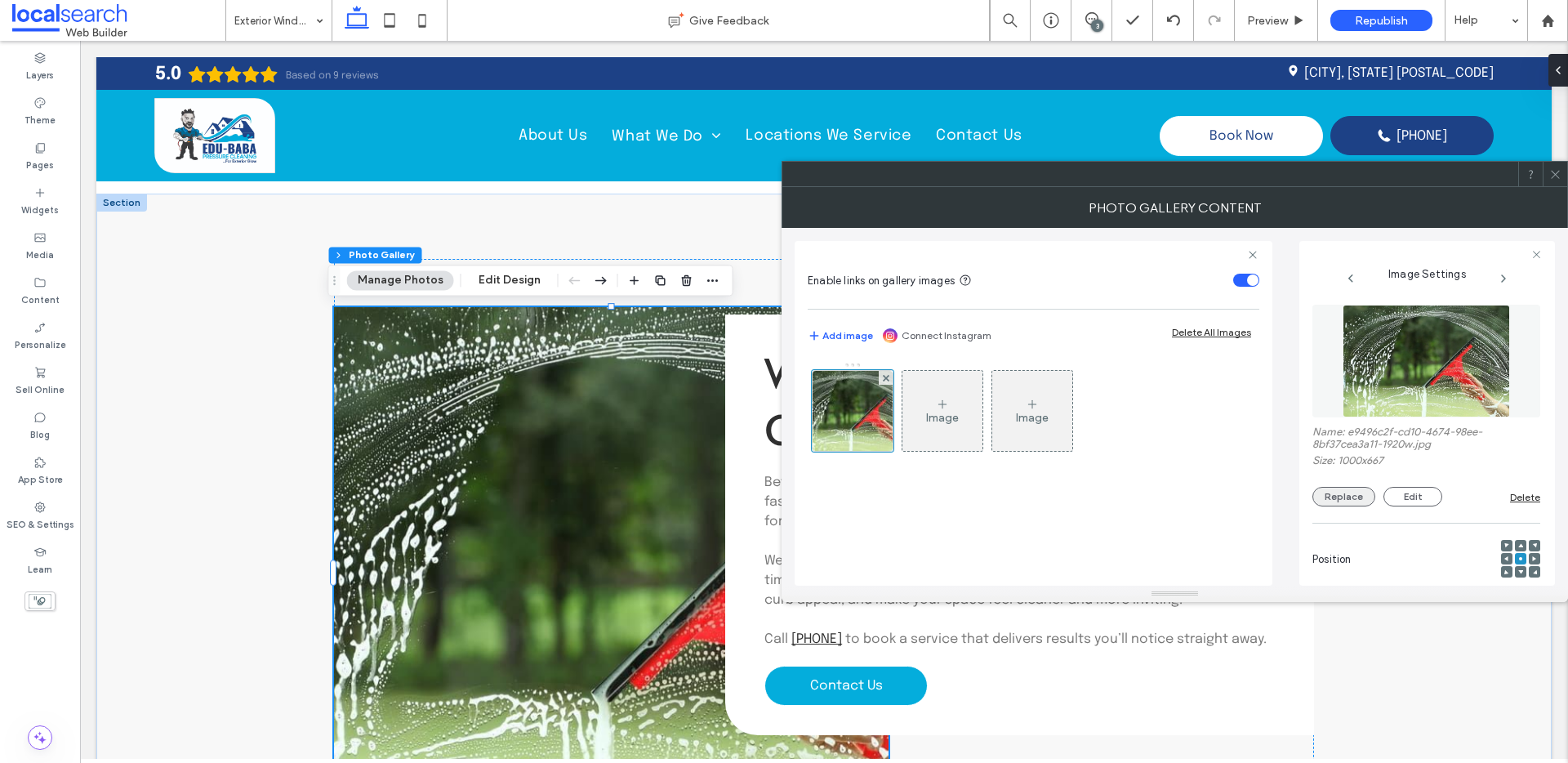 click on "Replace" at bounding box center (1343, 497) 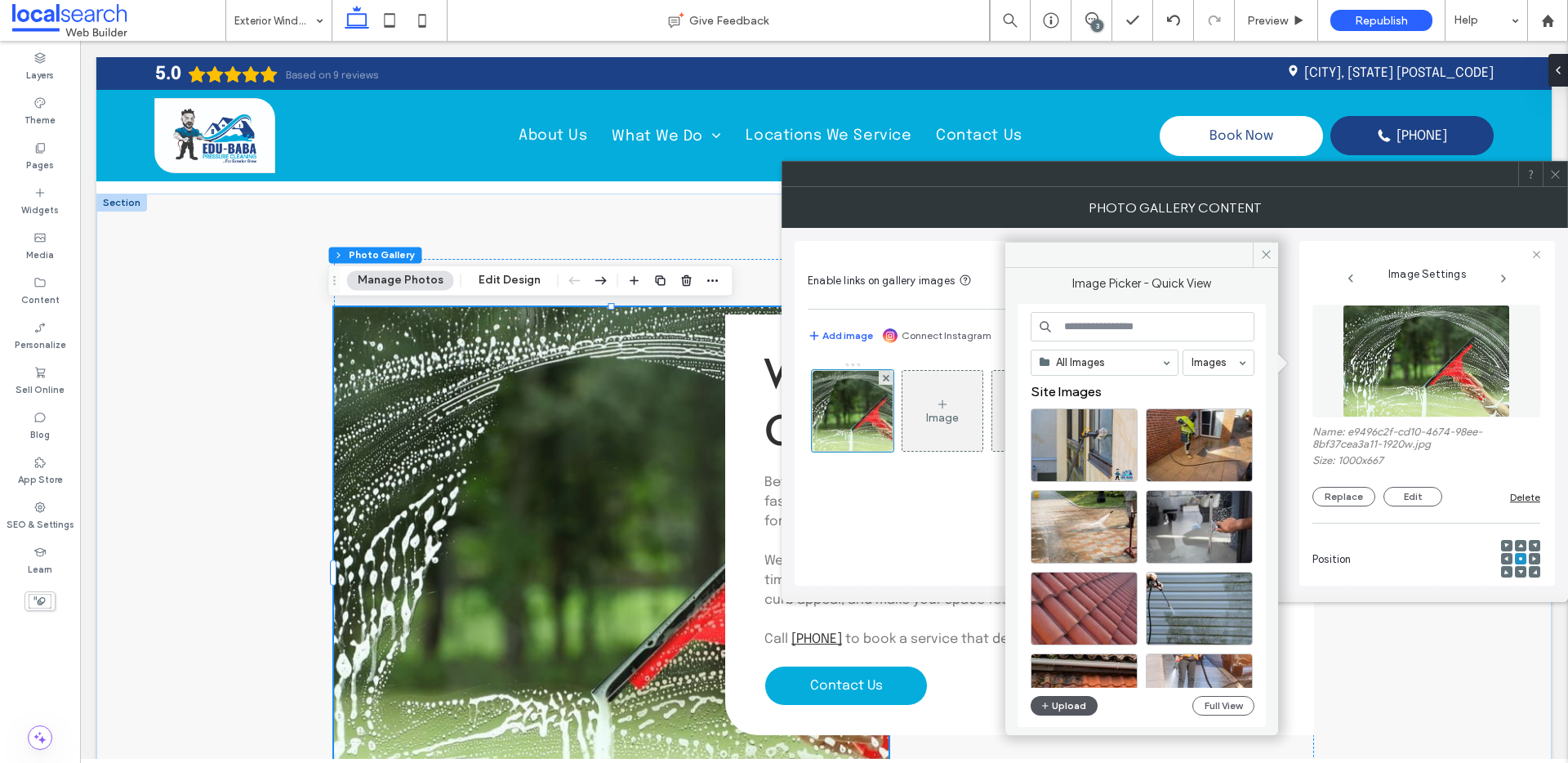 click on "Upload" at bounding box center (1064, 706) 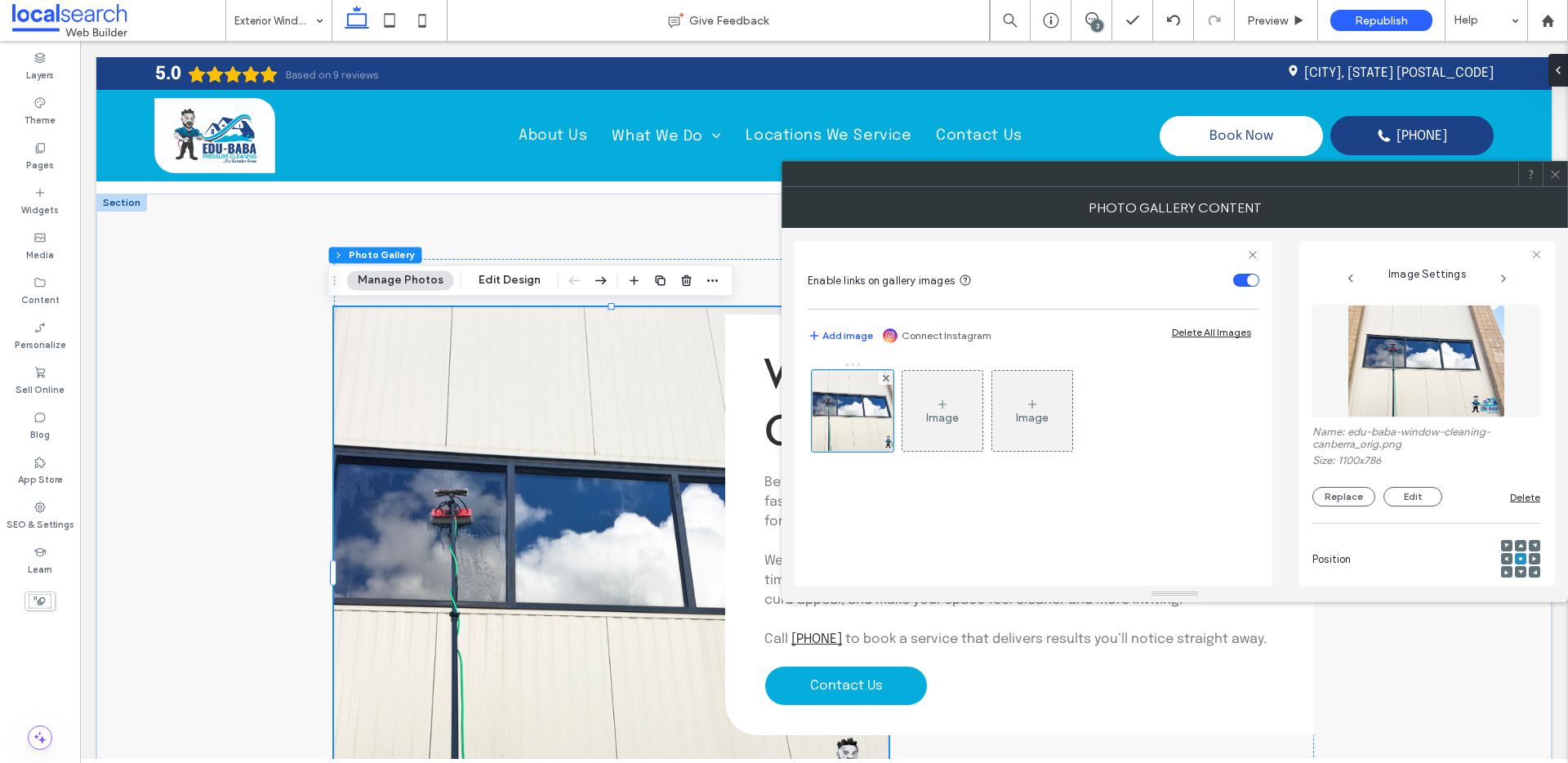 click on "Photo Gallery Content" at bounding box center (1174, 207) 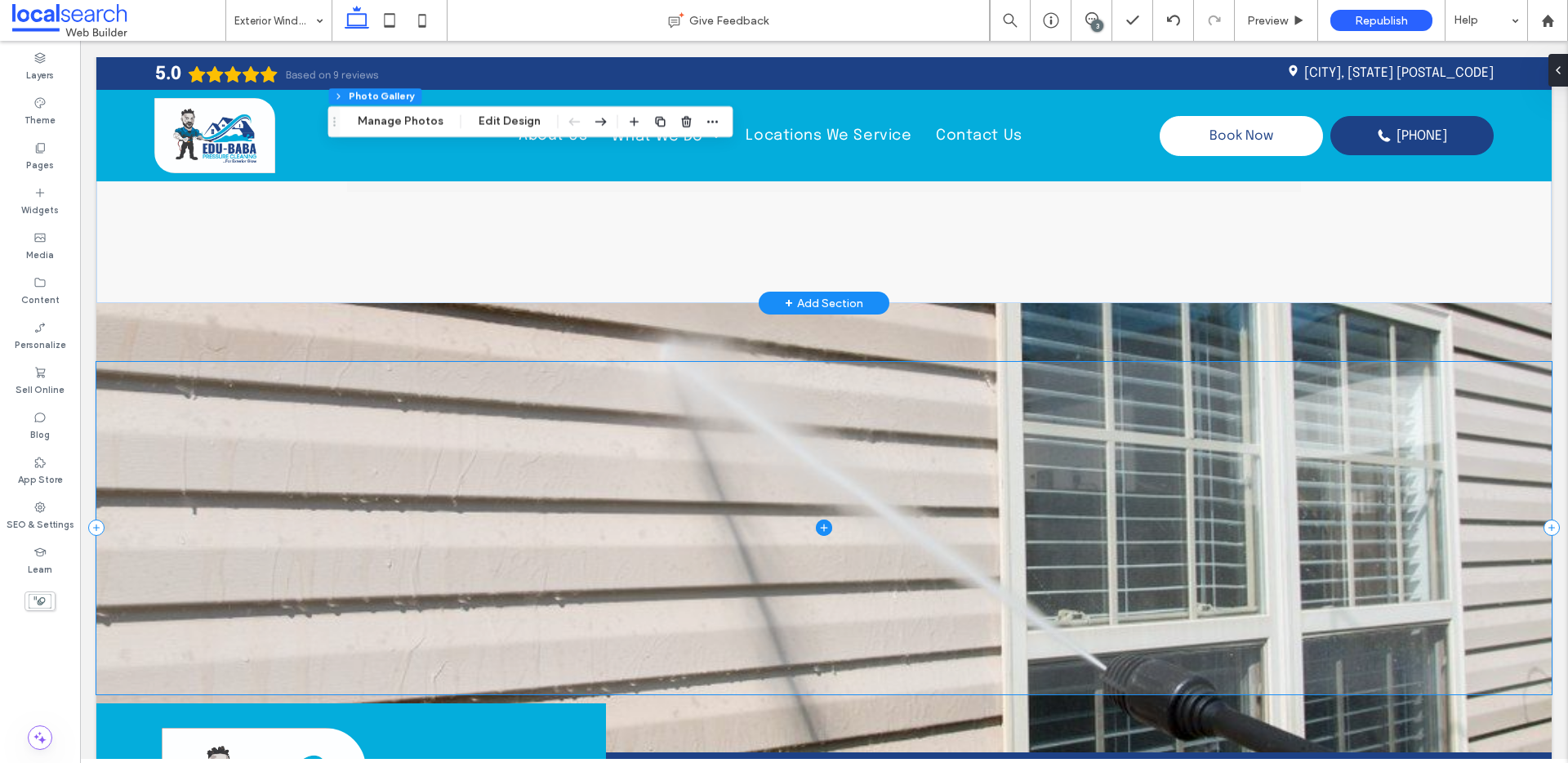scroll, scrollTop: 3835, scrollLeft: 0, axis: vertical 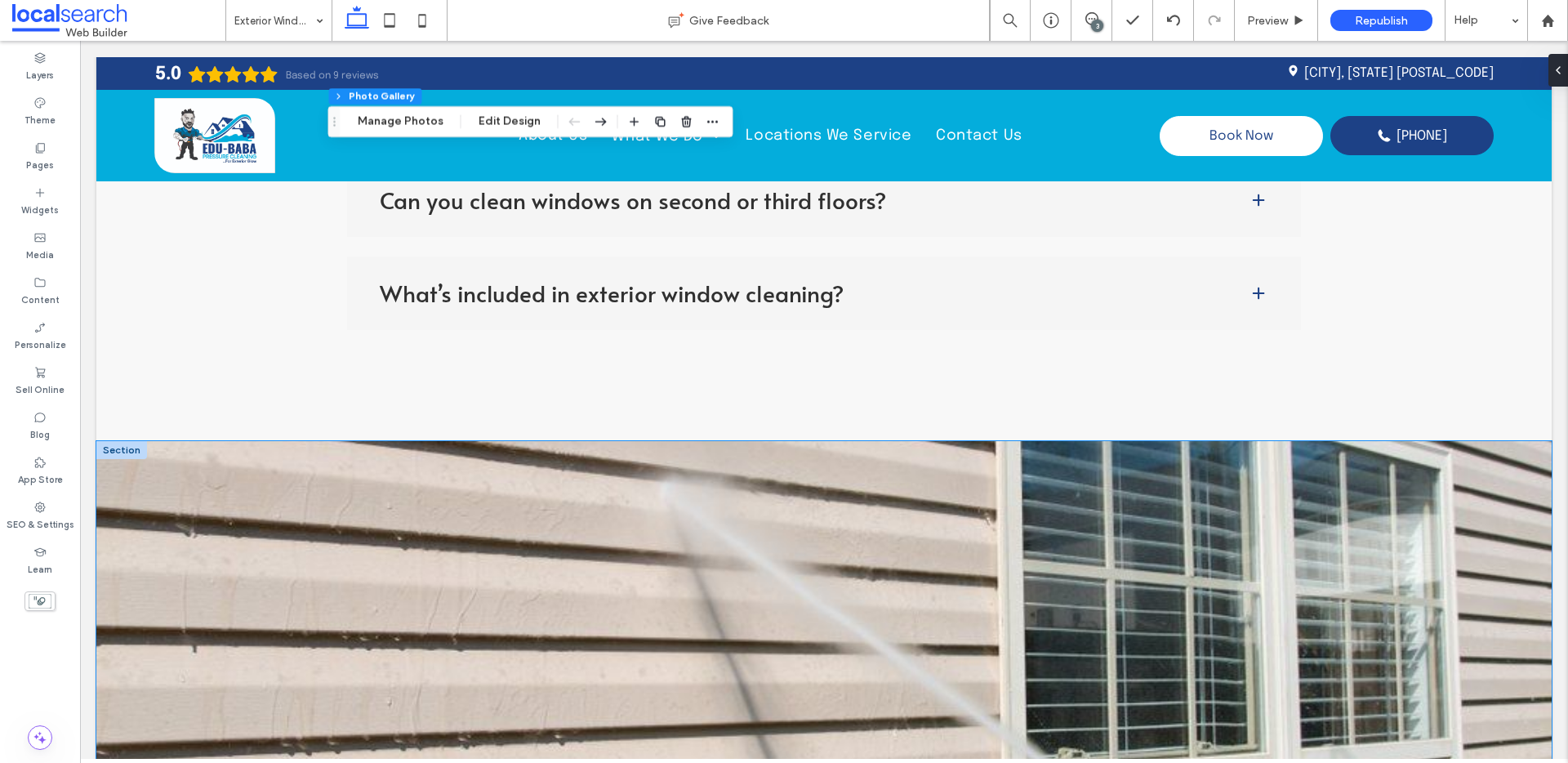 click at bounding box center [824, 666] 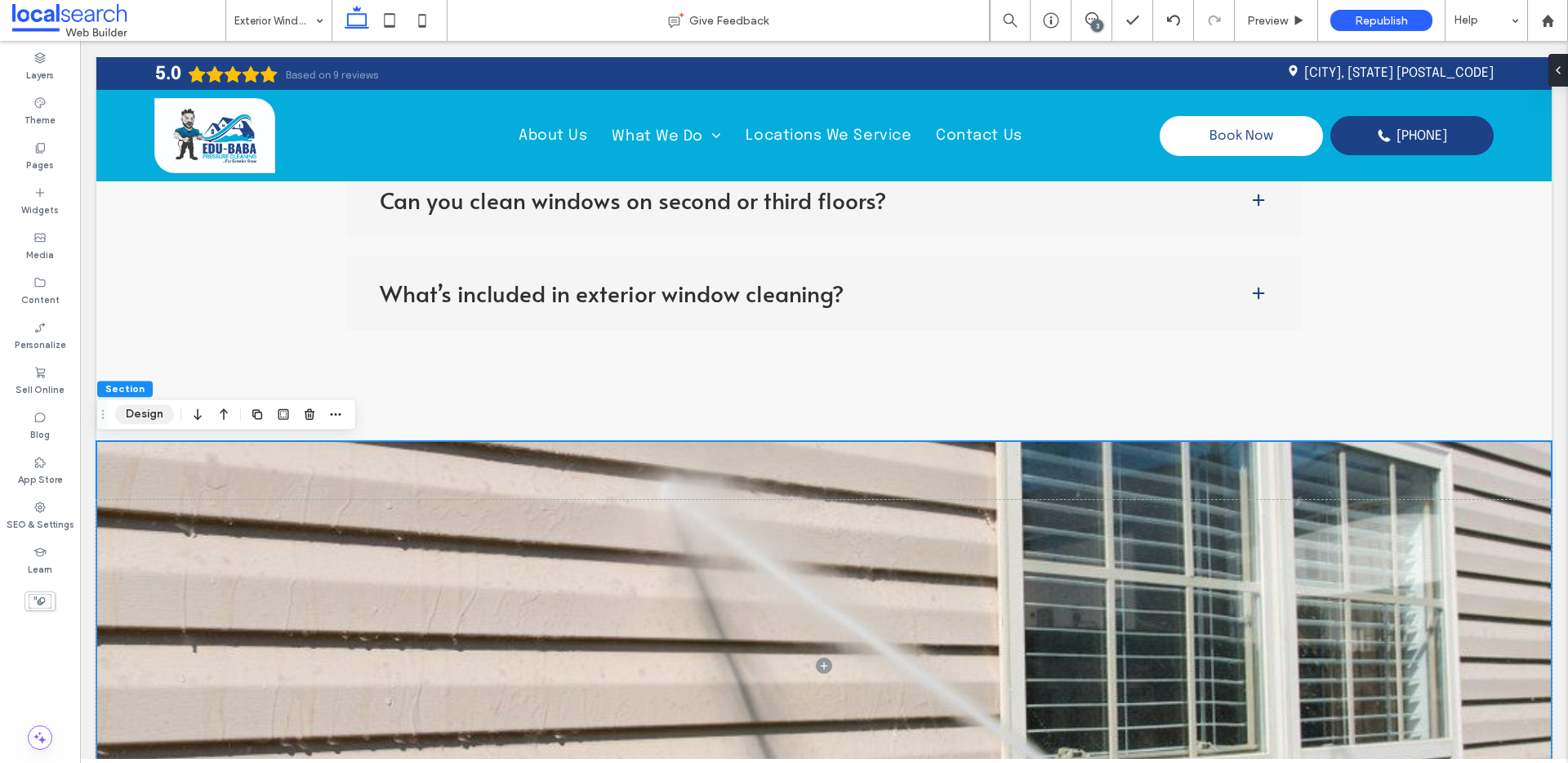 click on "Design" at bounding box center [145, 414] 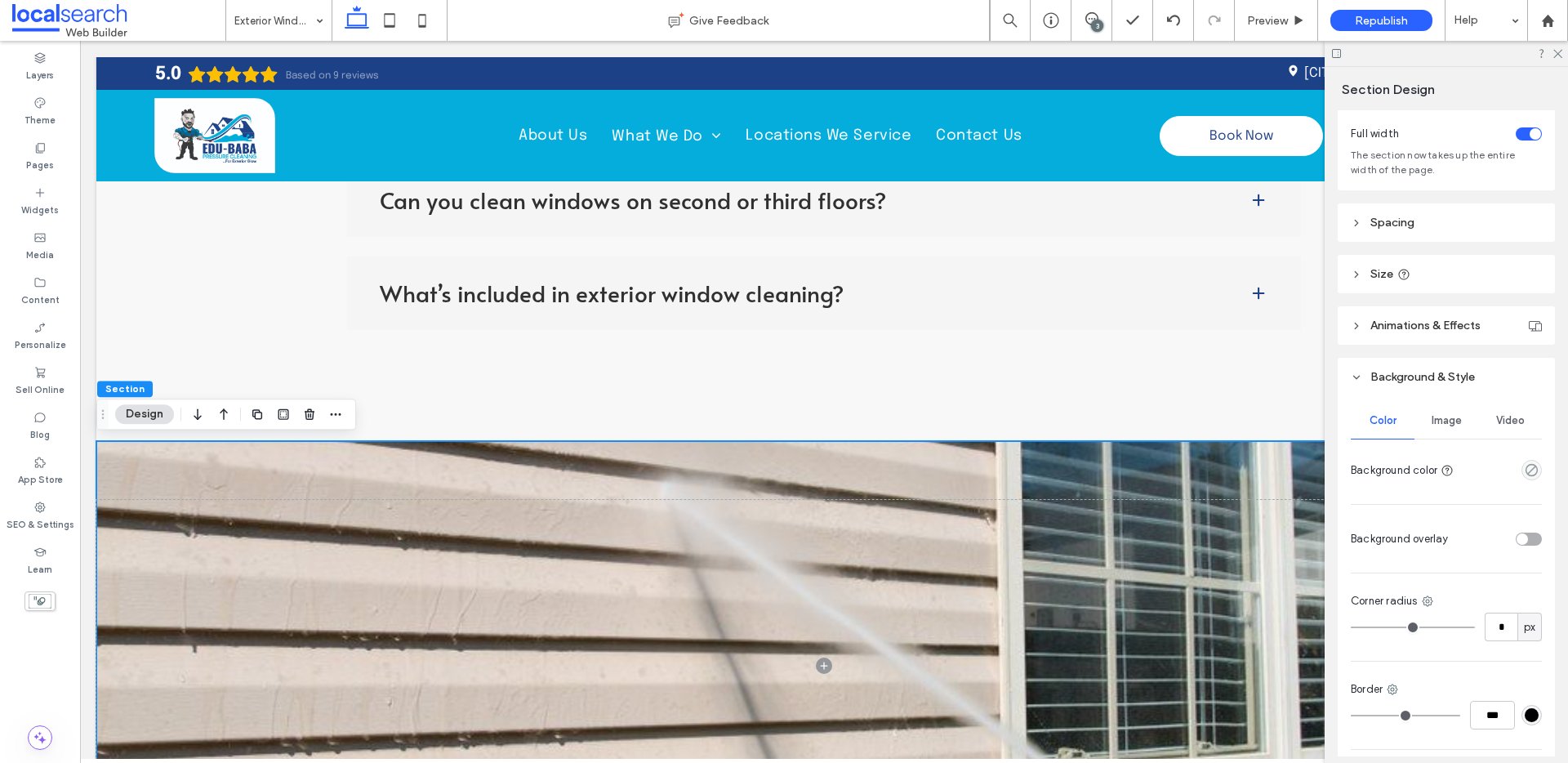 scroll, scrollTop: 89, scrollLeft: 0, axis: vertical 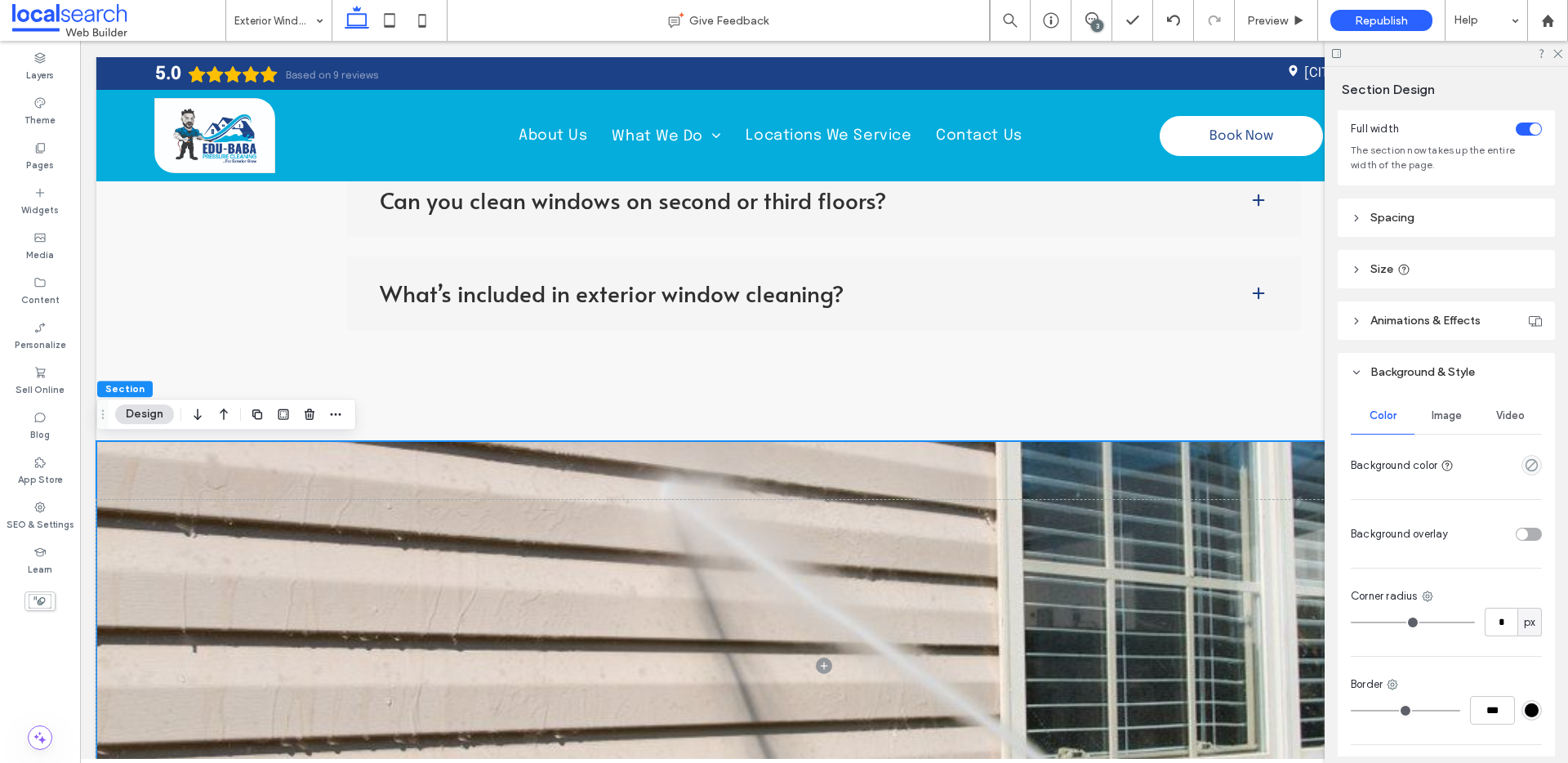 click on "Image" at bounding box center [1446, 416] 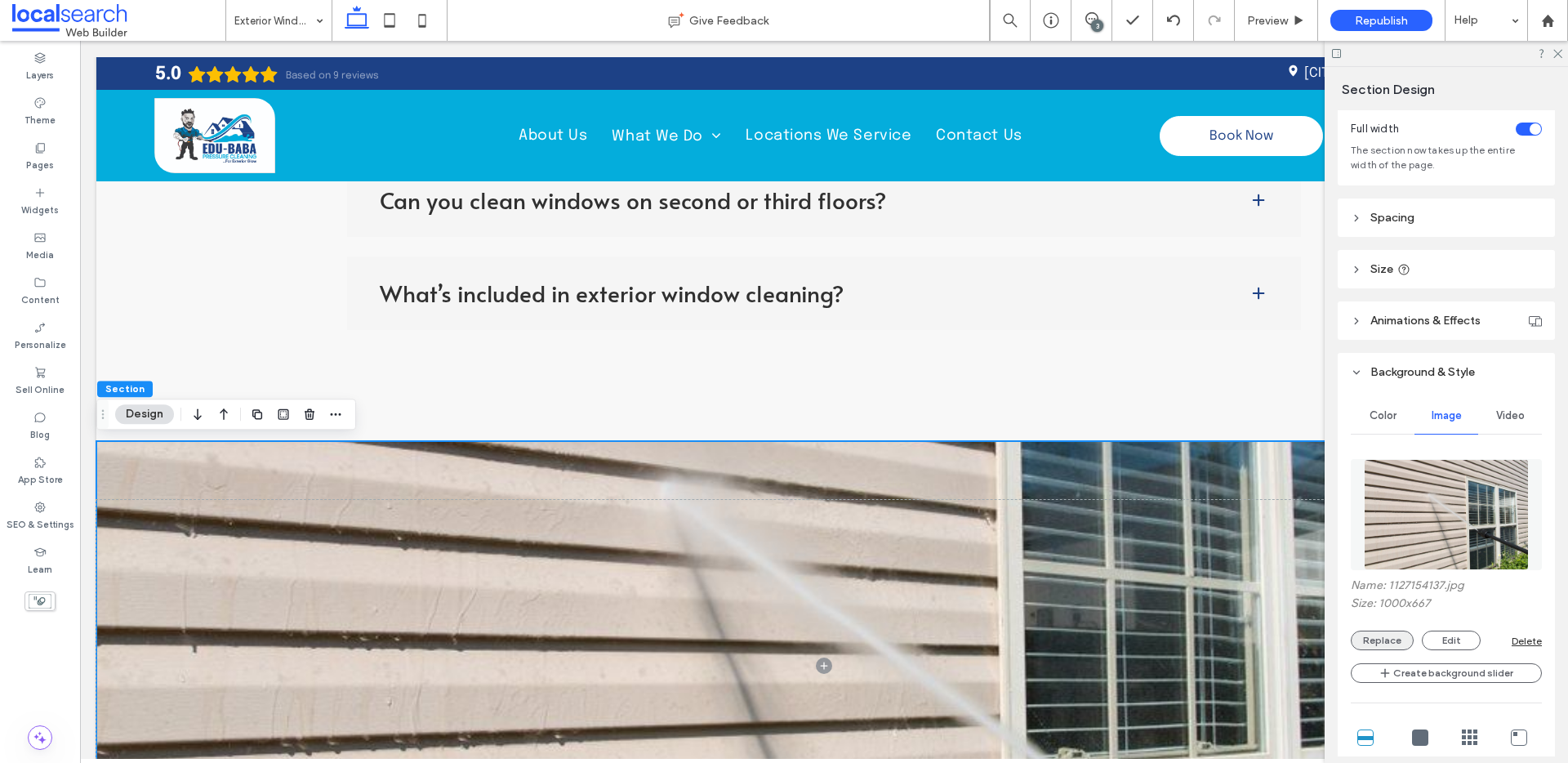 click on "Replace" at bounding box center (1382, 640) 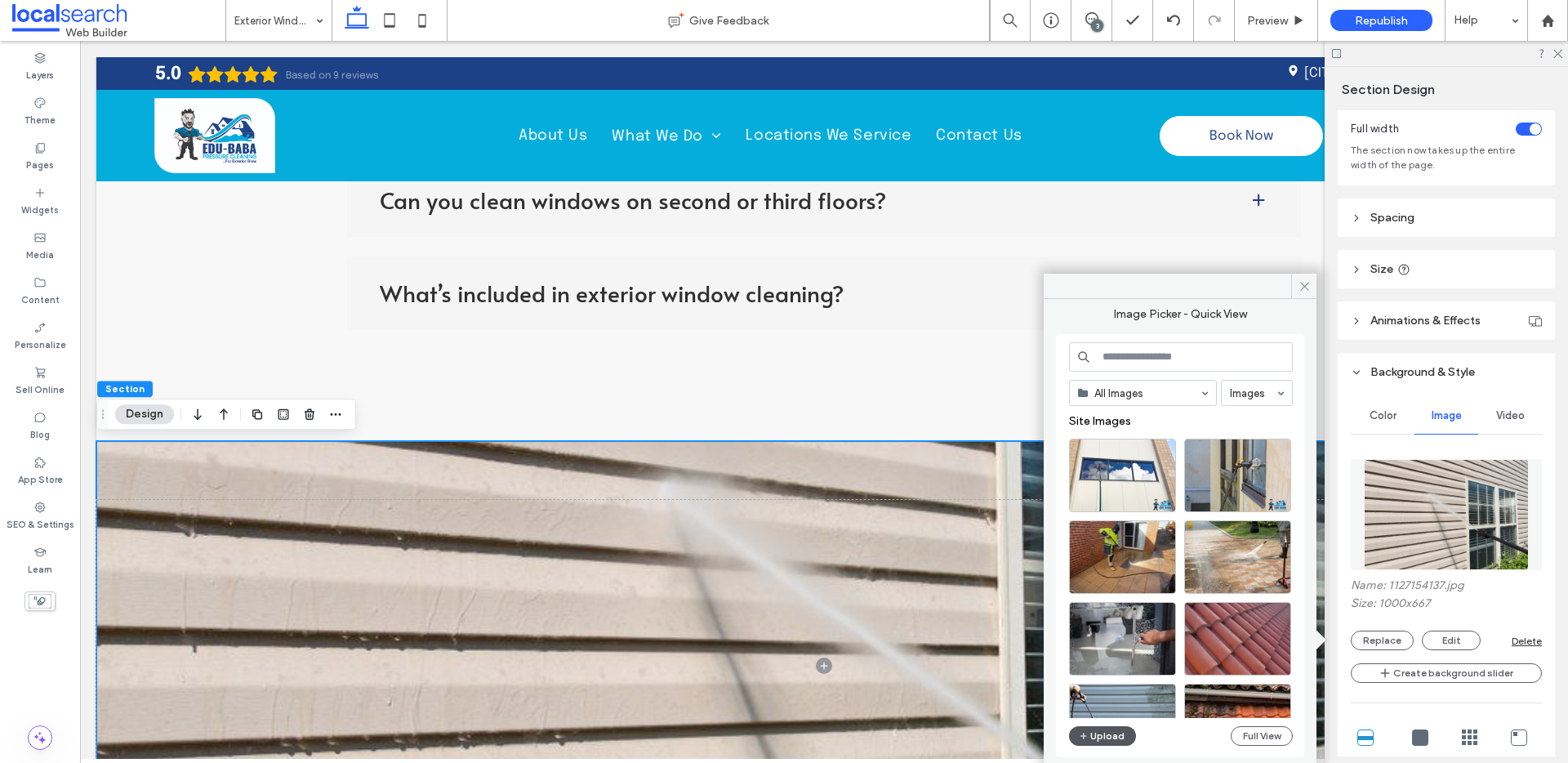 click on "Upload" at bounding box center [1102, 736] 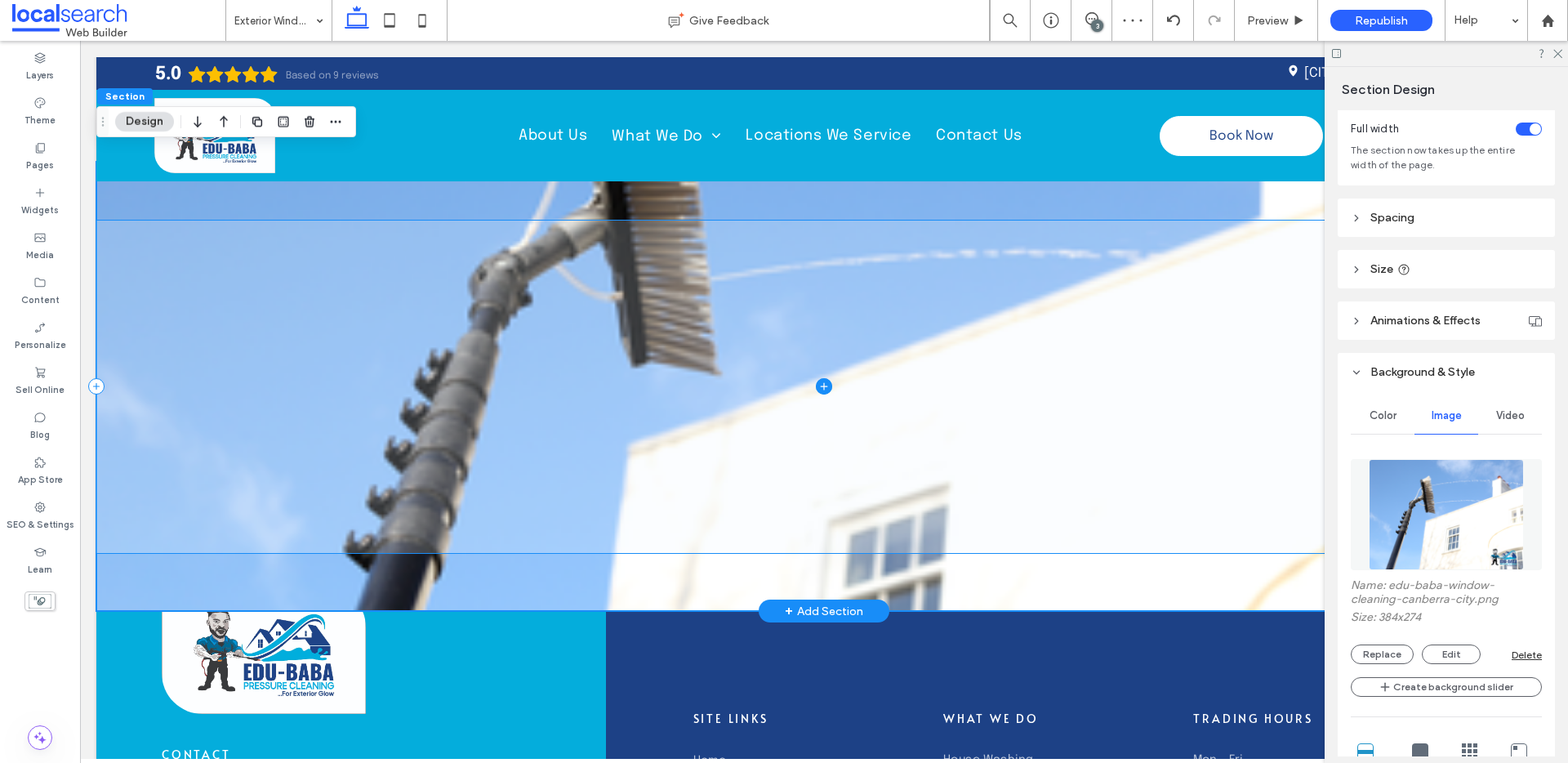 scroll, scrollTop: 3951, scrollLeft: 0, axis: vertical 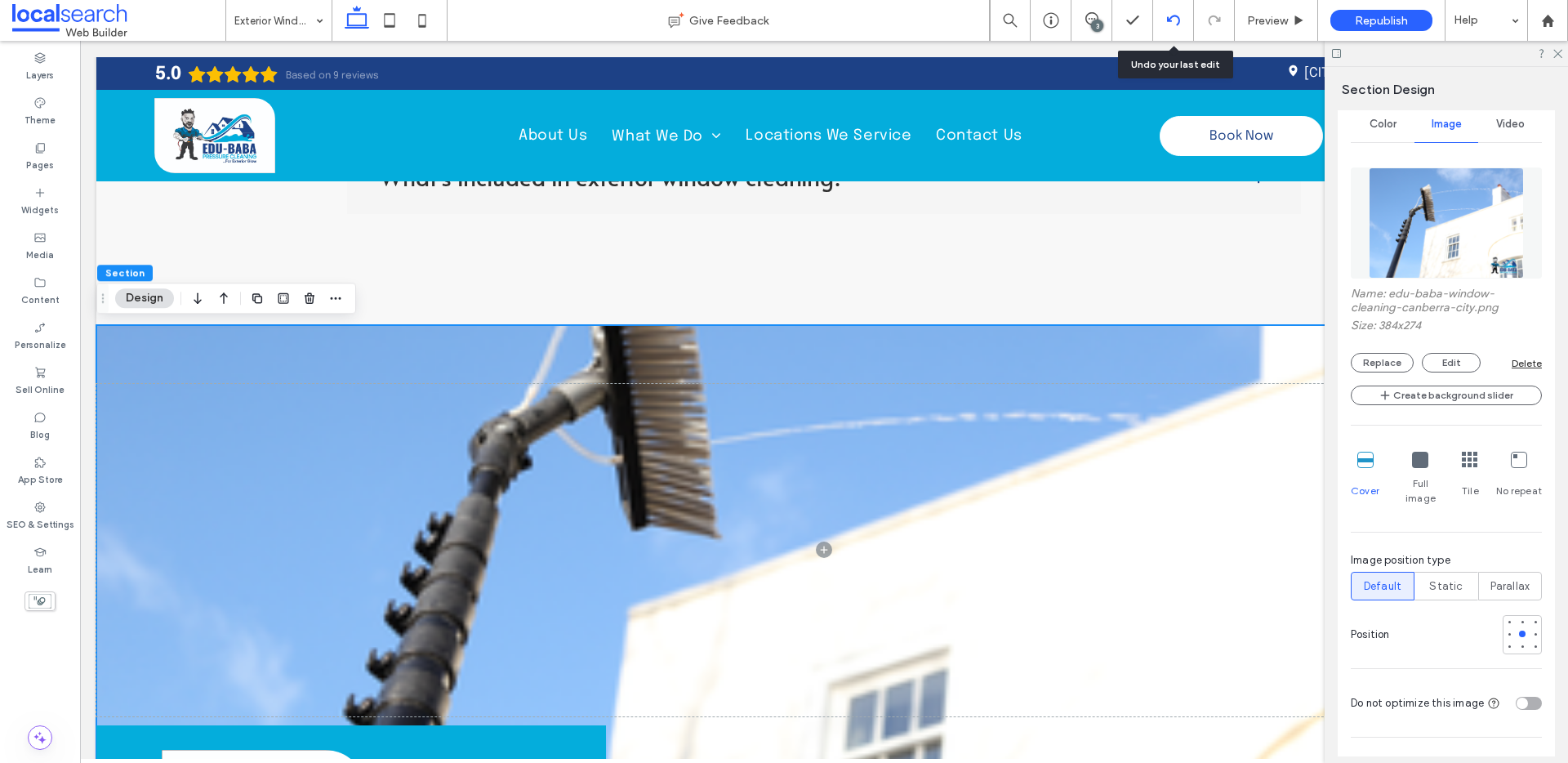 click 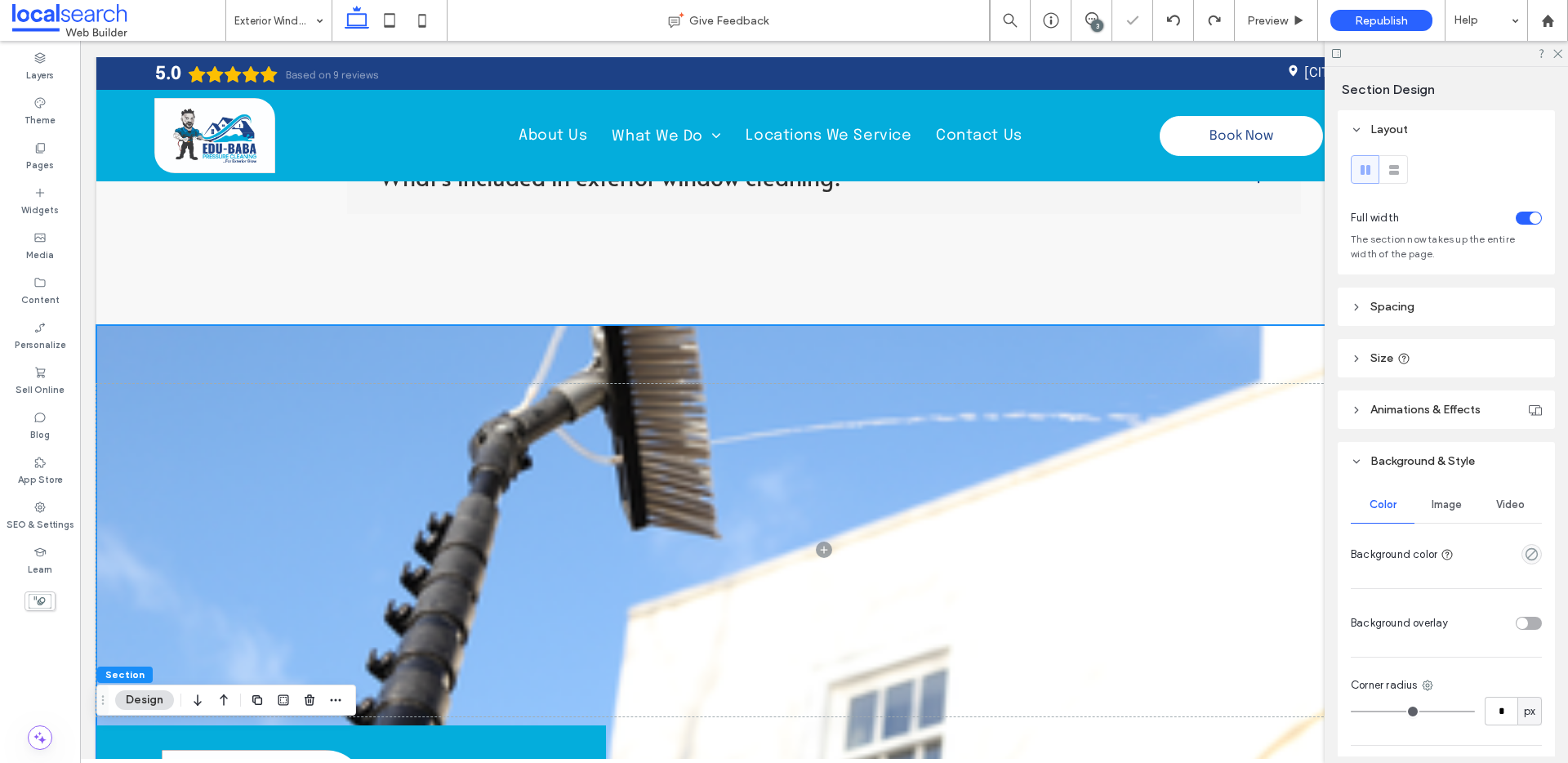 click at bounding box center (1446, 53) 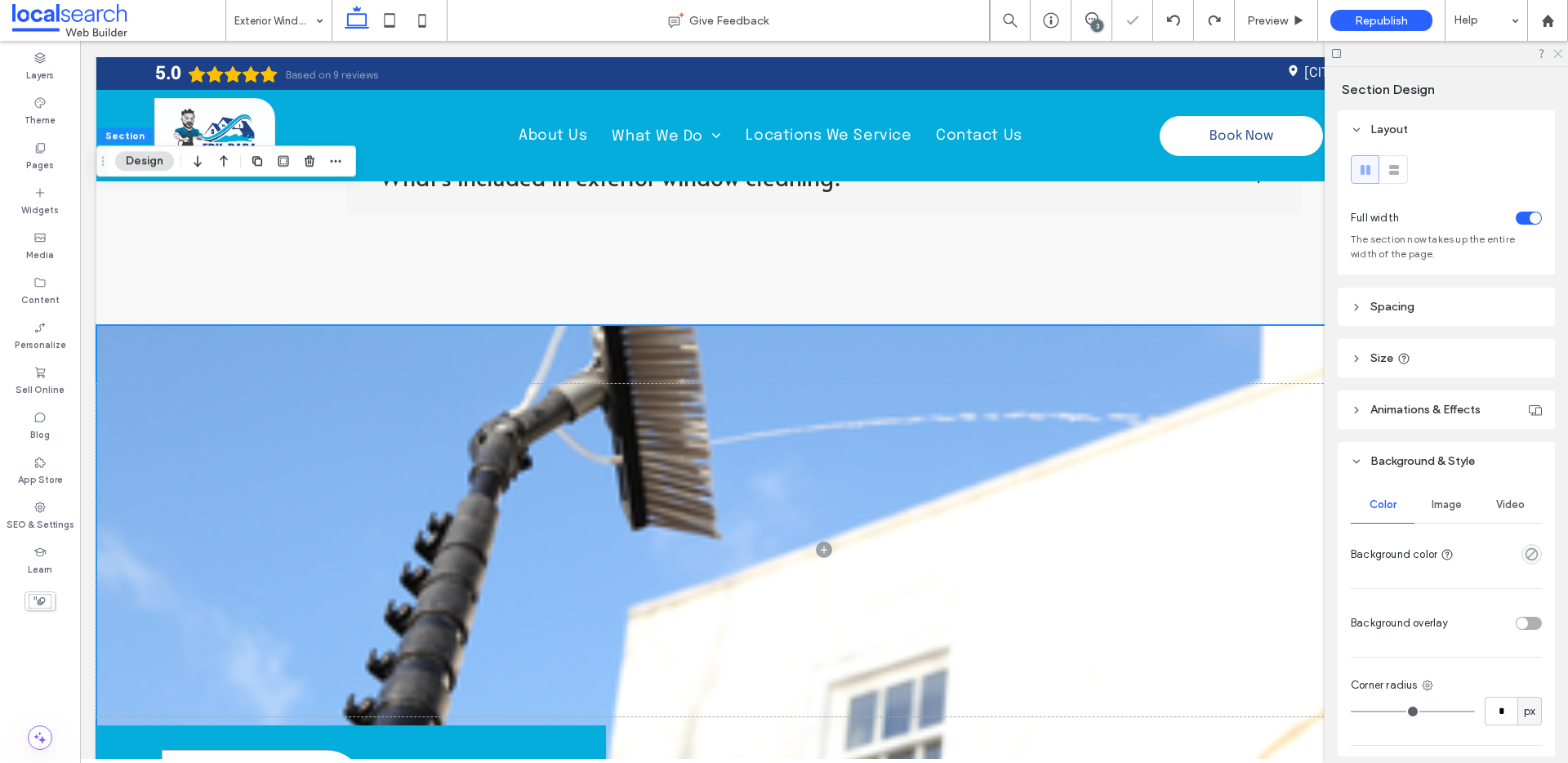 click 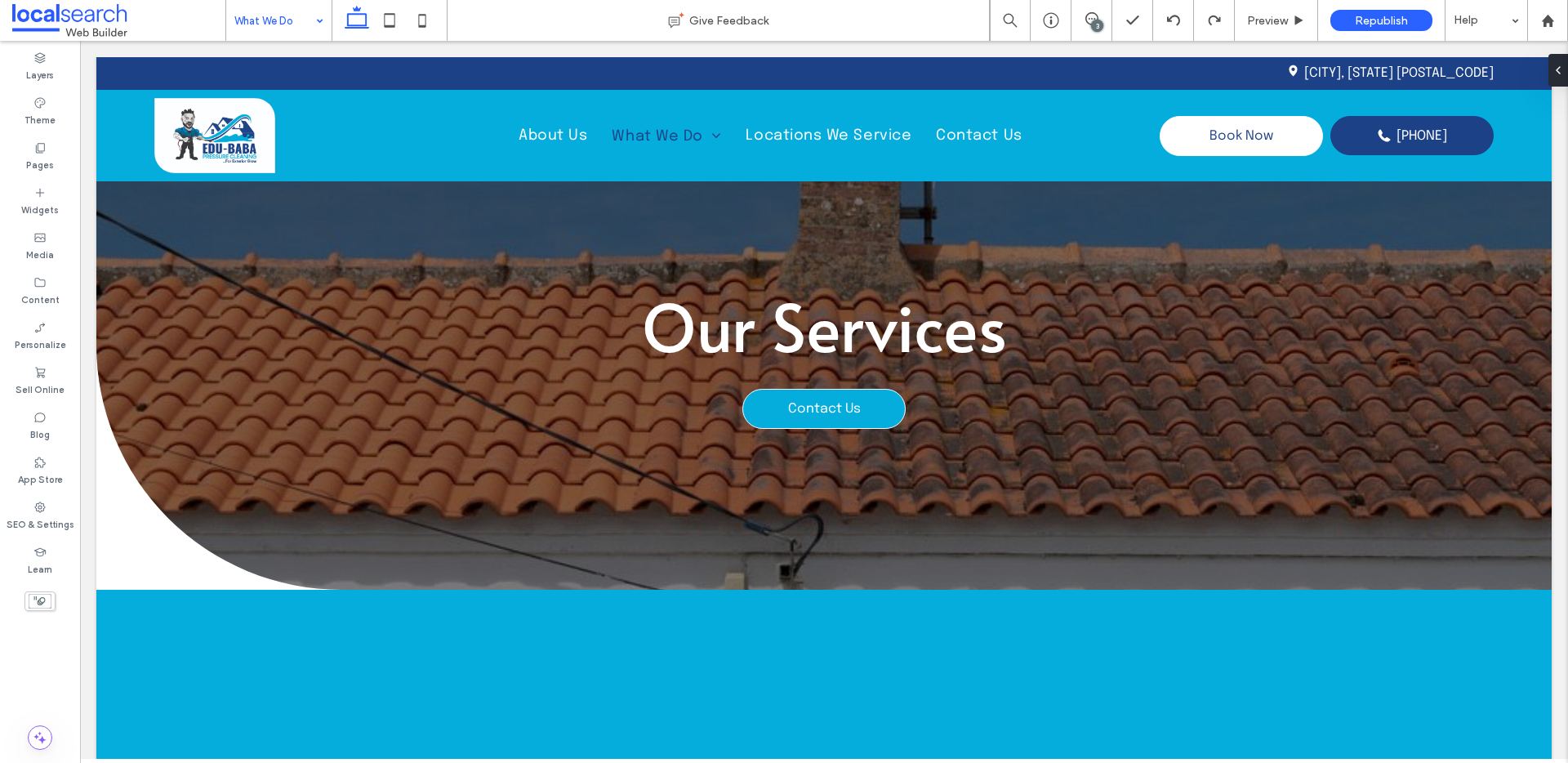 scroll, scrollTop: 0, scrollLeft: 0, axis: both 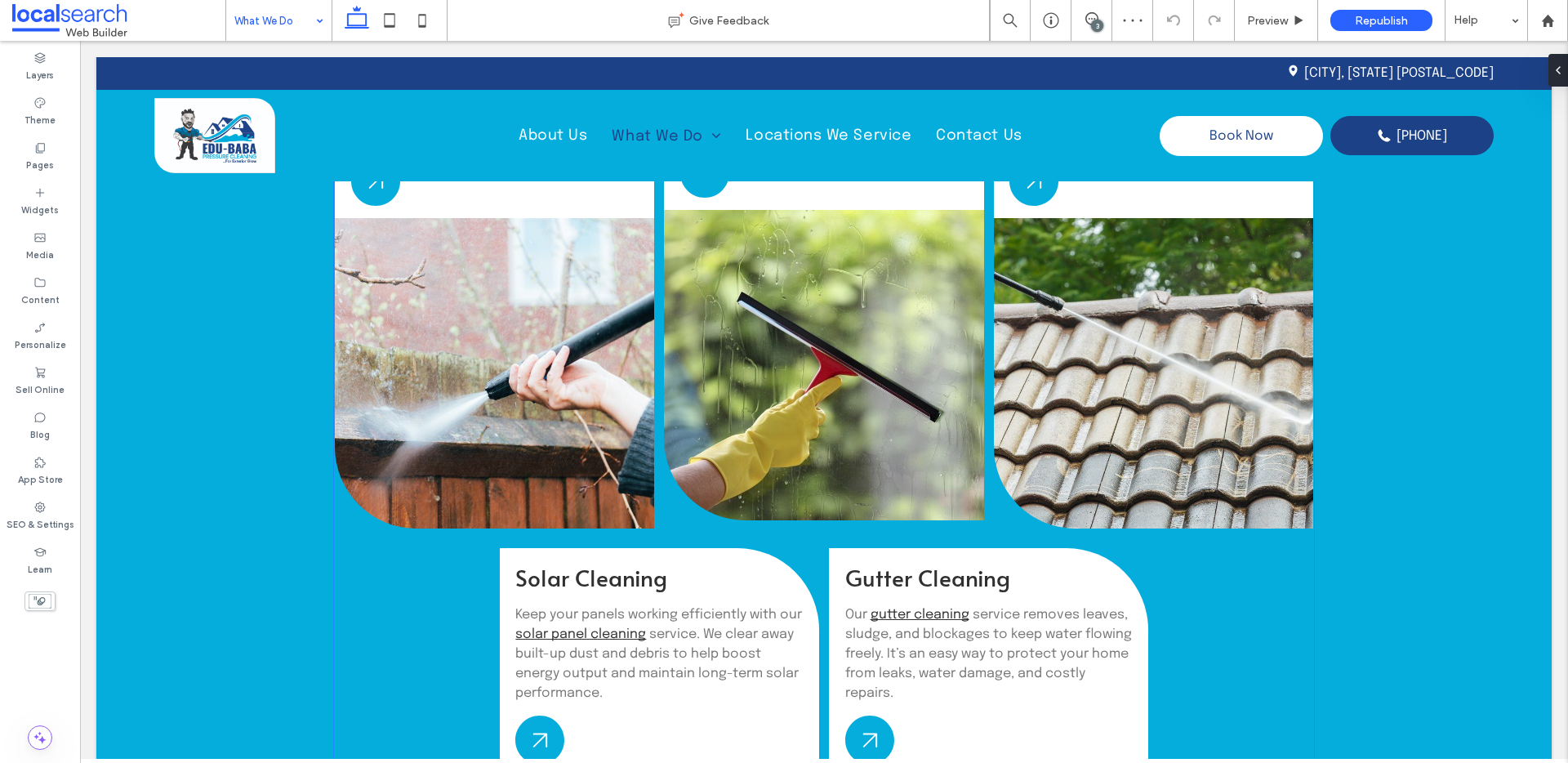 click at bounding box center [823, 365] 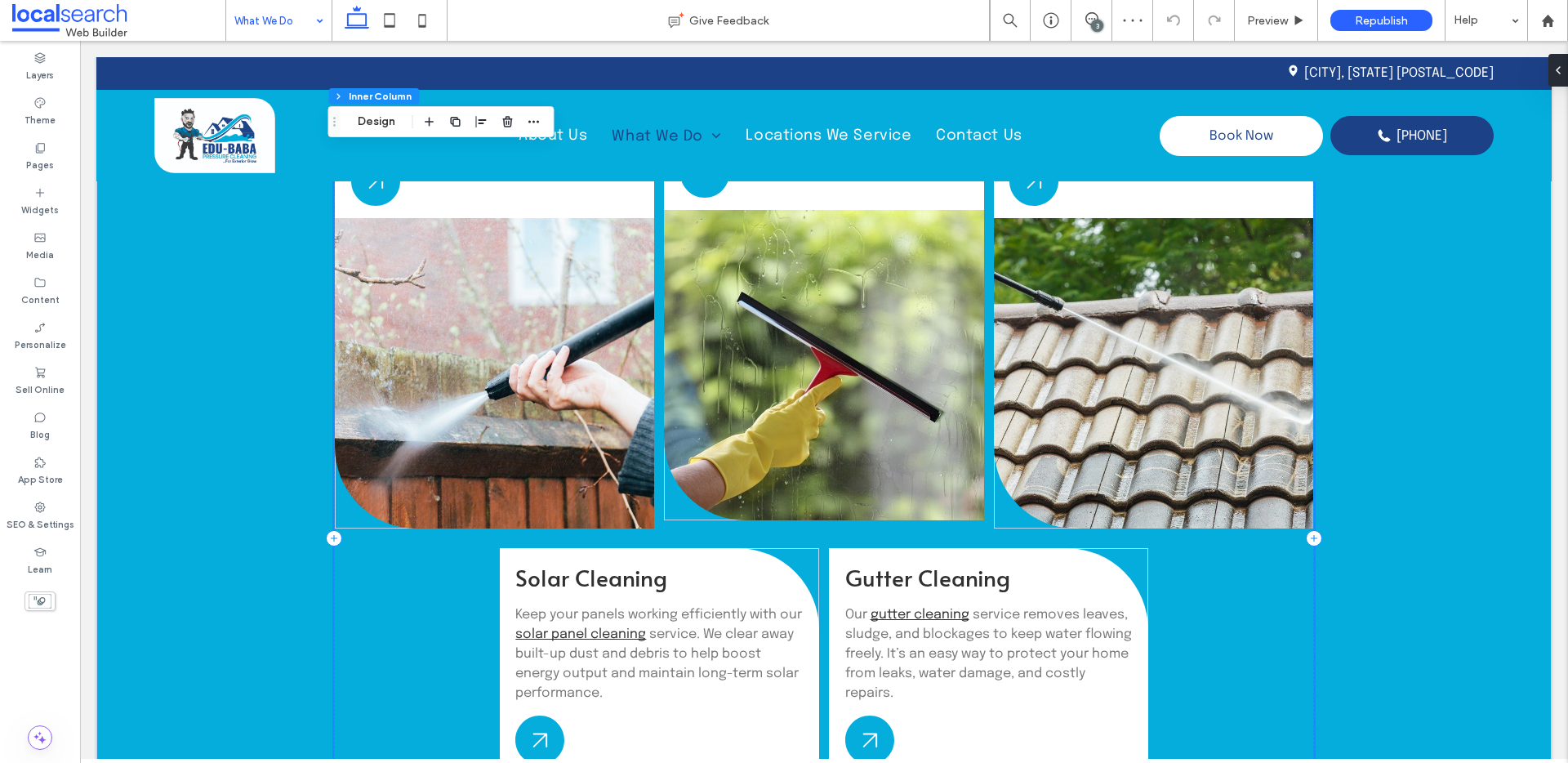 click at bounding box center [823, 365] 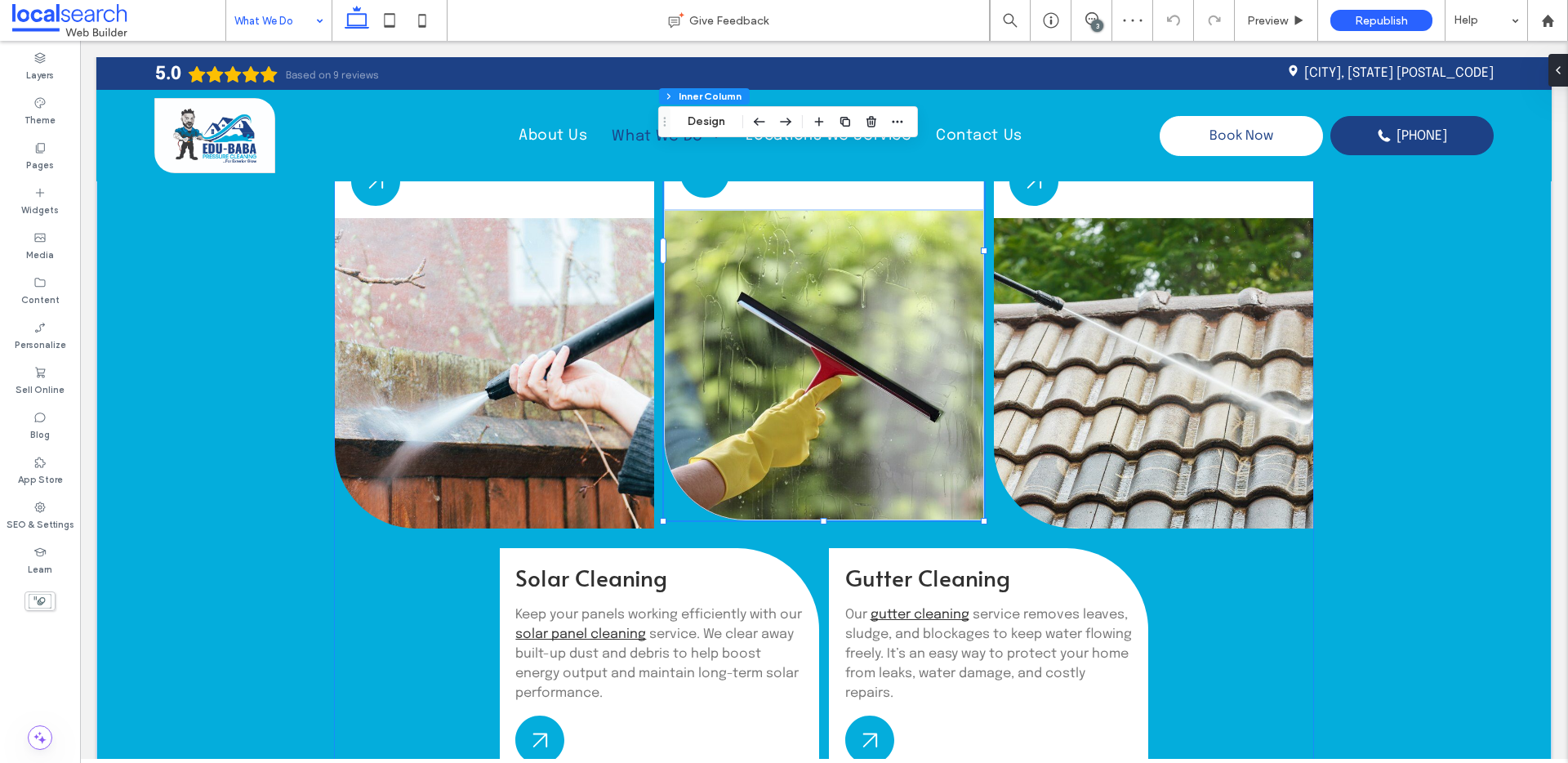 click at bounding box center (823, 365) 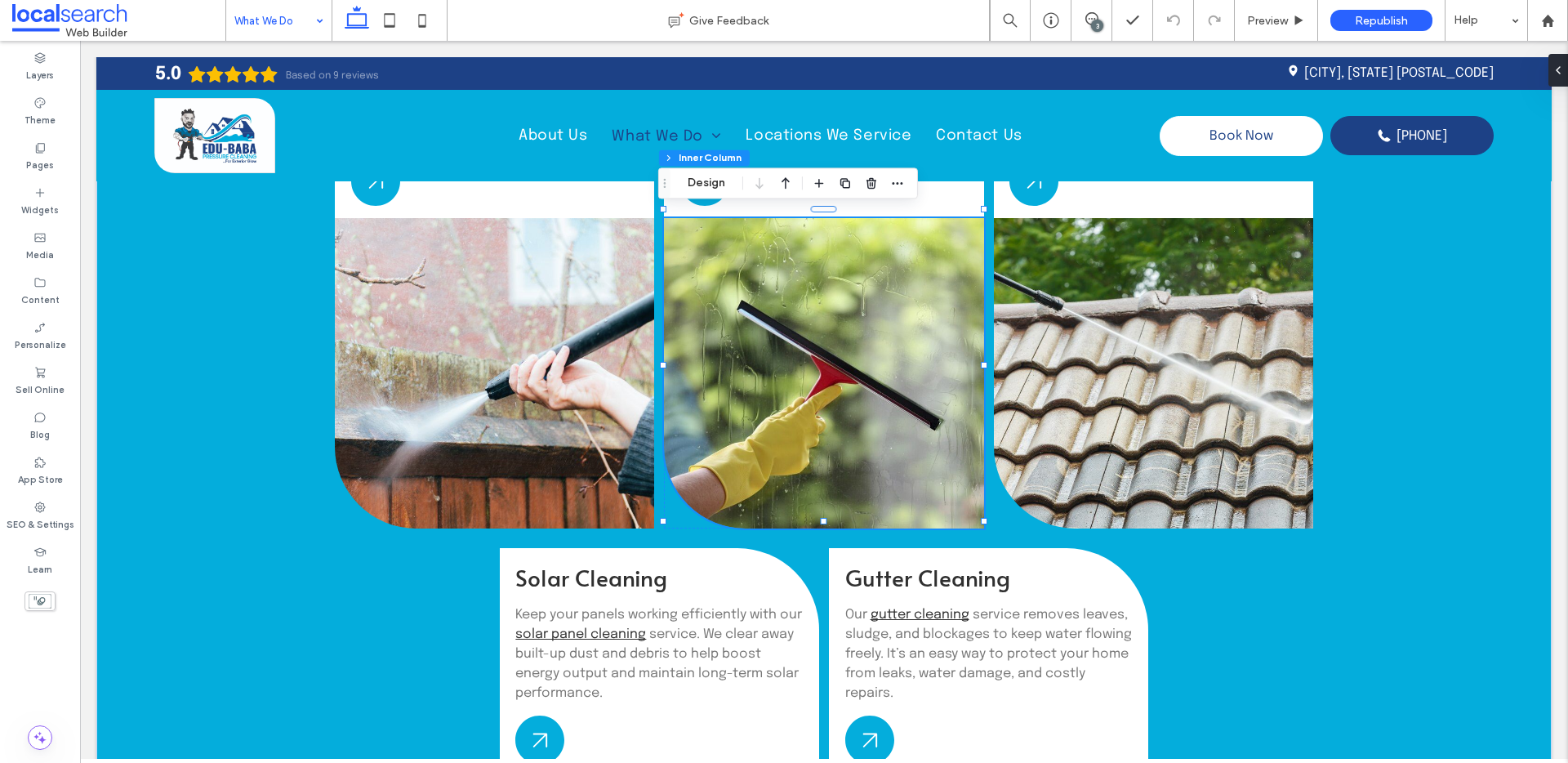 click on "Section Column Inner Column Inner Column Inner Column Design" at bounding box center [788, 183] 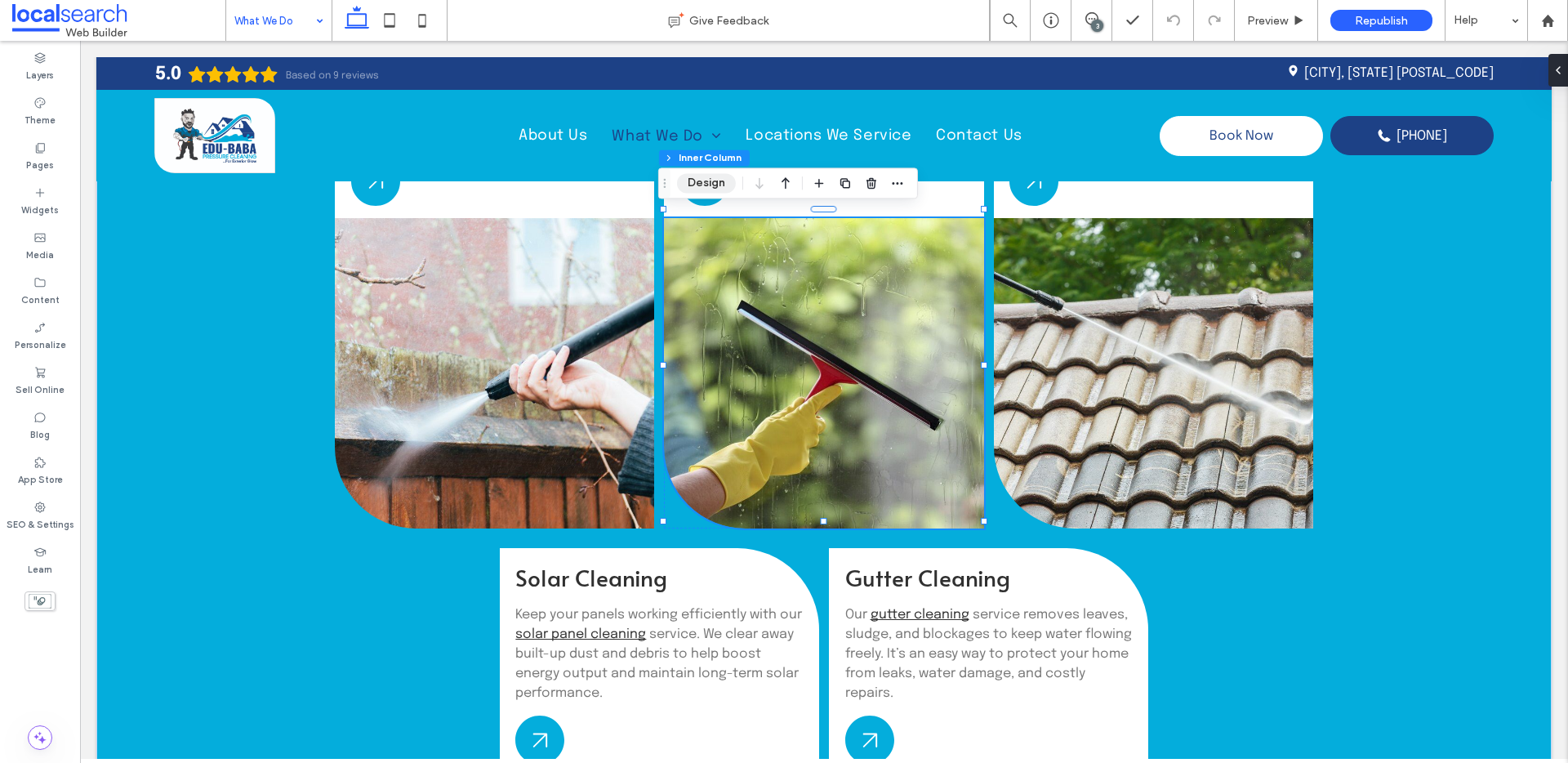 click on "Design" at bounding box center (706, 183) 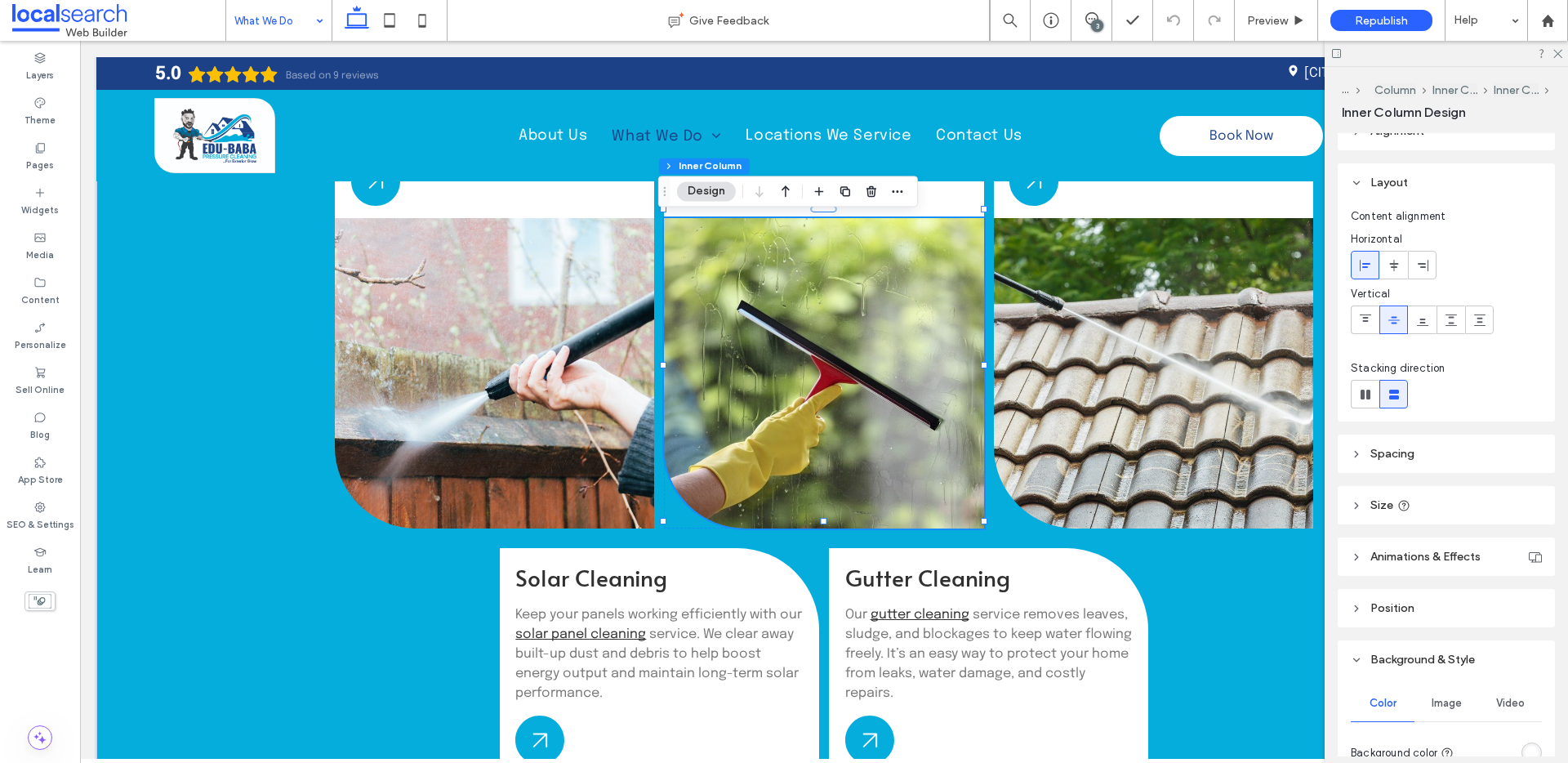 scroll, scrollTop: 174, scrollLeft: 0, axis: vertical 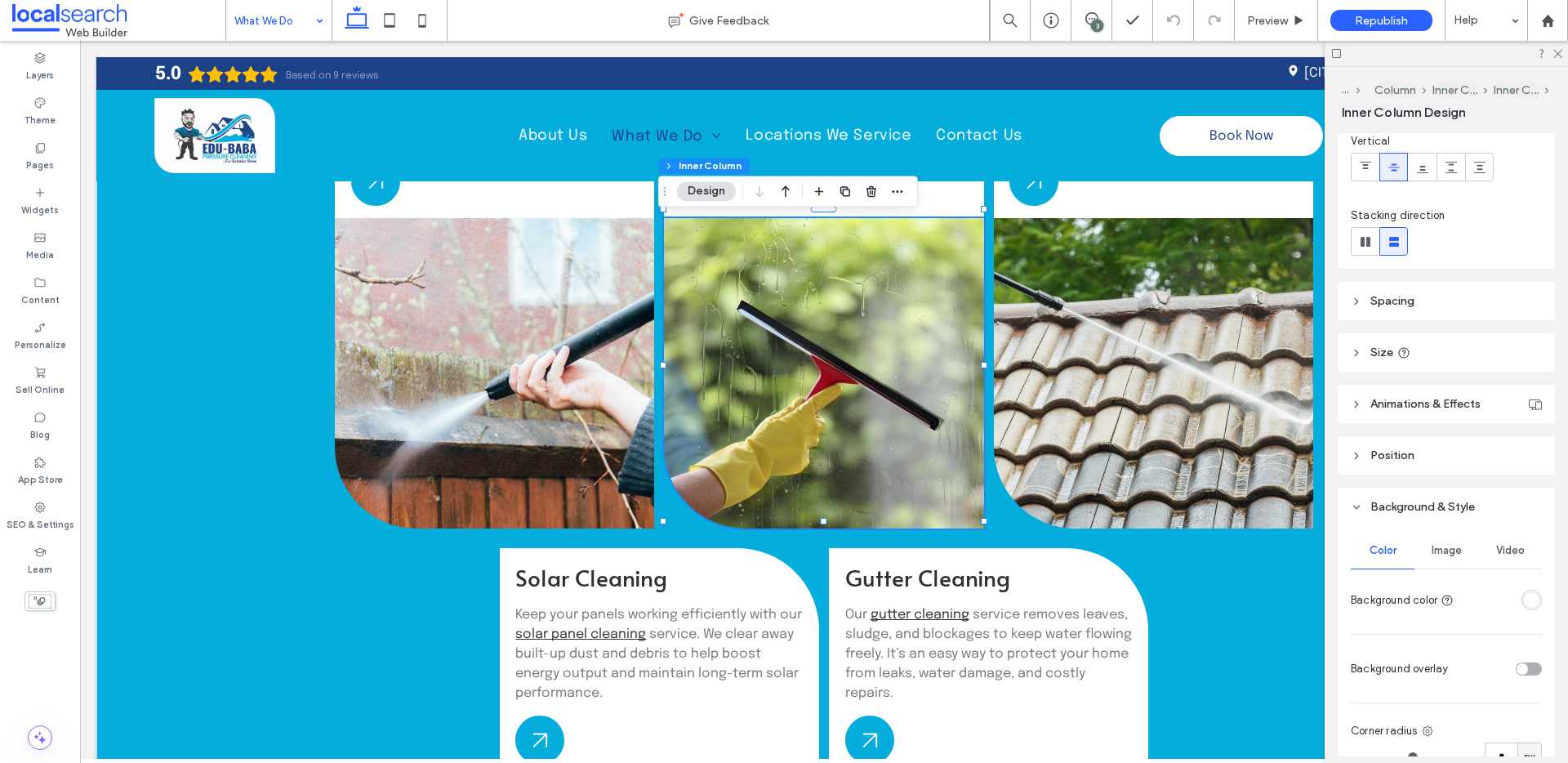 click on "Image" at bounding box center (1446, 551) 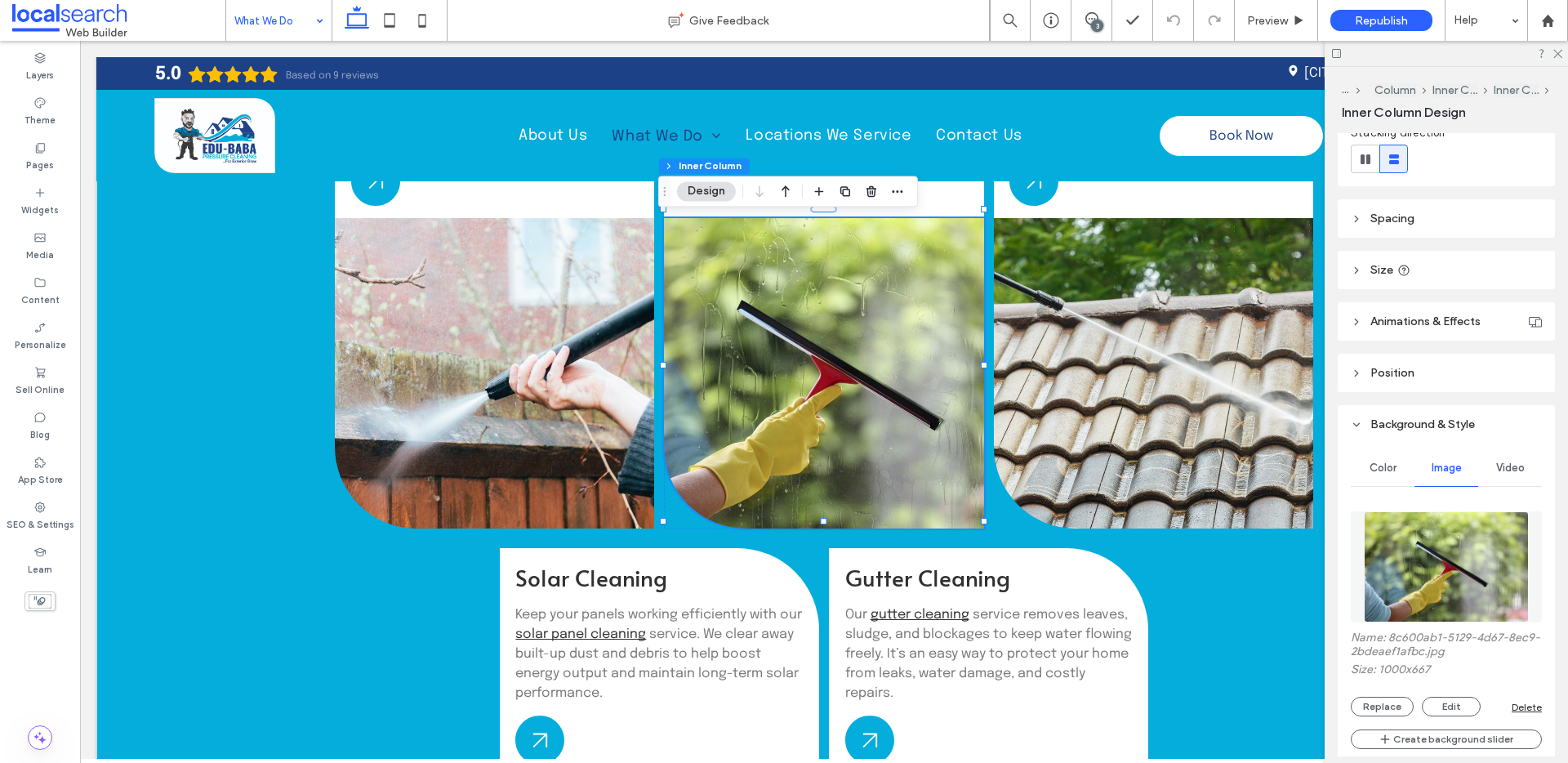 scroll, scrollTop: 409, scrollLeft: 0, axis: vertical 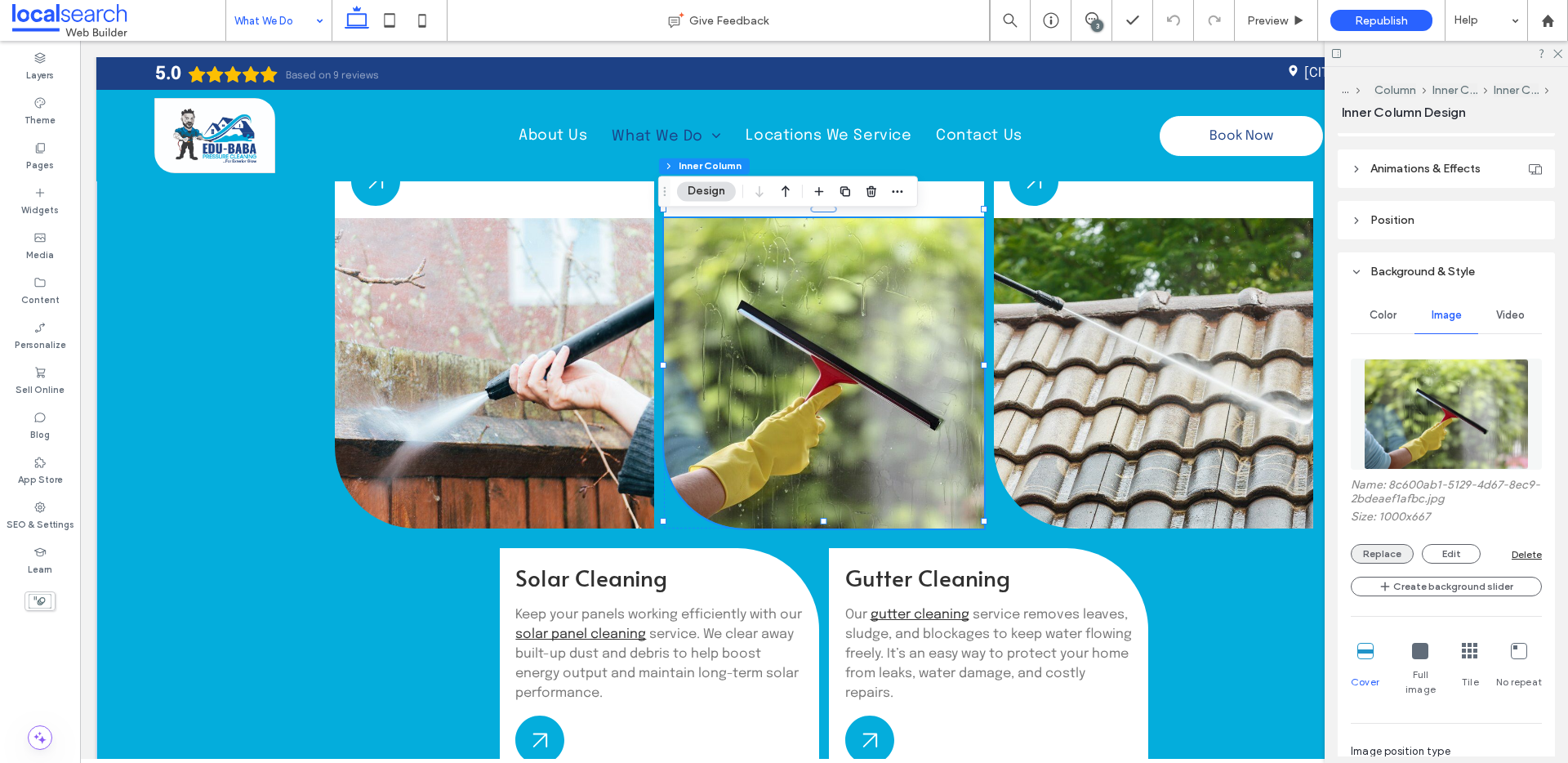 click on "Replace" at bounding box center [1382, 554] 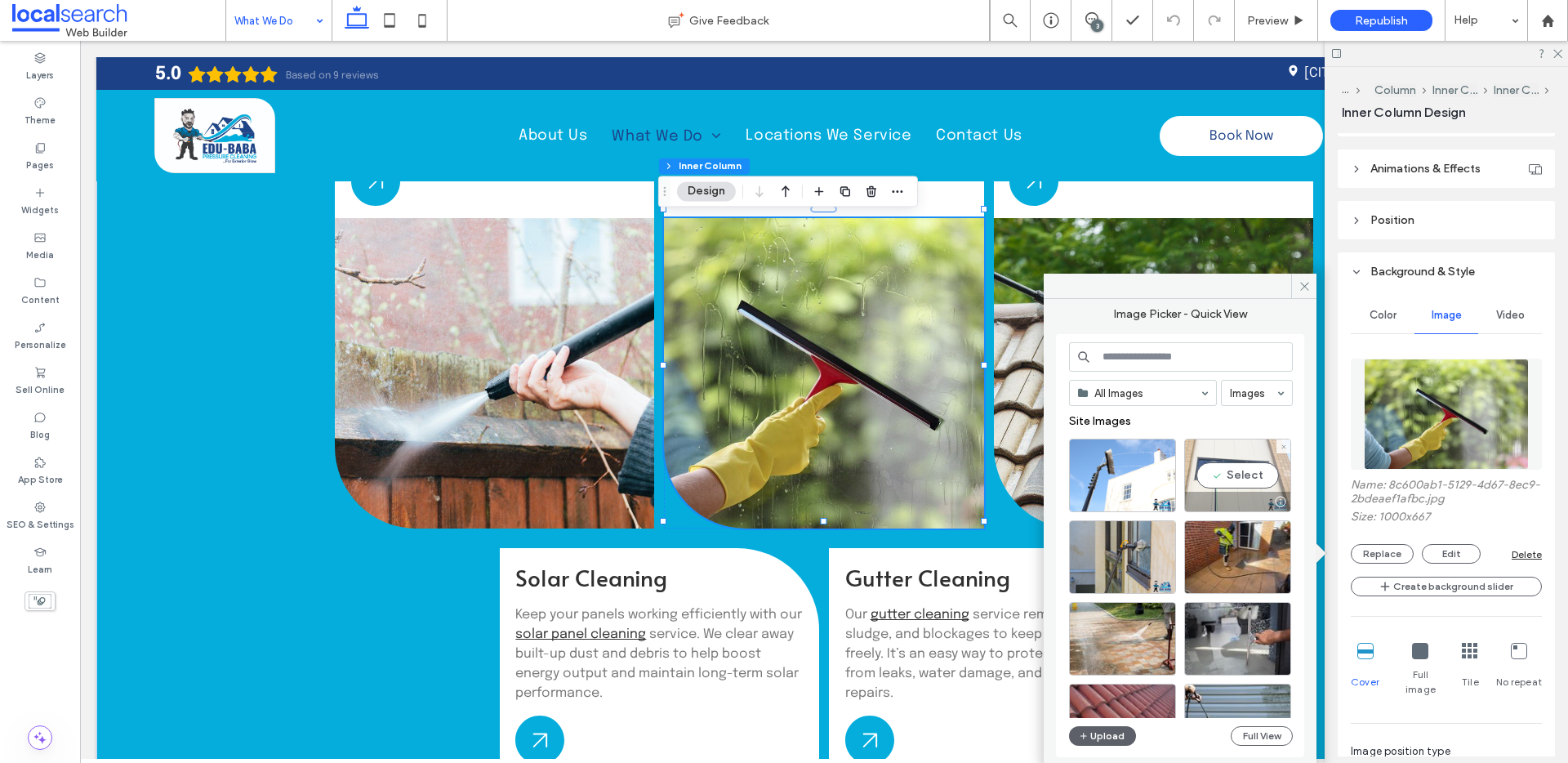 click on "Select" at bounding box center [1237, 475] 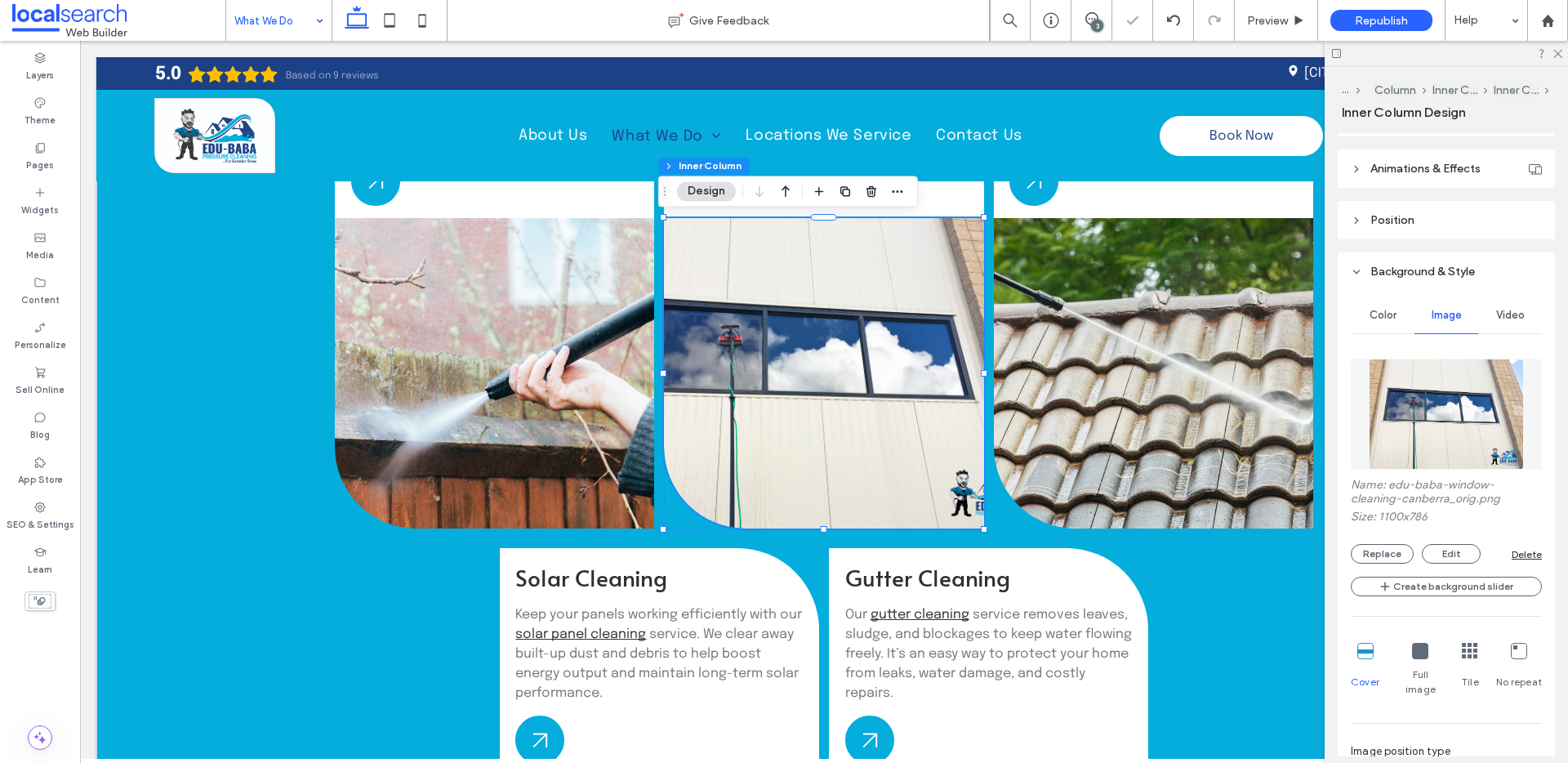 click at bounding box center [1446, 53] 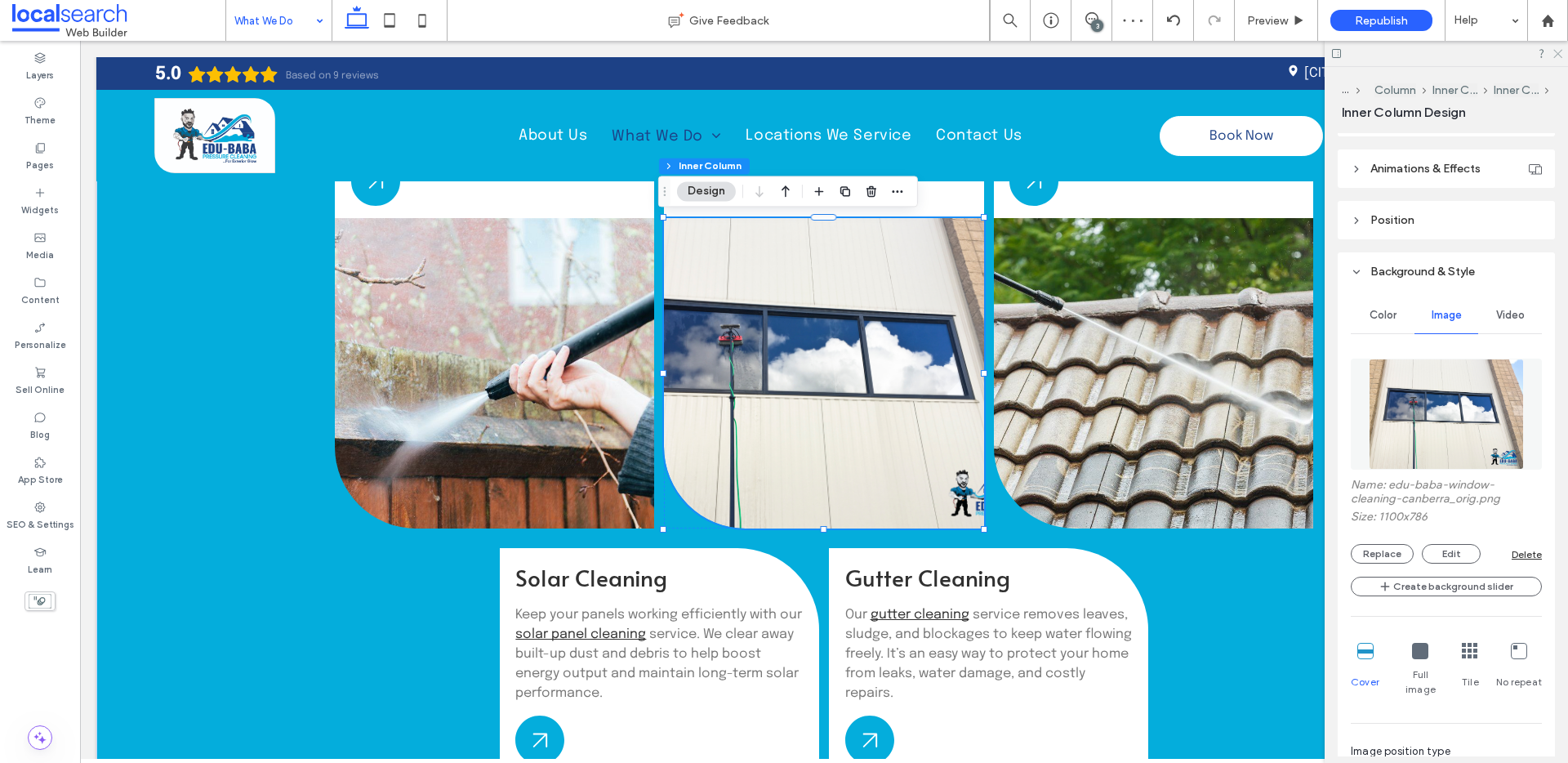 drag, startPoint x: 1554, startPoint y: 55, endPoint x: 314, endPoint y: 9, distance: 1240.8529 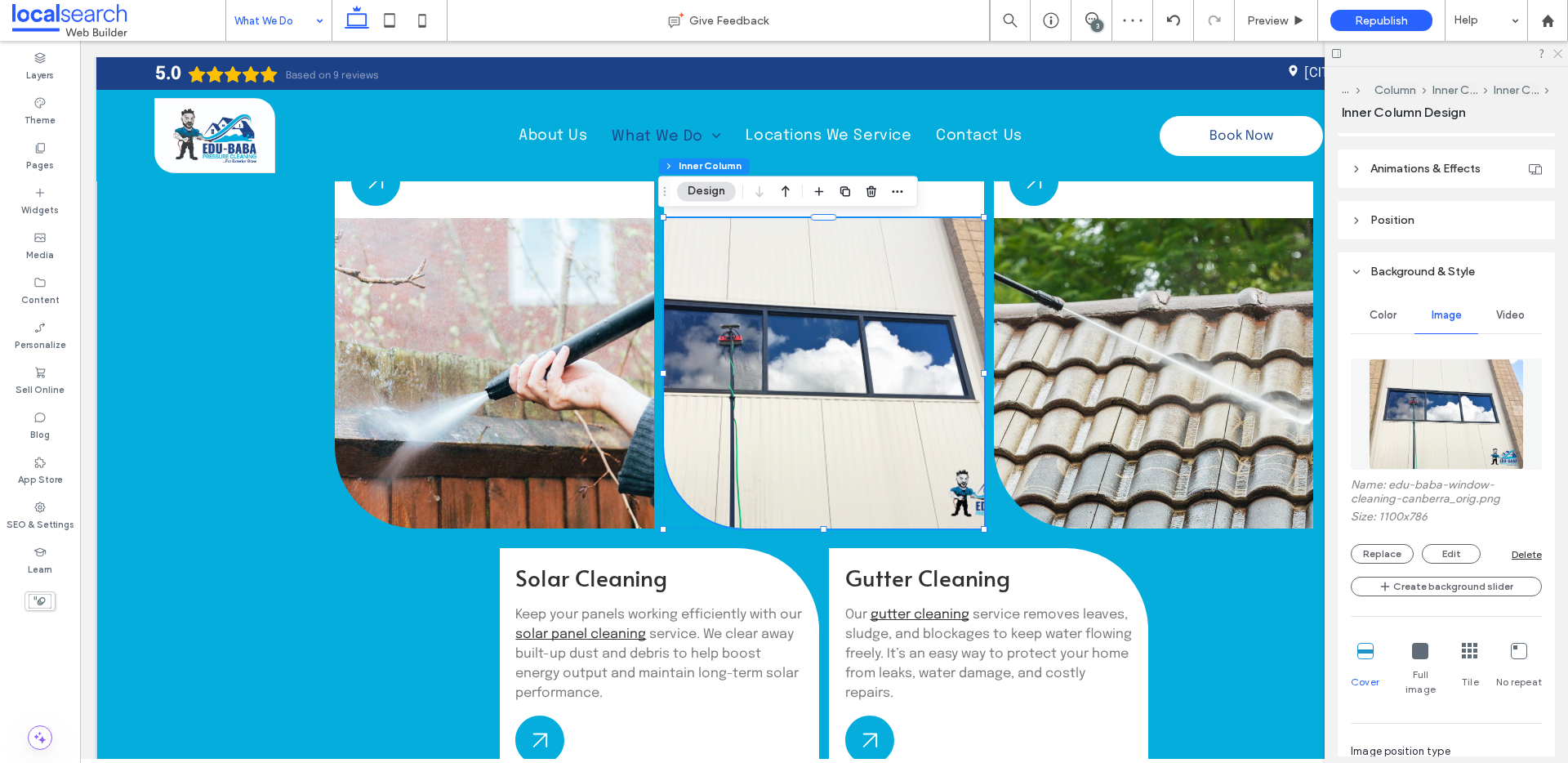 click 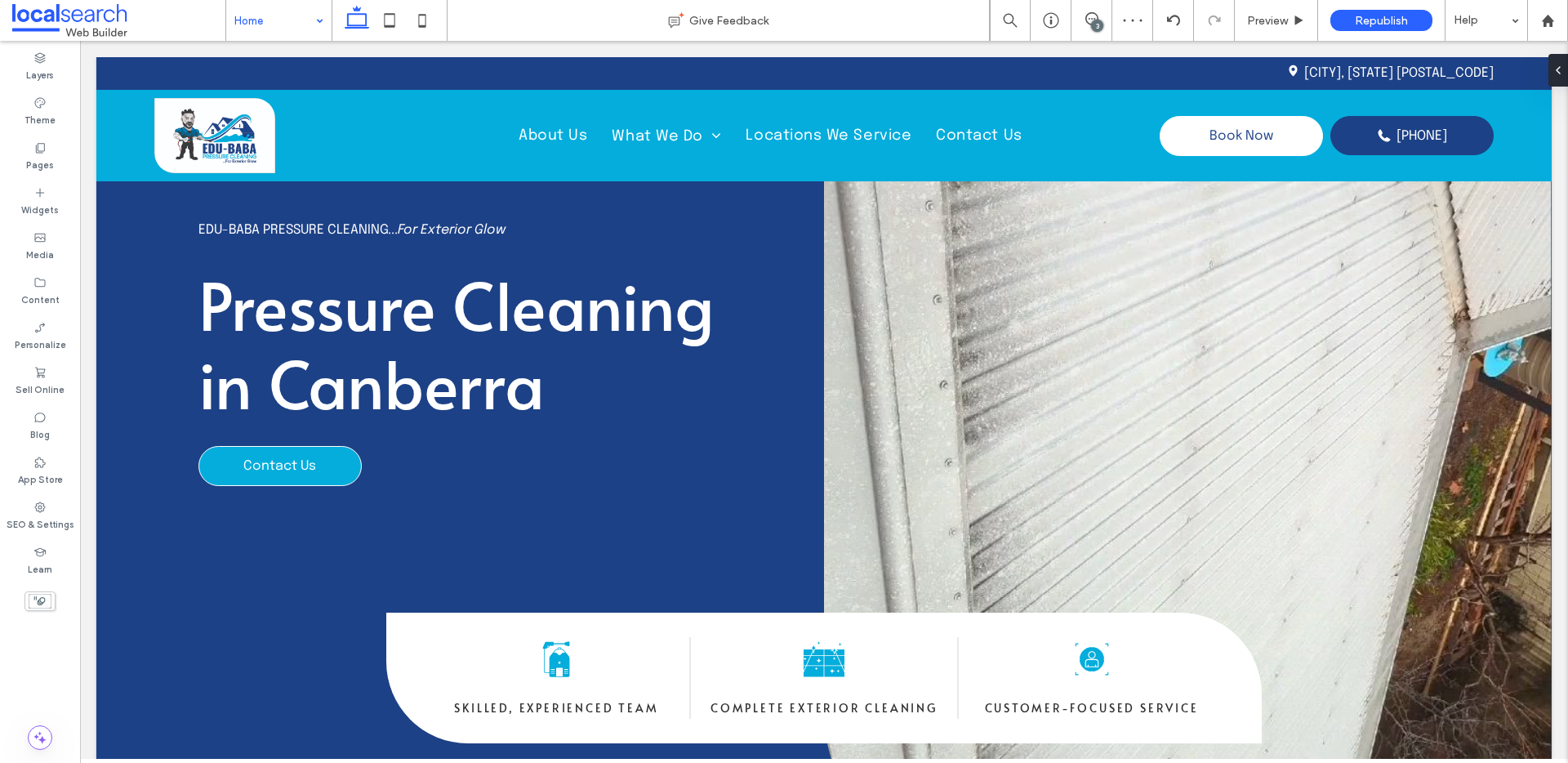 scroll, scrollTop: 0, scrollLeft: 0, axis: both 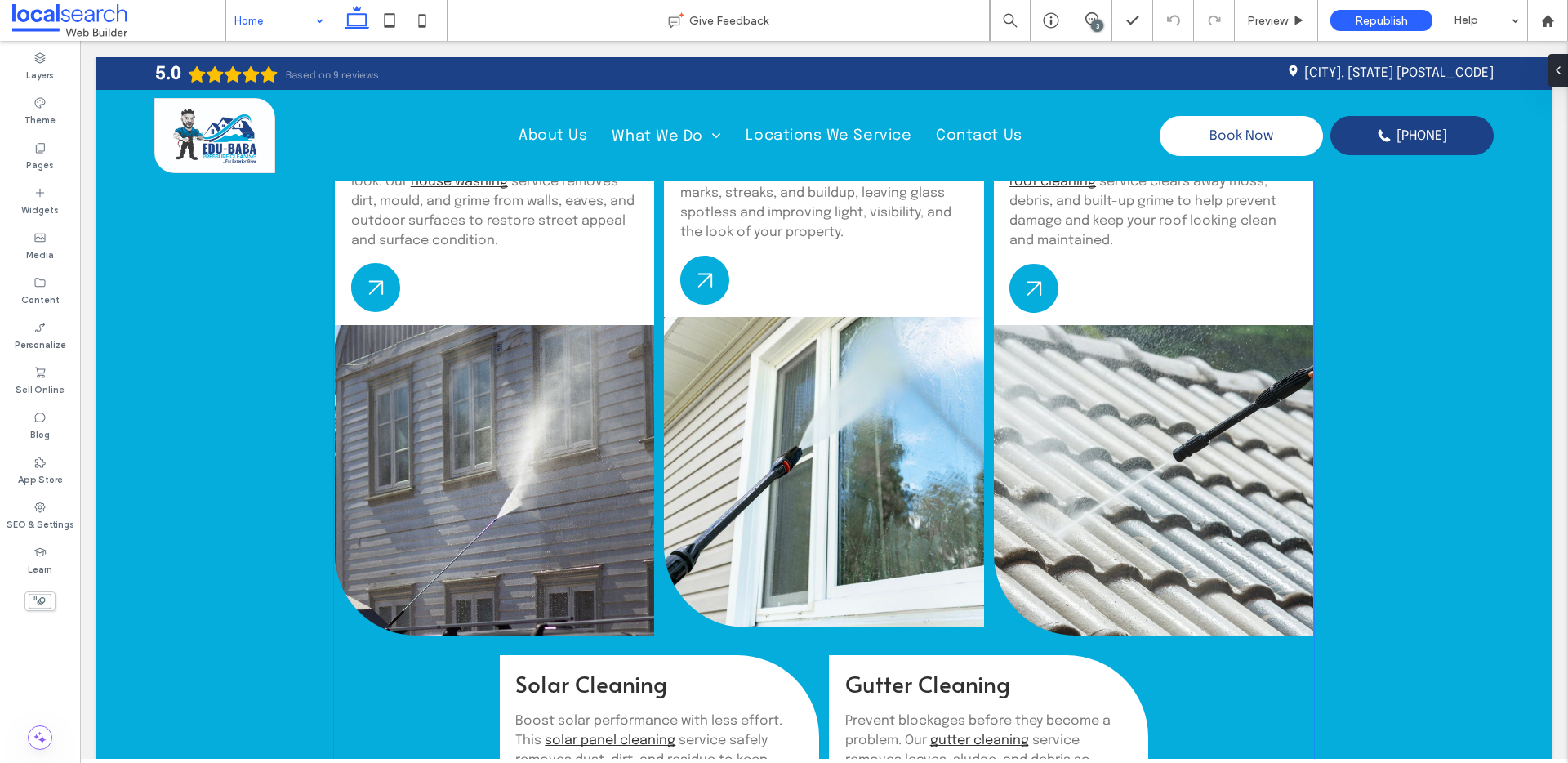 click at bounding box center (823, 472) 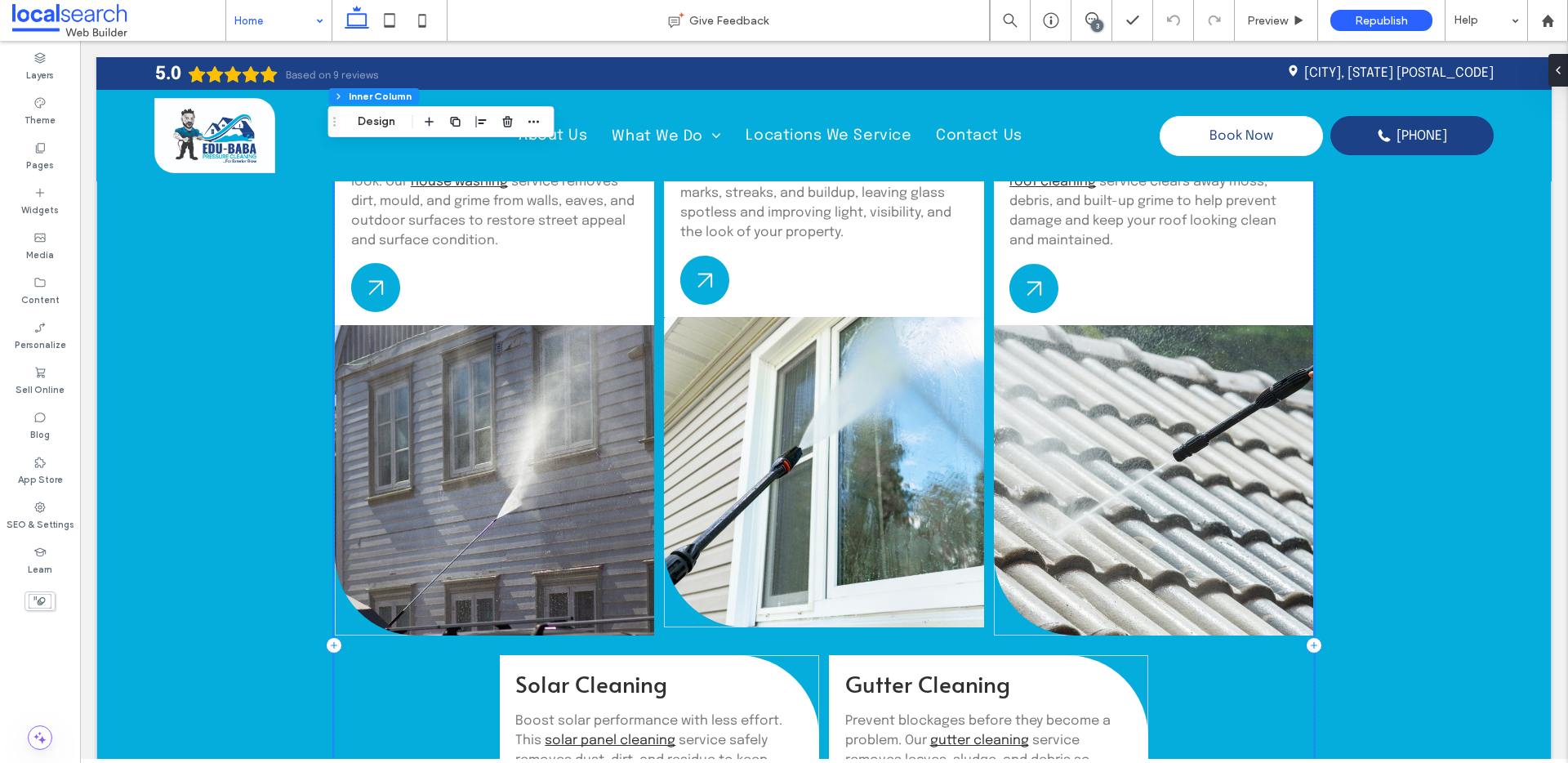 click at bounding box center (823, 472) 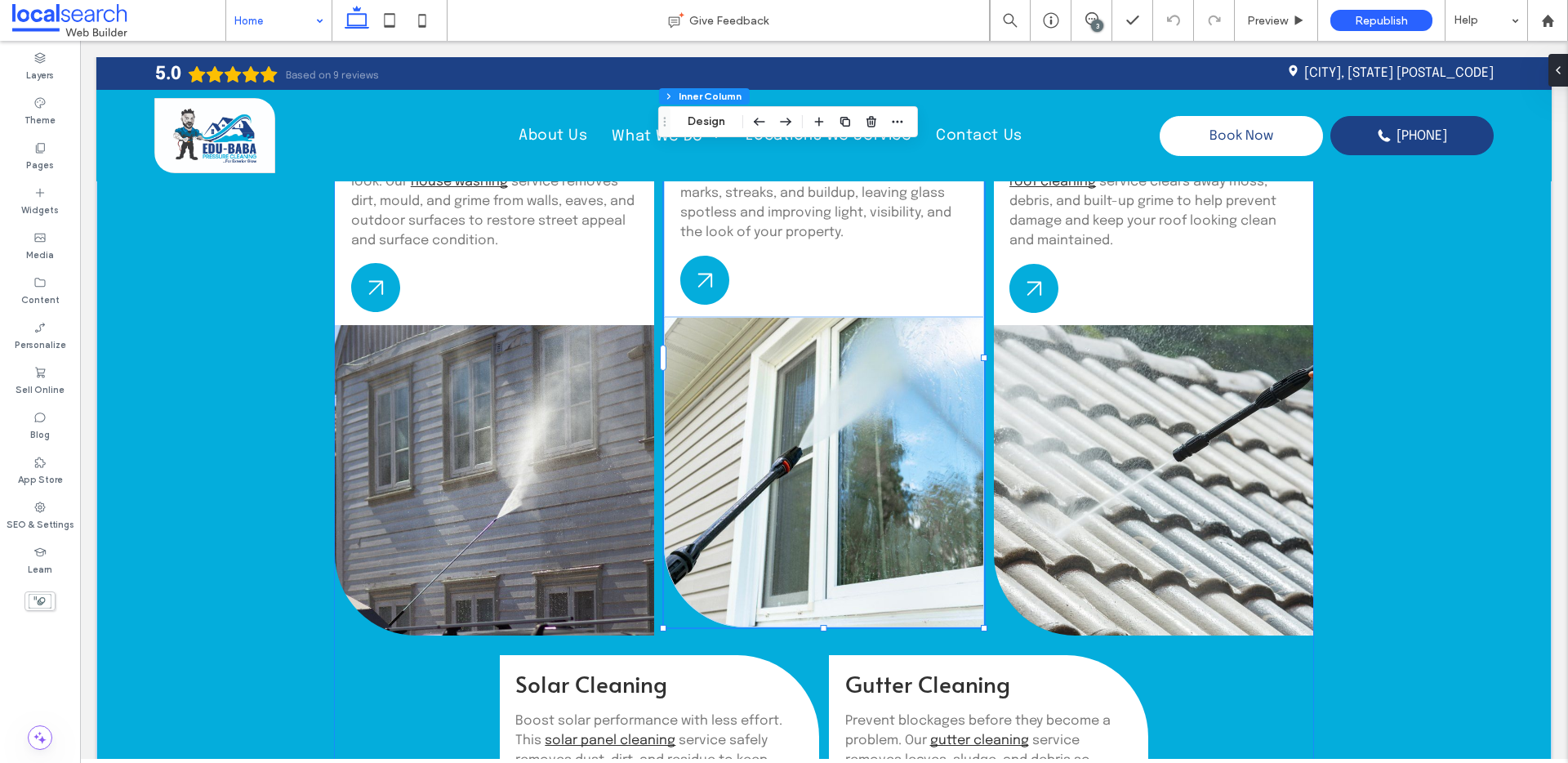 click at bounding box center (823, 472) 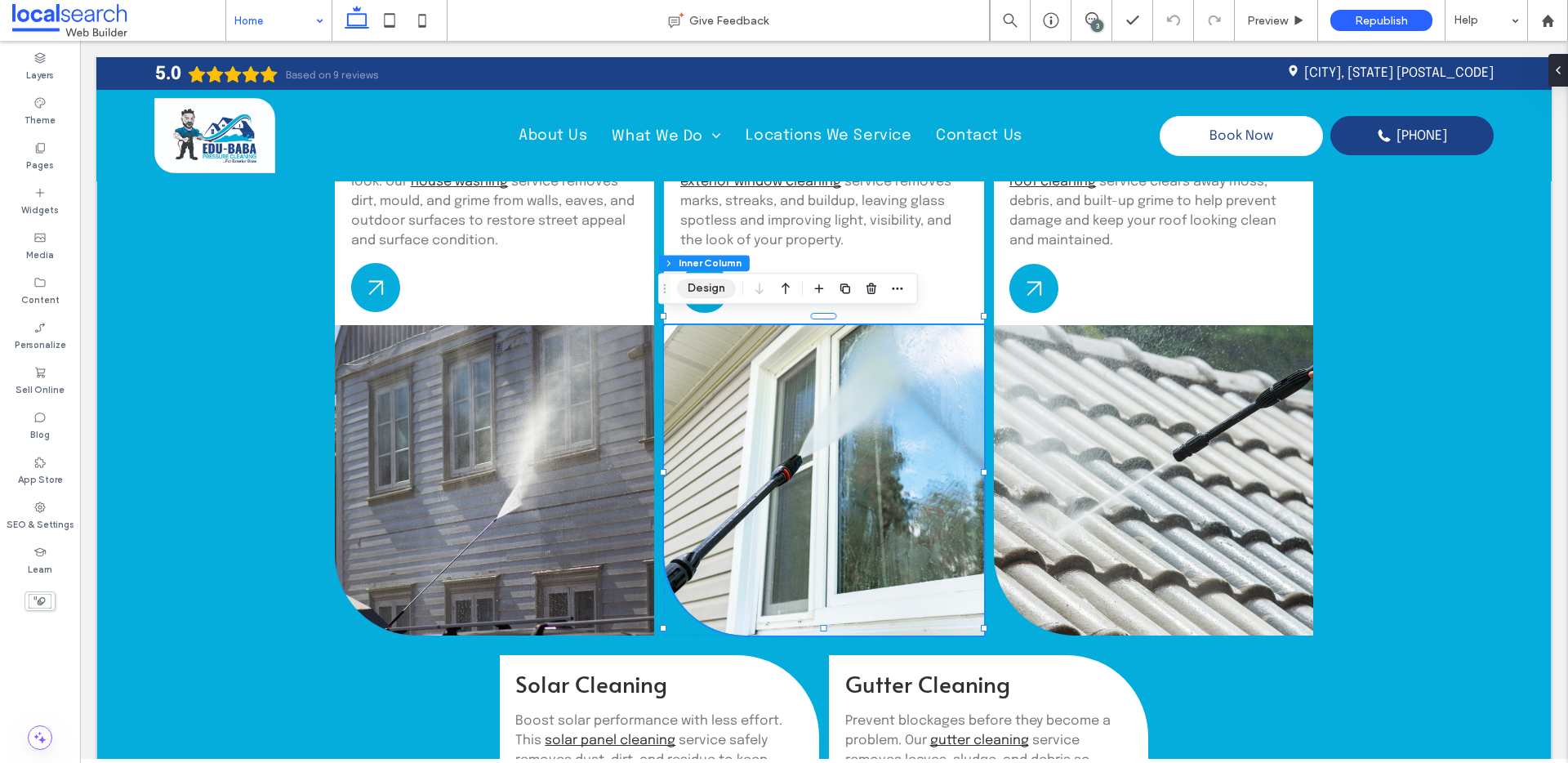 click on "Design" at bounding box center [706, 288] 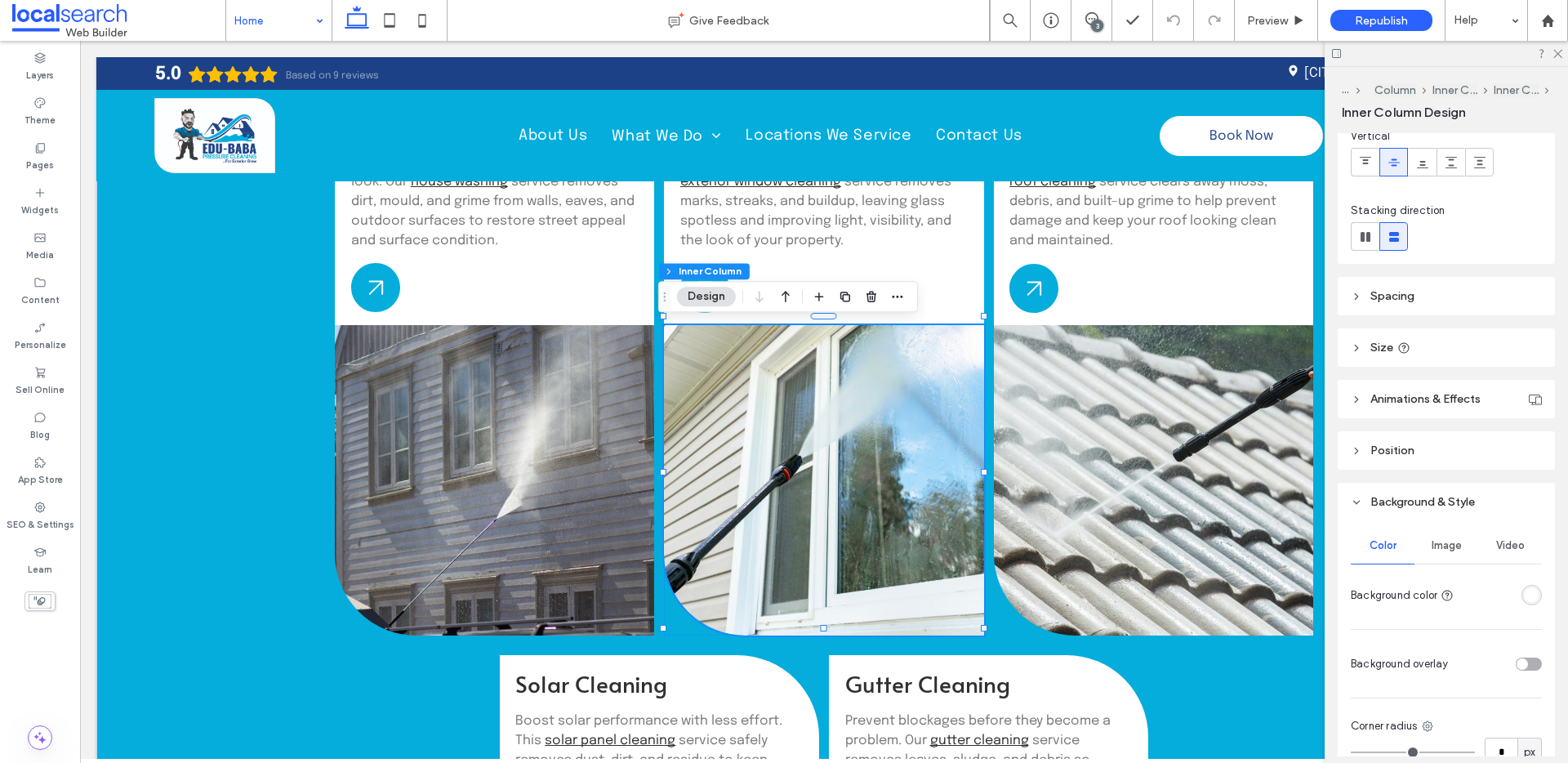 scroll, scrollTop: 195, scrollLeft: 0, axis: vertical 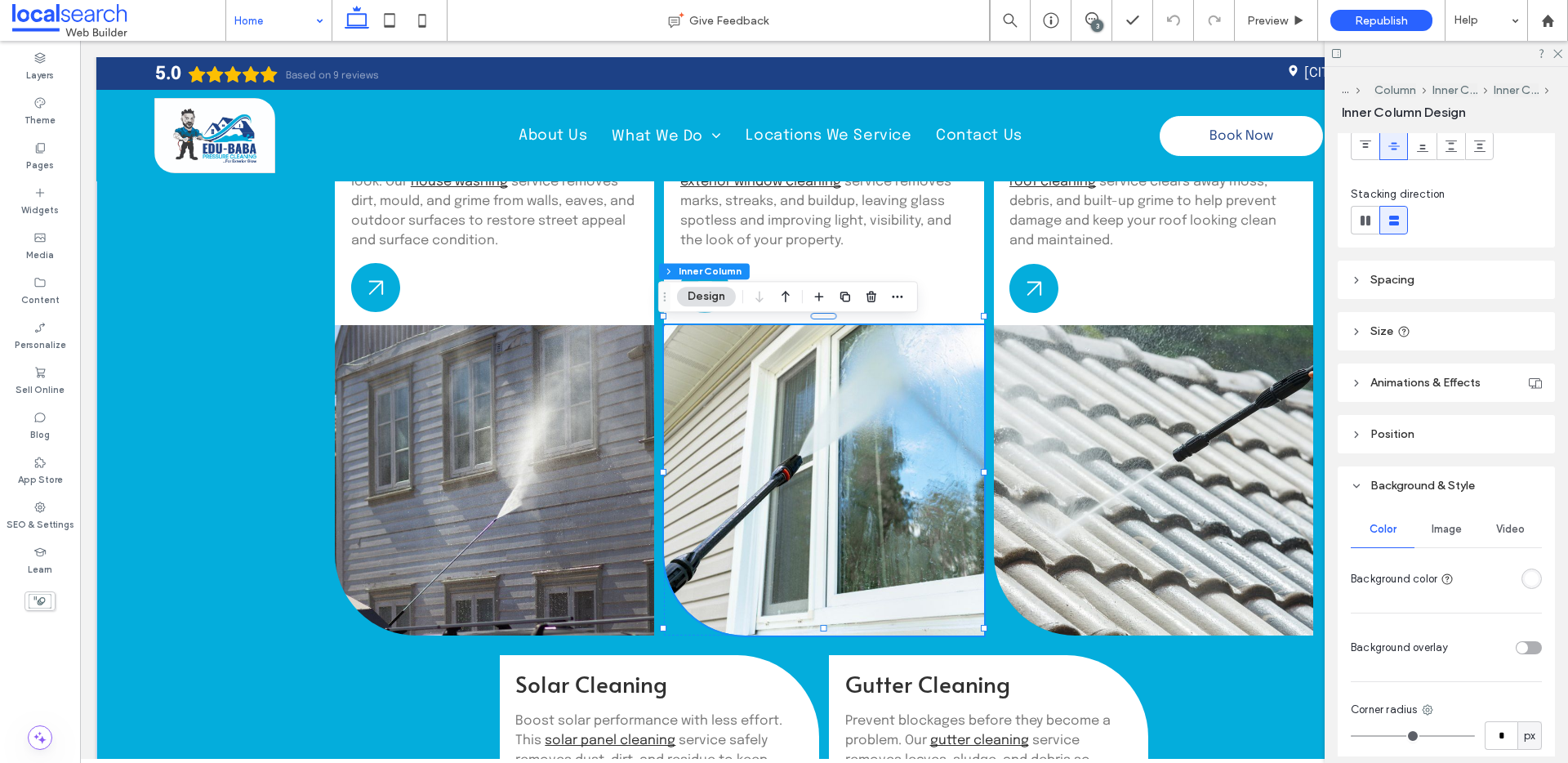 click on "Image" at bounding box center (1446, 529) 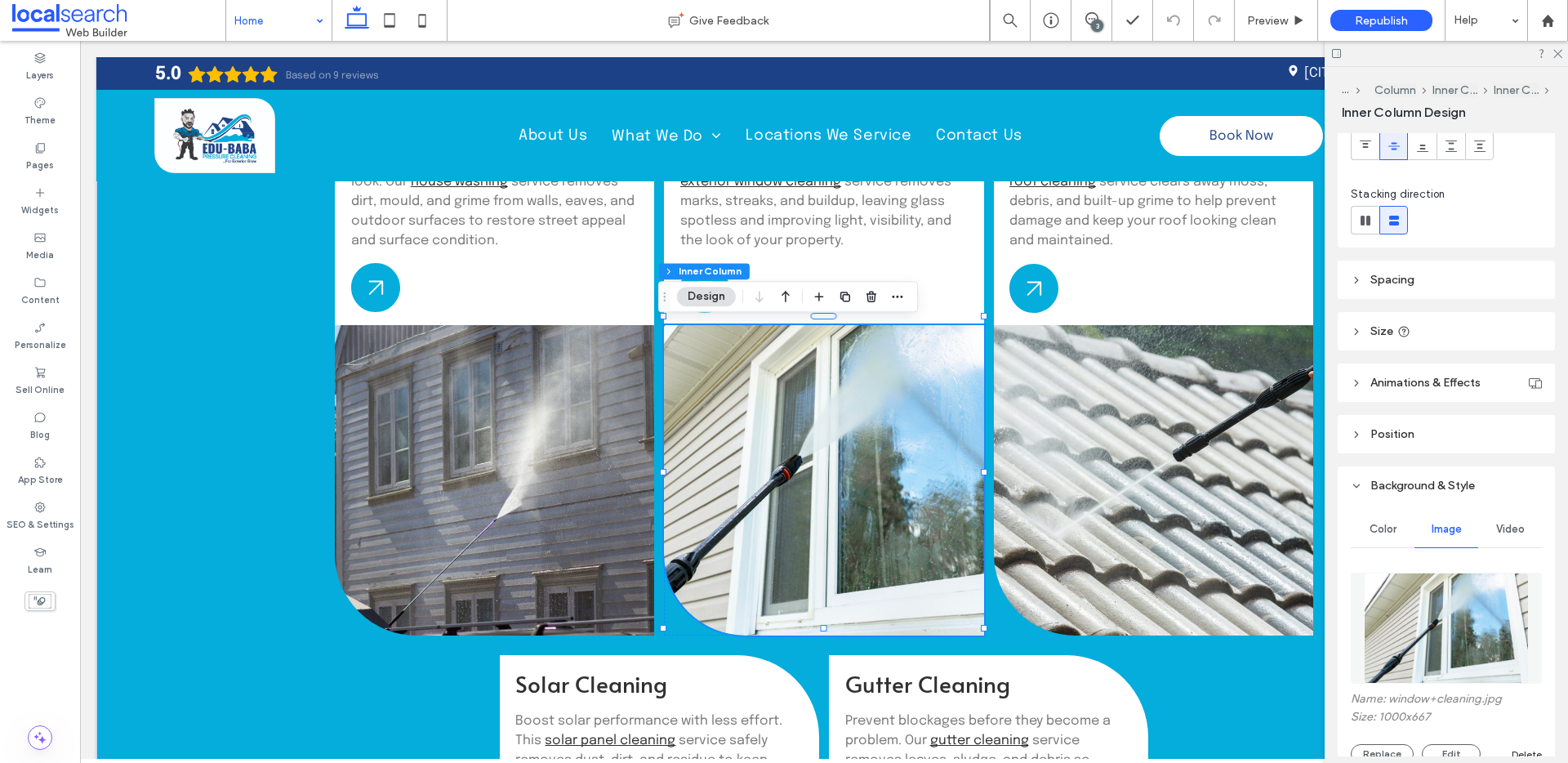 click on "Name: window+cleaning.jpg Size: 1000x667 Replace Edit Delete" at bounding box center [1446, 728] 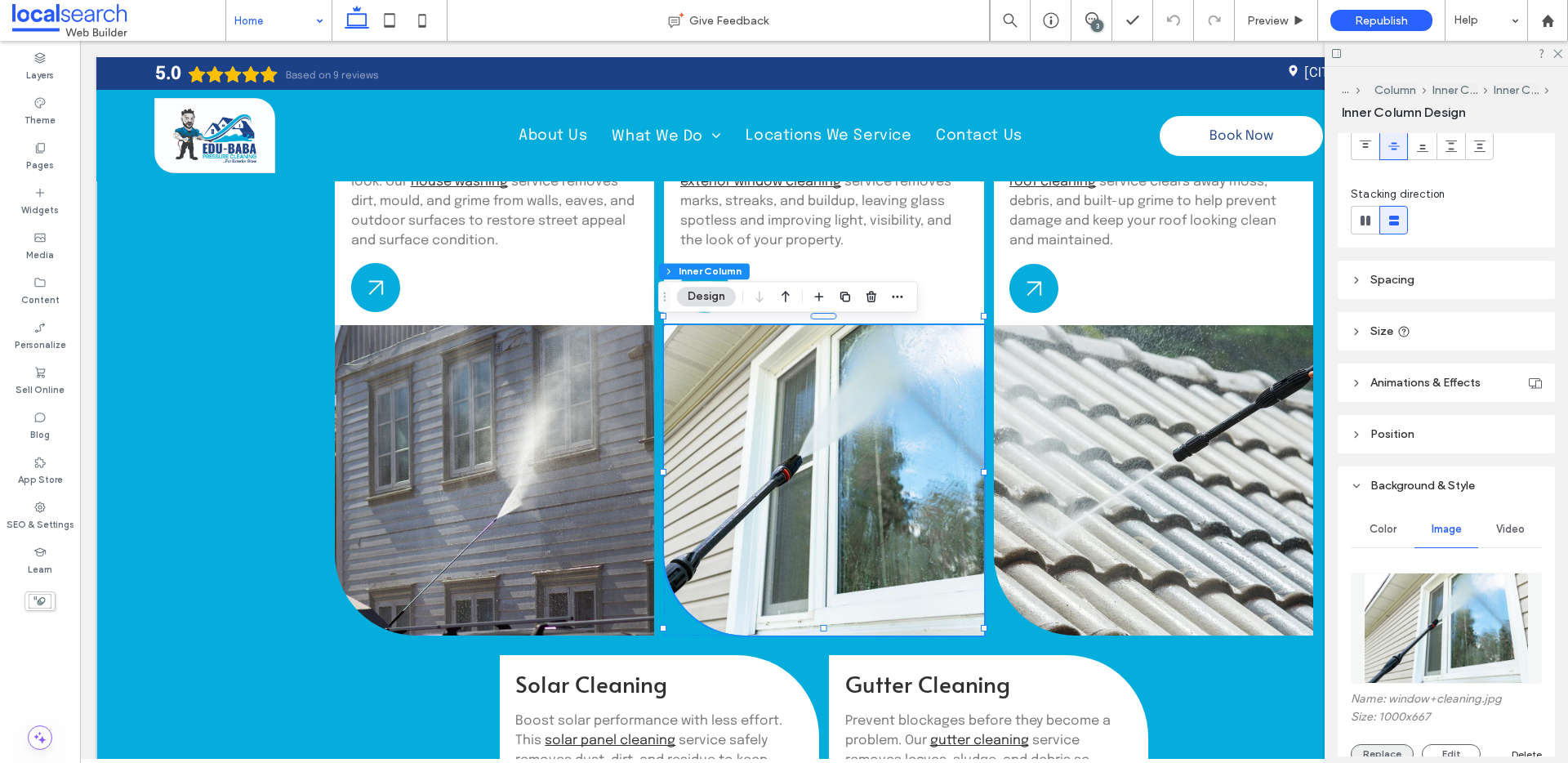 click on "Replace" at bounding box center (1382, 754) 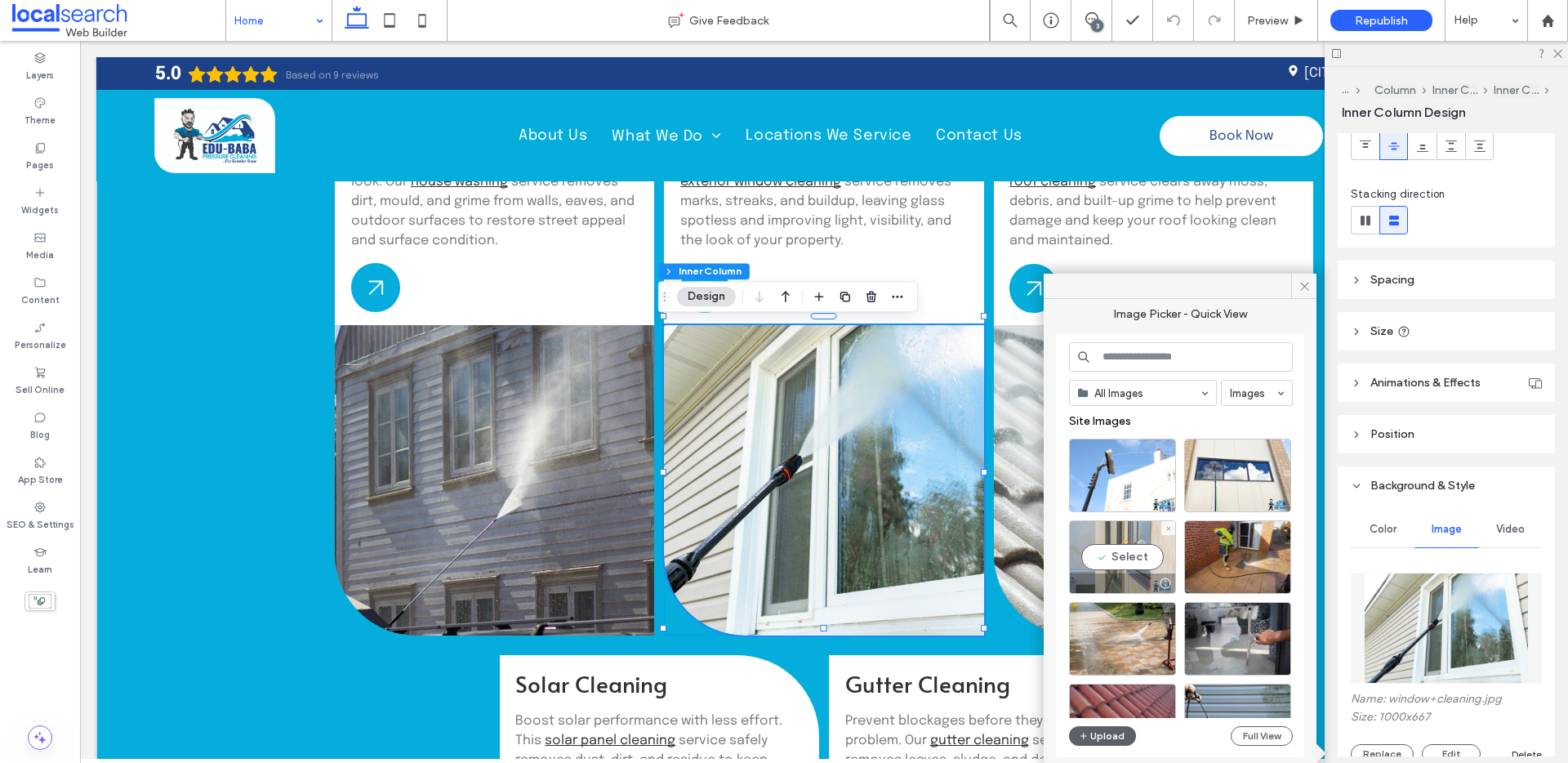 click on "Select" at bounding box center [1122, 557] 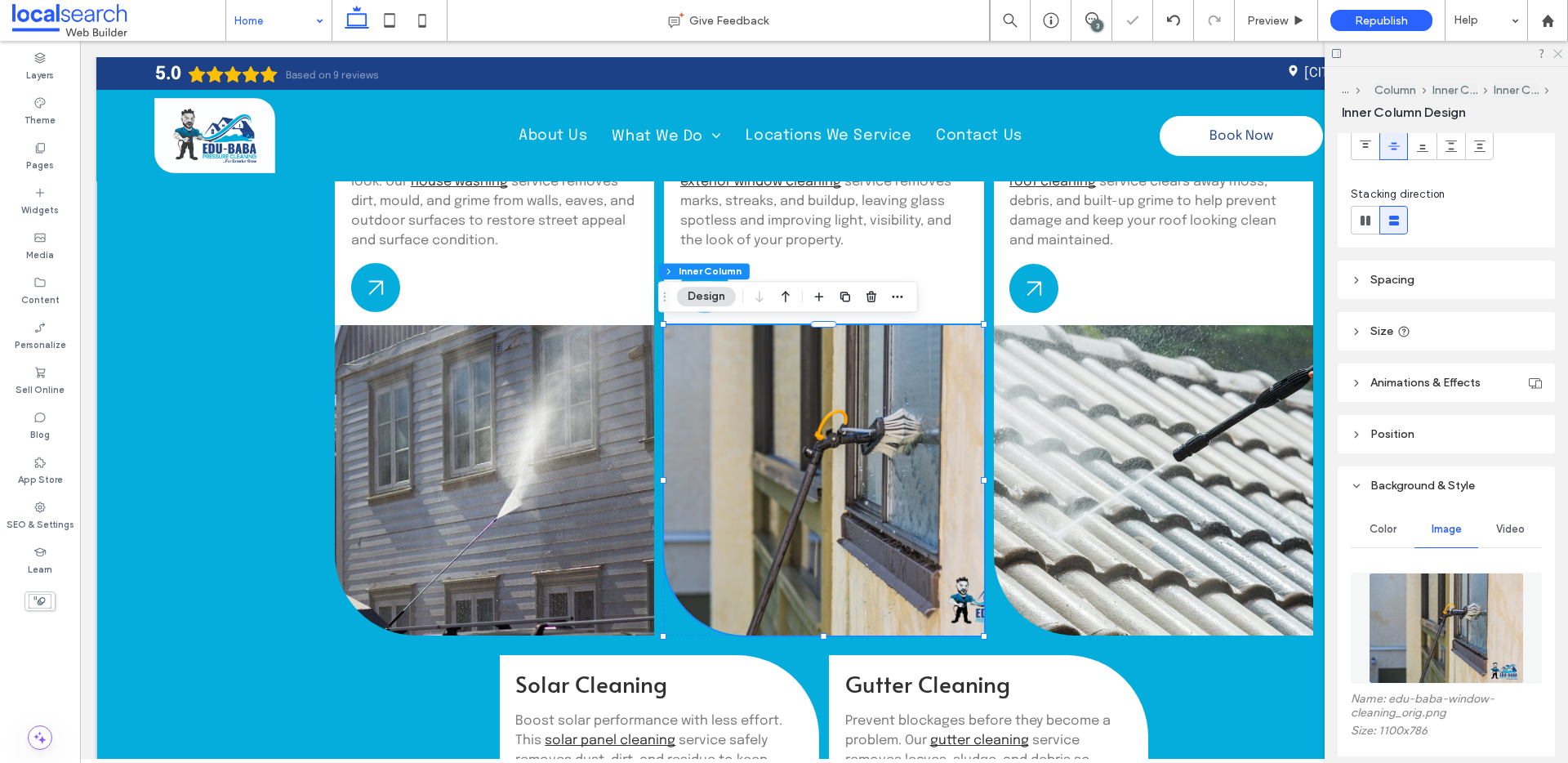 click 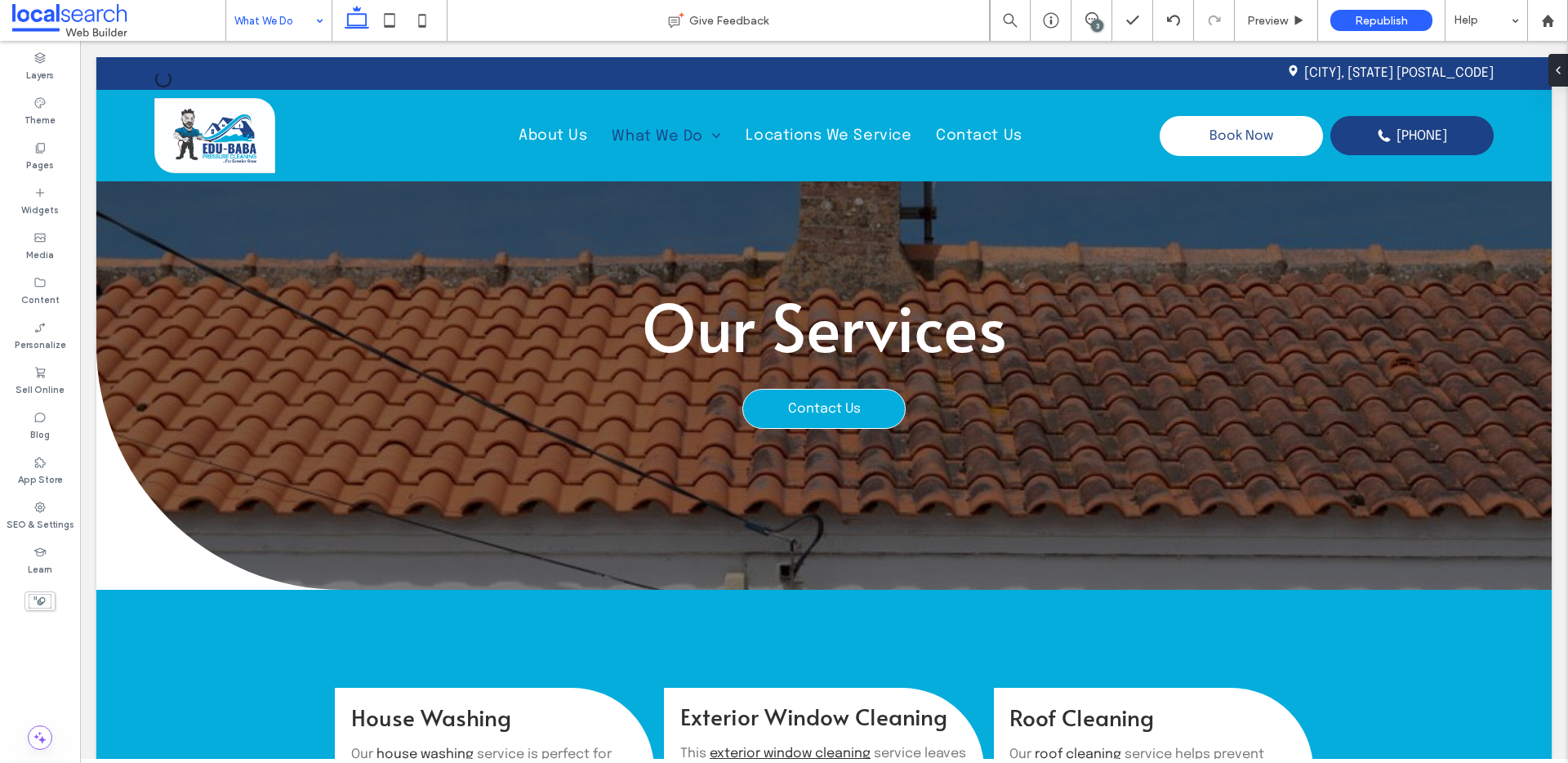 scroll, scrollTop: 0, scrollLeft: 0, axis: both 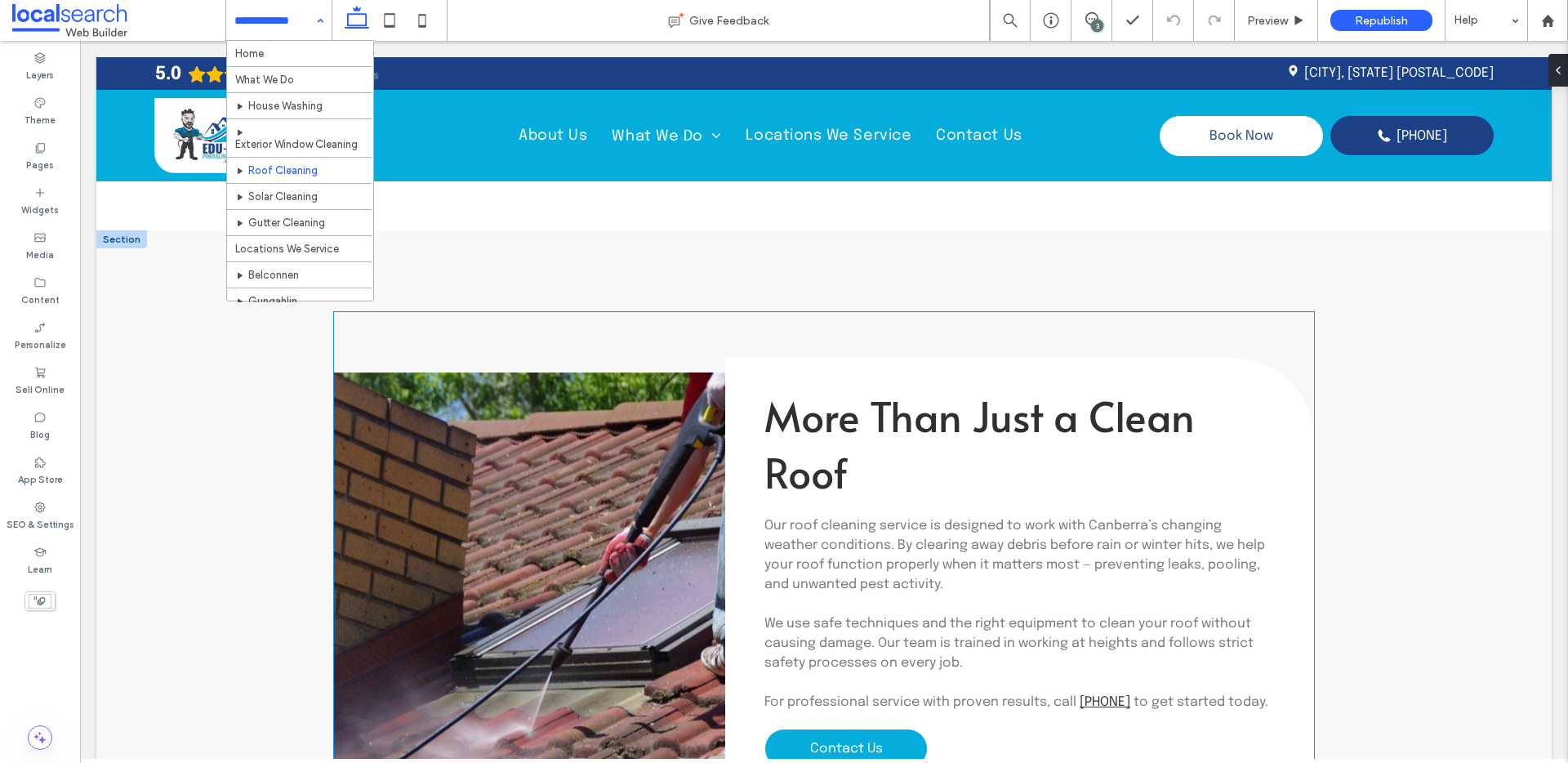 click at bounding box center (611, 638) 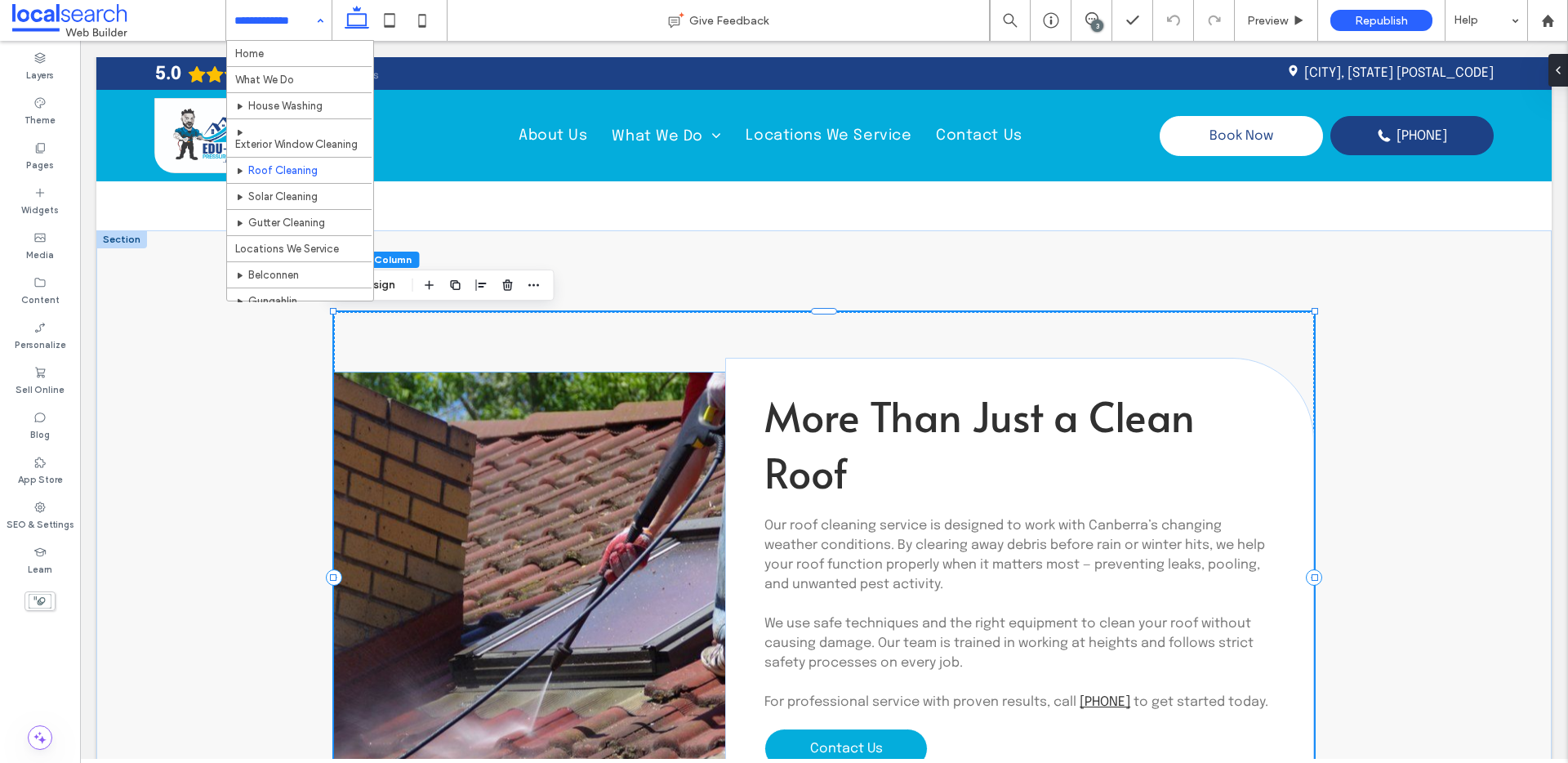 click at bounding box center (611, 638) 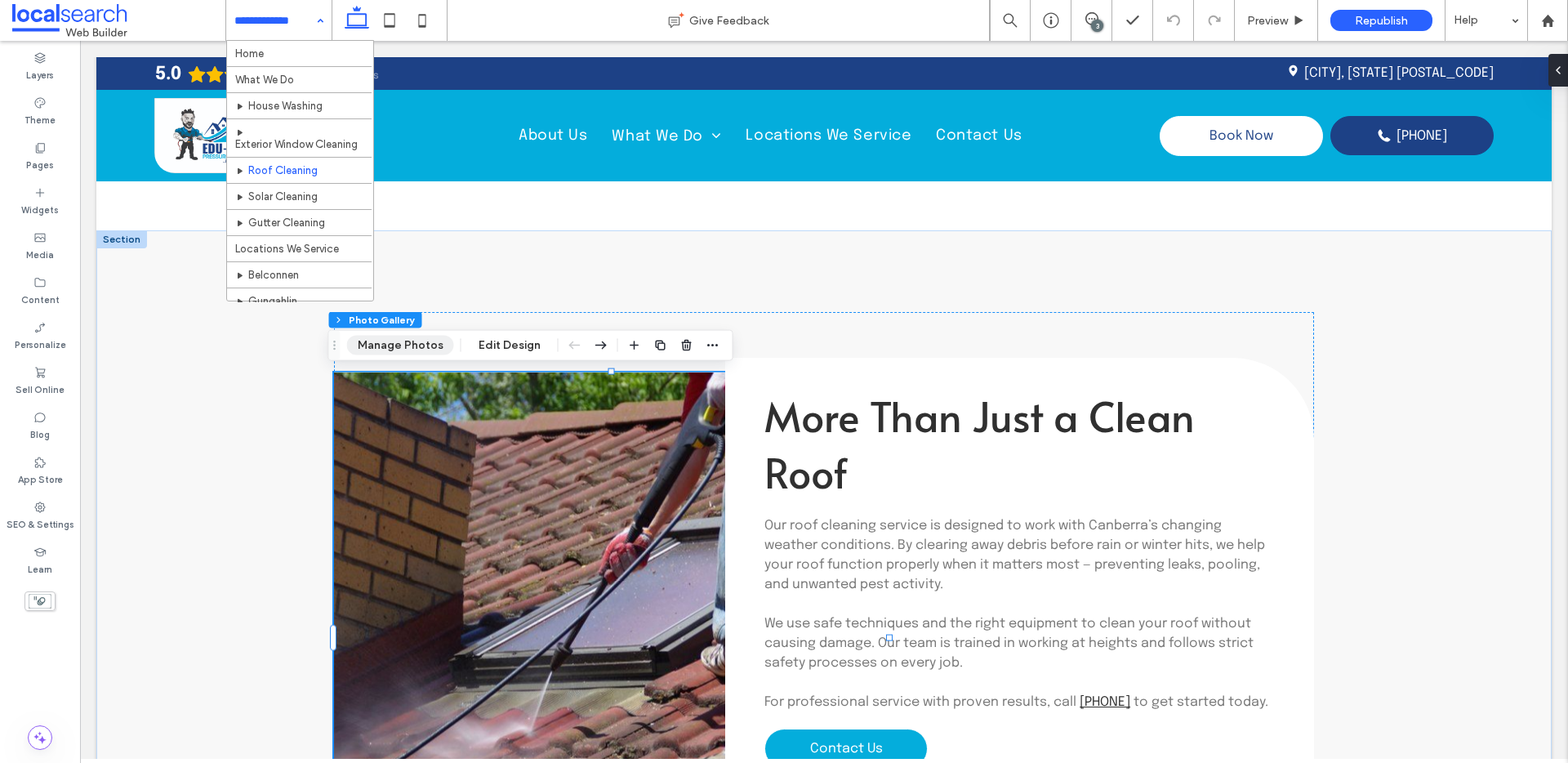 click on "Manage Photos" at bounding box center [400, 346] 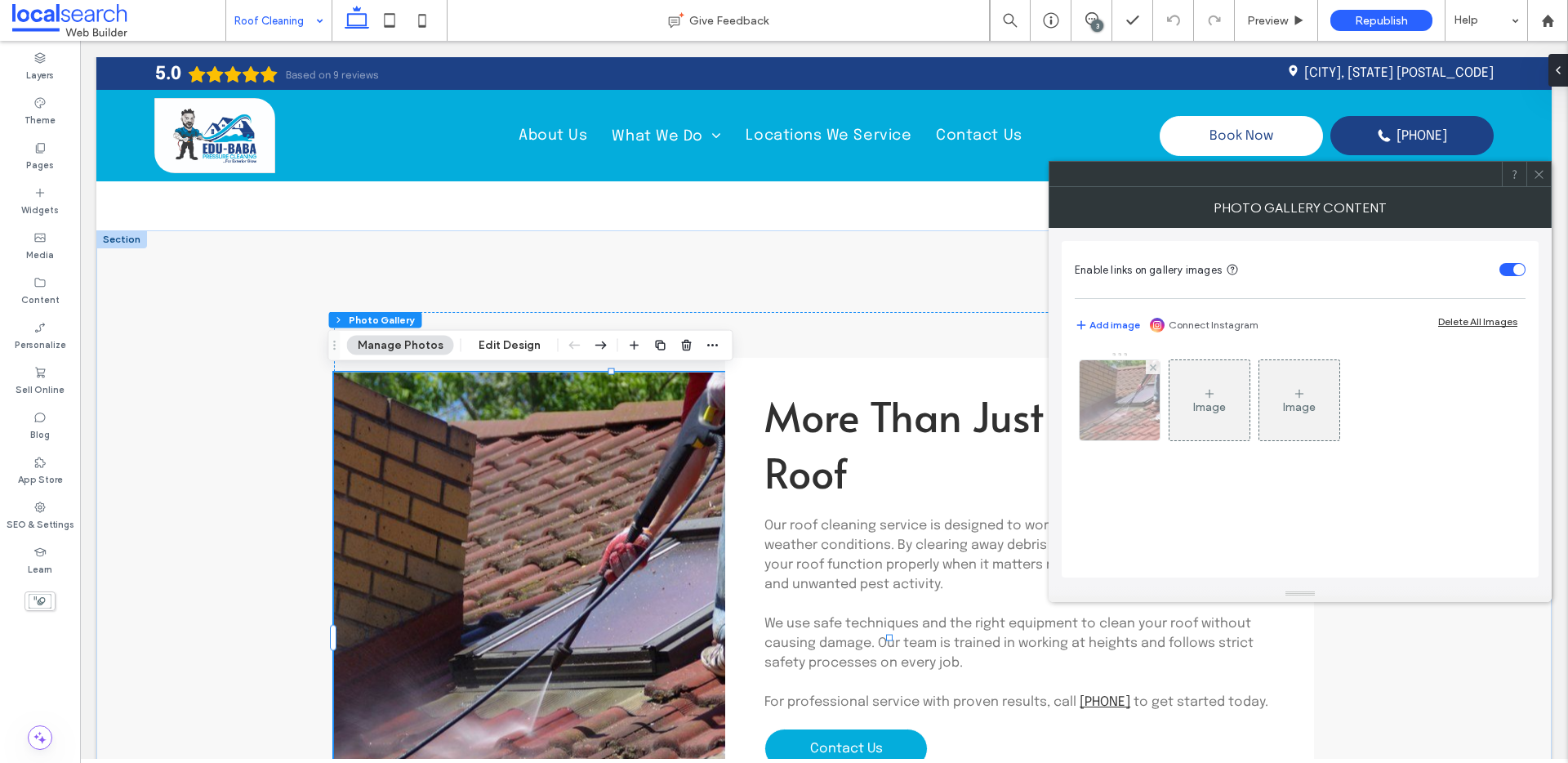 click at bounding box center (1120, 400) 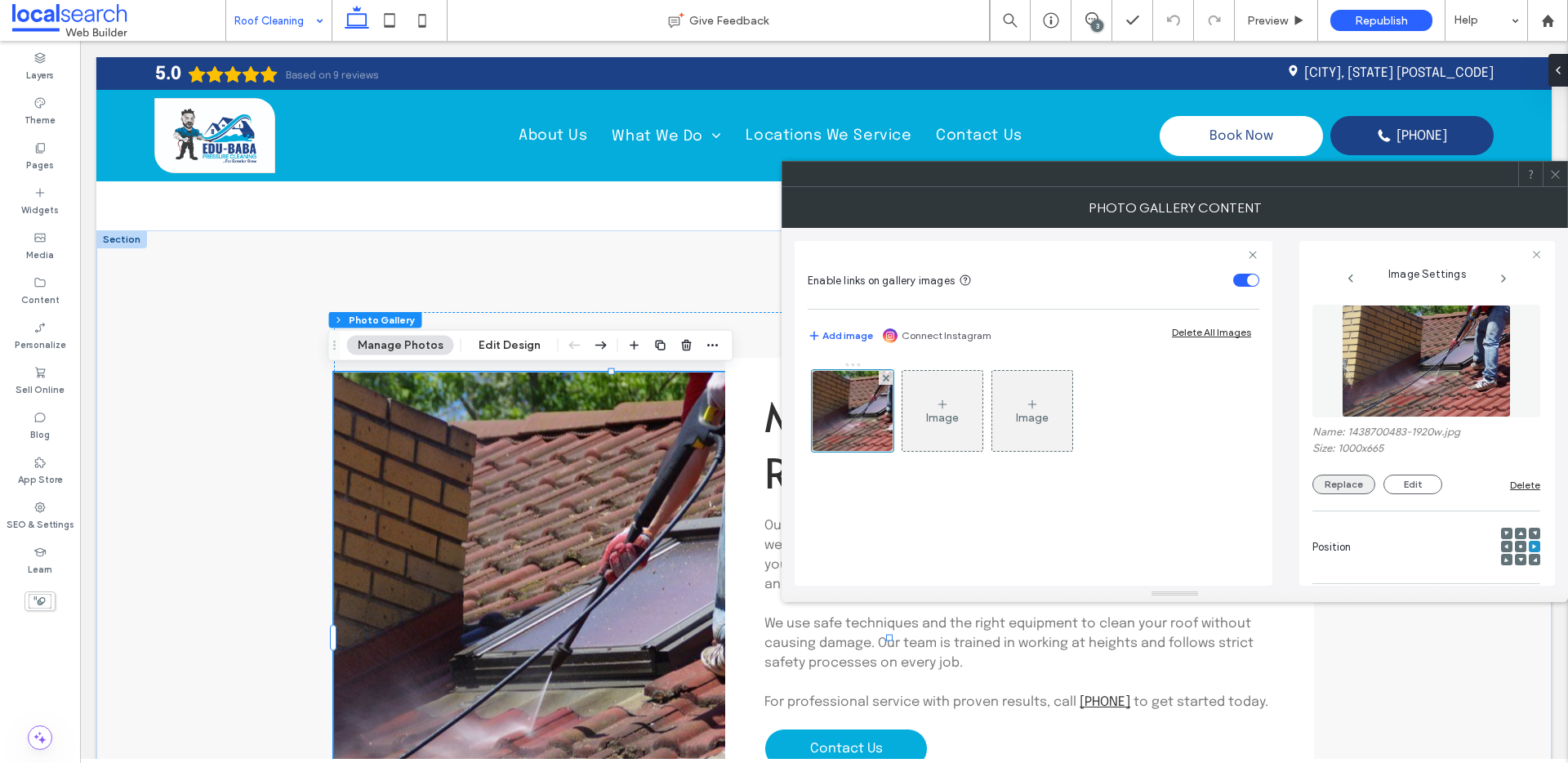 click on "Replace" at bounding box center [1343, 484] 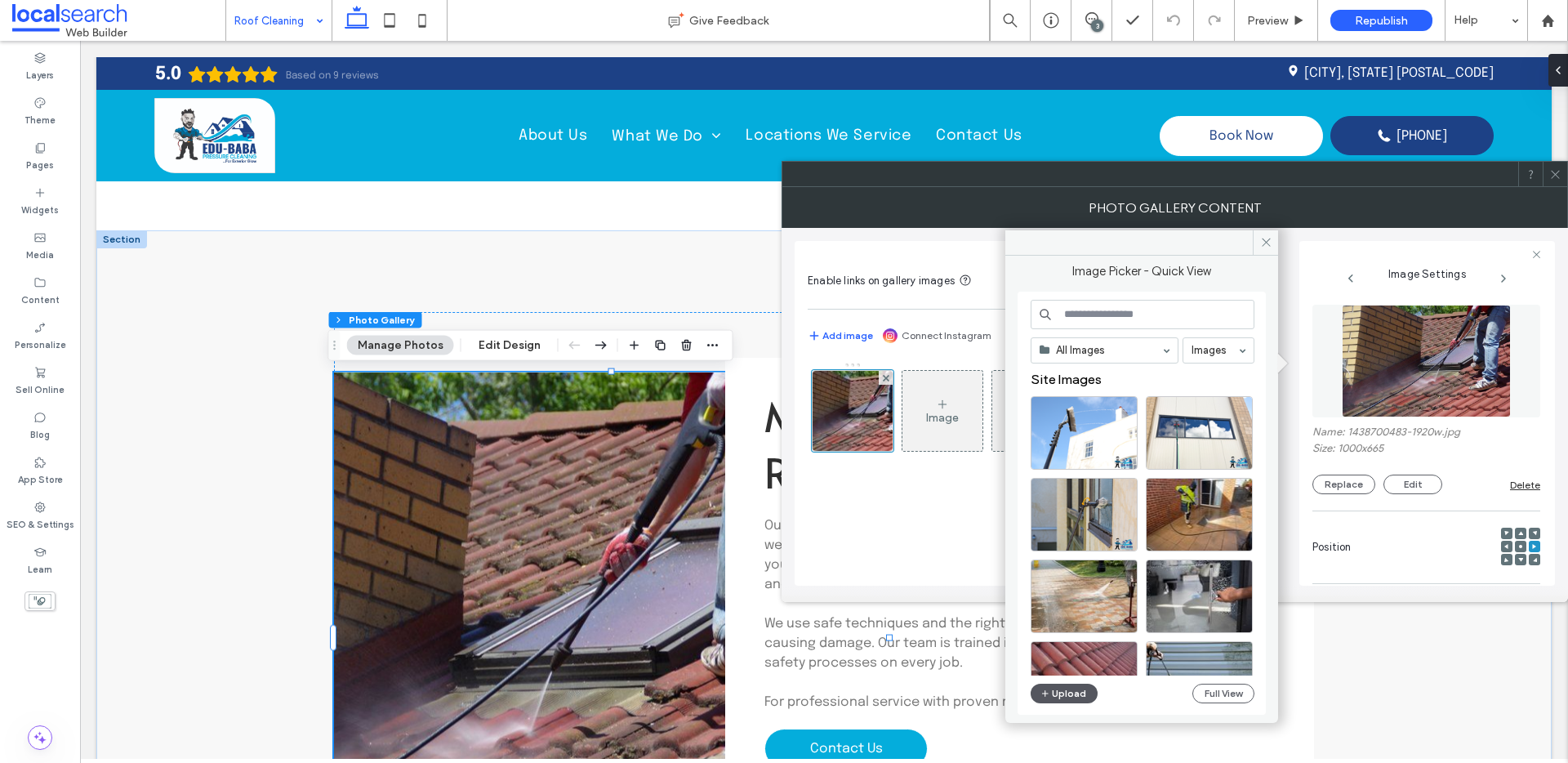 click on "Upload" at bounding box center (1064, 694) 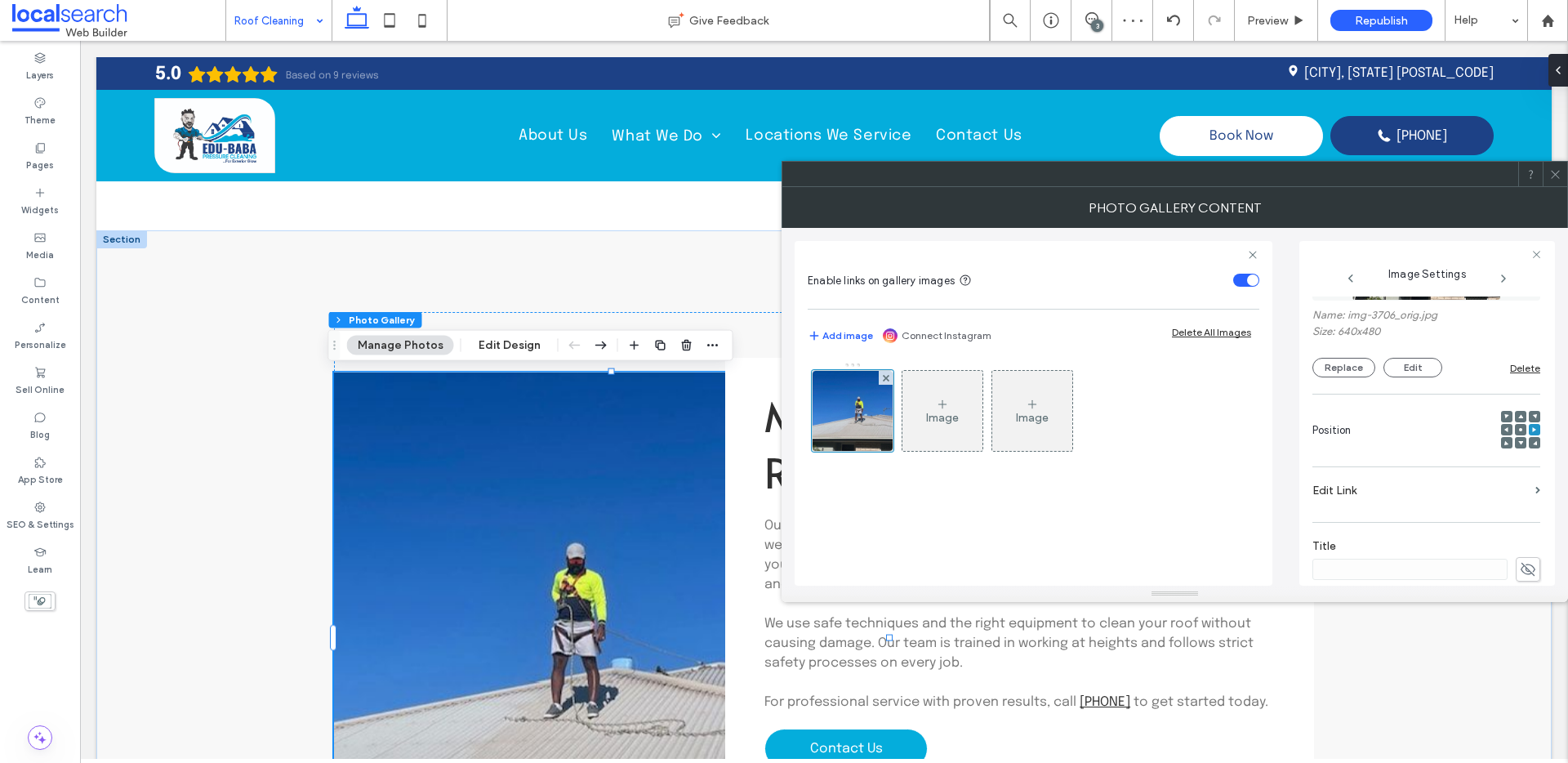 scroll, scrollTop: 252, scrollLeft: 0, axis: vertical 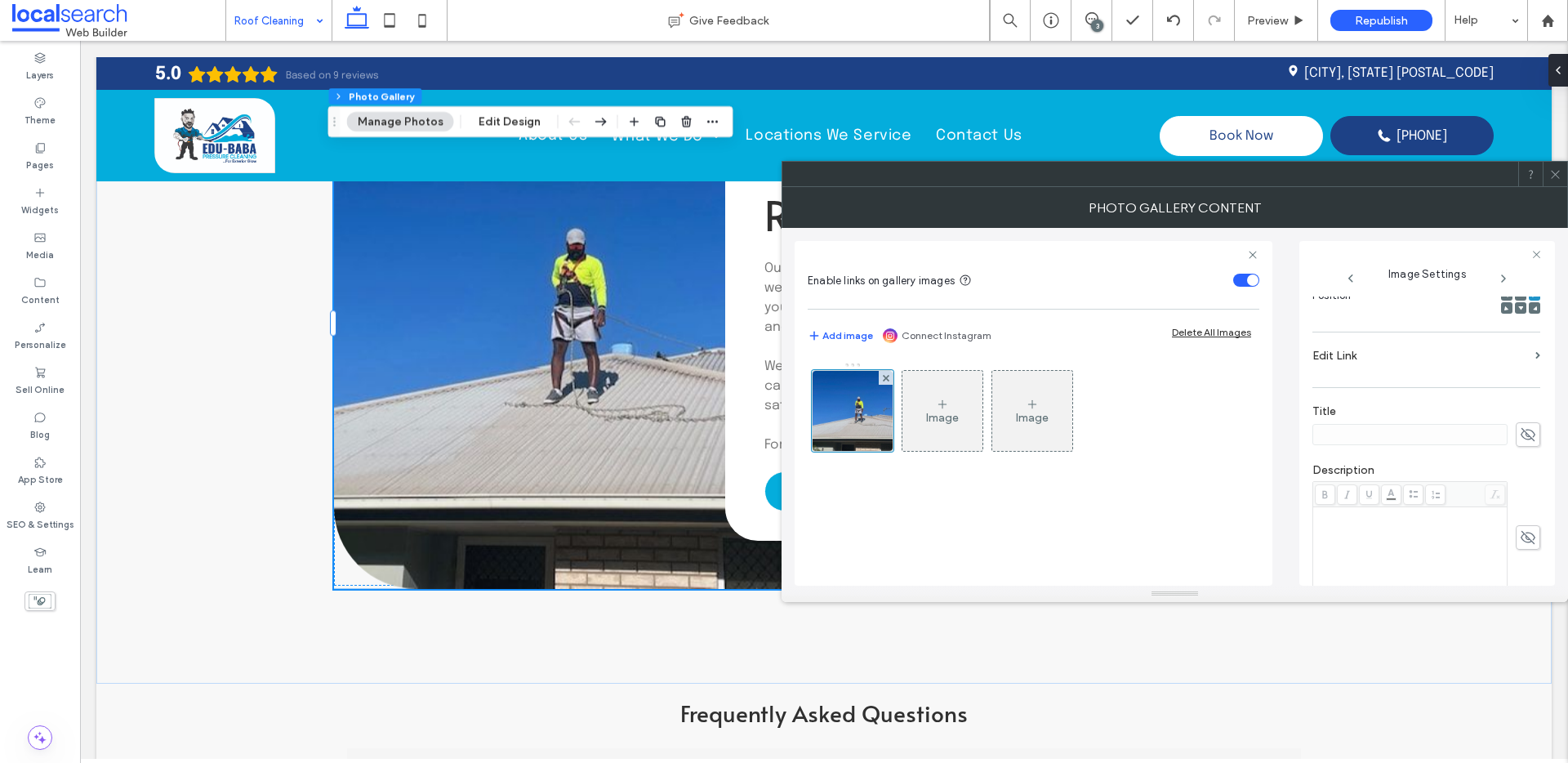 click at bounding box center (1555, 174) 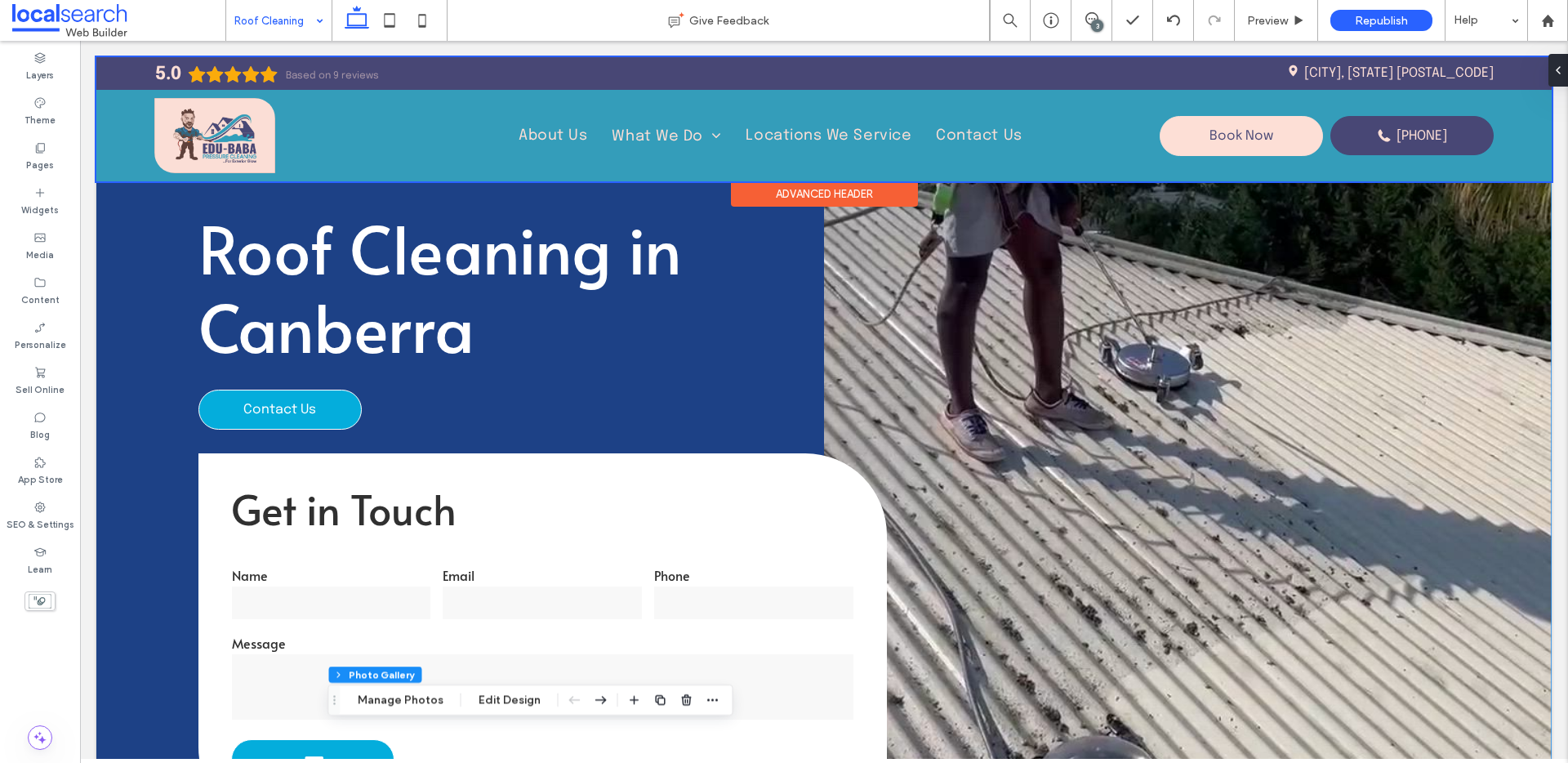 scroll, scrollTop: 9, scrollLeft: 0, axis: vertical 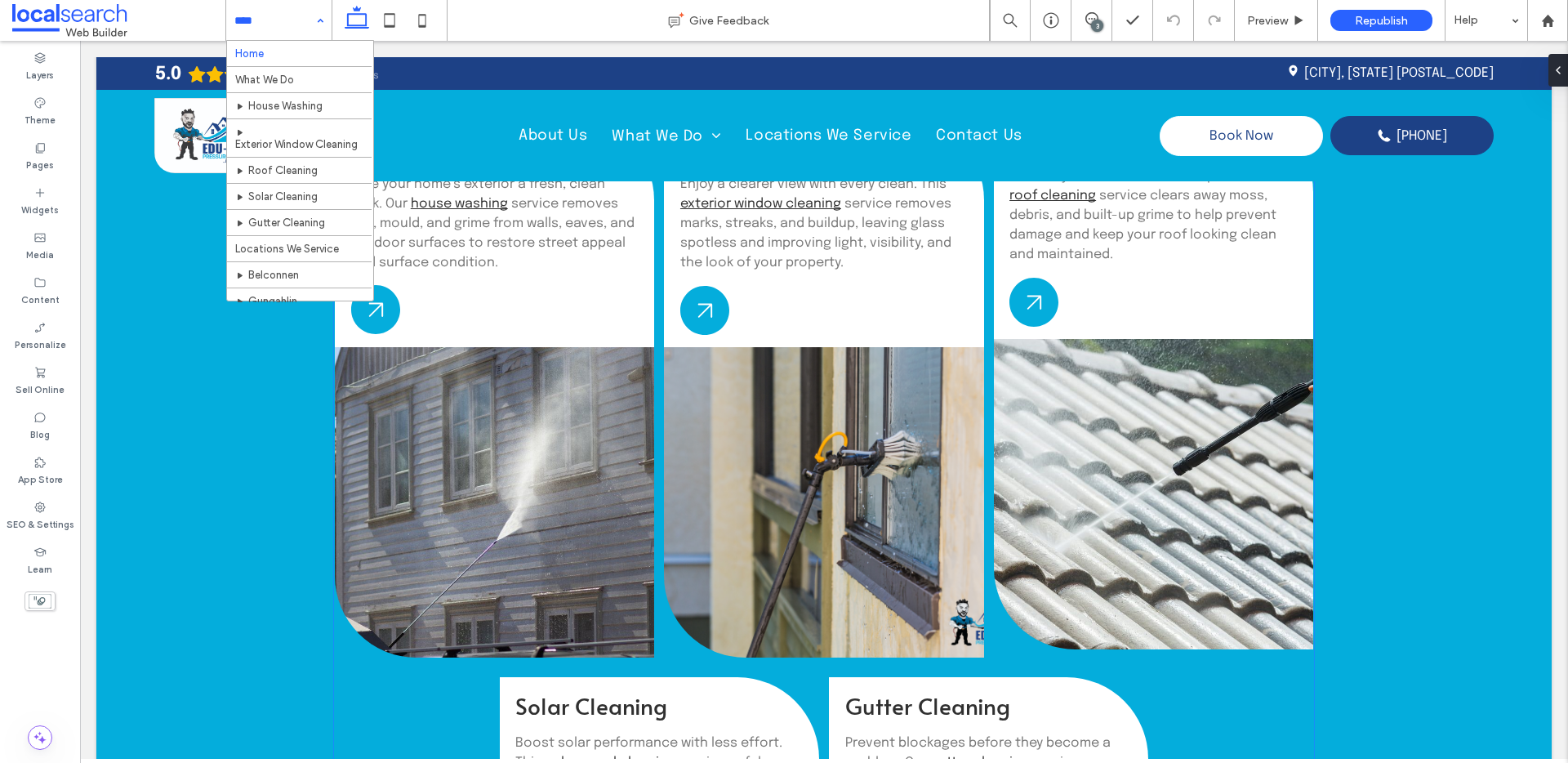click at bounding box center (1153, 494) 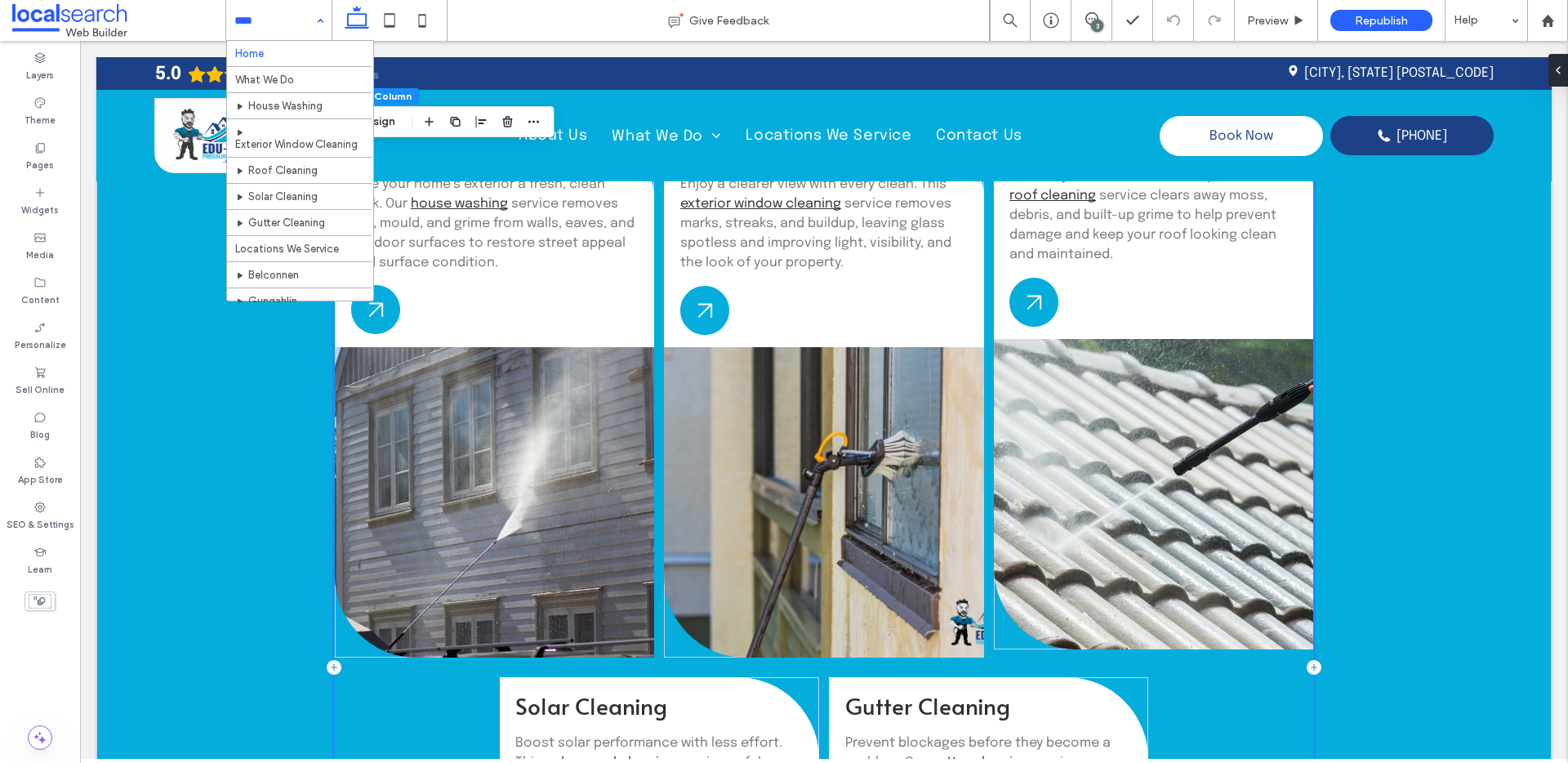 click at bounding box center (1153, 494) 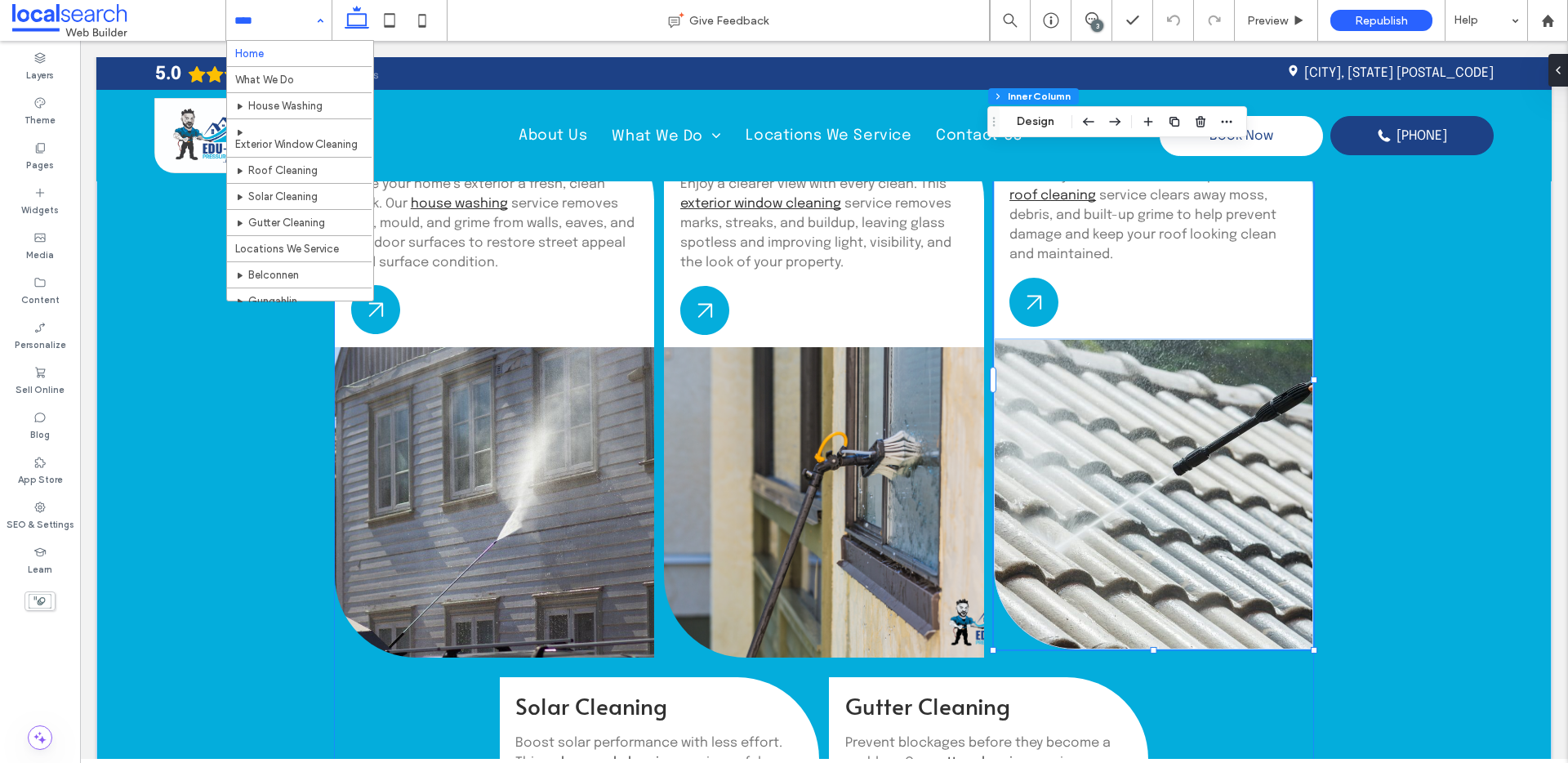 click at bounding box center [1153, 494] 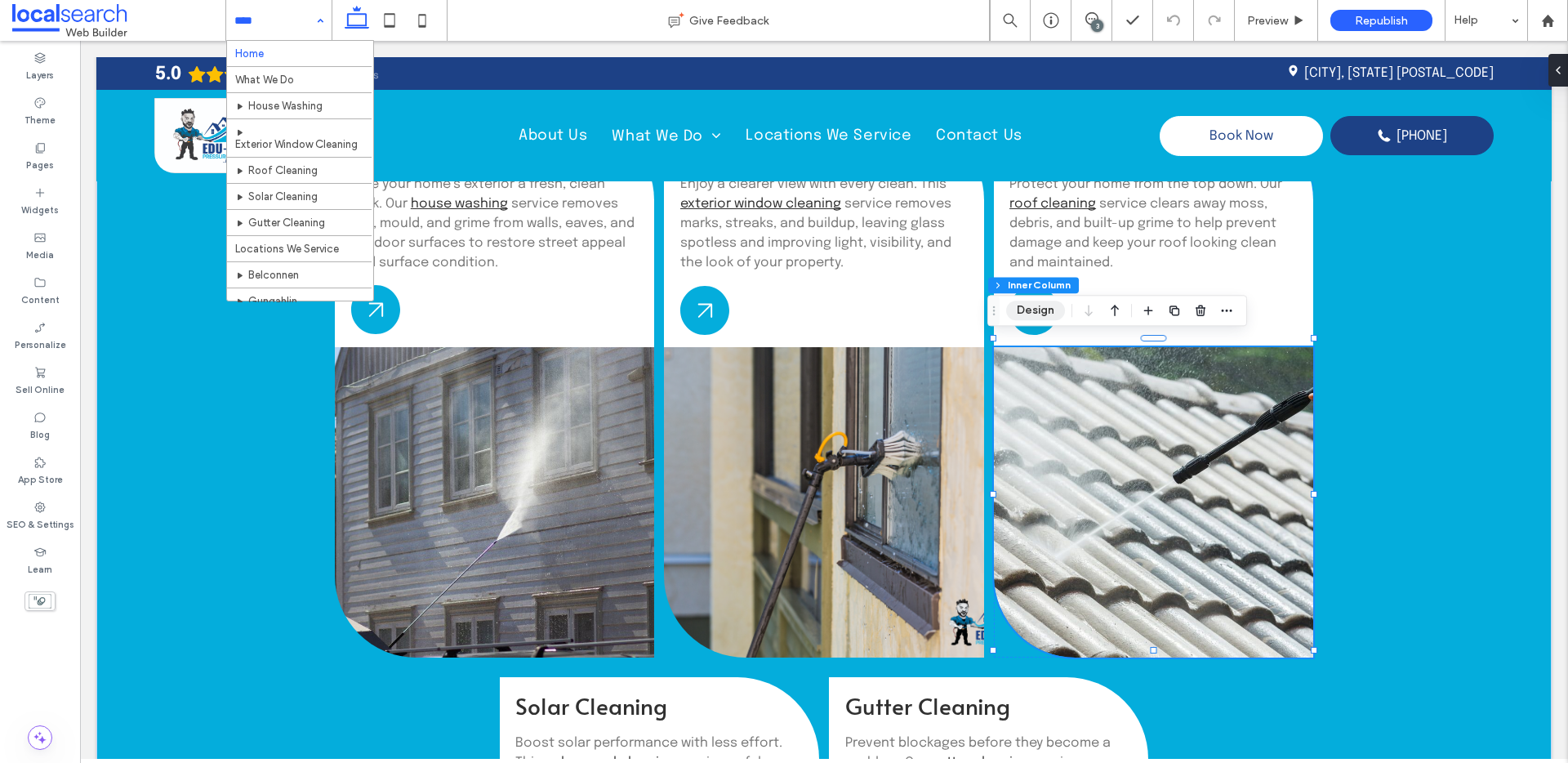 click on "Design" at bounding box center (1036, 310) 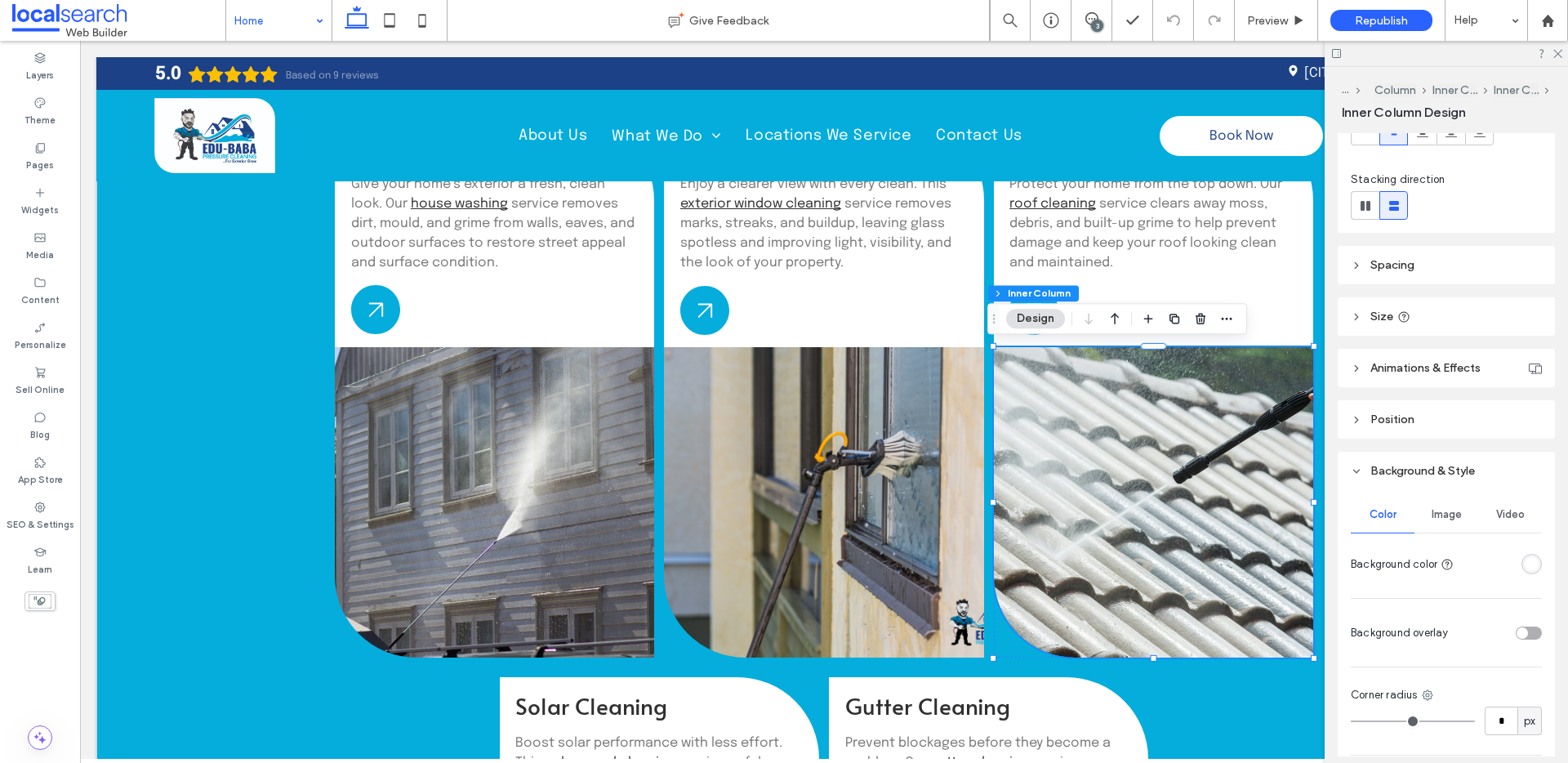 click on "Image" at bounding box center [1446, 515] 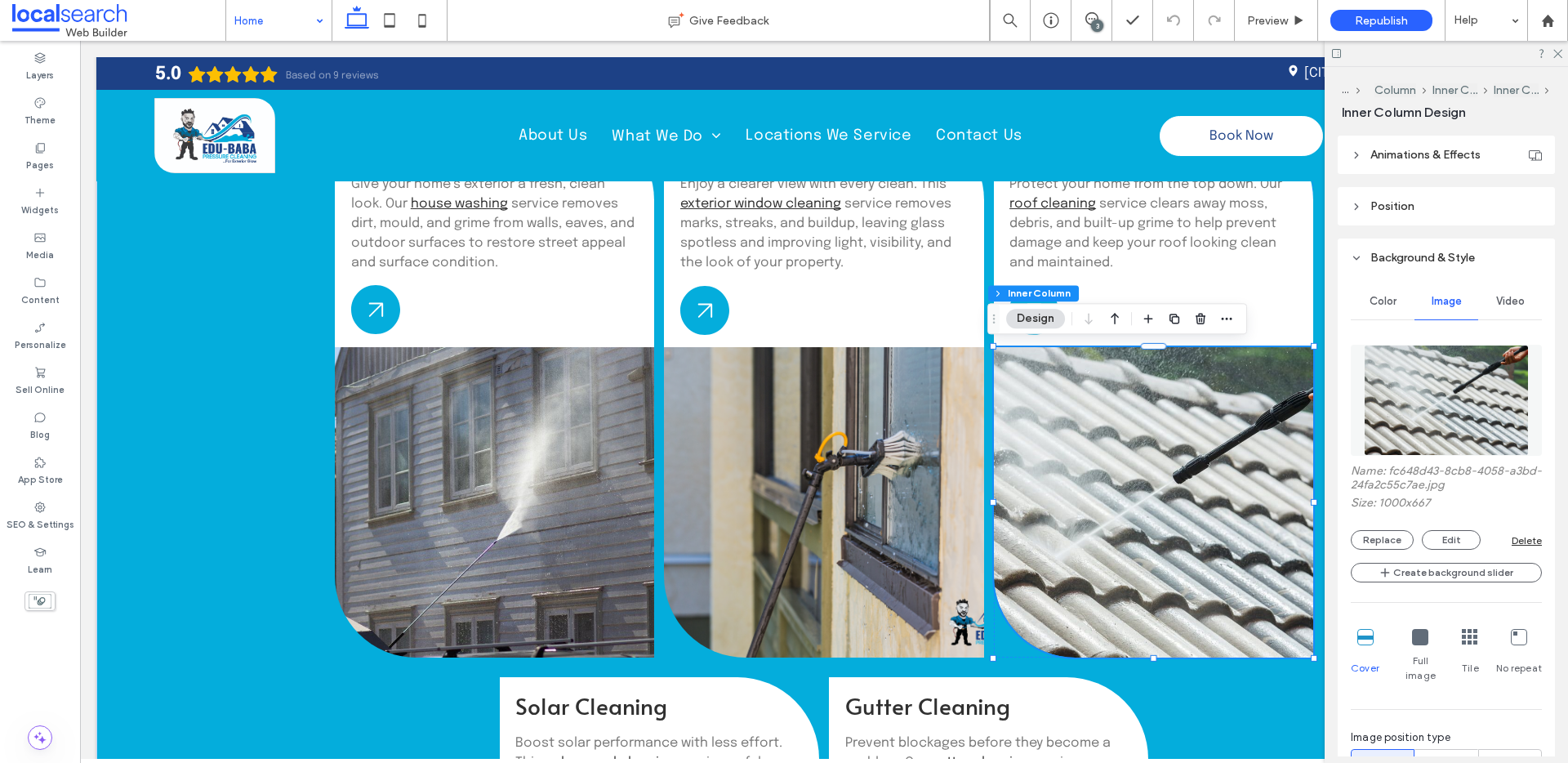 scroll, scrollTop: 424, scrollLeft: 0, axis: vertical 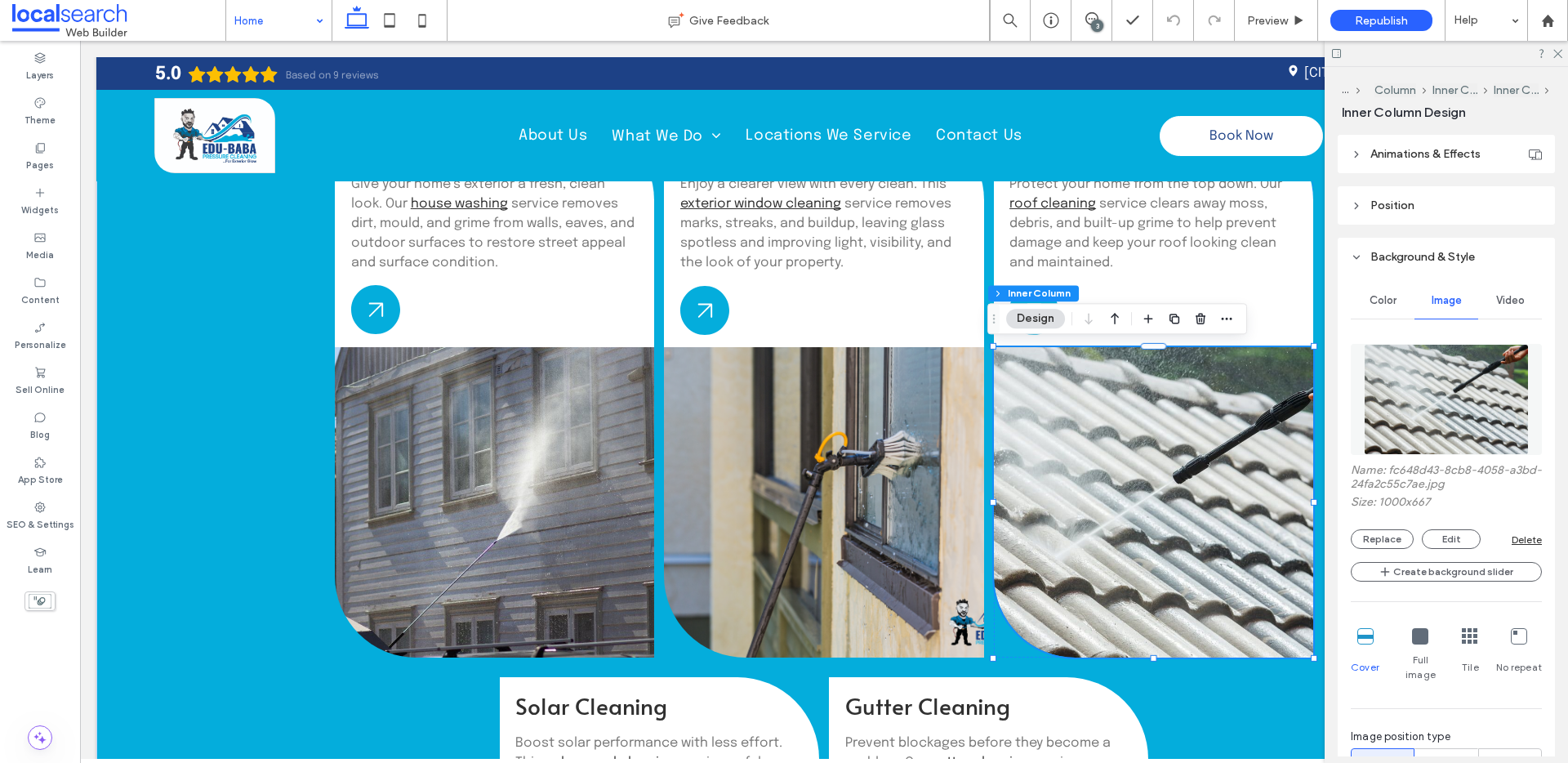 click on "Name: fc648d43-8cb8-4058-a3bd-24fa2c55c7ae.jpg Size: 1000x667 Replace Edit Delete Create background slider Cover Full image Tile No repeat Image position type Default Static Parallax Position Do not optimize this image" at bounding box center (1446, 614) 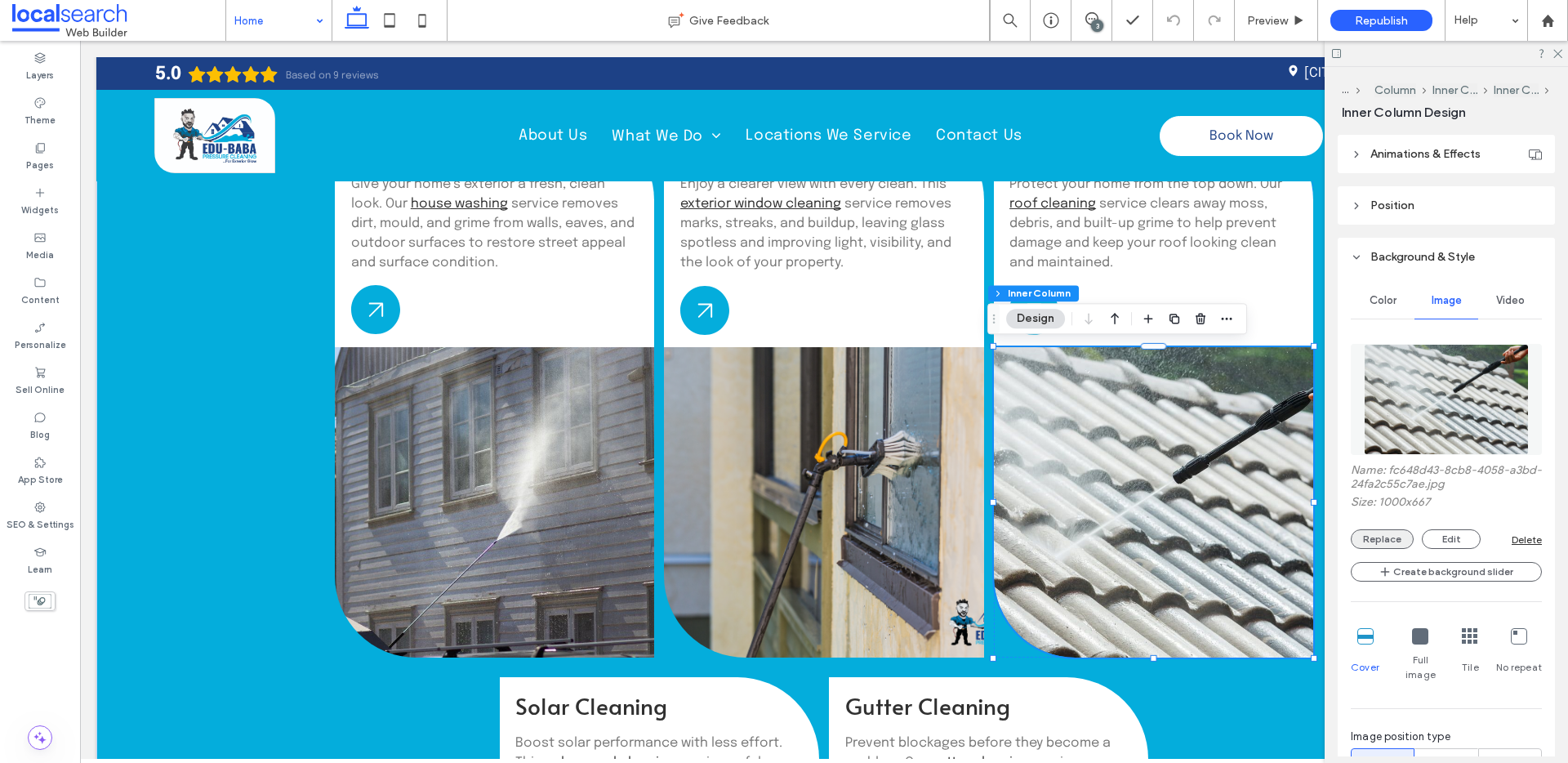 click on "Replace" at bounding box center (1382, 539) 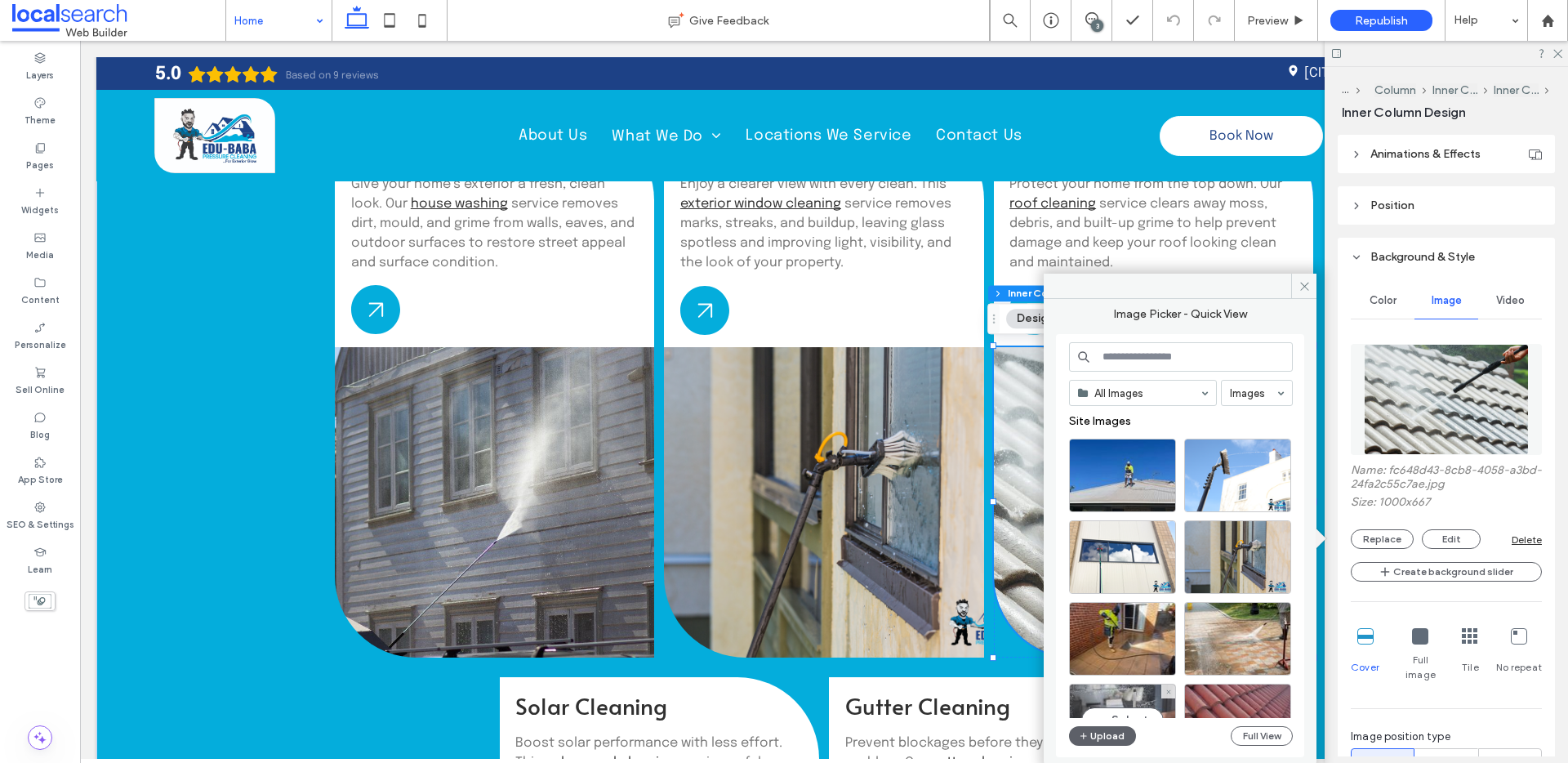 drag, startPoint x: 1118, startPoint y: 716, endPoint x: 1038, endPoint y: 689, distance: 84.43341 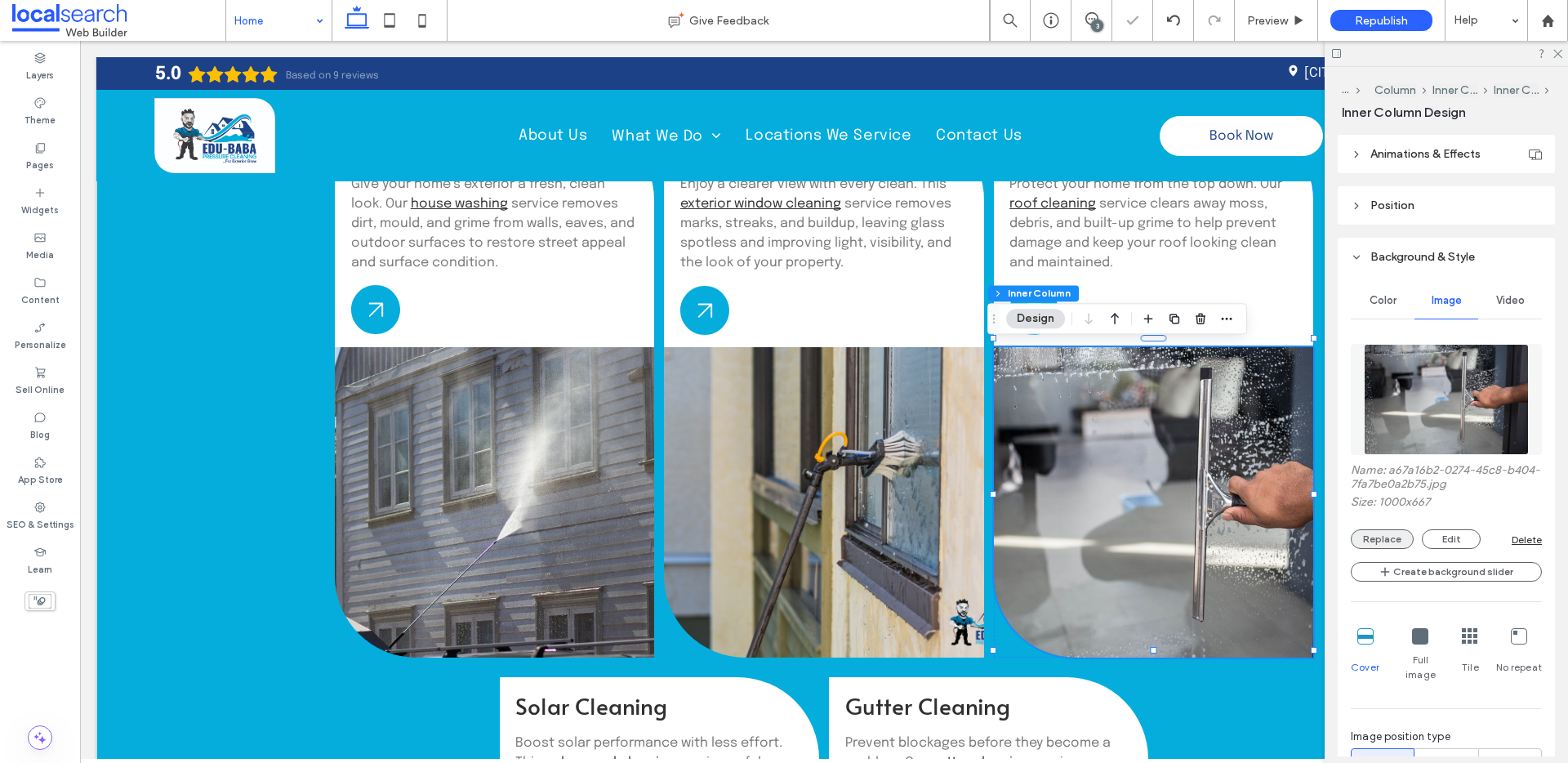 click on "Replace" at bounding box center (1382, 539) 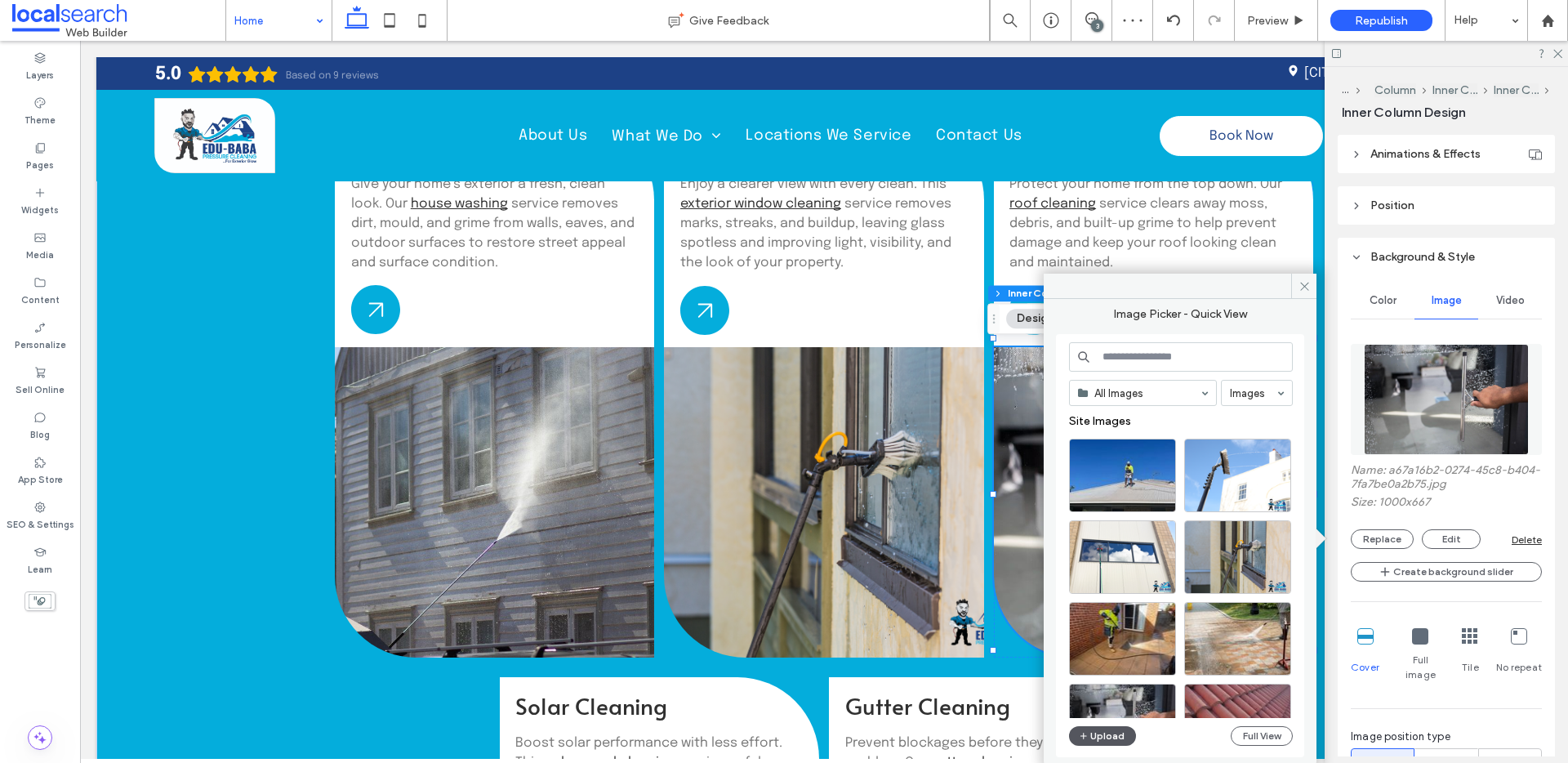 click on "Upload" at bounding box center [1102, 736] 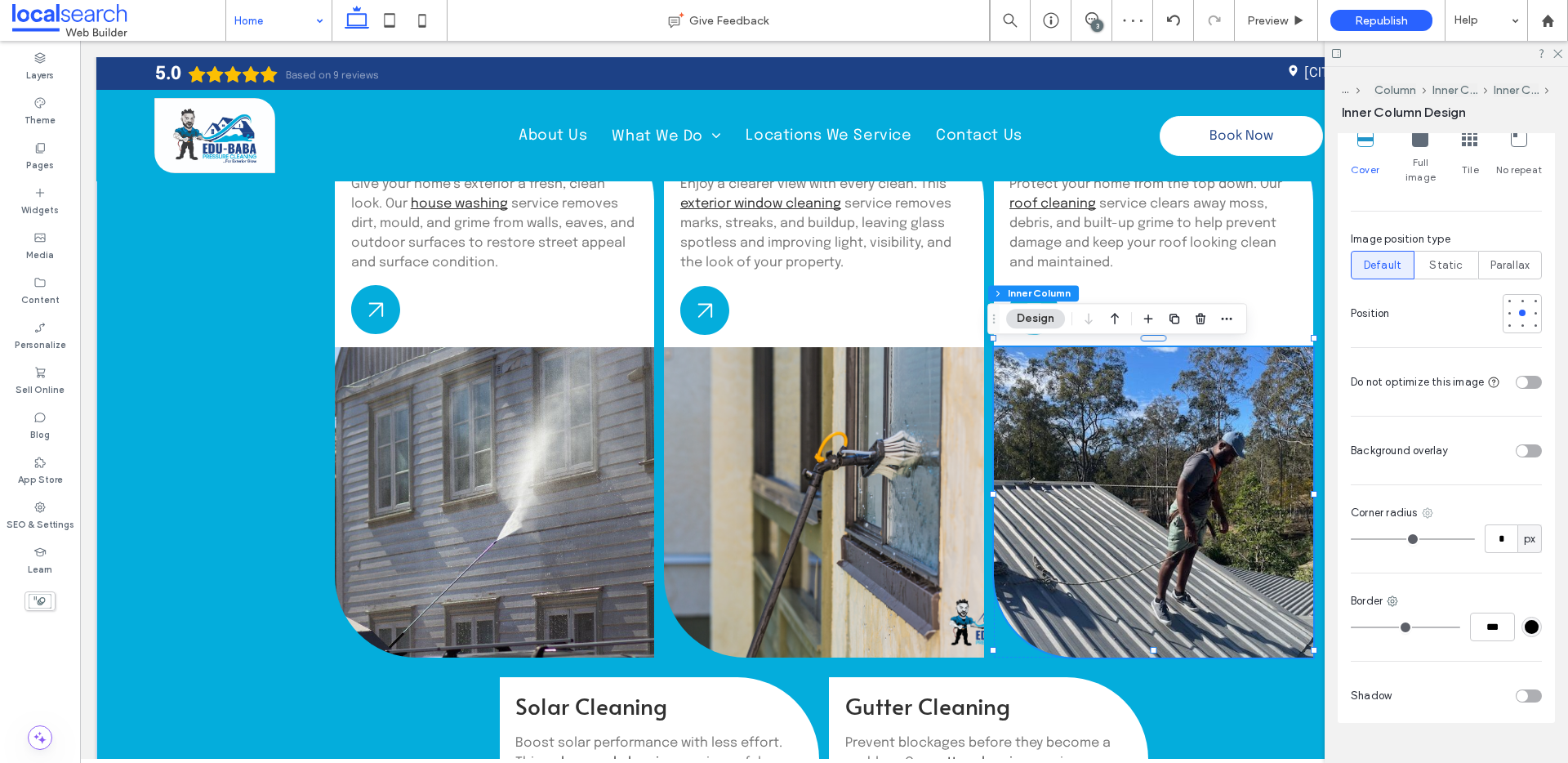 scroll, scrollTop: 488, scrollLeft: 0, axis: vertical 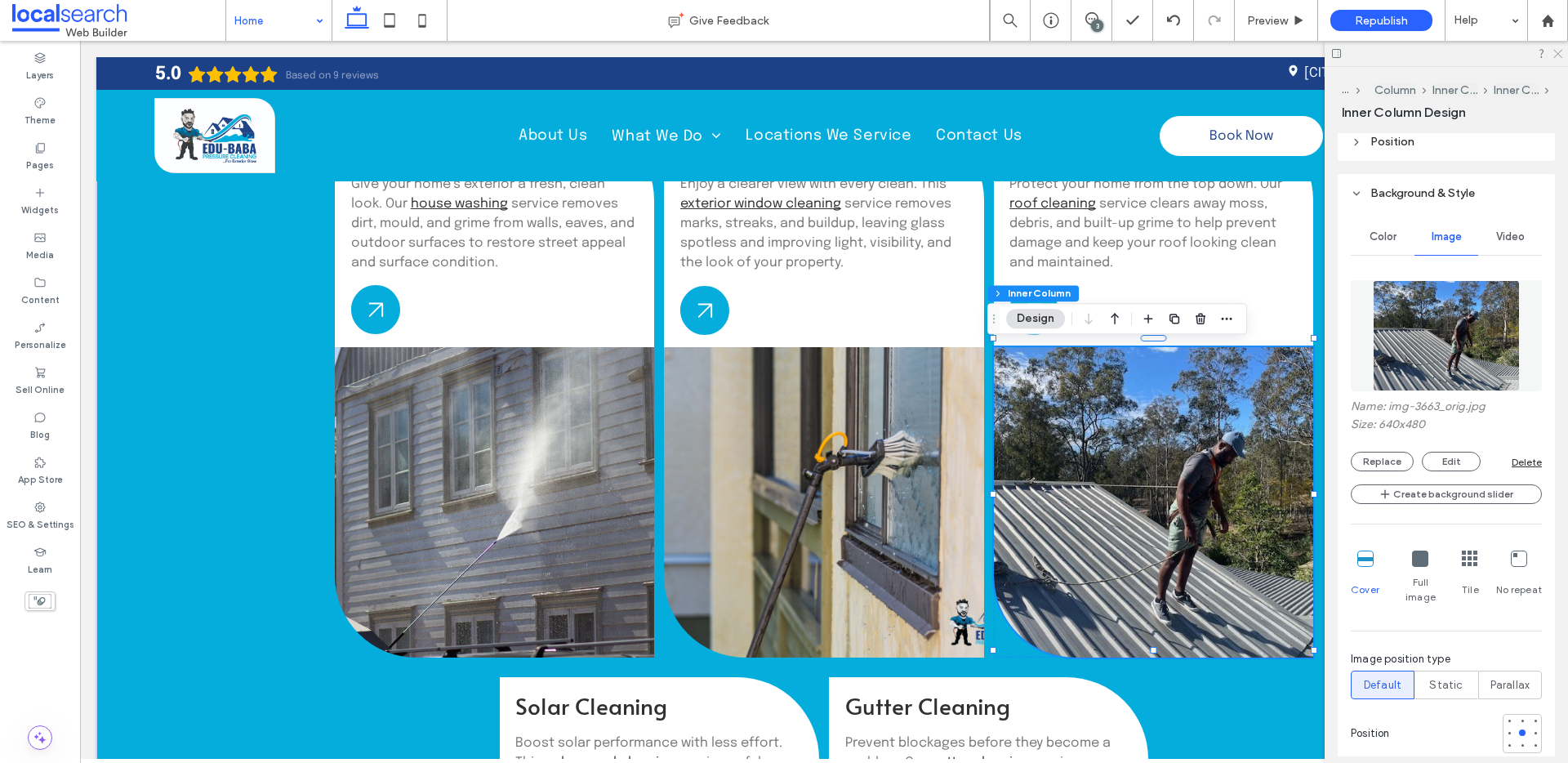 click 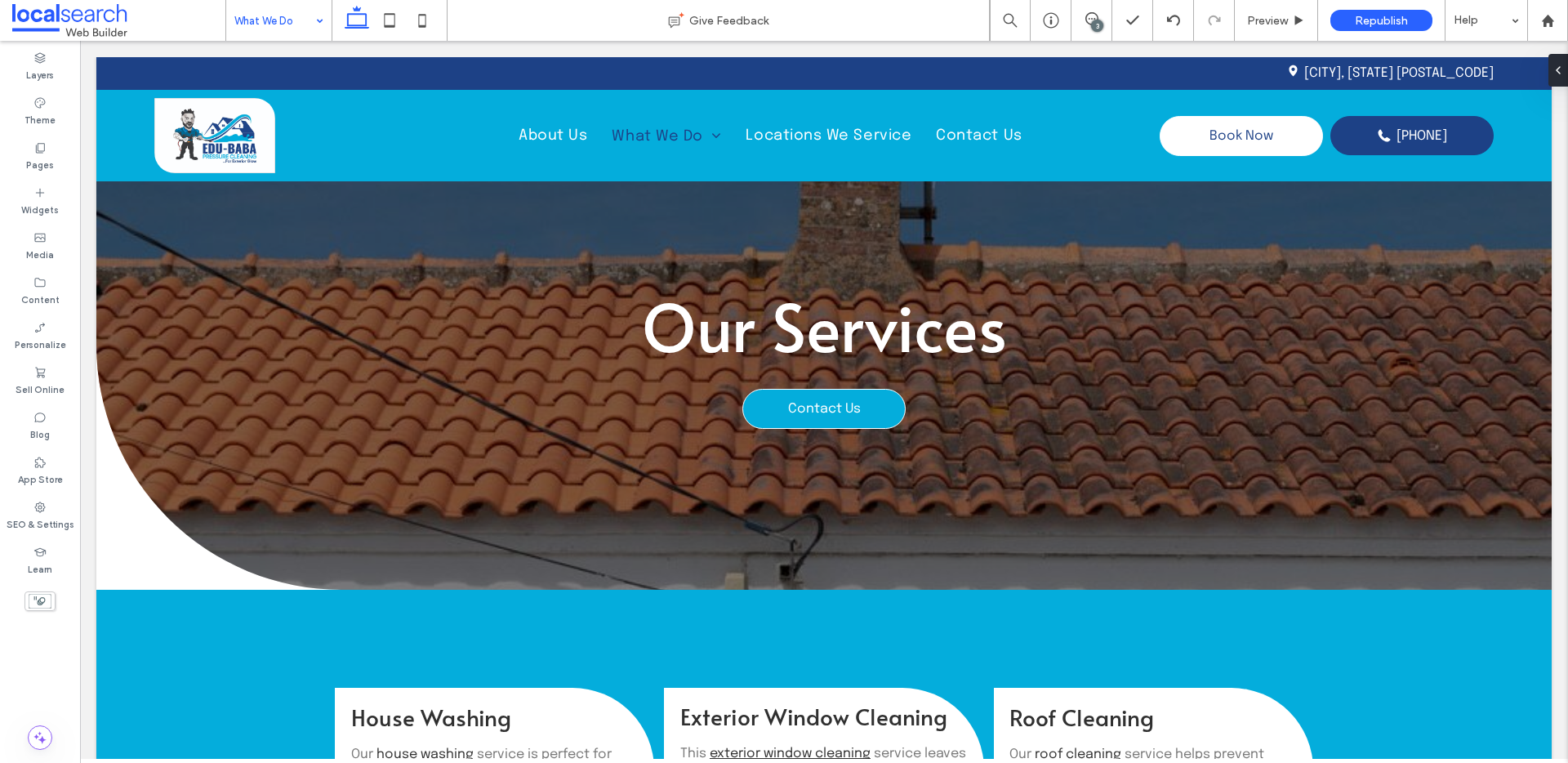 scroll, scrollTop: 0, scrollLeft: 0, axis: both 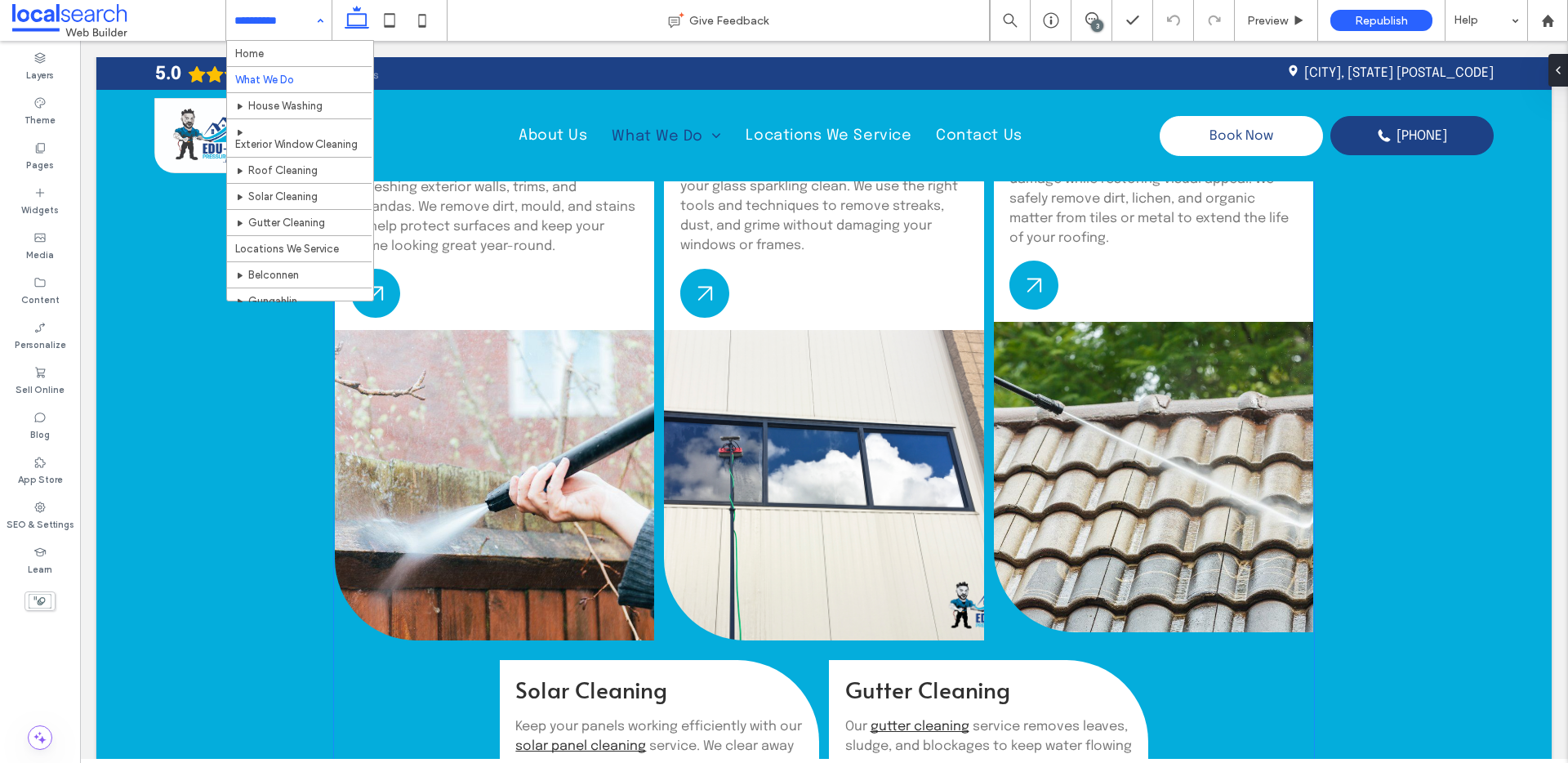click at bounding box center (1153, 477) 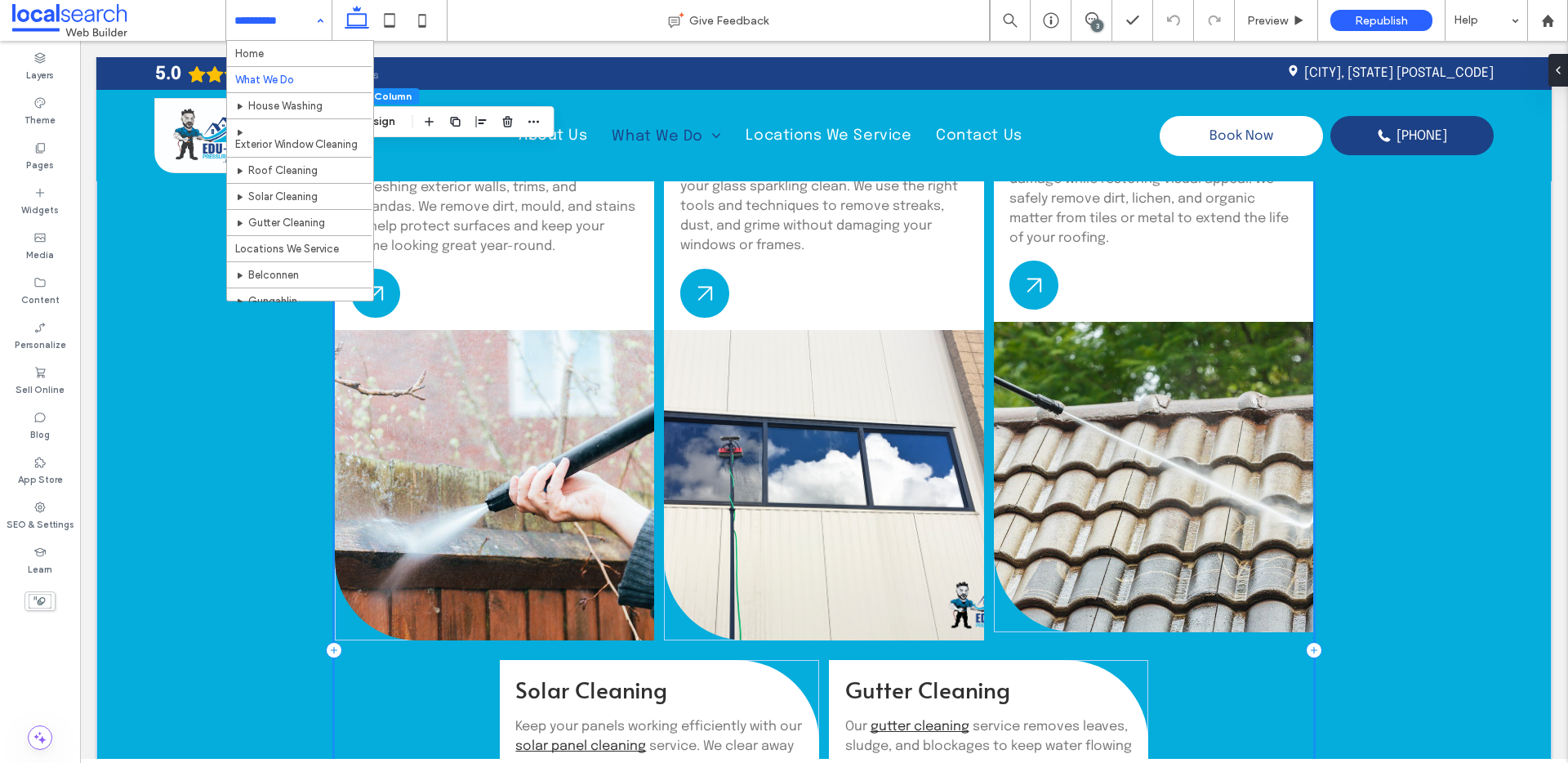 click at bounding box center (1153, 477) 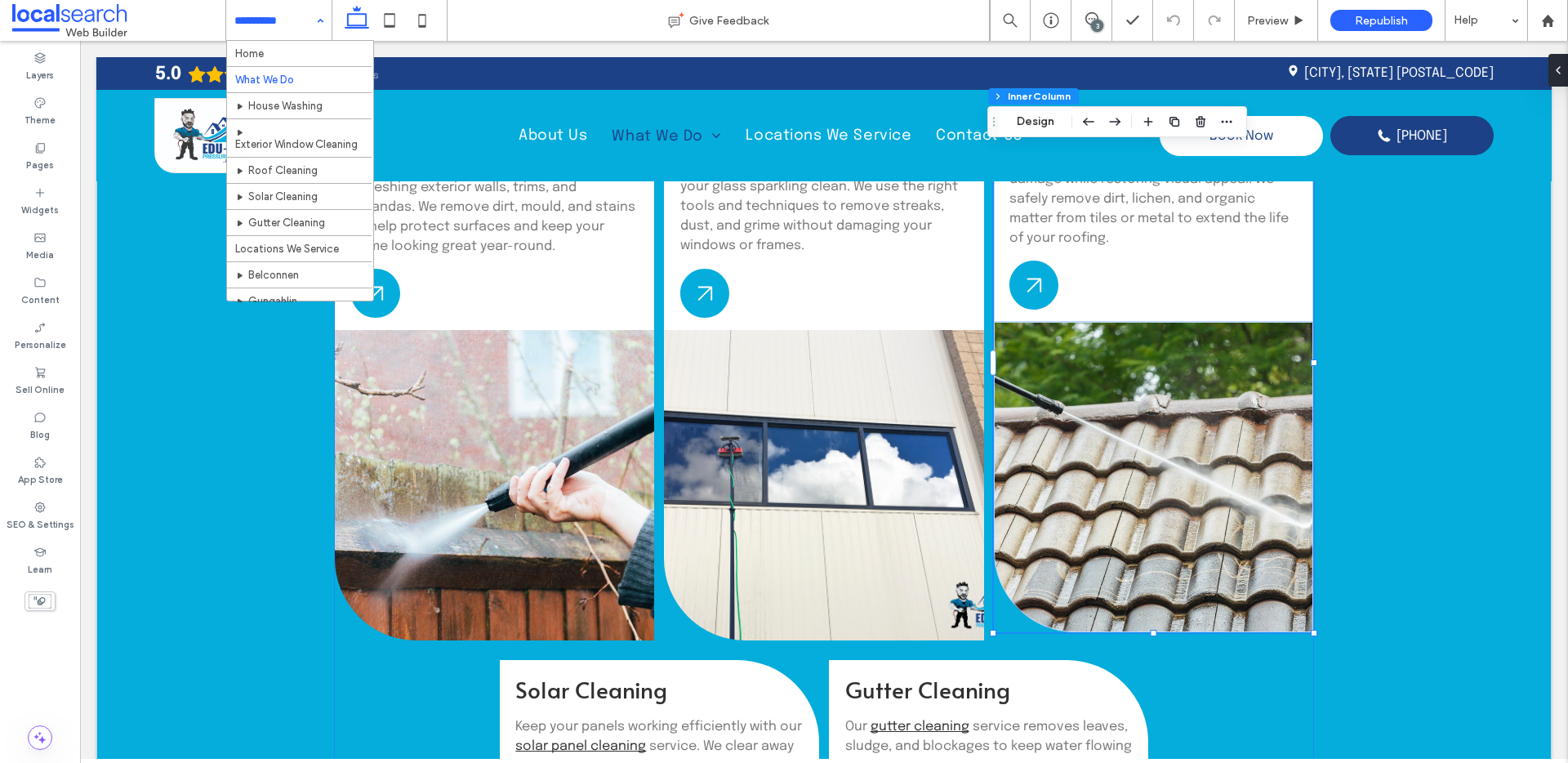 click at bounding box center (1153, 477) 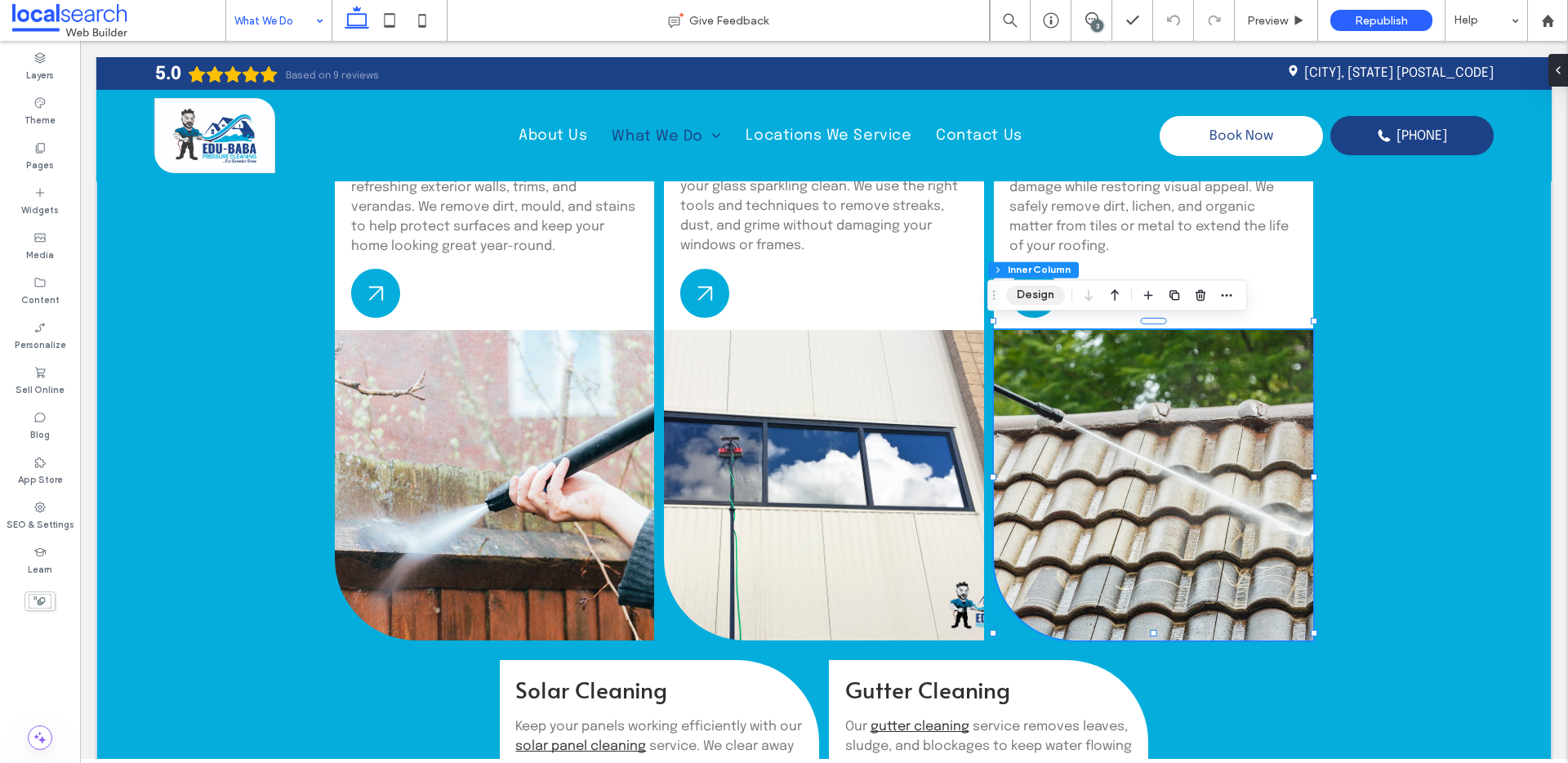 click on "Design" at bounding box center (1036, 295) 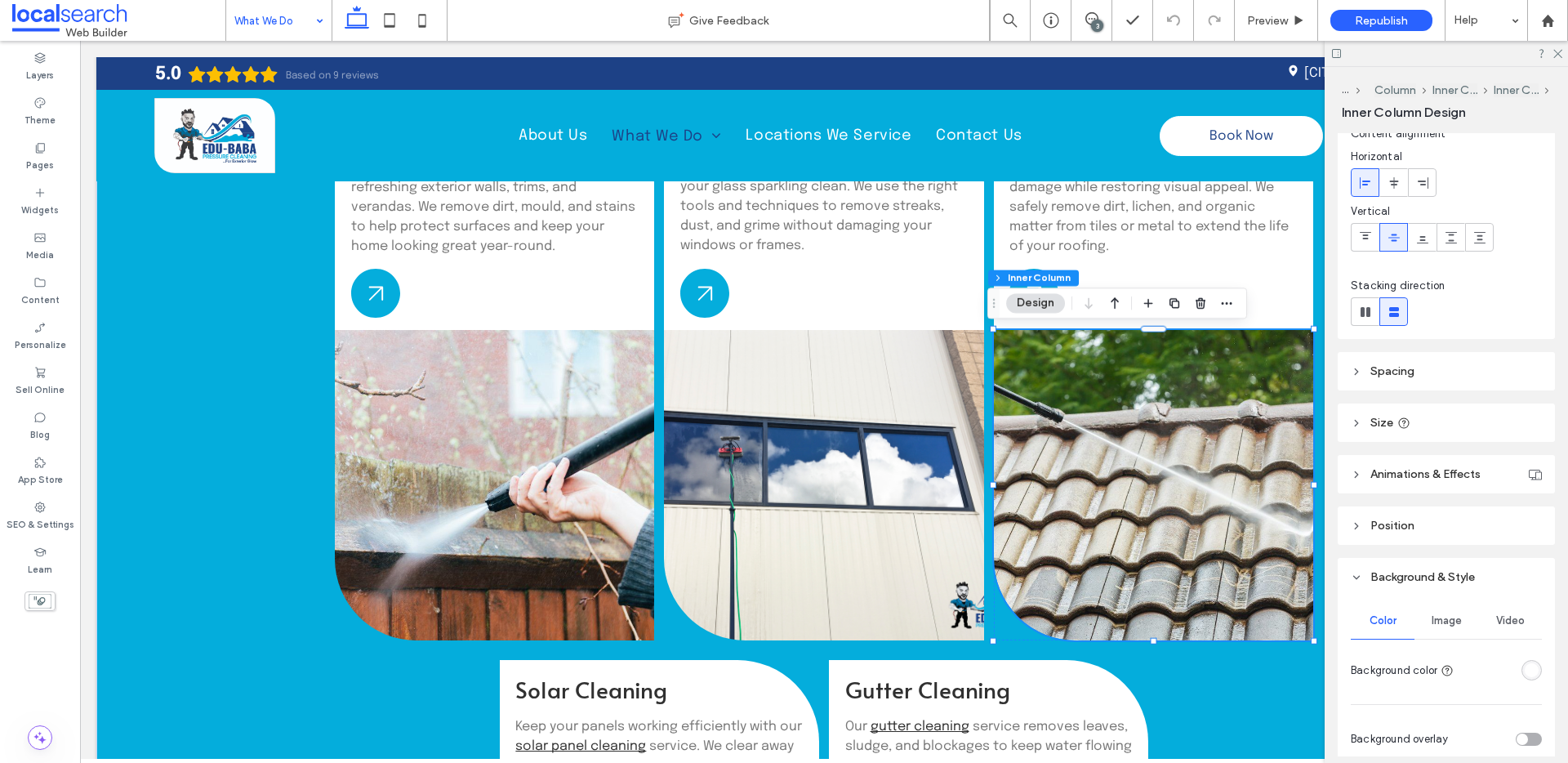scroll, scrollTop: 235, scrollLeft: 0, axis: vertical 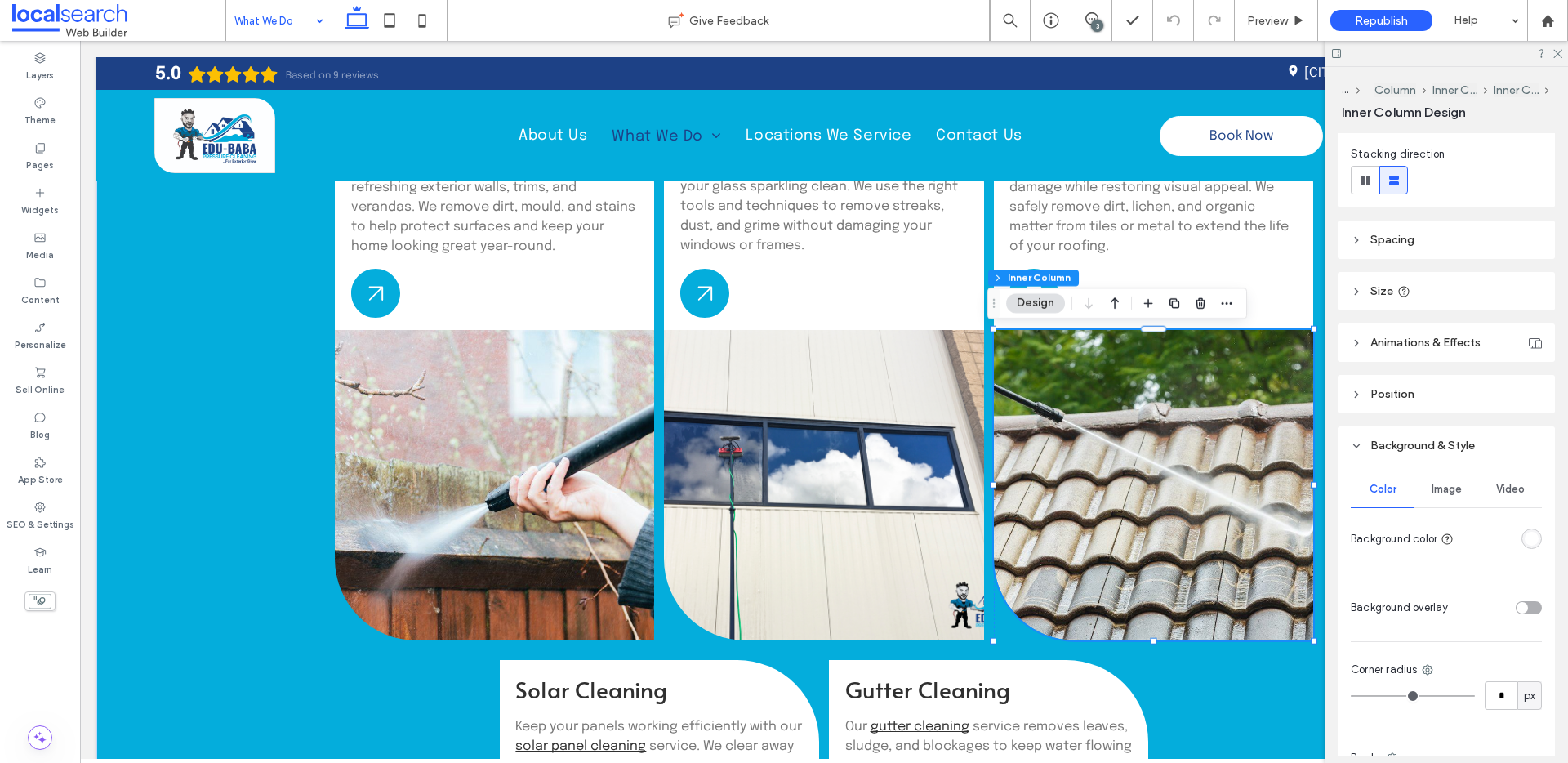 click on "Image" at bounding box center [1446, 489] 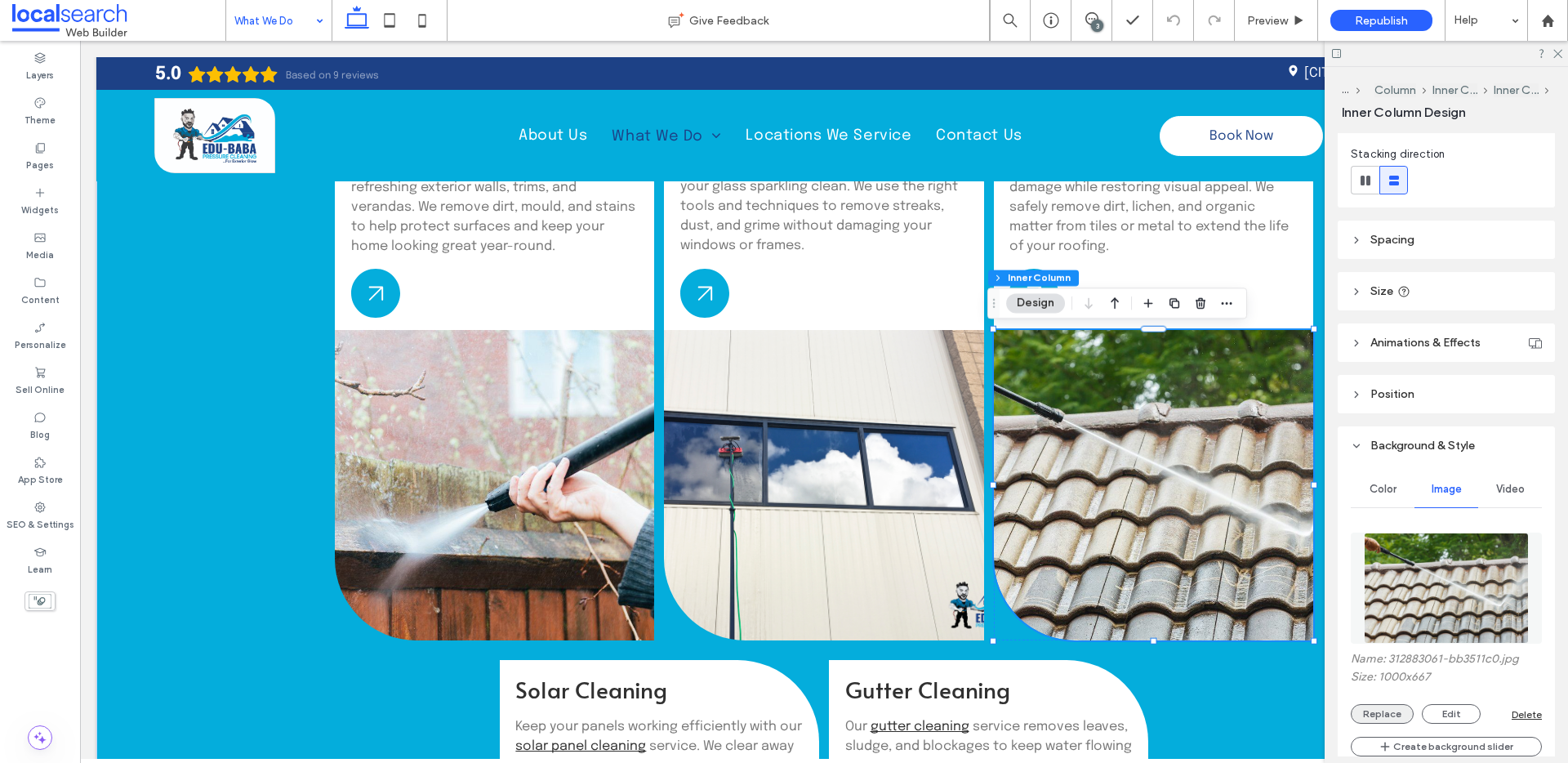 click on "Replace" at bounding box center [1382, 714] 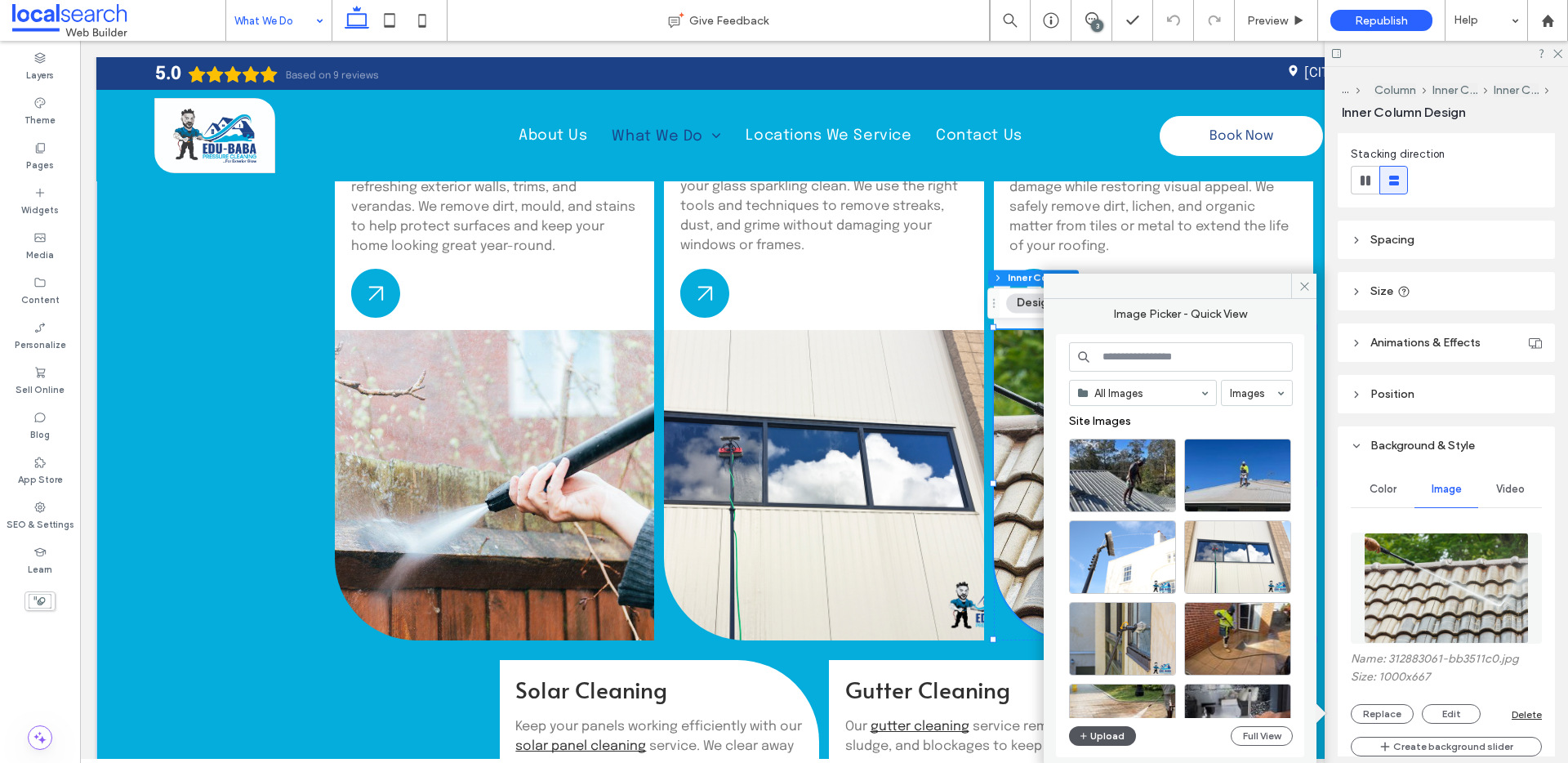 click on "Upload" at bounding box center (1102, 736) 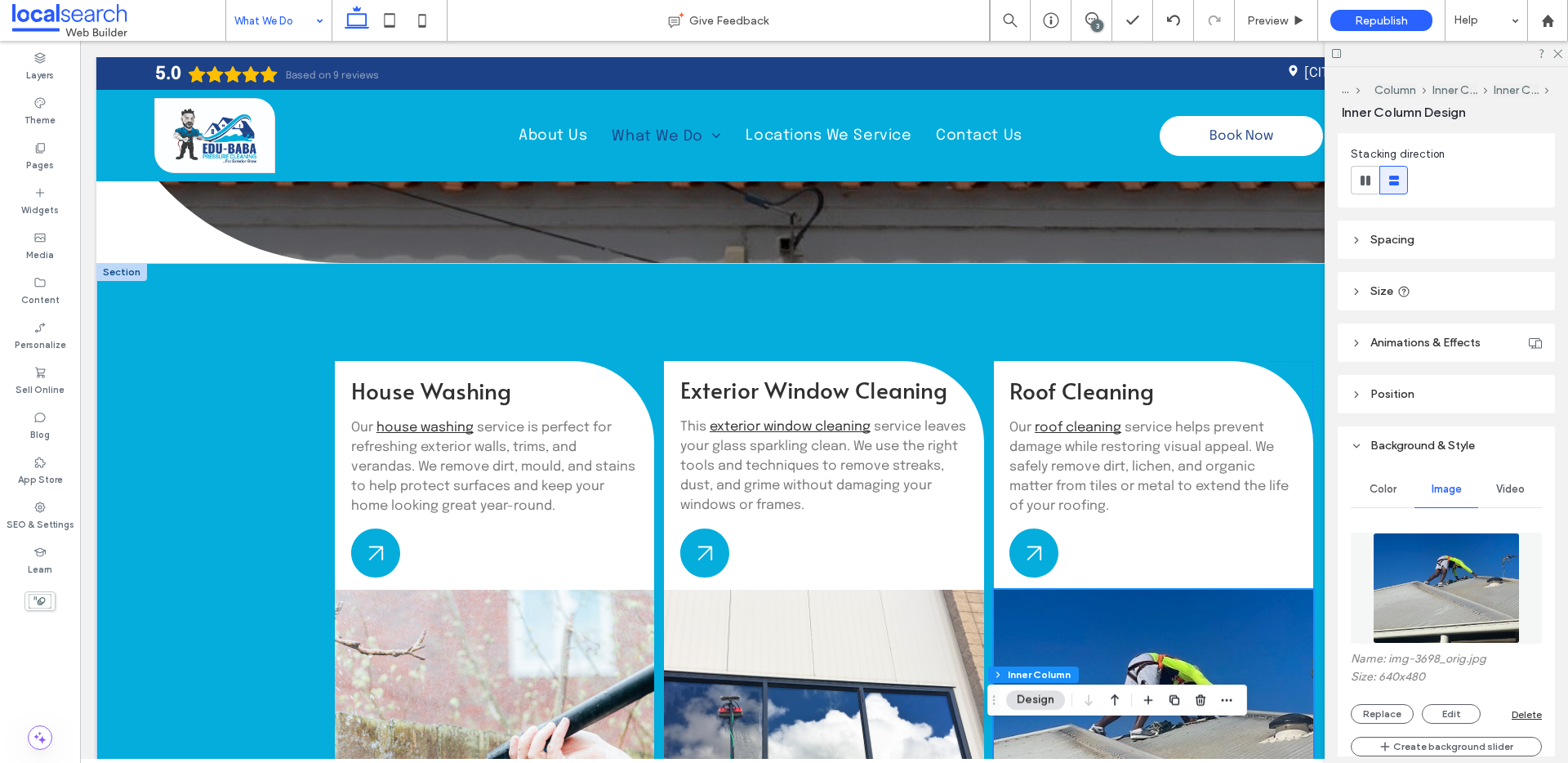 scroll, scrollTop: 161, scrollLeft: 0, axis: vertical 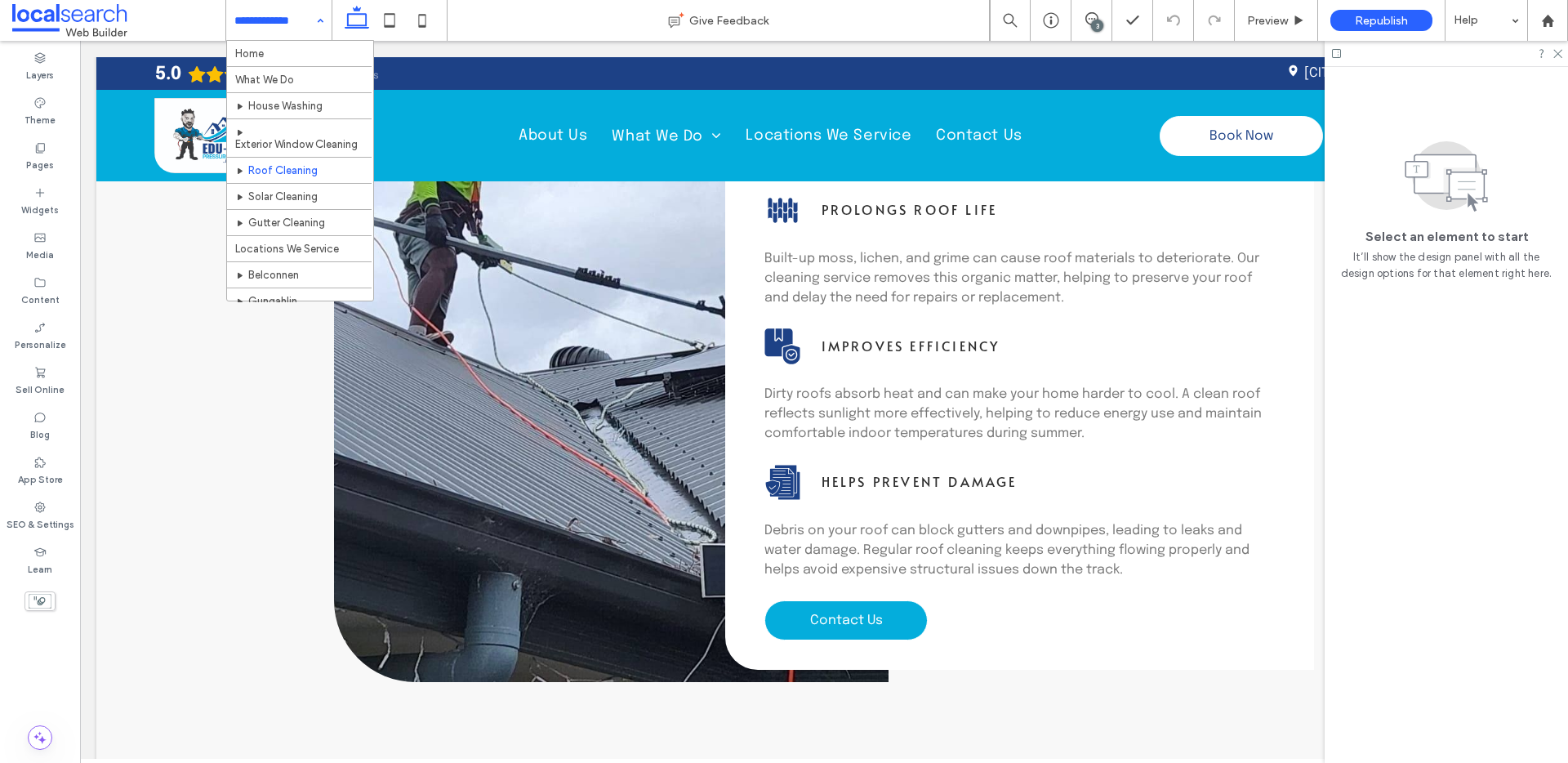click at bounding box center (1446, 53) 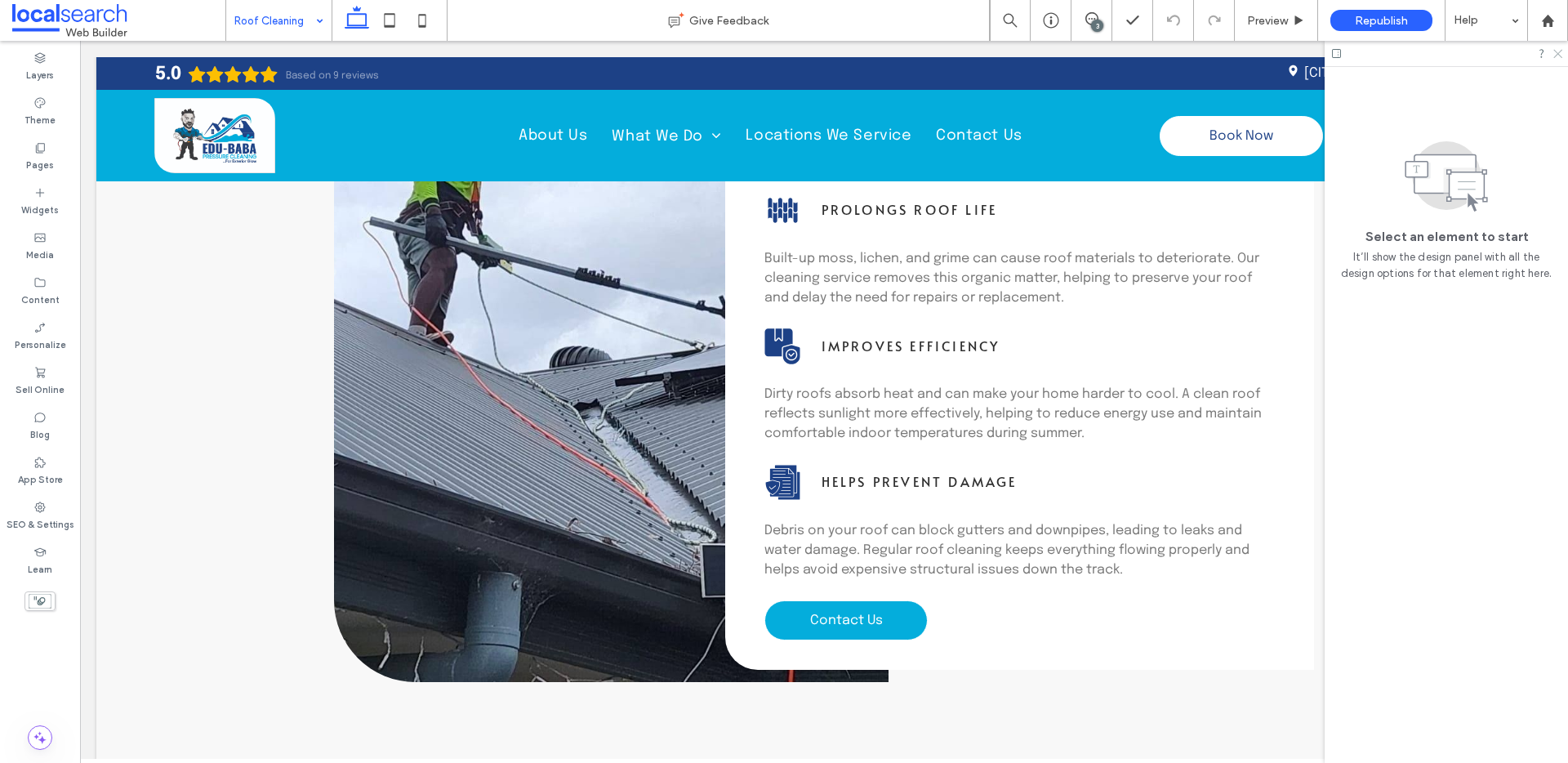 click 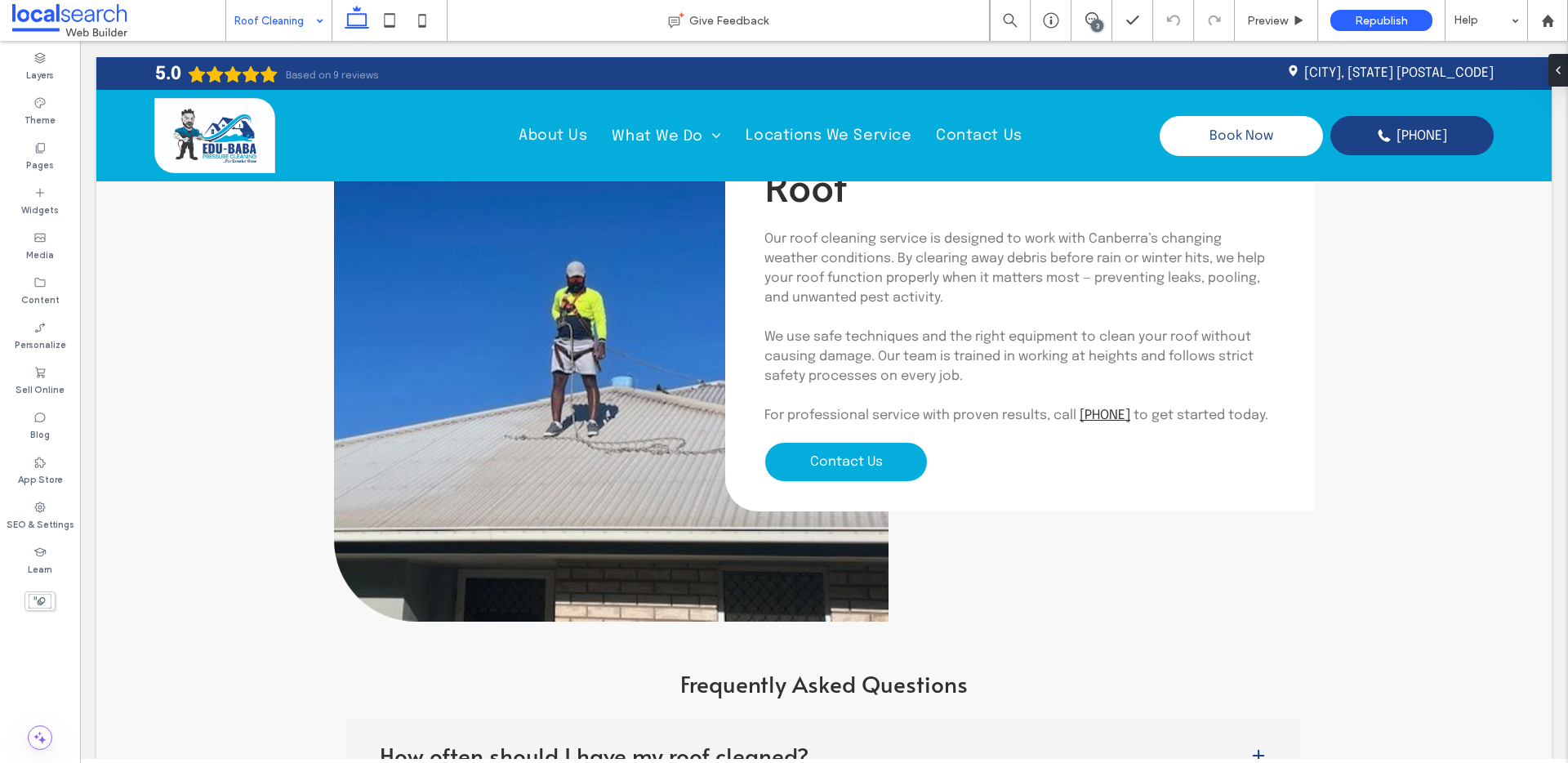 scroll, scrollTop: 3186, scrollLeft: 0, axis: vertical 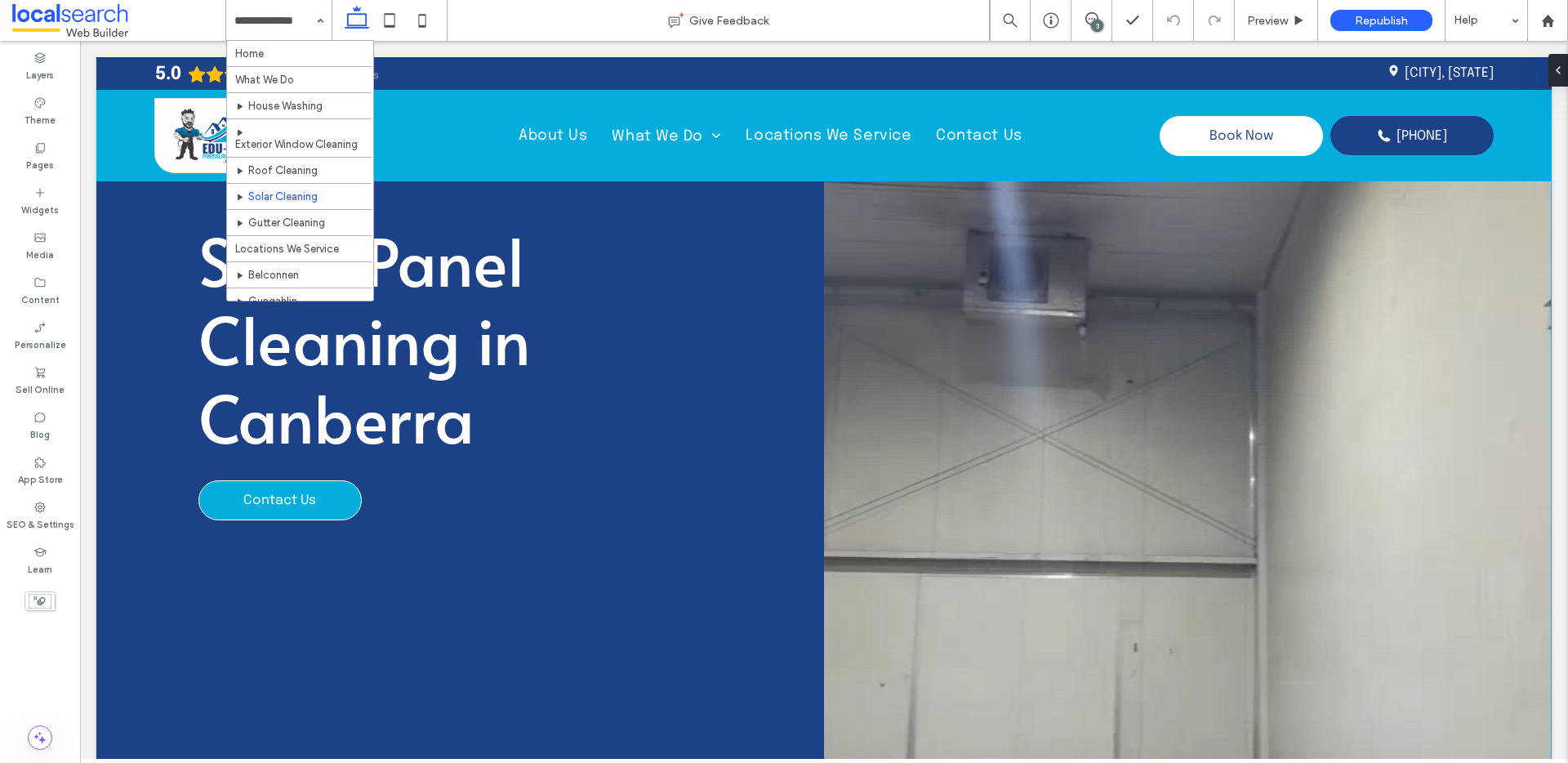 click at bounding box center [1187, 506] 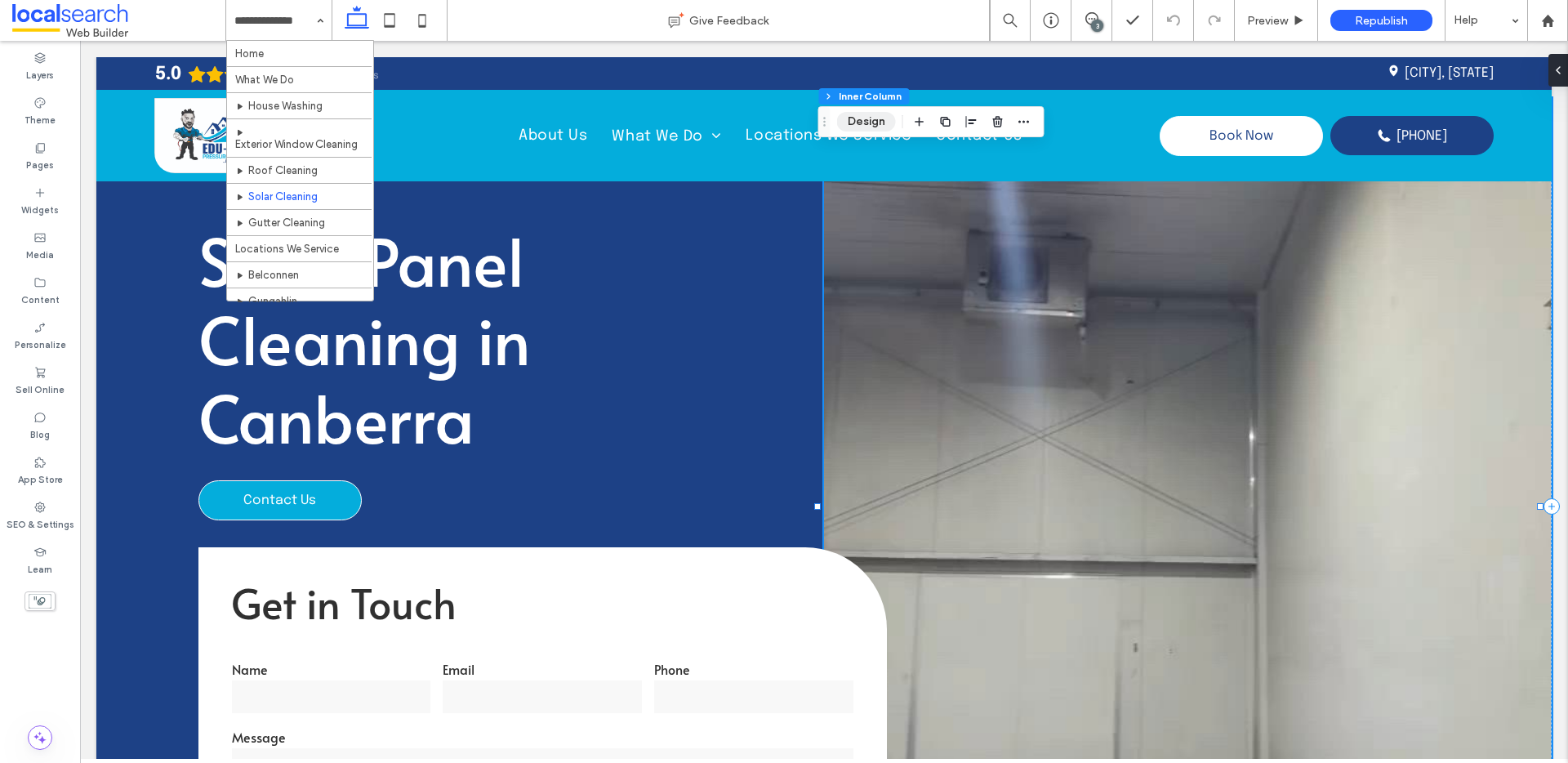 click on "Design" at bounding box center [866, 122] 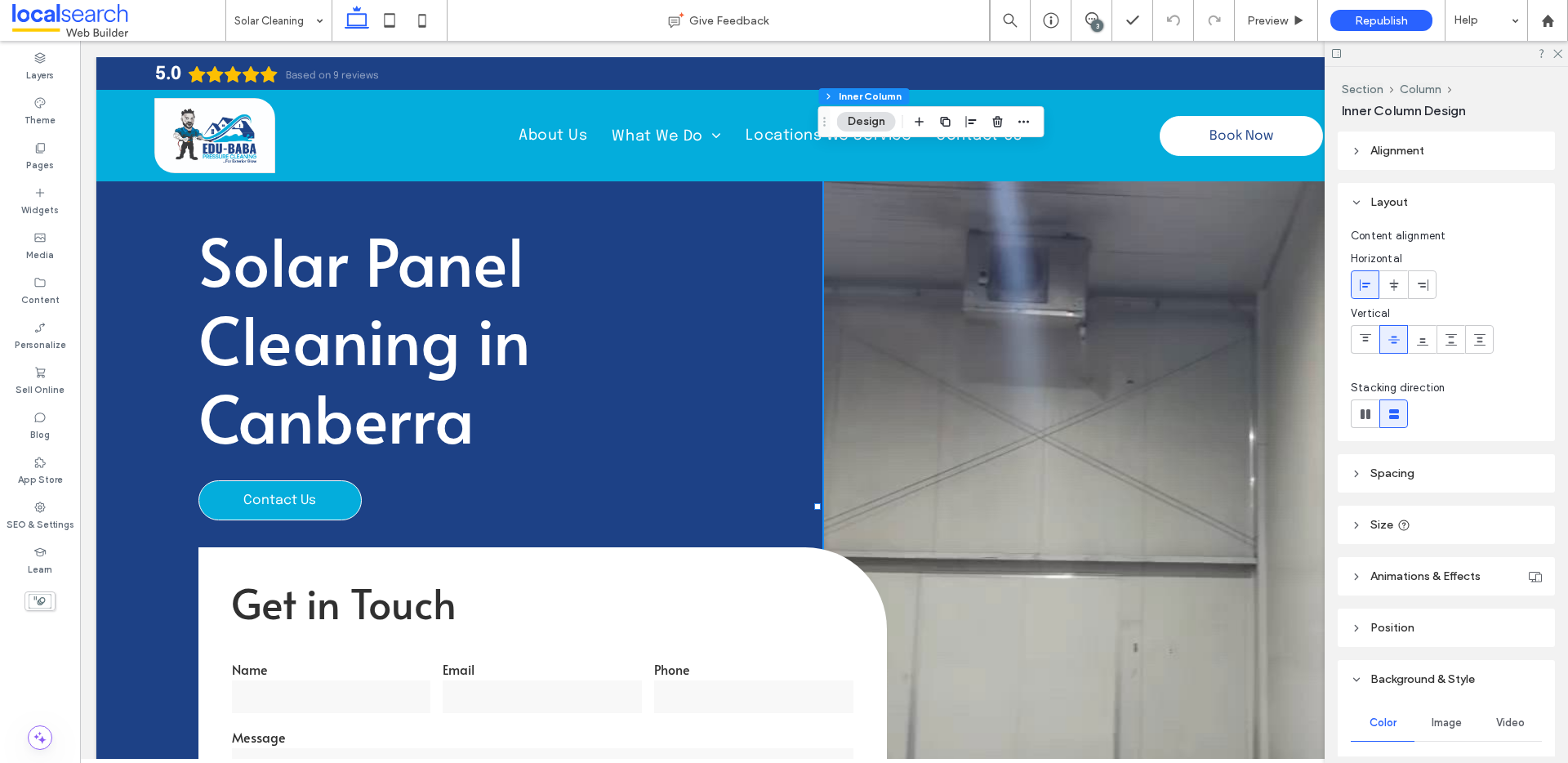 scroll, scrollTop: 364, scrollLeft: 0, axis: vertical 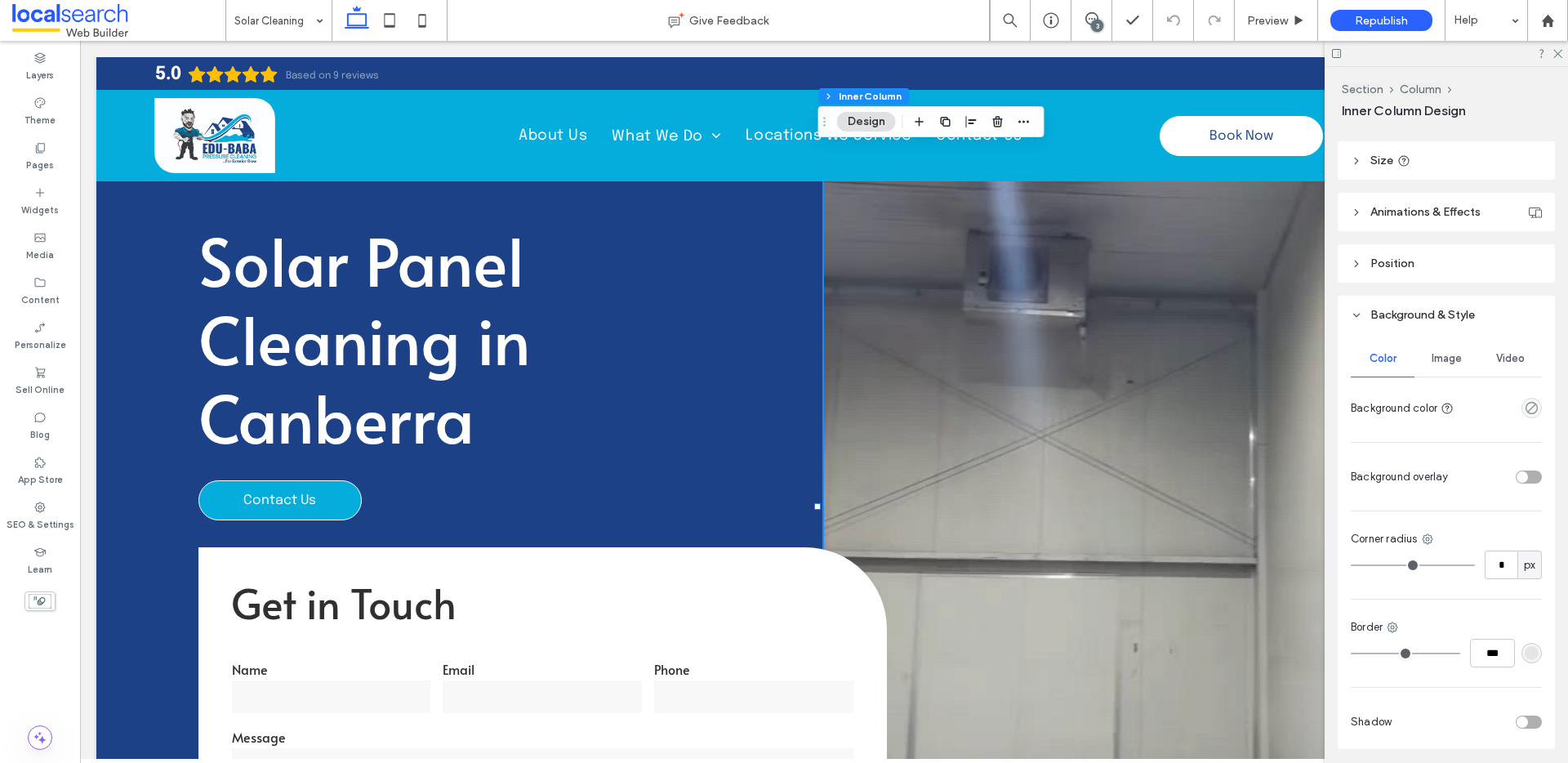 click on "Image" at bounding box center [1446, 359] 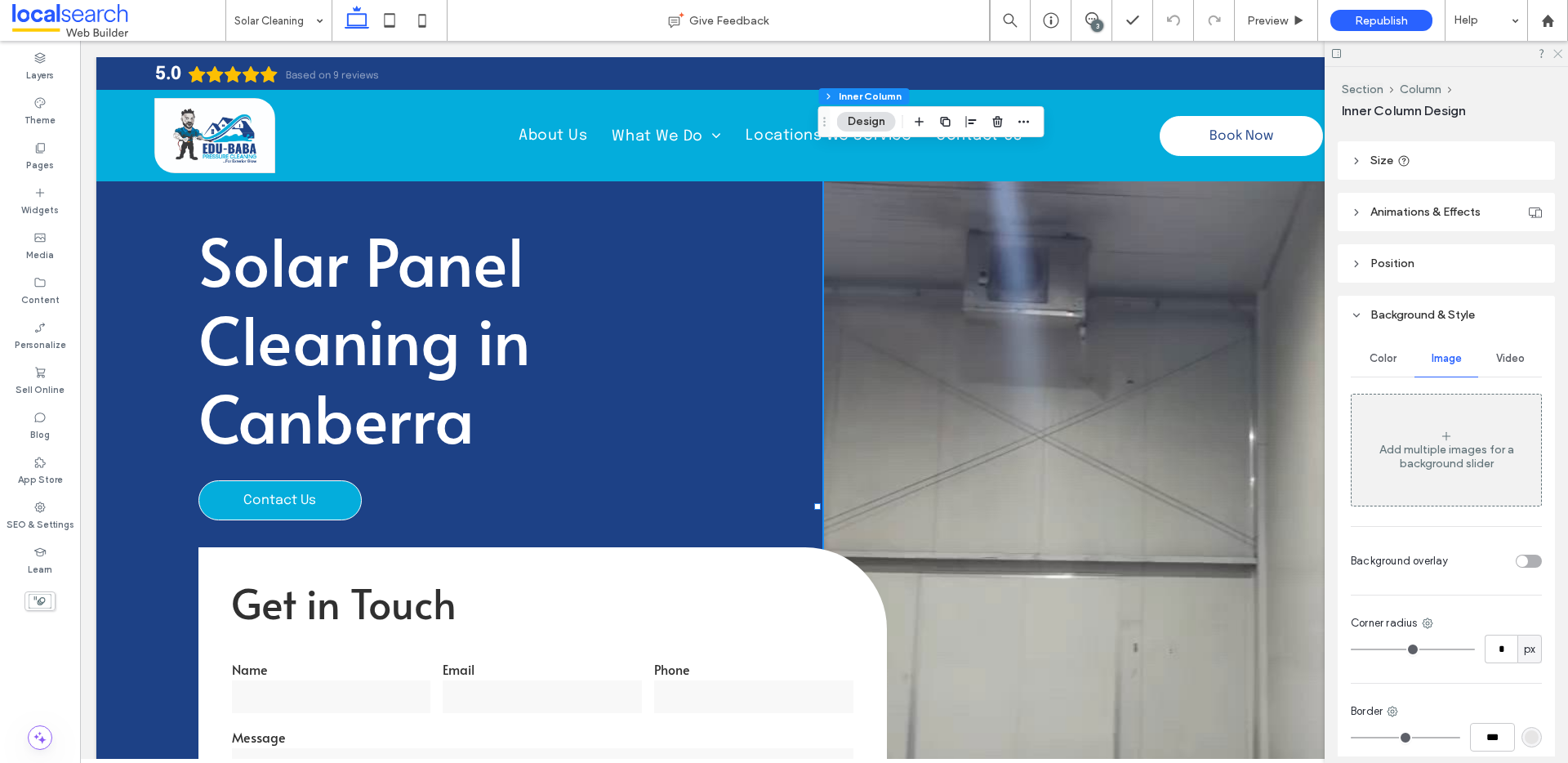 click 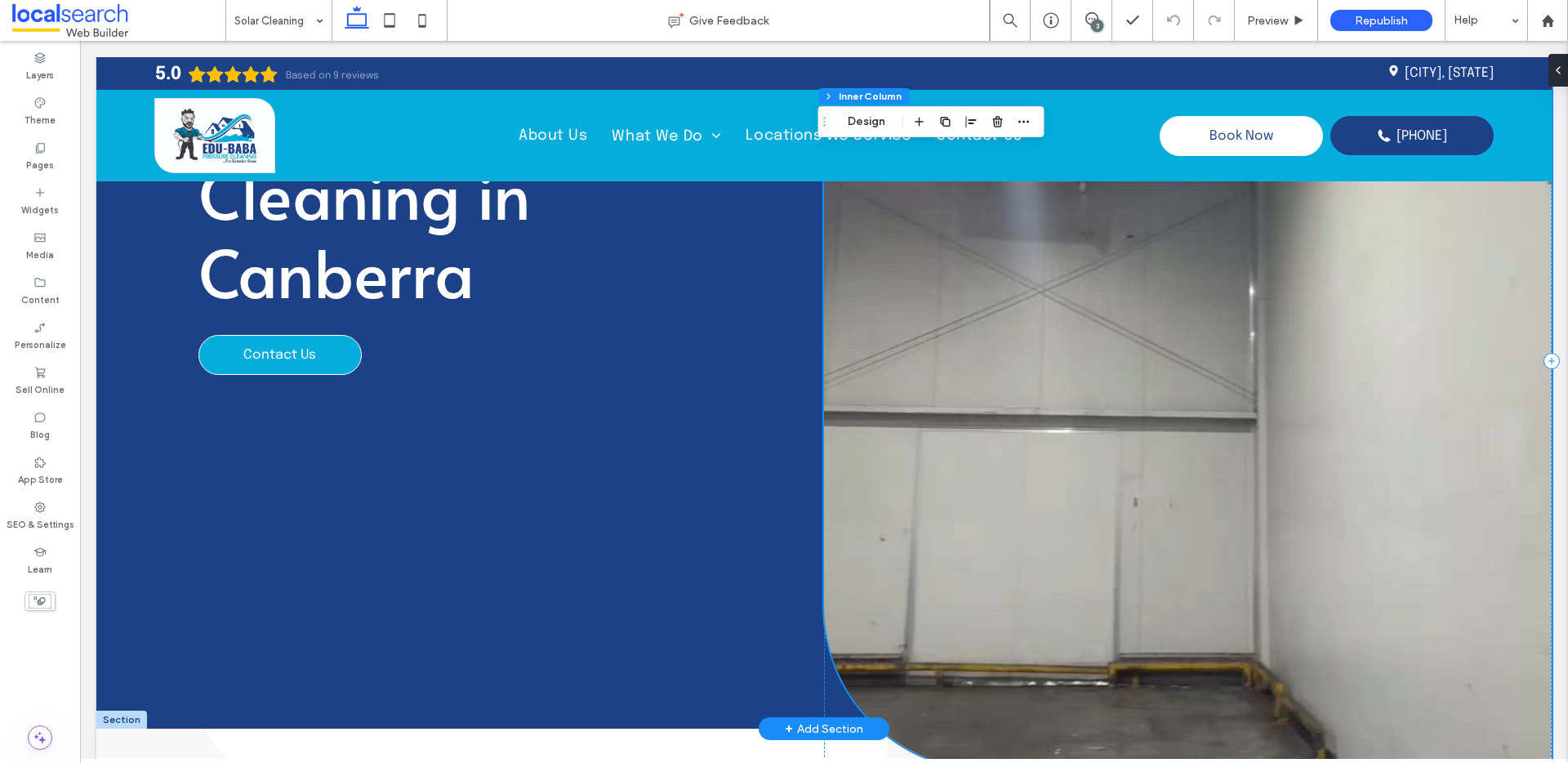 scroll, scrollTop: 0, scrollLeft: 0, axis: both 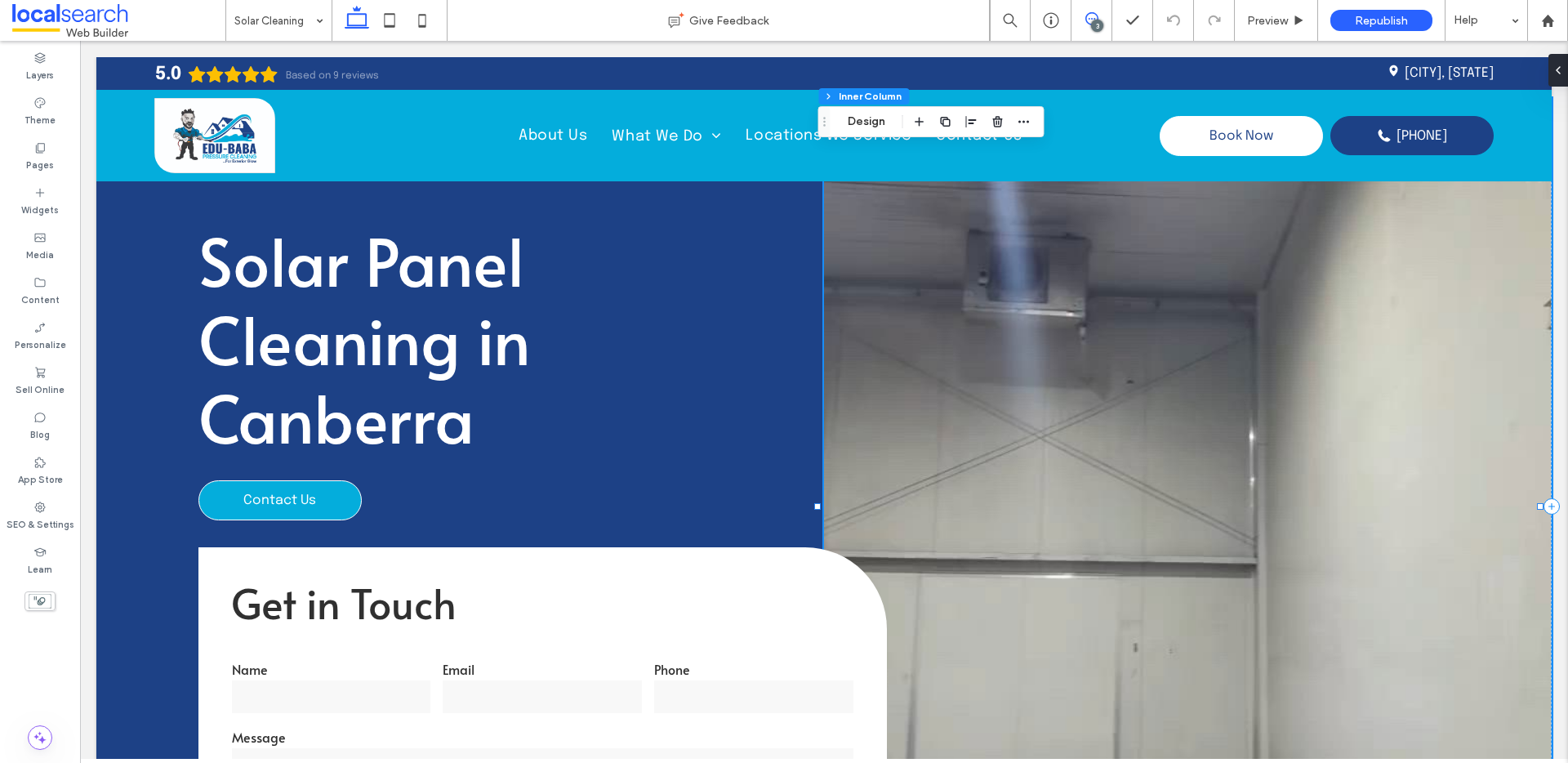 click 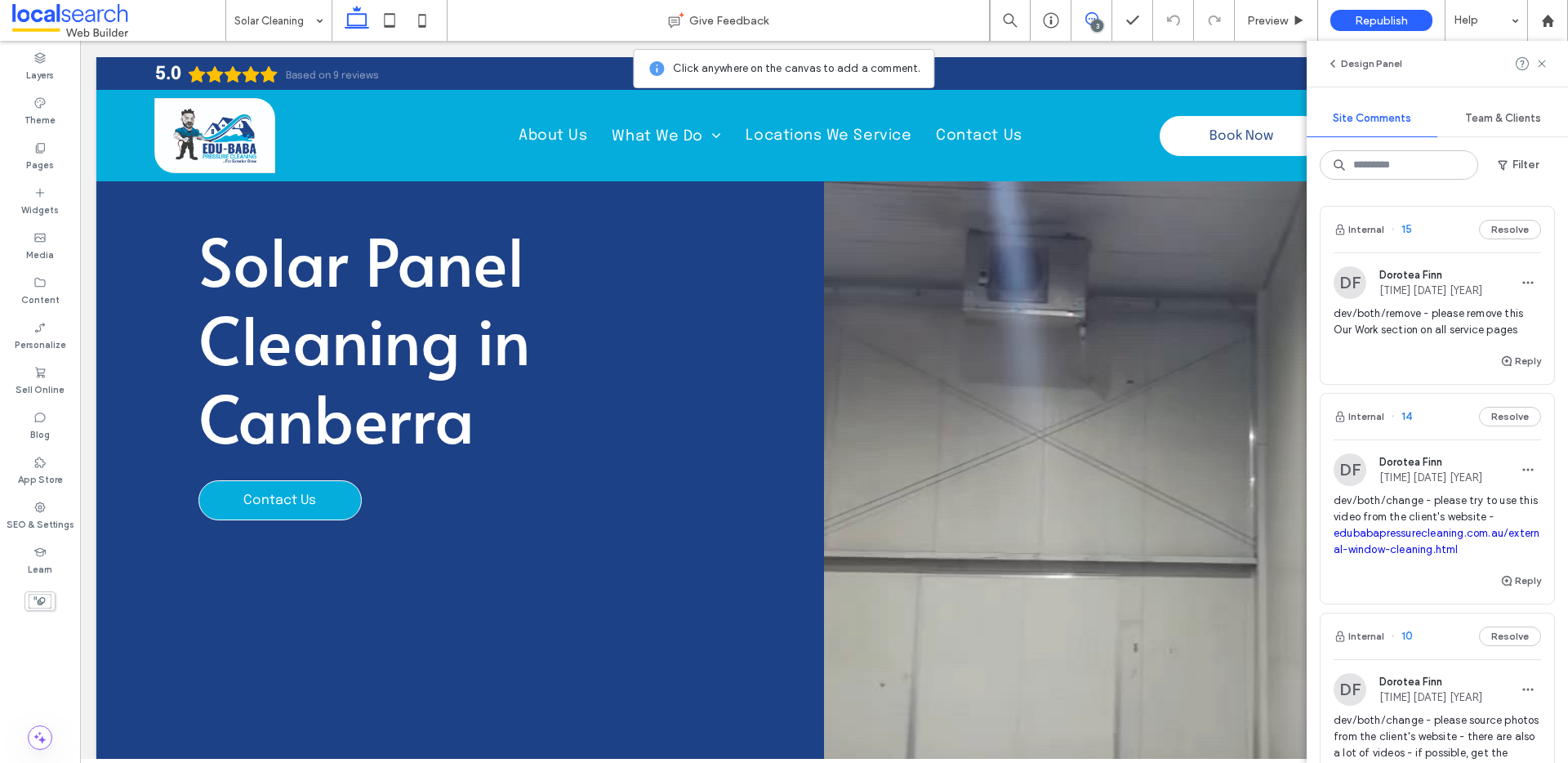 click at bounding box center (1187, 506) 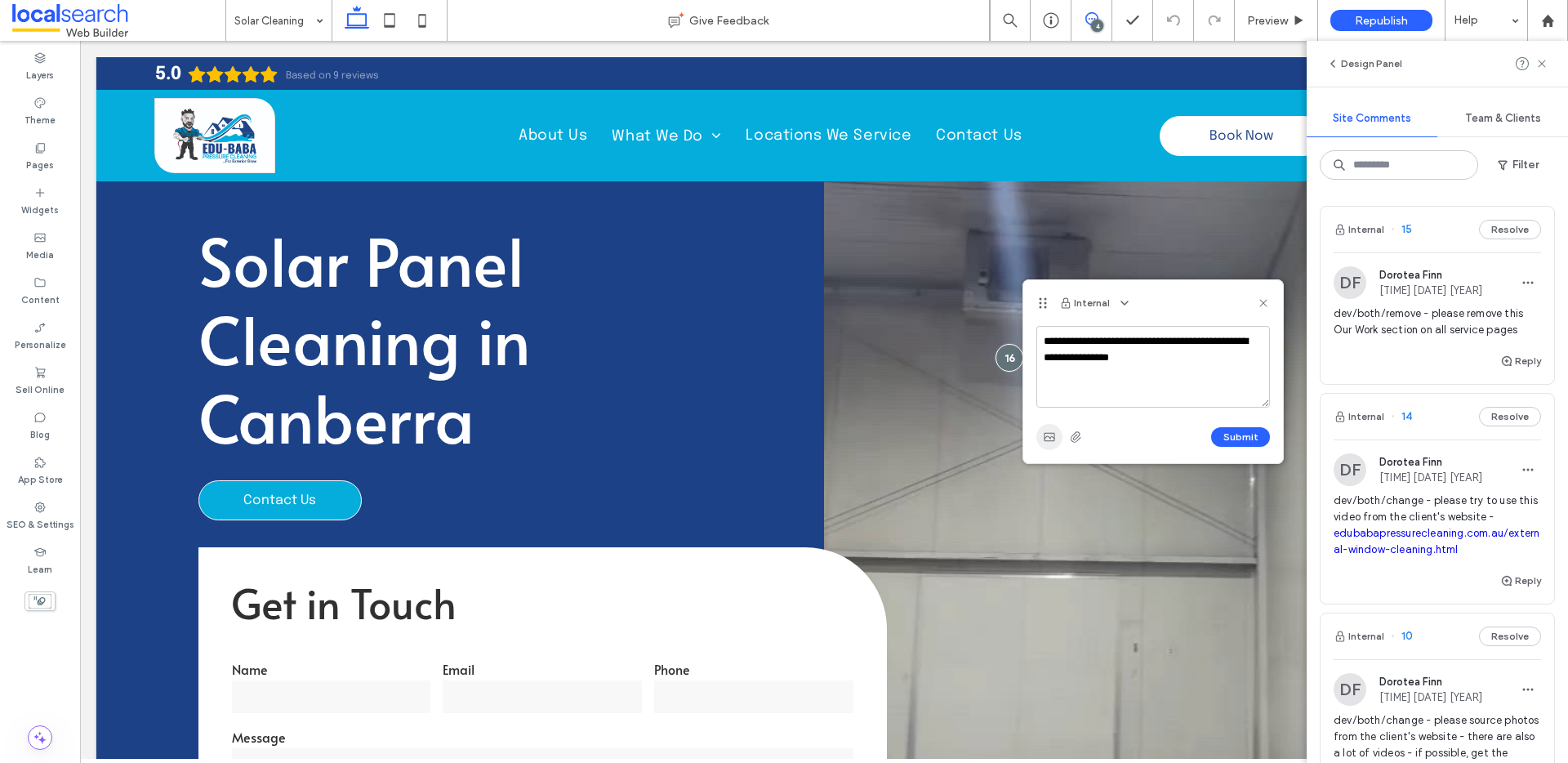 type on "**********" 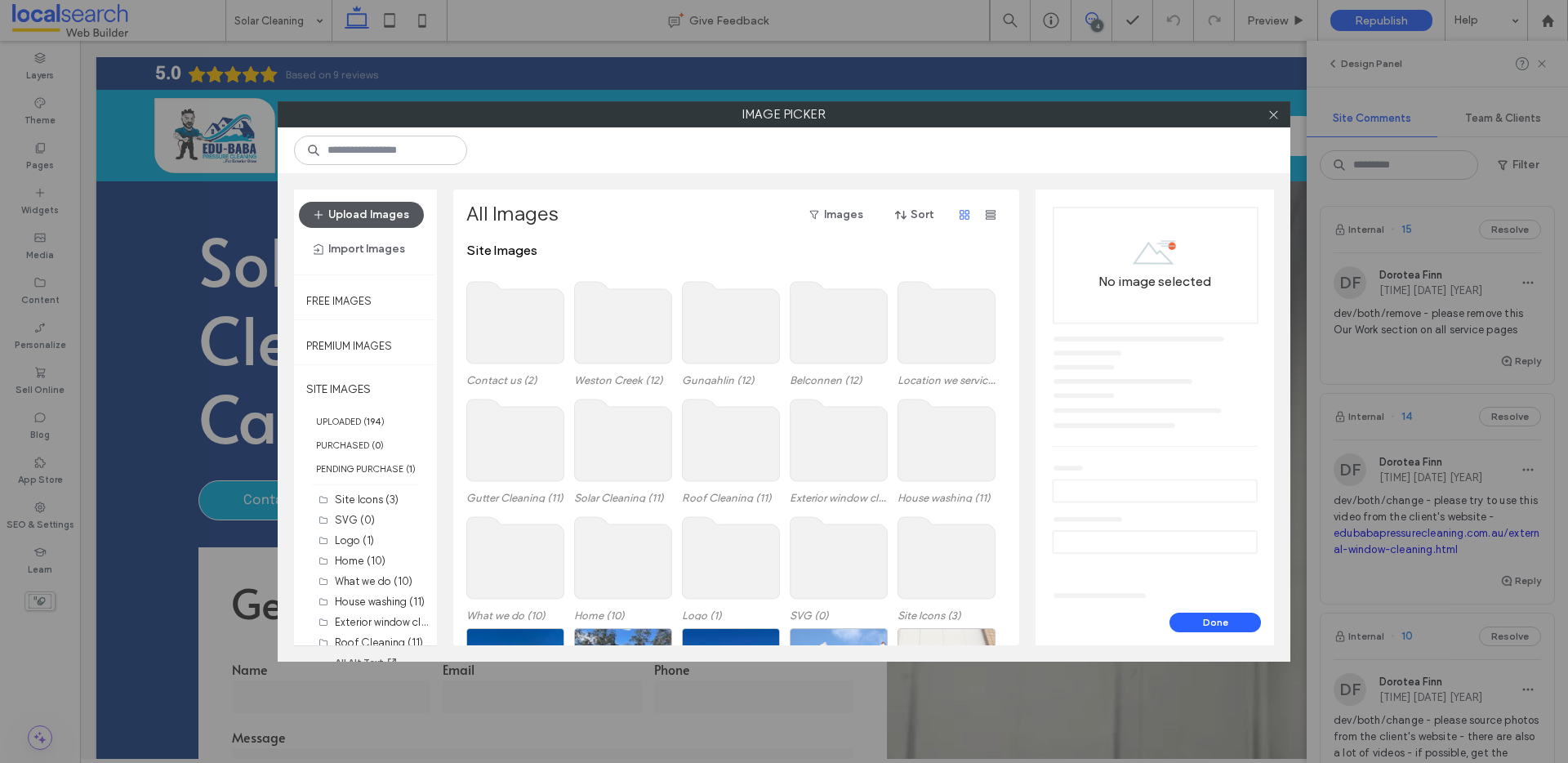 click on "Upload Images" at bounding box center (361, 215) 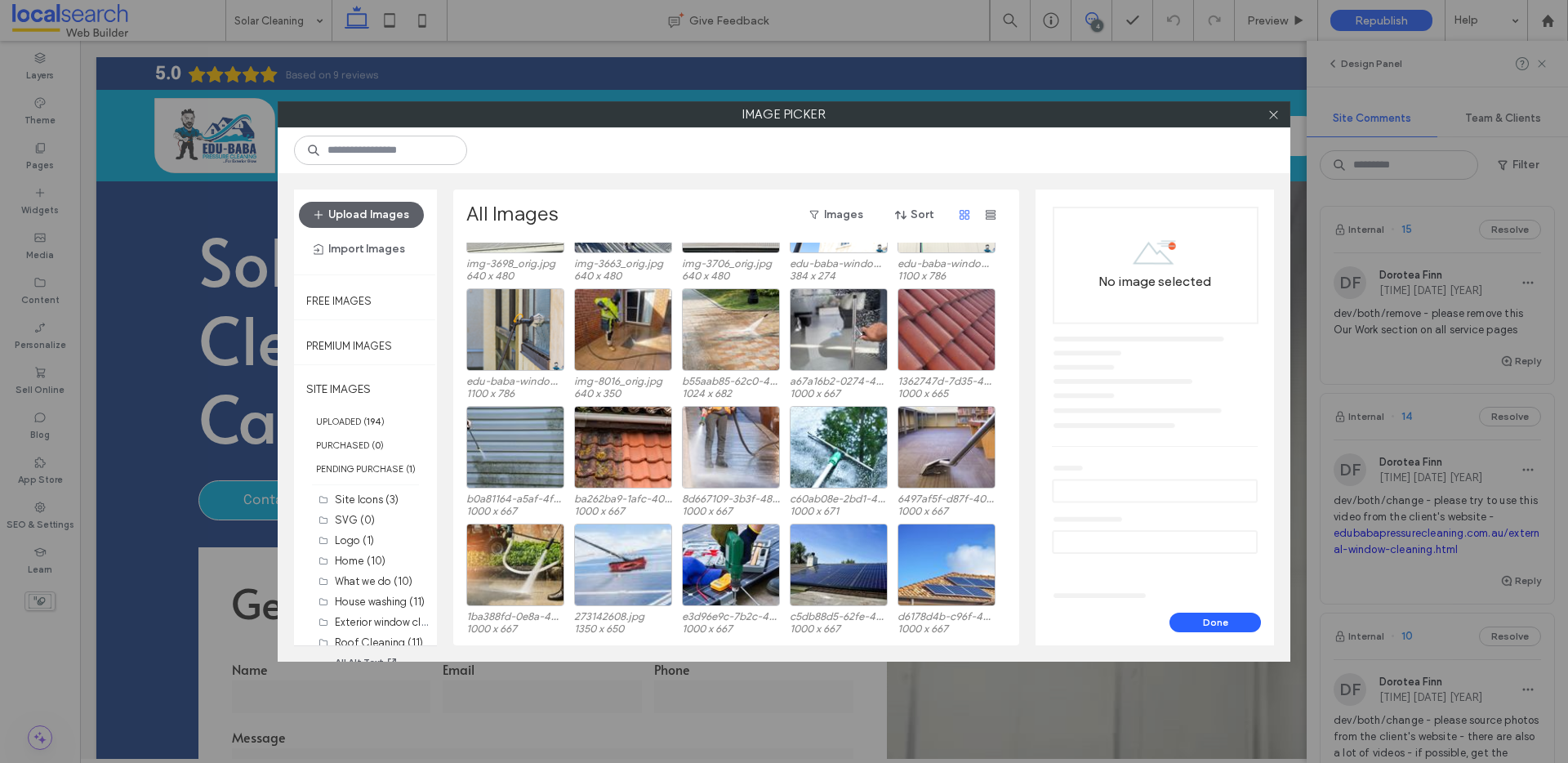scroll, scrollTop: 582, scrollLeft: 0, axis: vertical 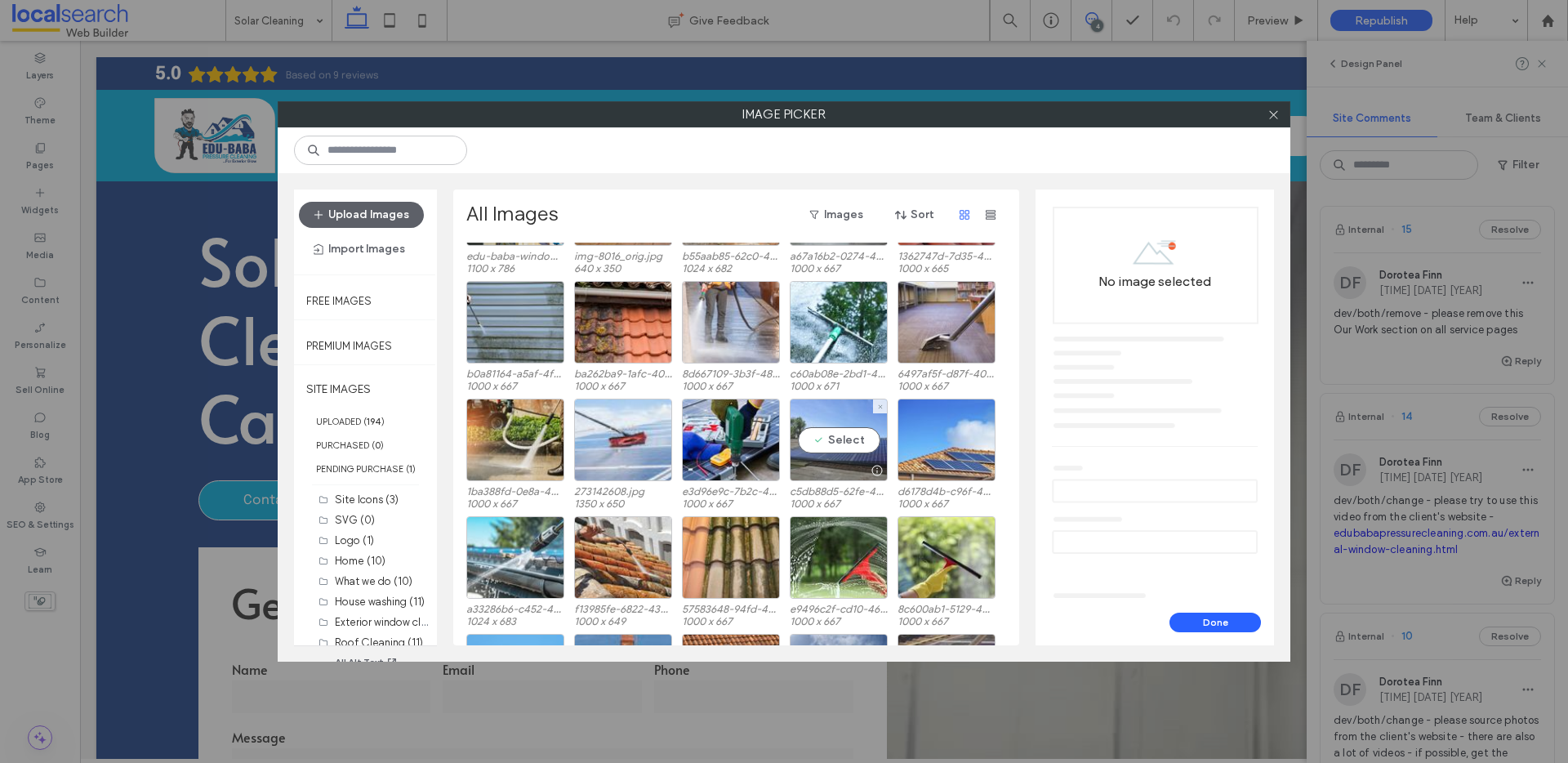 click on "Select" at bounding box center (839, 440) 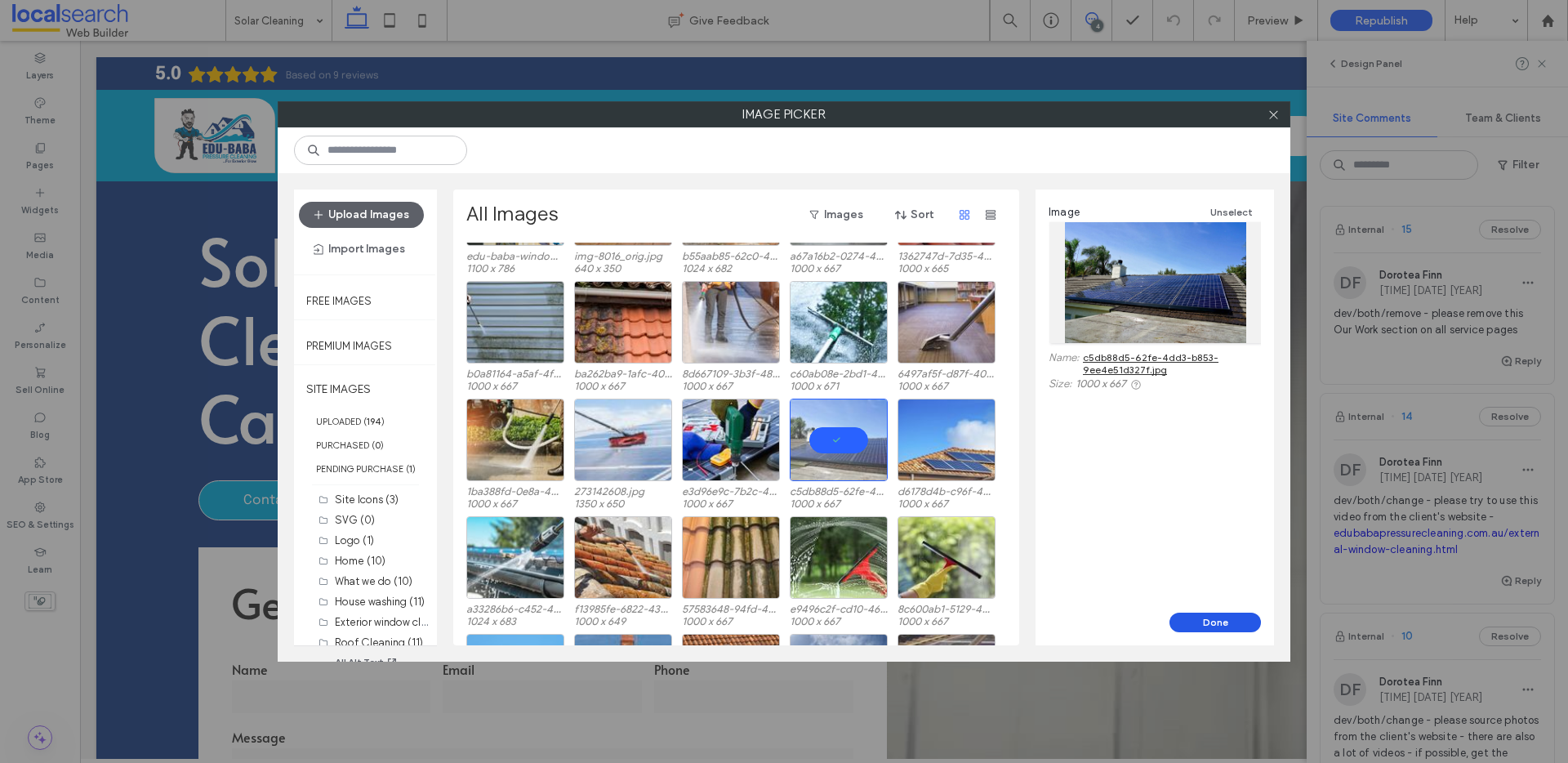 click on "Done" at bounding box center [1215, 622] 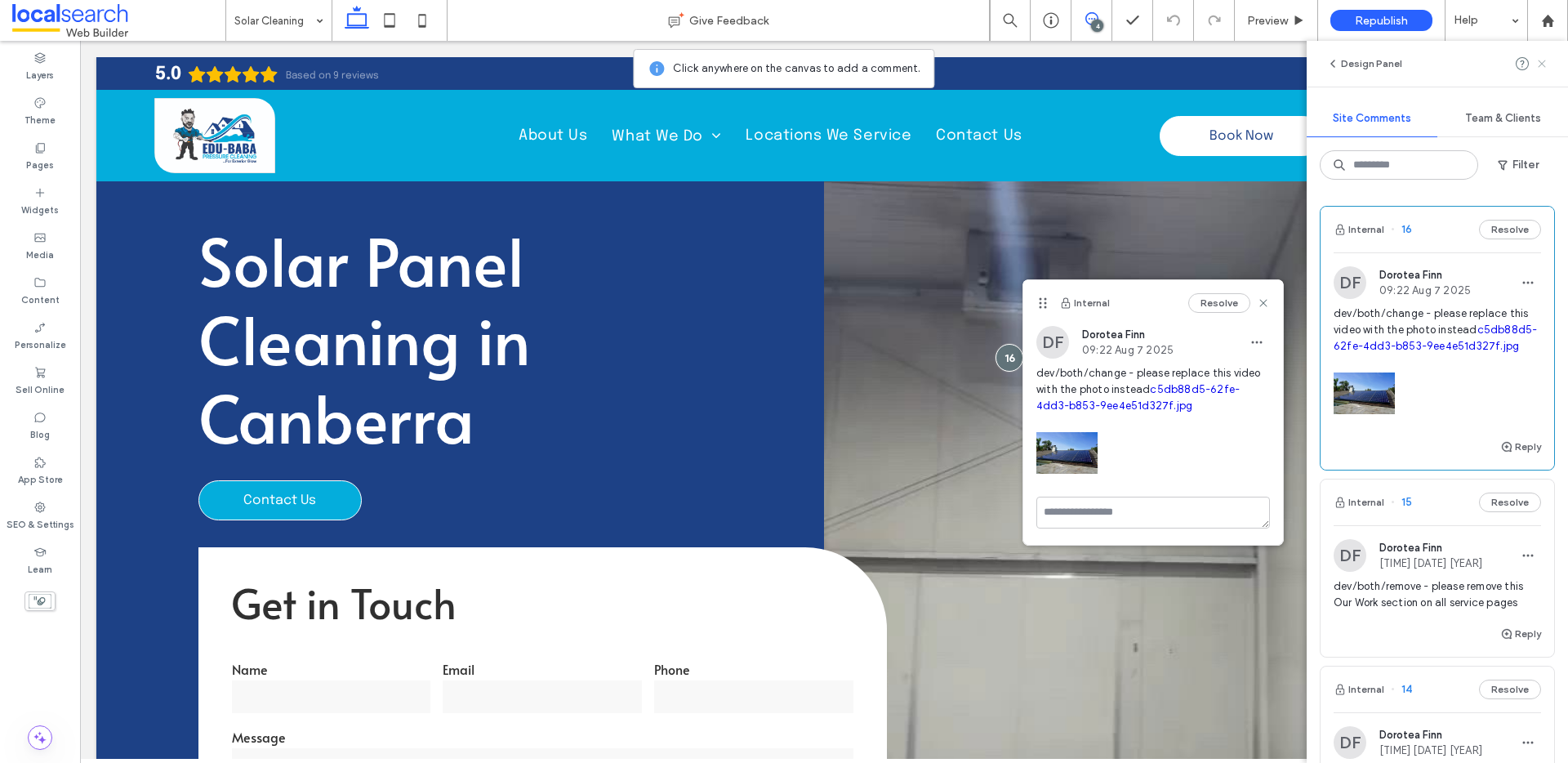 click 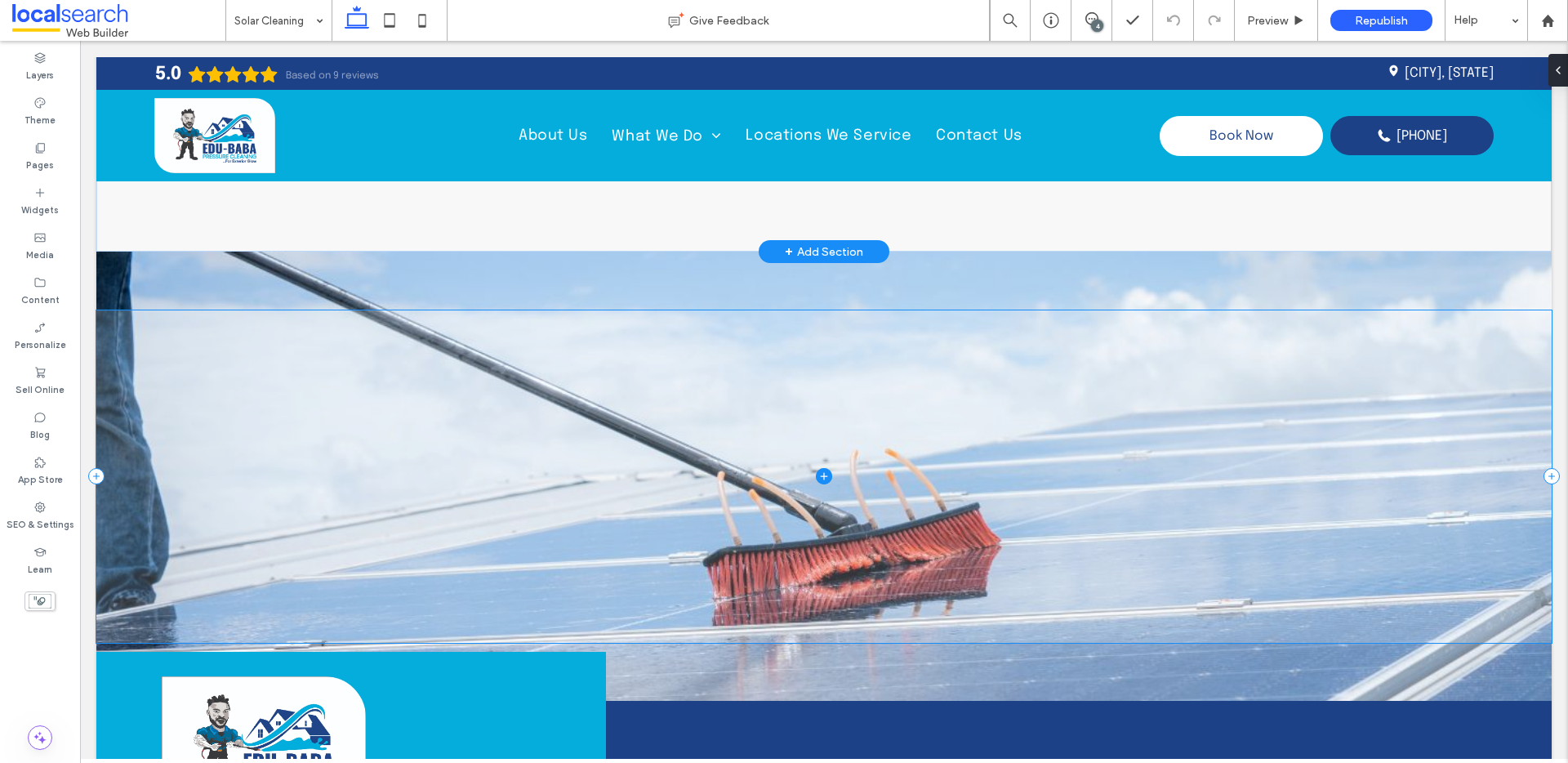 scroll, scrollTop: 4006, scrollLeft: 0, axis: vertical 